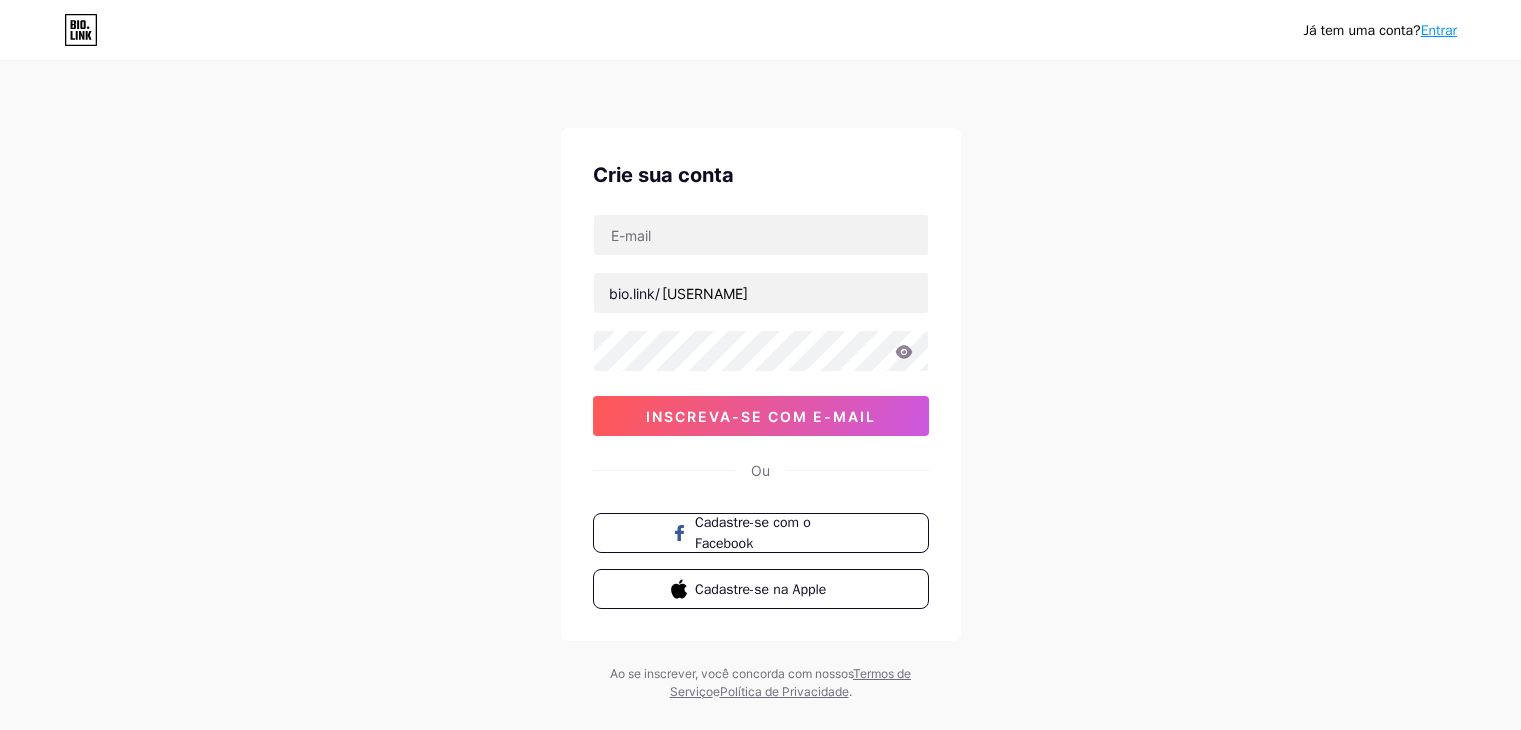 scroll, scrollTop: 0, scrollLeft: 0, axis: both 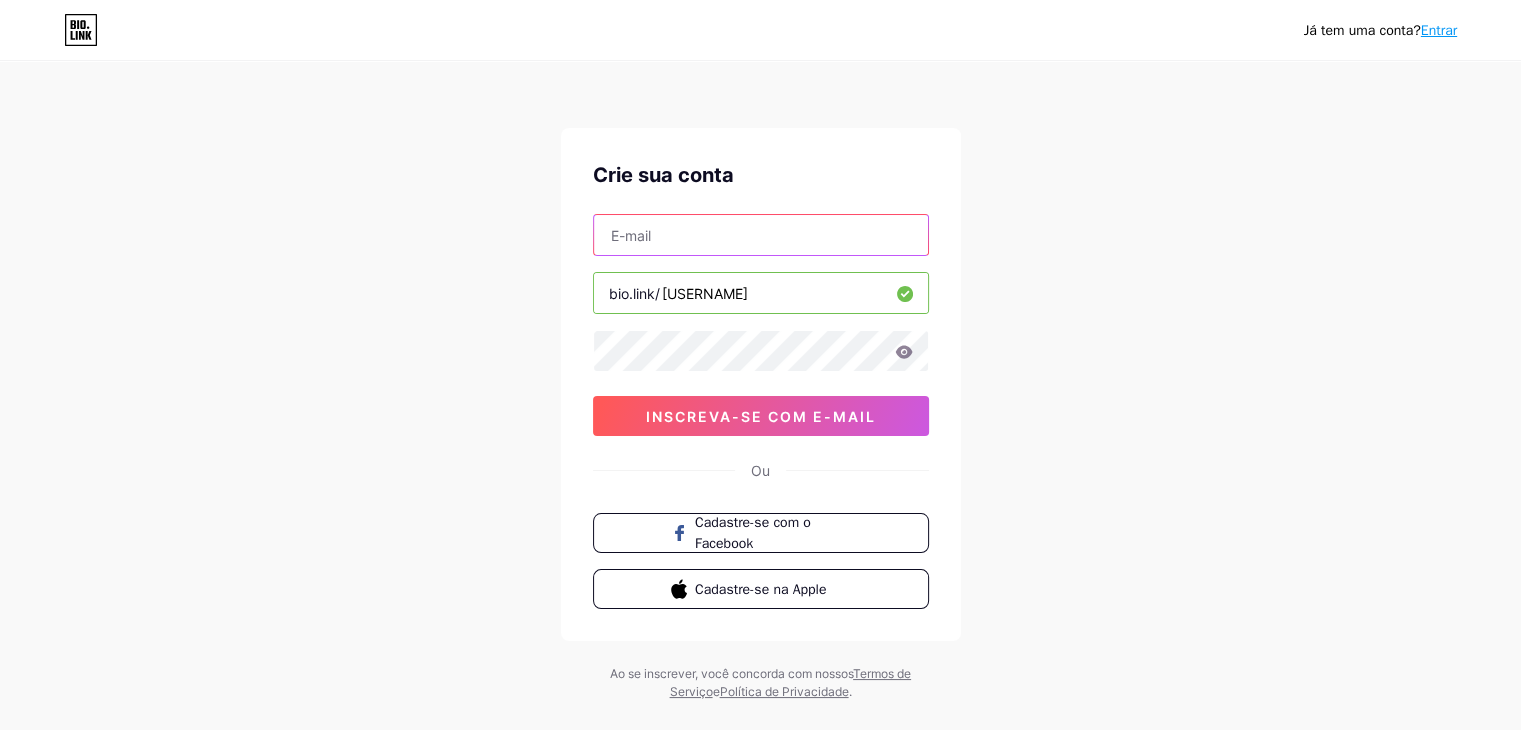 click at bounding box center (761, 235) 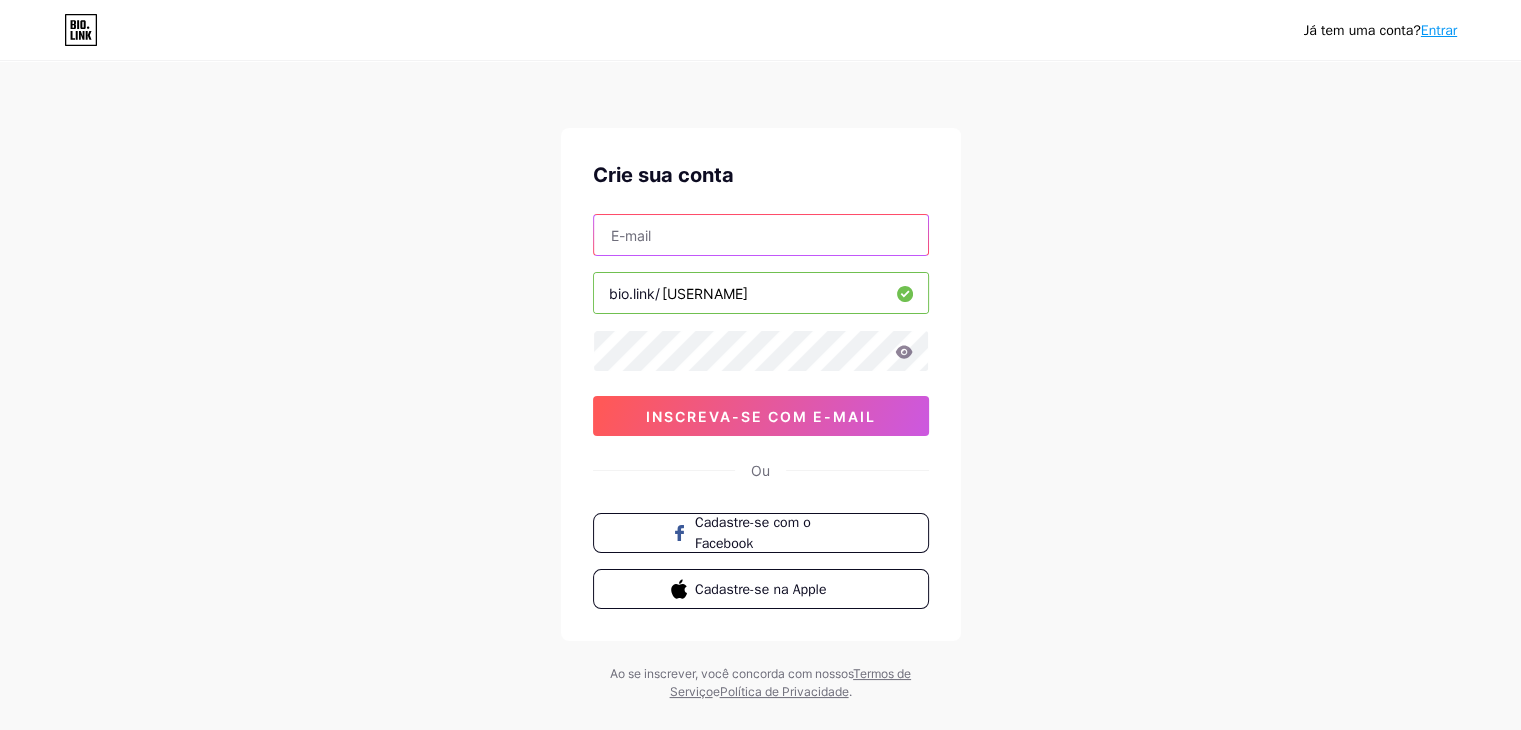 type on "[EMAIL]" 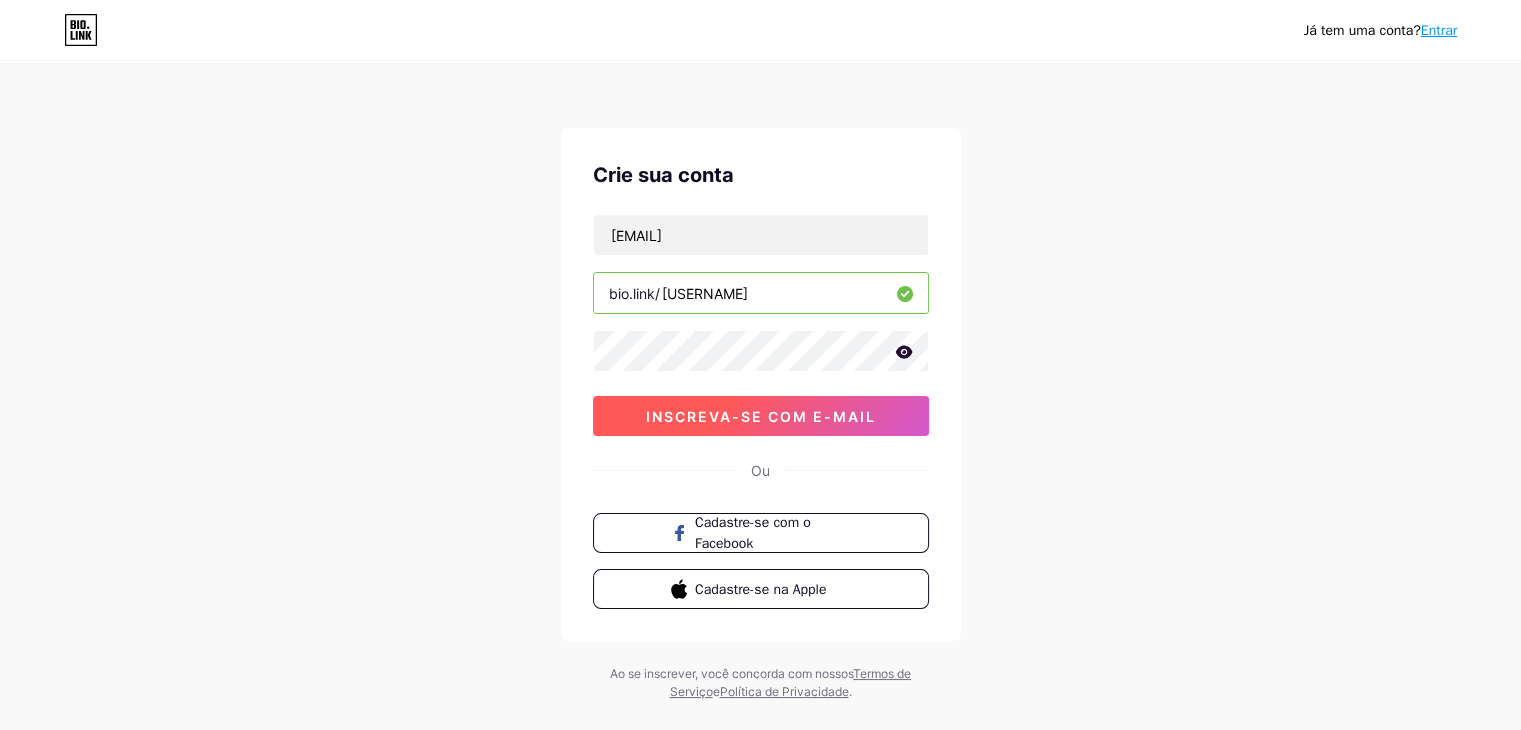 click on "inscreva-se com e-mail" at bounding box center (761, 416) 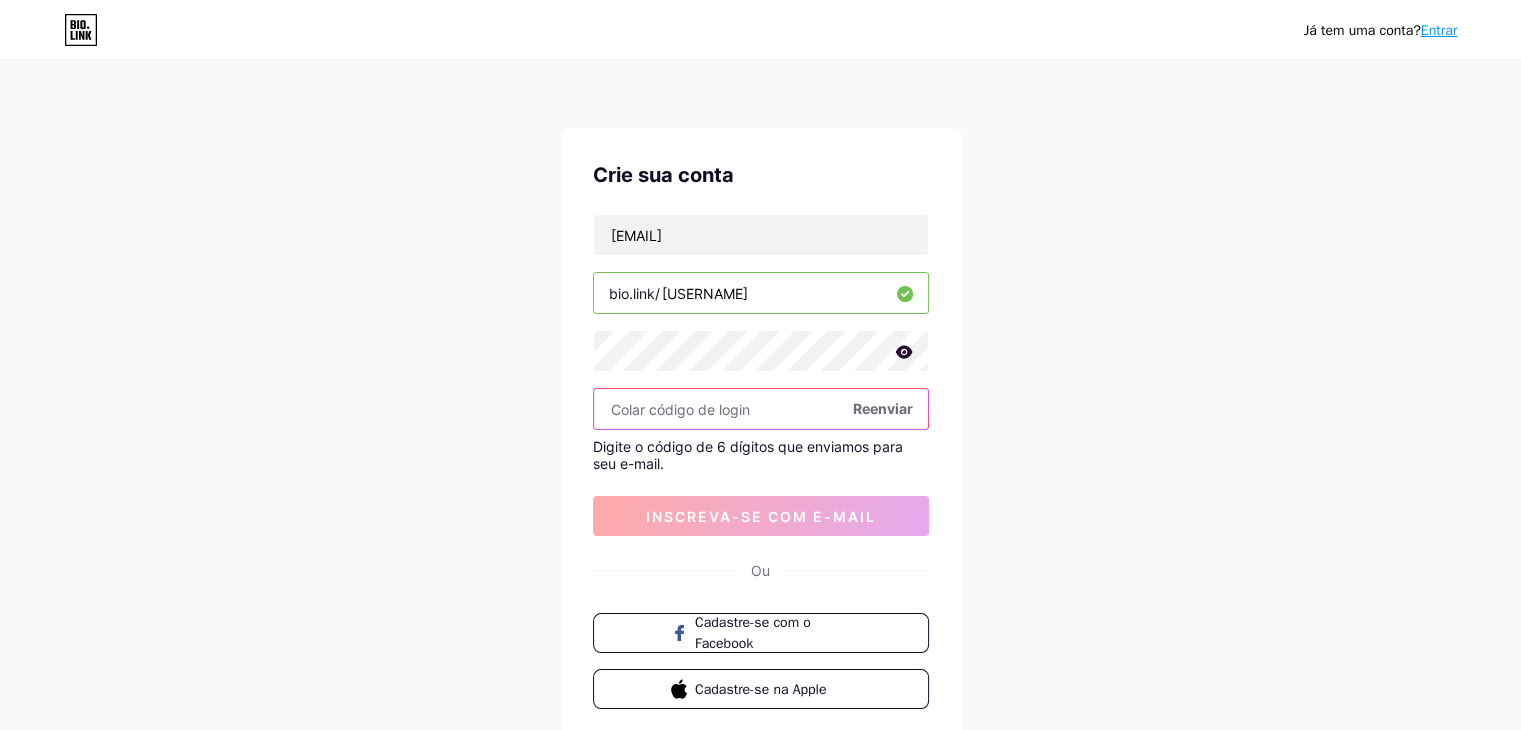 click at bounding box center [761, 409] 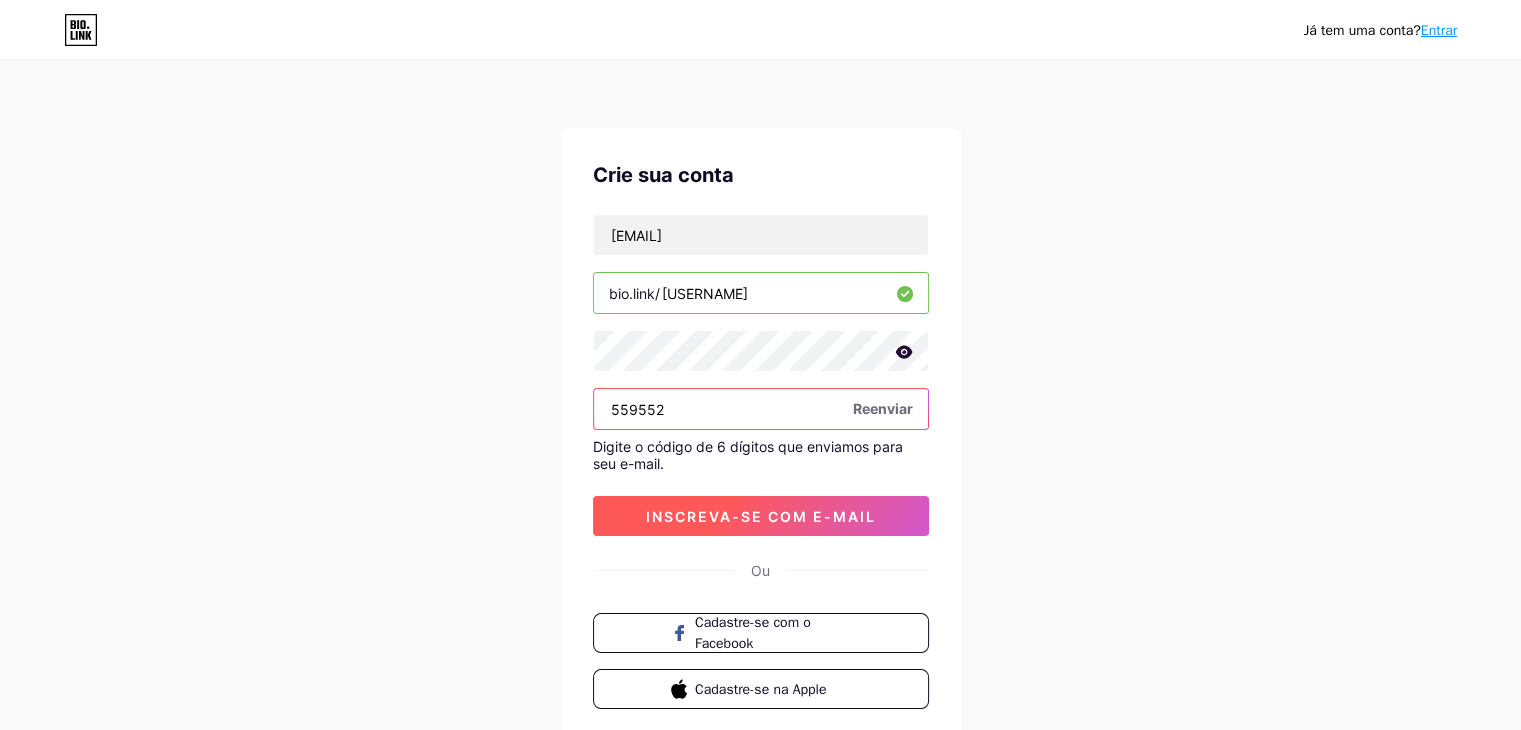 type on "559552" 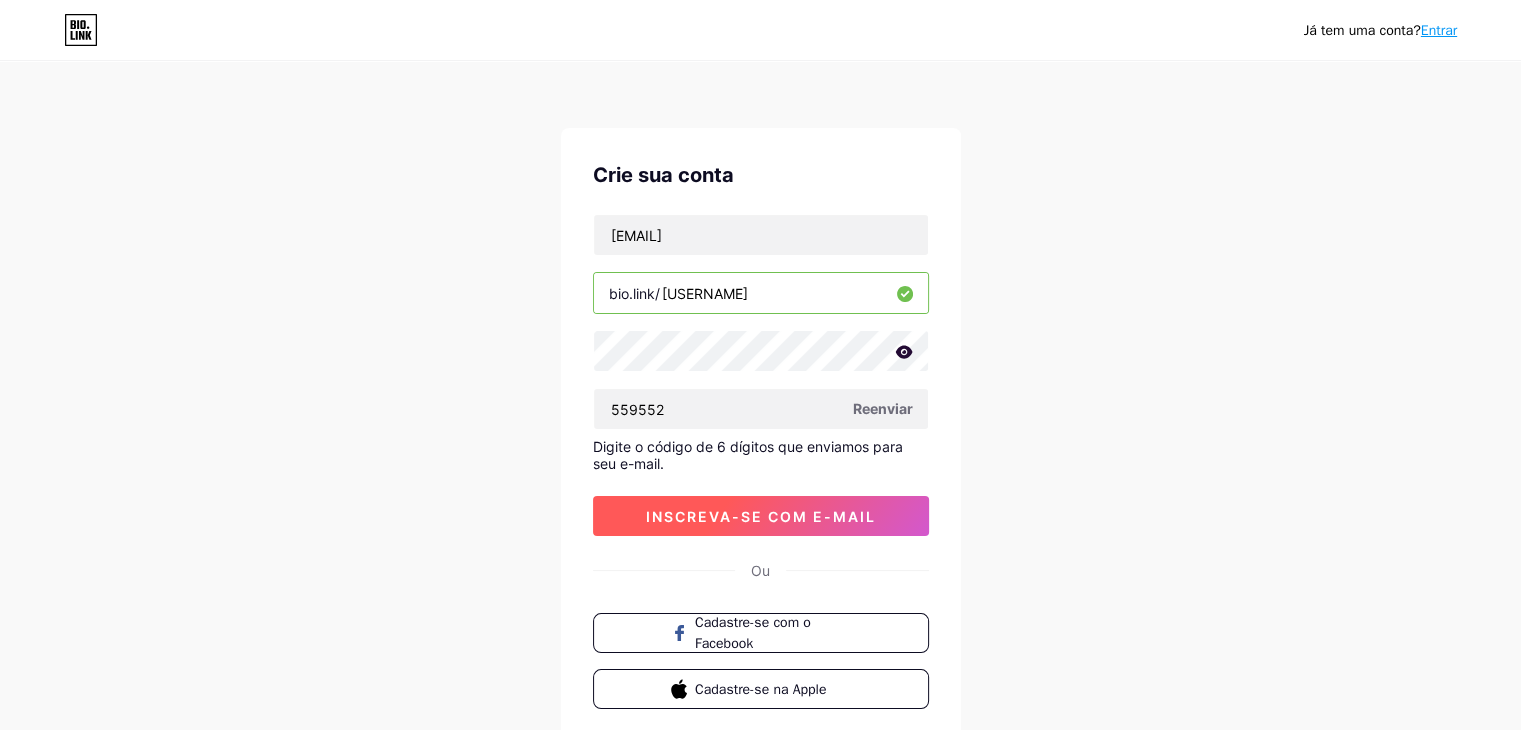 click on "inscreva-se com e-mail" at bounding box center [761, 516] 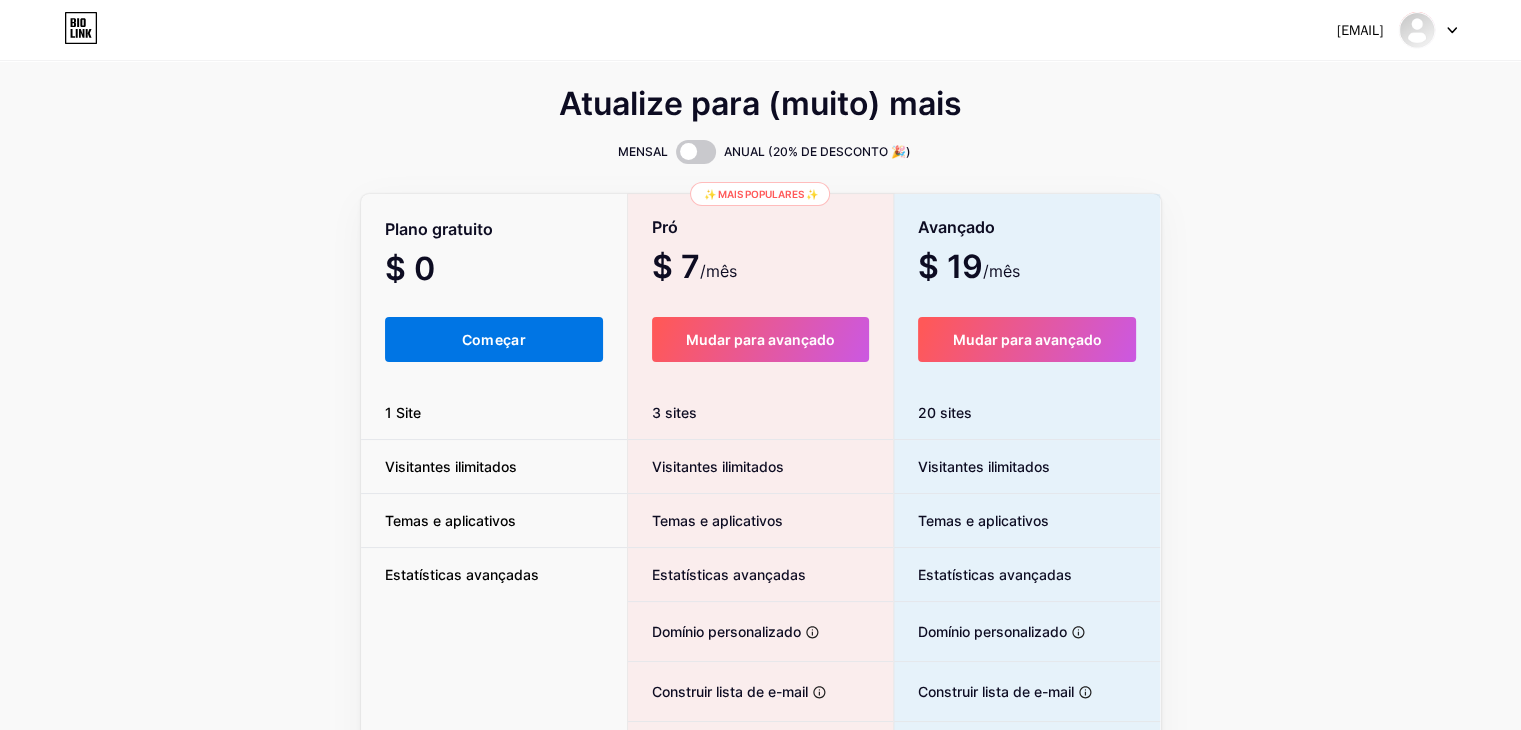 click on "Começar" at bounding box center (494, 339) 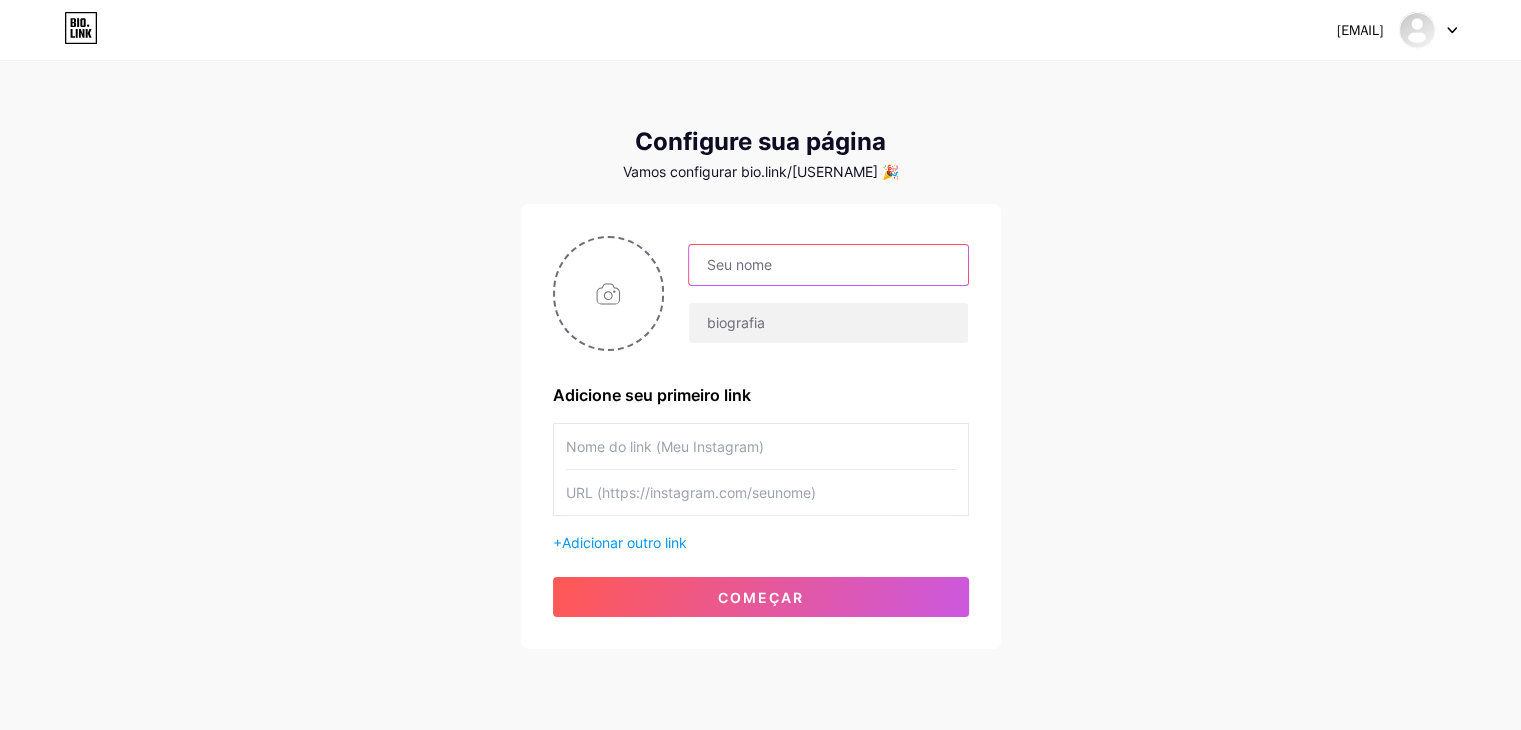 click at bounding box center [828, 265] 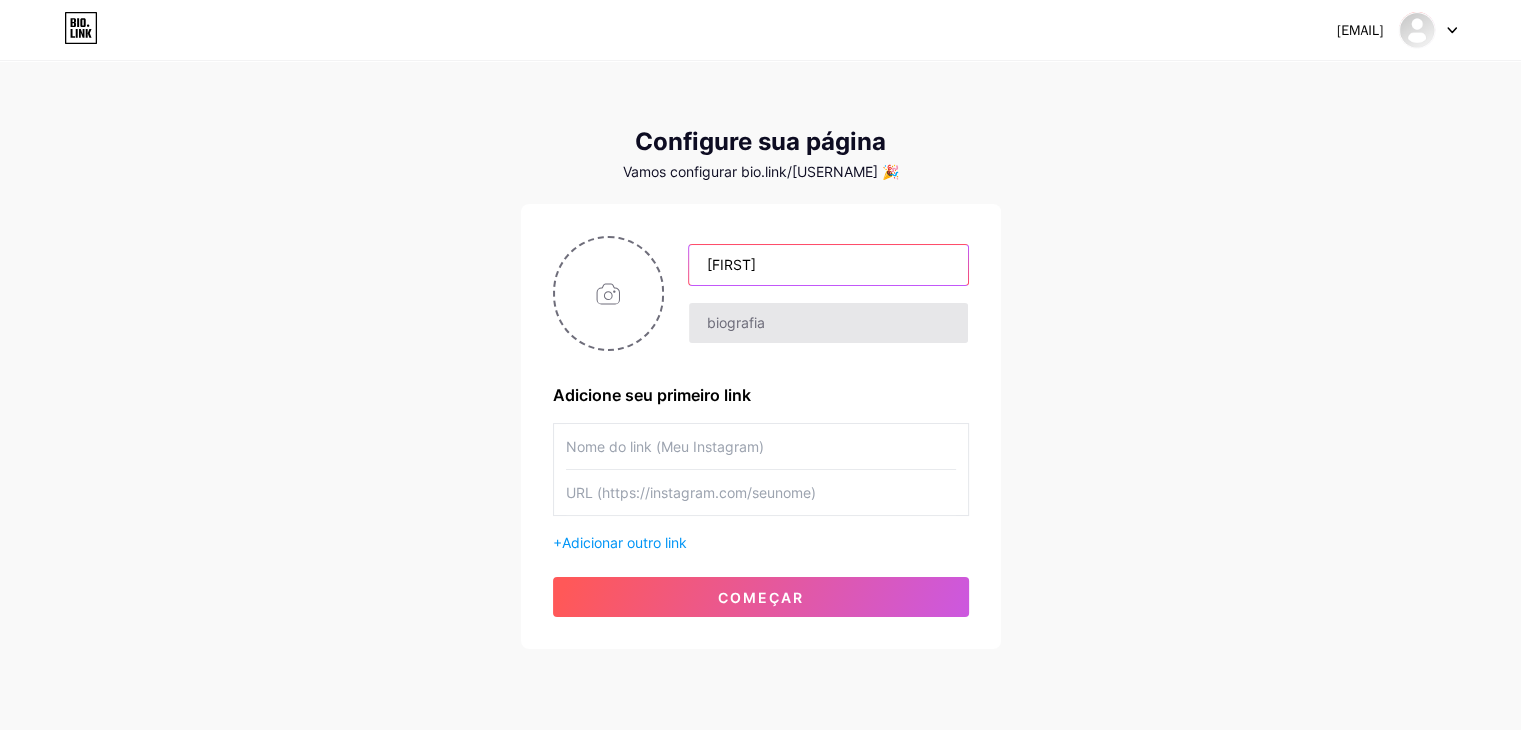 type on "[FIRST]" 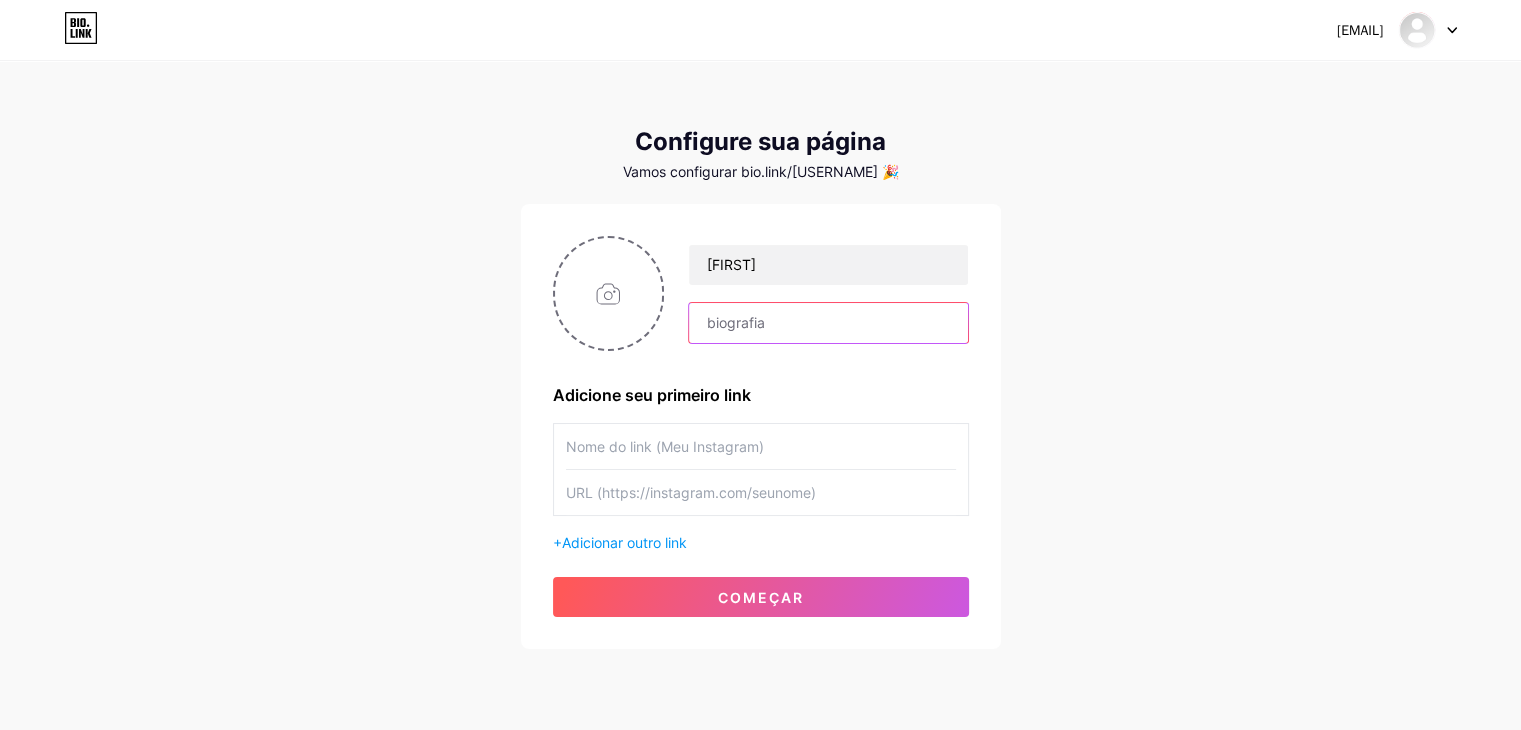 click at bounding box center [828, 323] 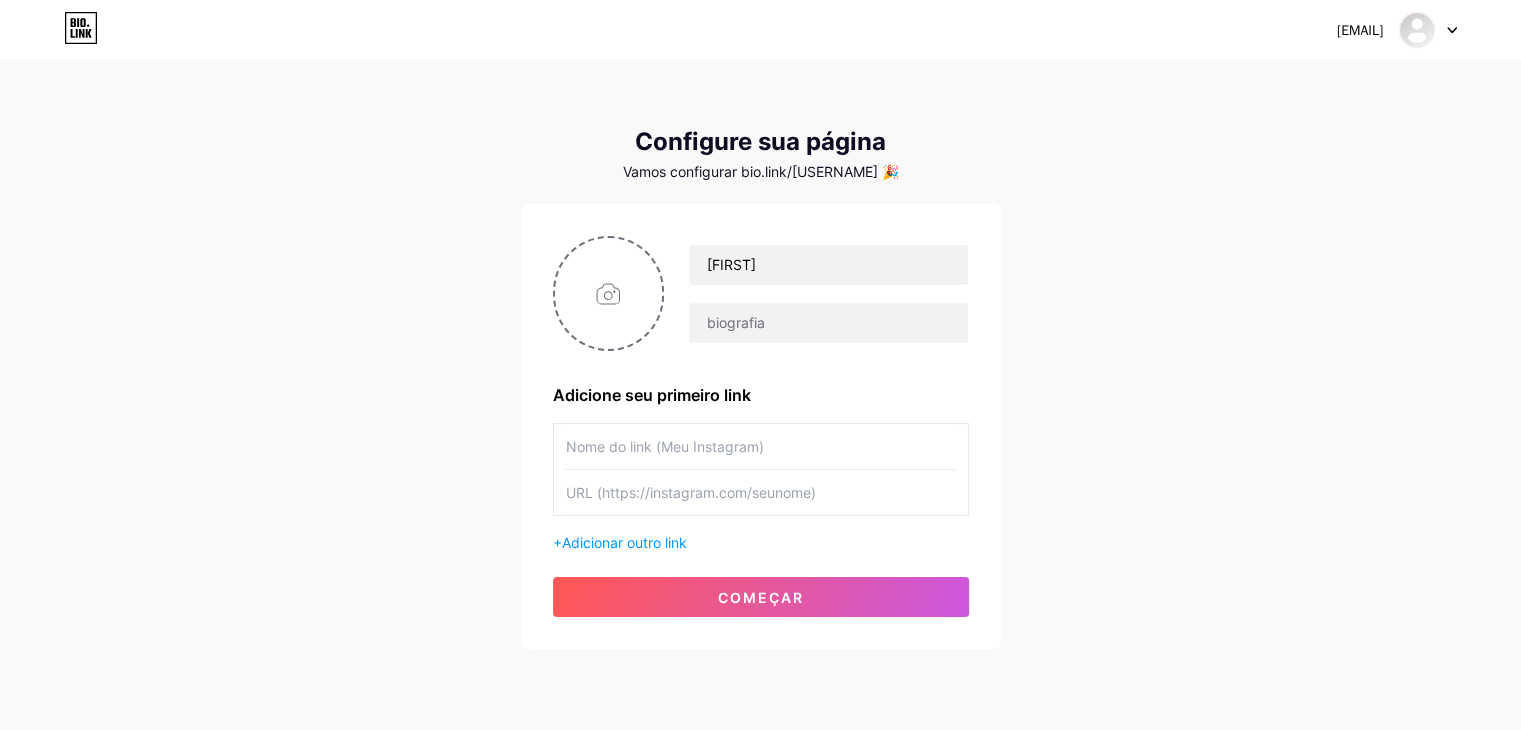 click on "[EMAIL]           Painel     Sair   Configure sua página   Vamos configurar bio.link/[USERNAME] 🎉               [FIRST]         Adicione seu primeiro link
+  Adicionar outro link     começar" at bounding box center [760, 356] 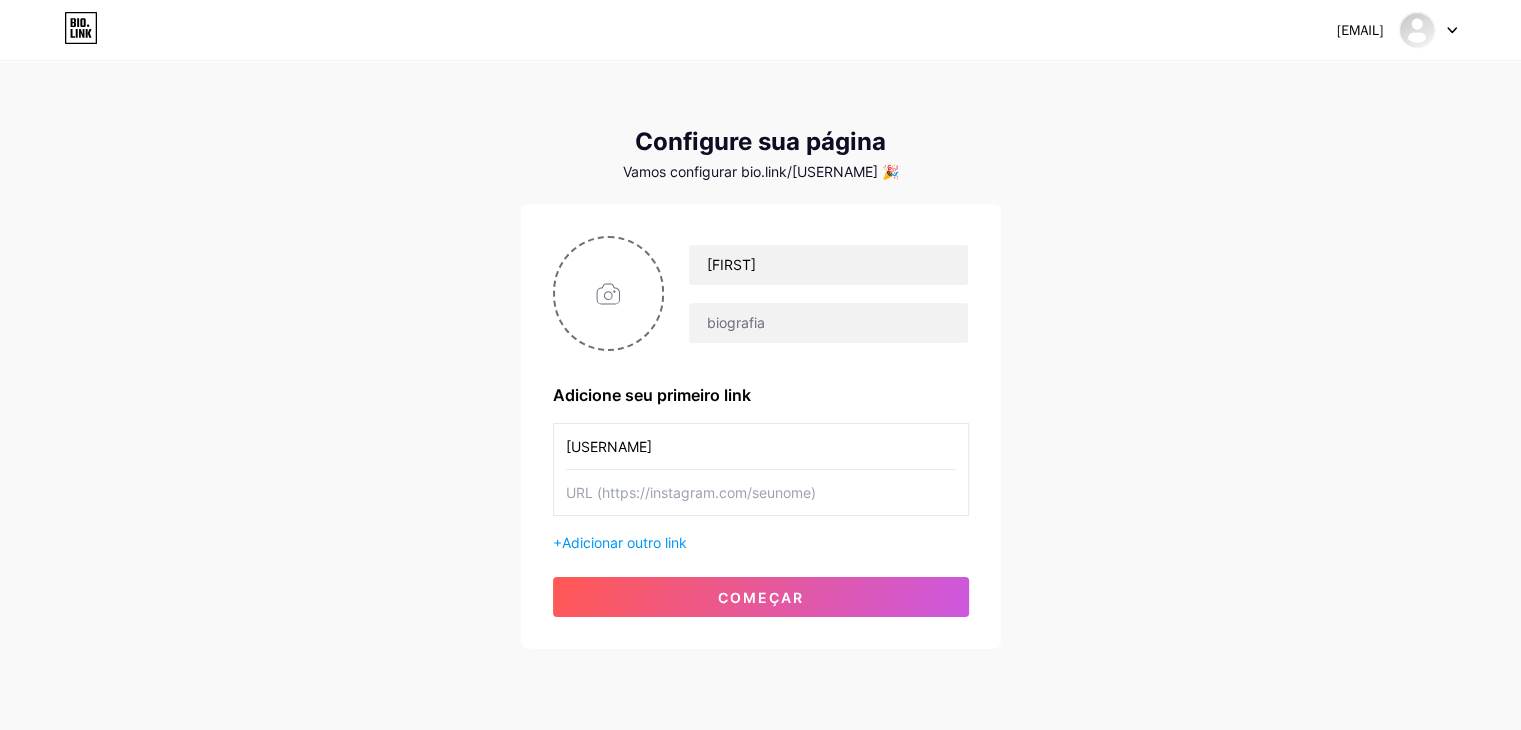 type on "[USERNAME]" 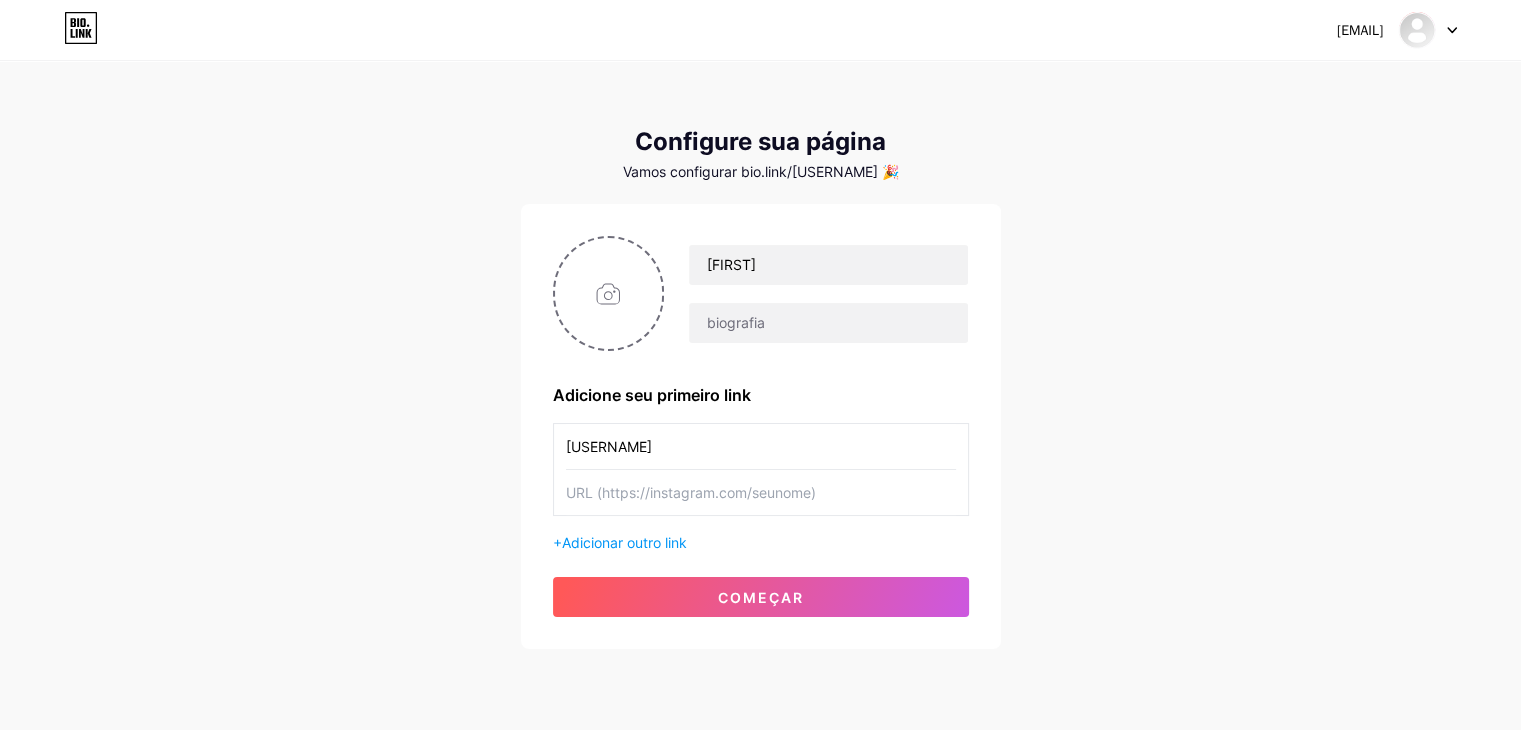 paste on "https://www.instagram.com/[USERNAME]?igsh=MWlybThldnlzaTJkMg==" 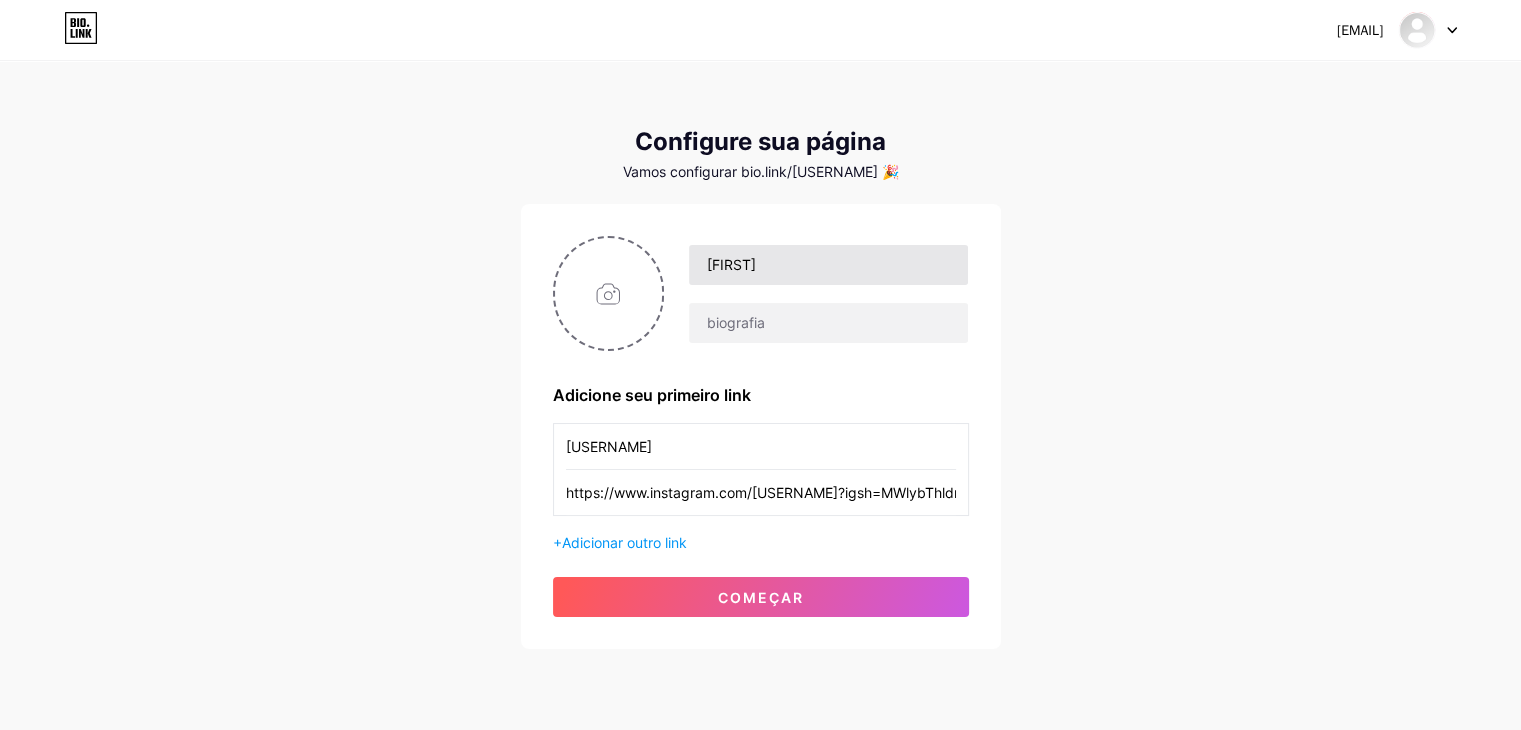 scroll, scrollTop: 0, scrollLeft: 75, axis: horizontal 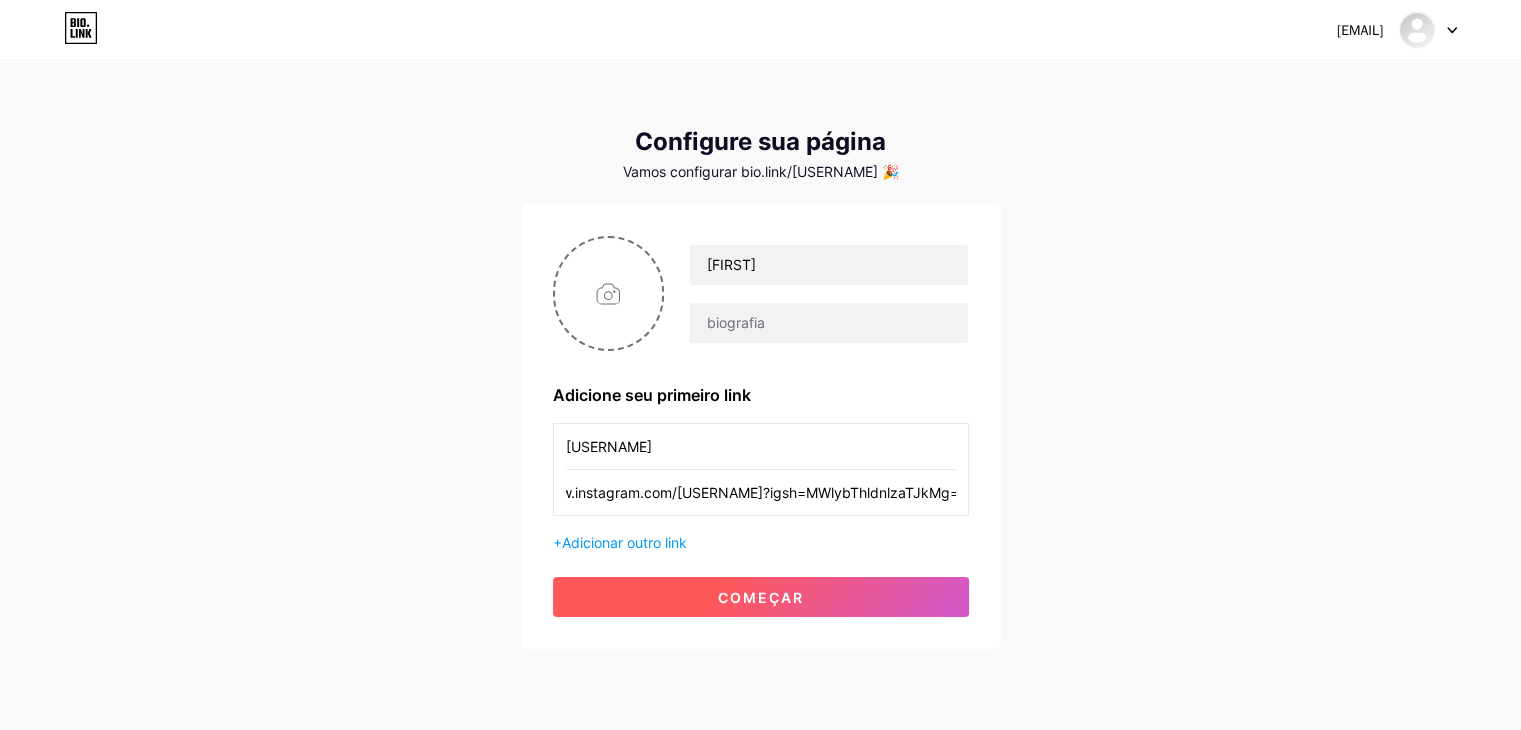 type on "https://www.instagram.com/[USERNAME]?igsh=MWlybThldnlzaTJkMg==" 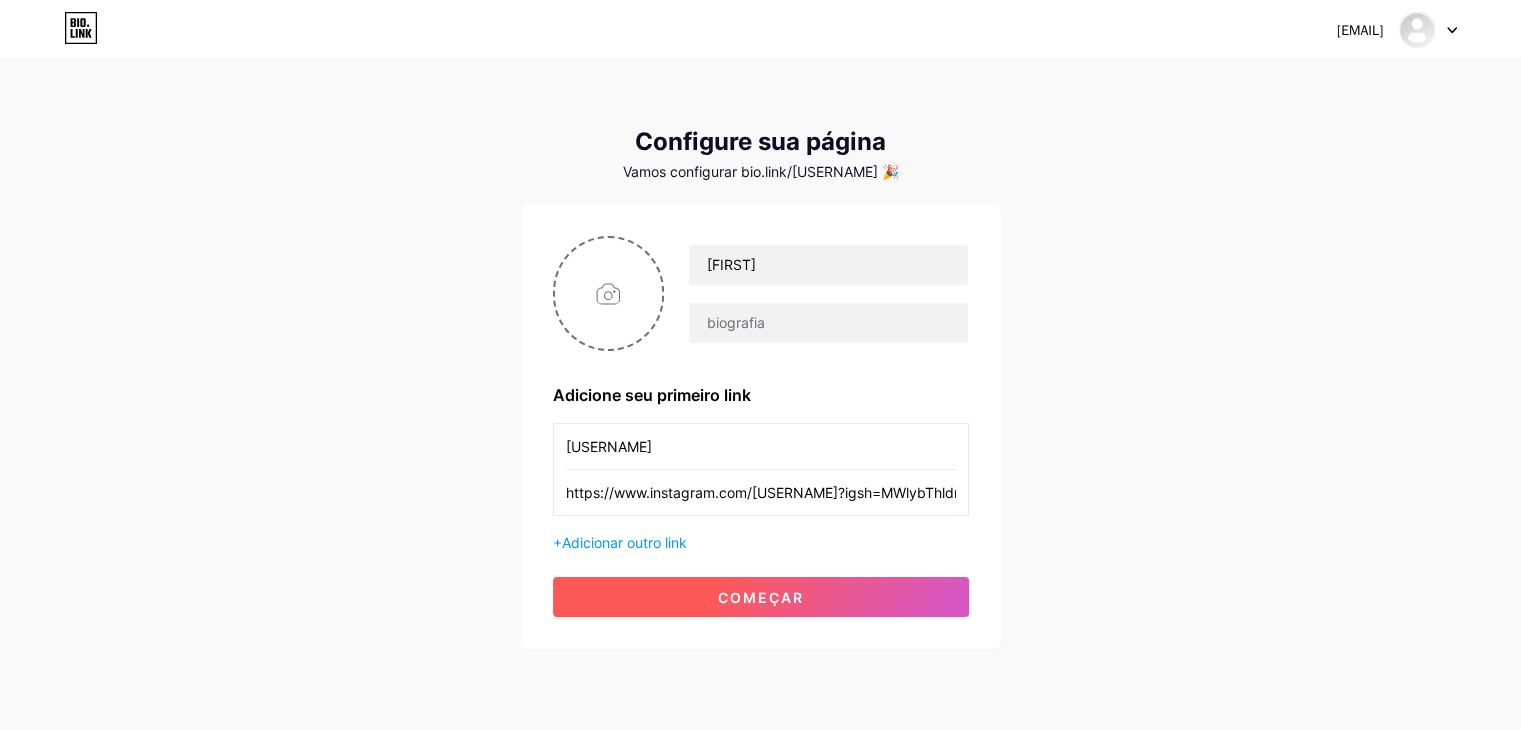 click on "começar" at bounding box center [761, 597] 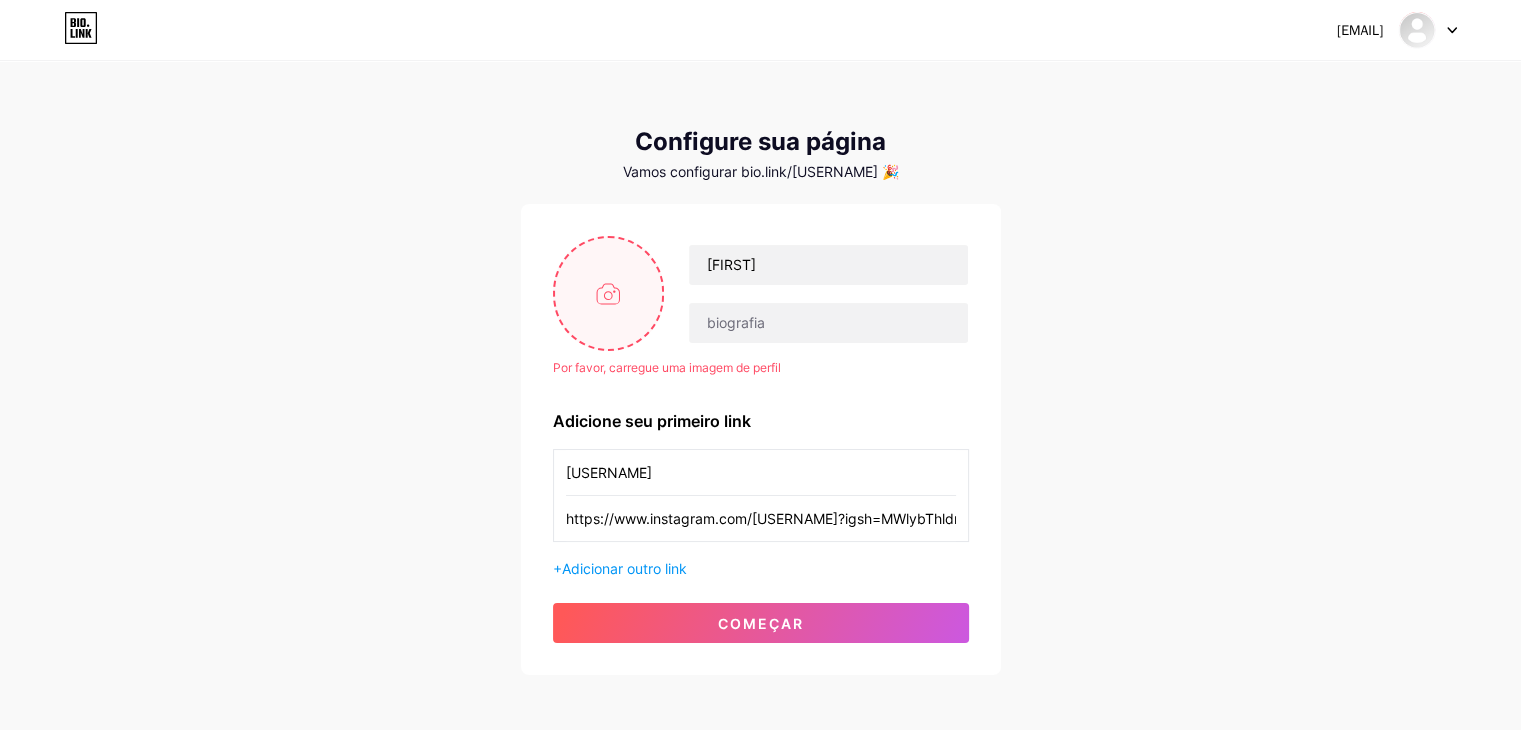 click at bounding box center (609, 293) 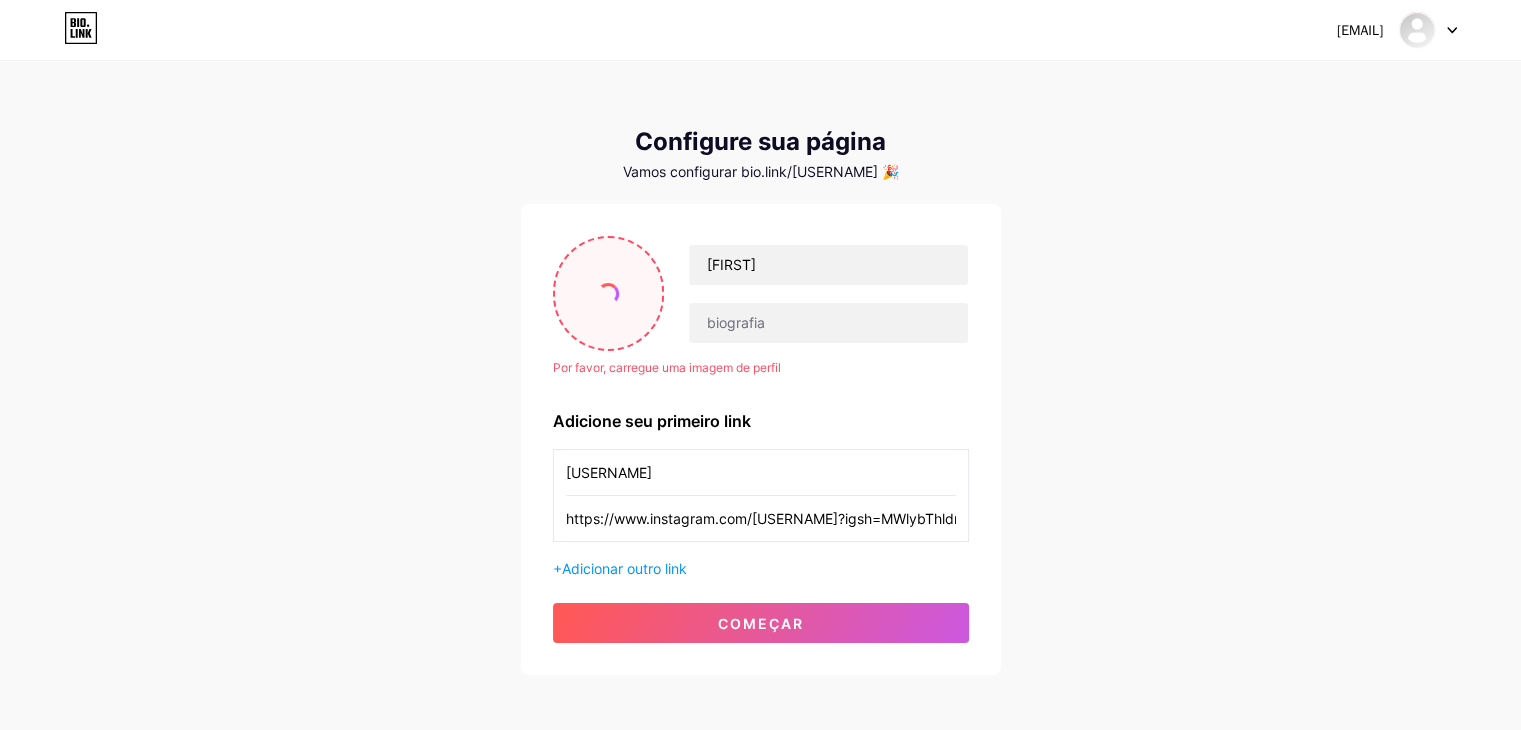 click at bounding box center (608, 294) 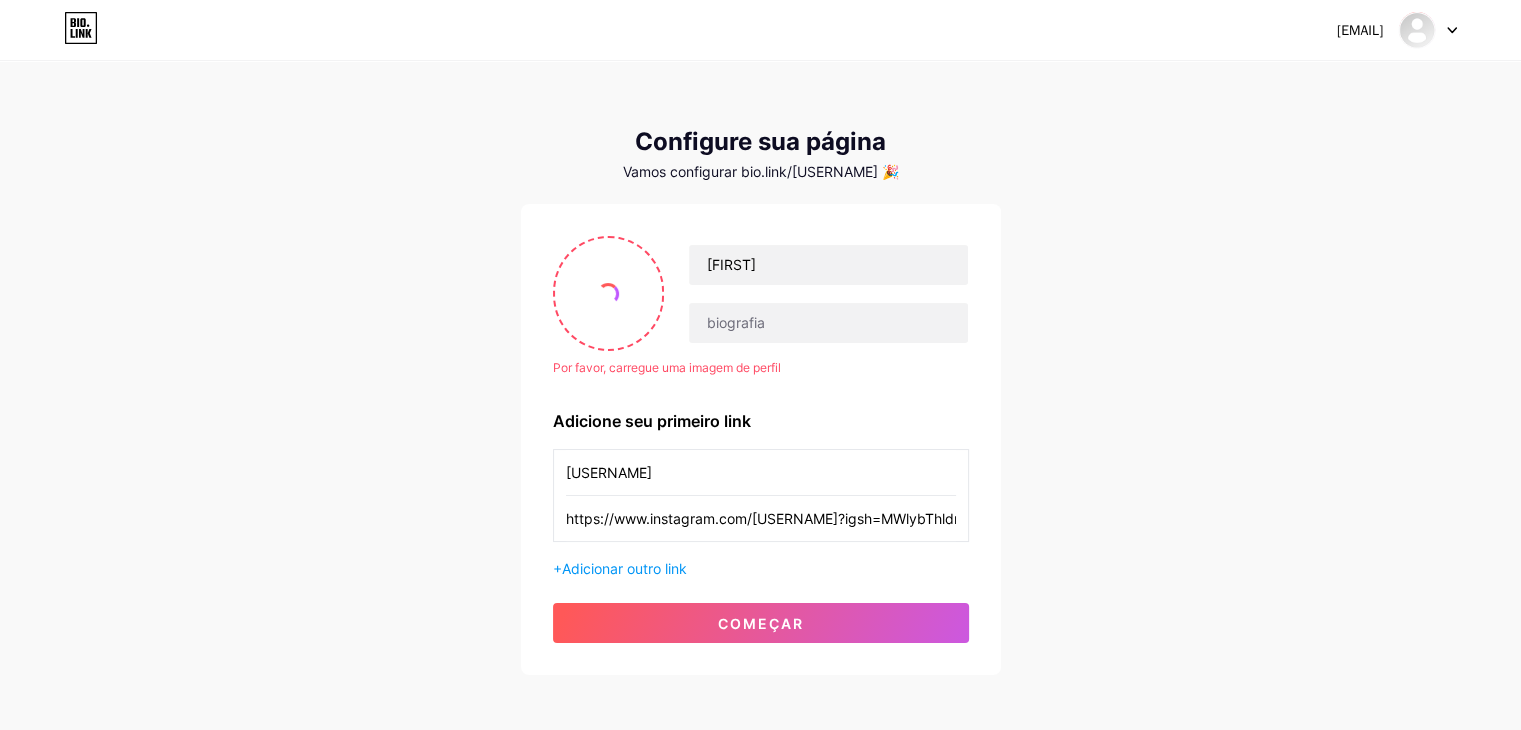 click on "[EMAIL]           Painel     Sair   Configure sua página   Vamos configurar bio.link/[USERNAME] 🎉         Por favor, carregue uma imagem de perfil   [FIRST]       Por favor, carregue uma imagem de perfil   Adicione seu primeiro link   [USERNAME]   https://www.instagram.com/[USERNAME]?igsh=MWlybThldnlzaTJkMg==
+  Adicionar outro link     começar" at bounding box center (760, 369) 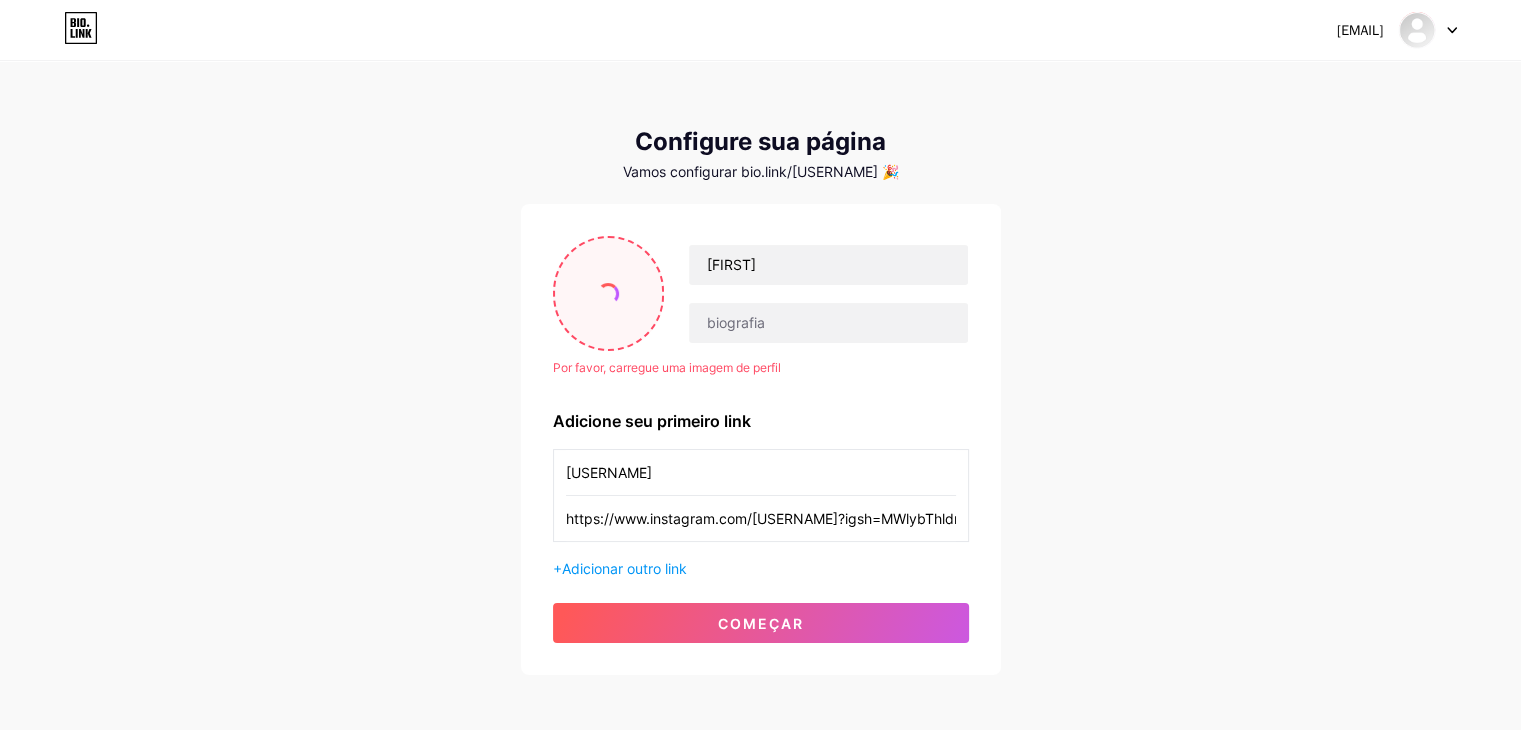 click at bounding box center [609, 293] 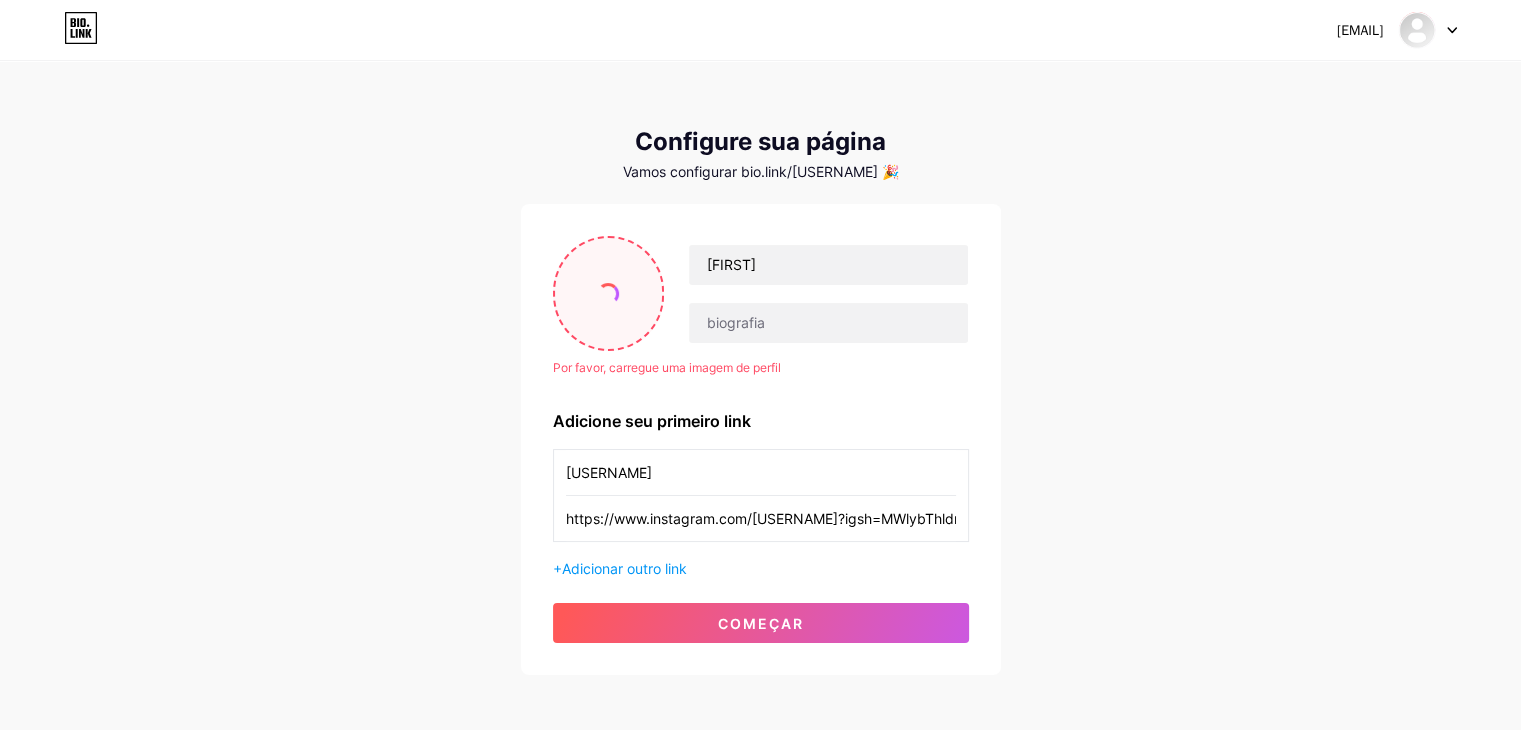 type on "C:\fakepath\[FIRST] - Myself Club  04.jpg" 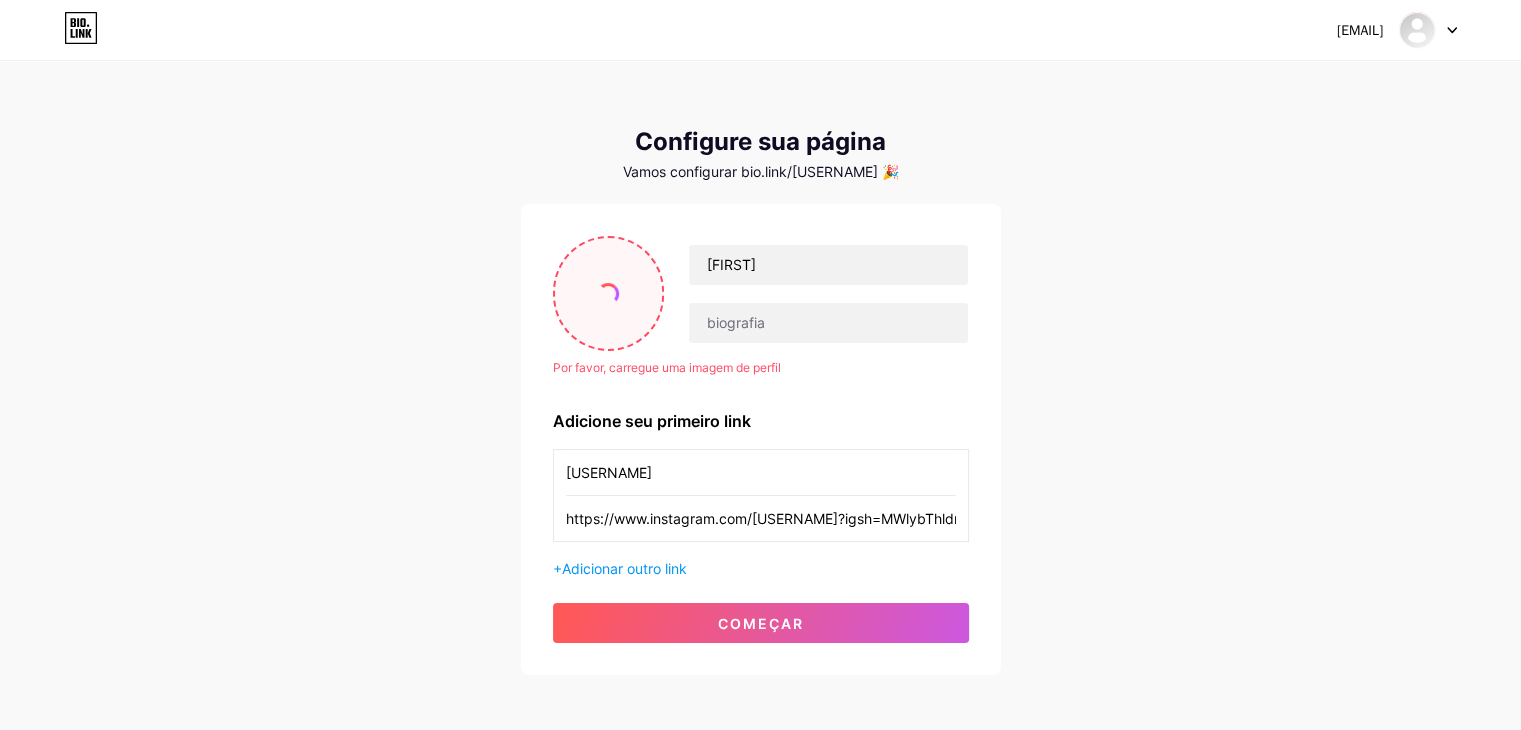 click at bounding box center [609, 293] 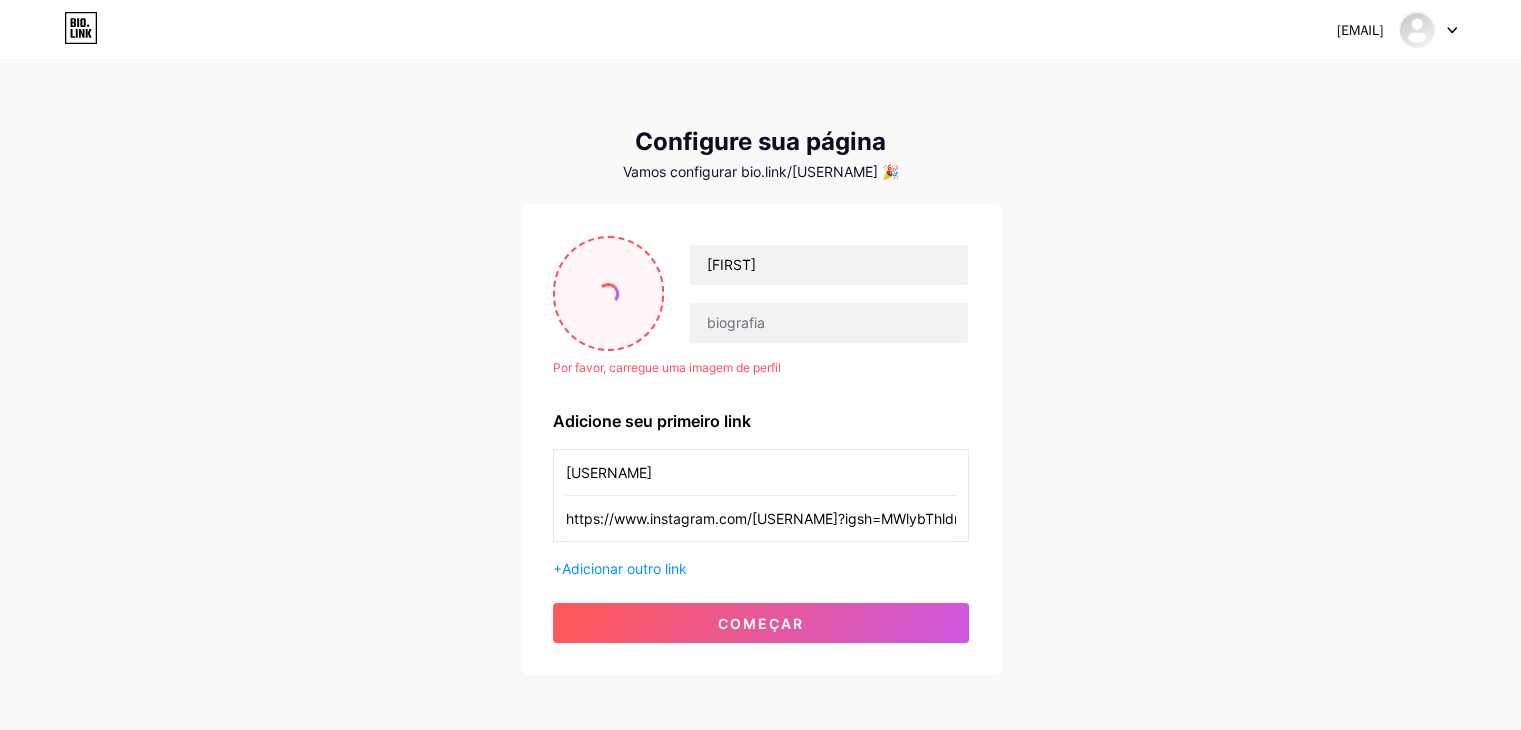 type 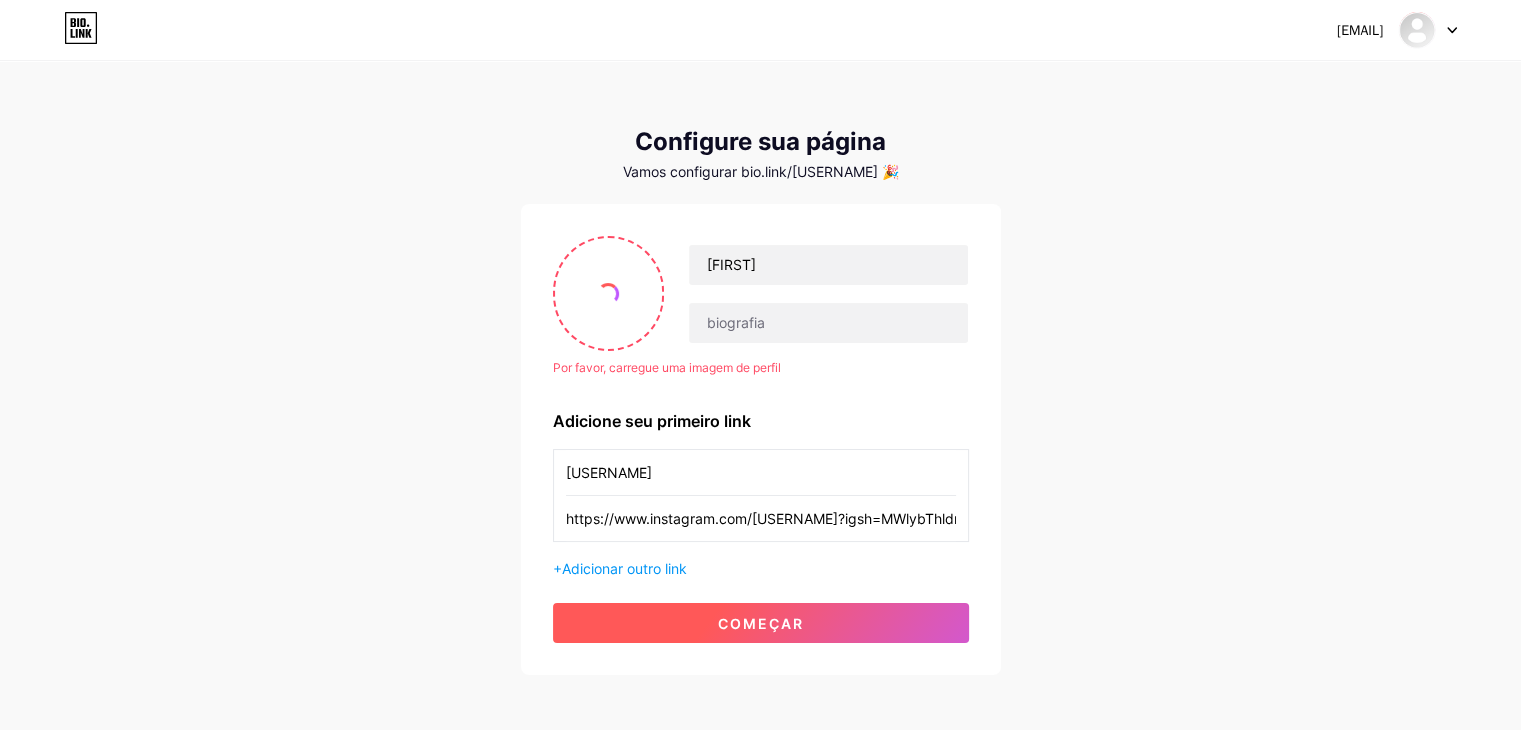 click on "começar" at bounding box center (761, 623) 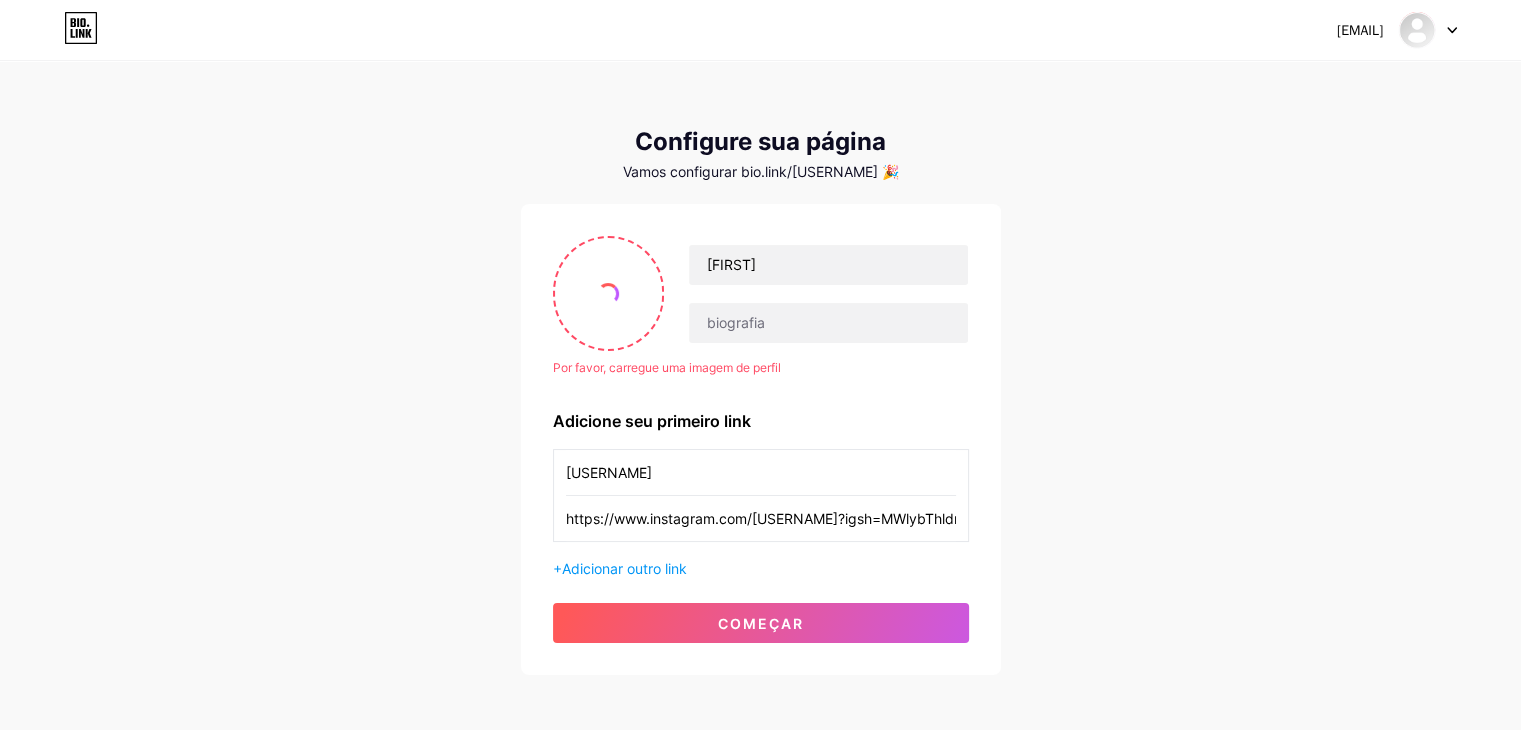 click on "[EMAIL]           Painel     Sair   Configure sua página   Vamos configurar bio.link/[USERNAME] 🎉         Por favor, carregue uma imagem de perfil   [FIRST]       Por favor, carregue uma imagem de perfil   Adicione seu primeiro link   [USERNAME]   https://www.instagram.com/[USERNAME]?igsh=MWlybThldnlzaTJkMg==
+  Adicionar outro link     começar" at bounding box center (760, 369) 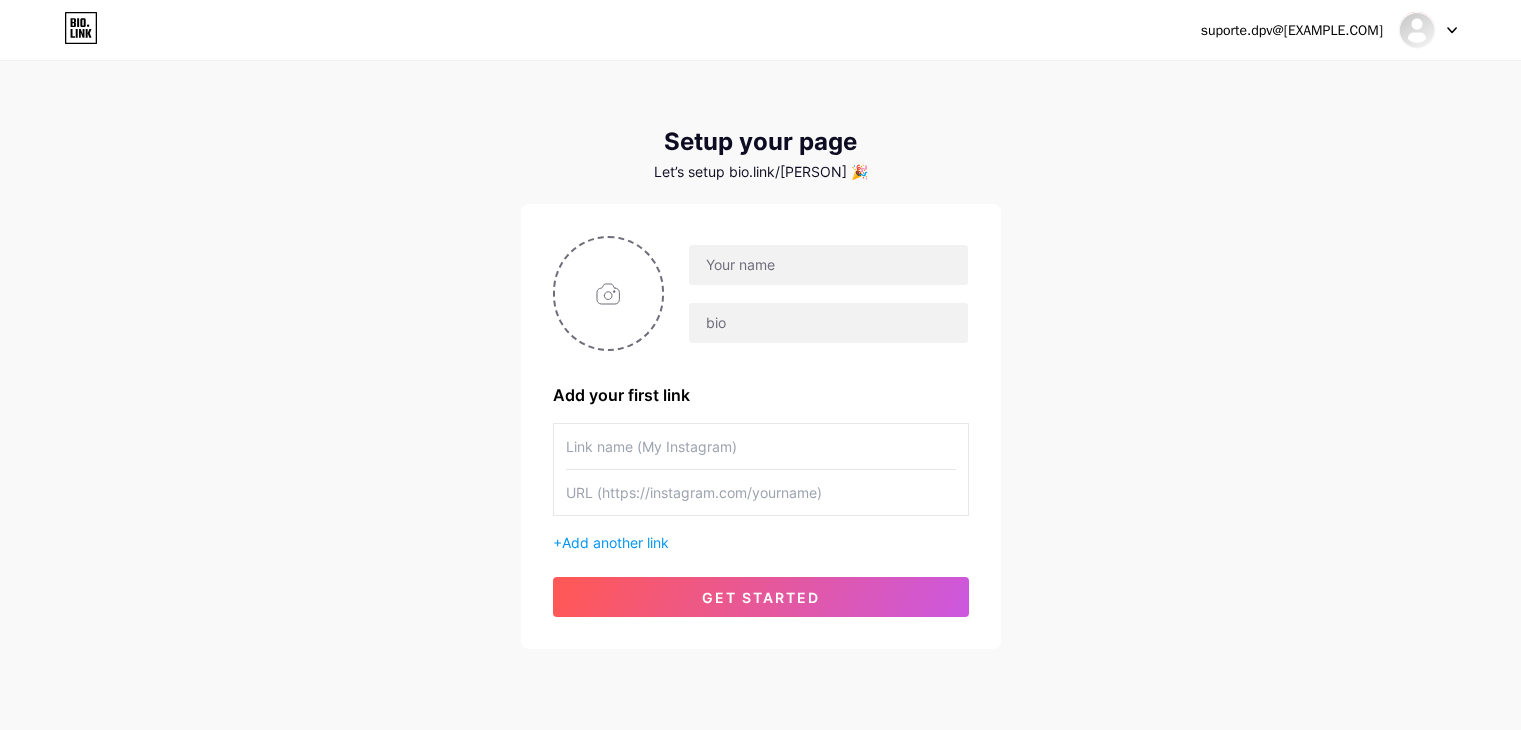 scroll, scrollTop: 0, scrollLeft: 0, axis: both 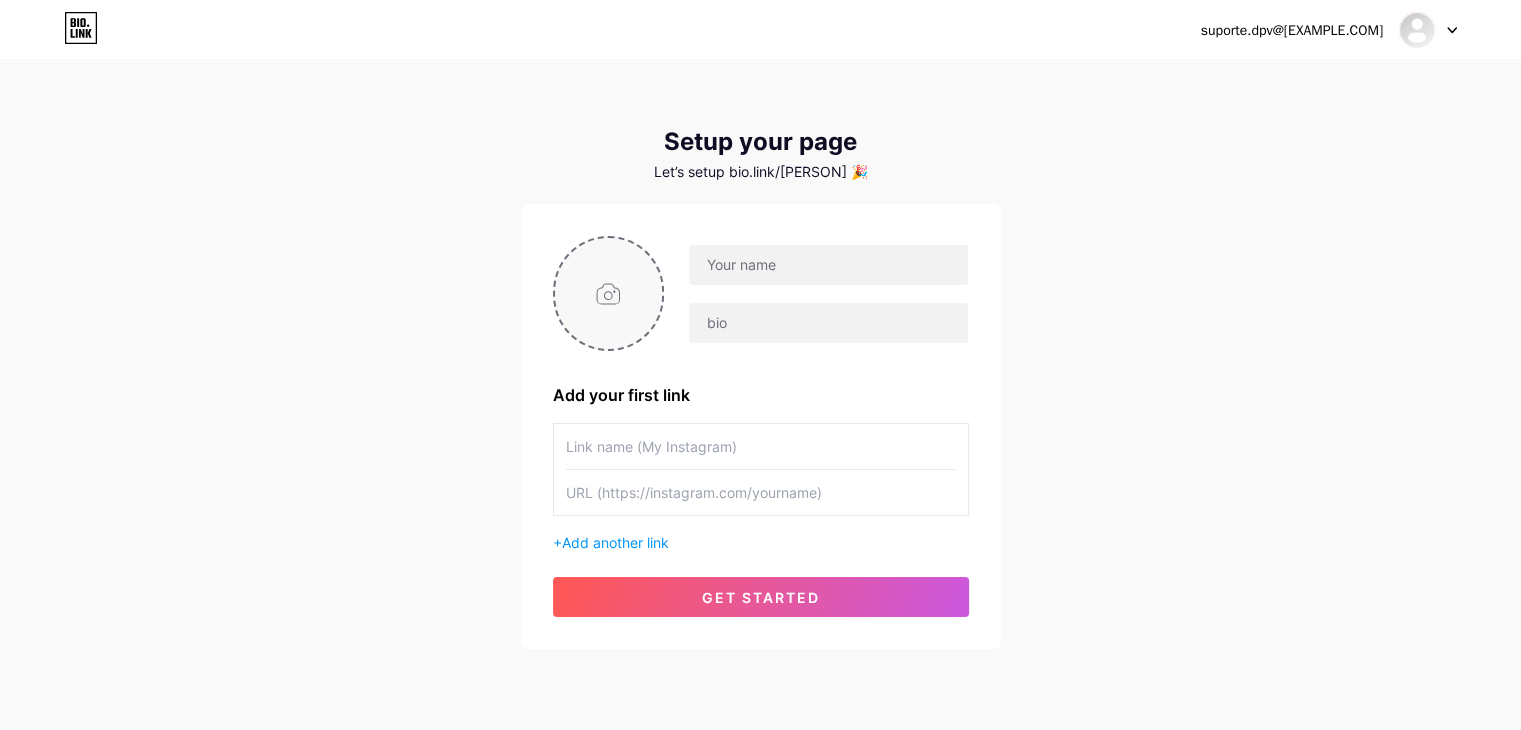 click at bounding box center [609, 293] 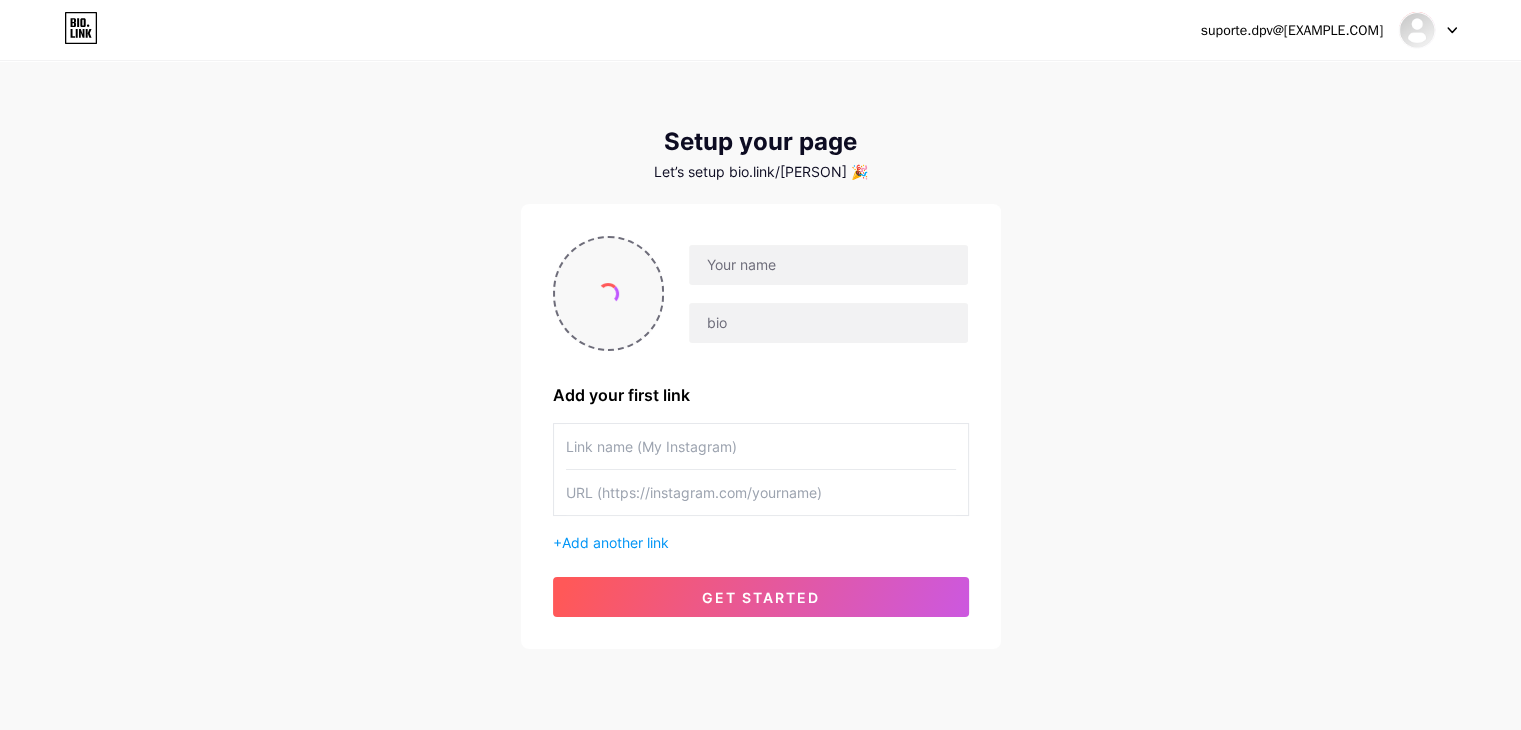 click at bounding box center (609, 293) 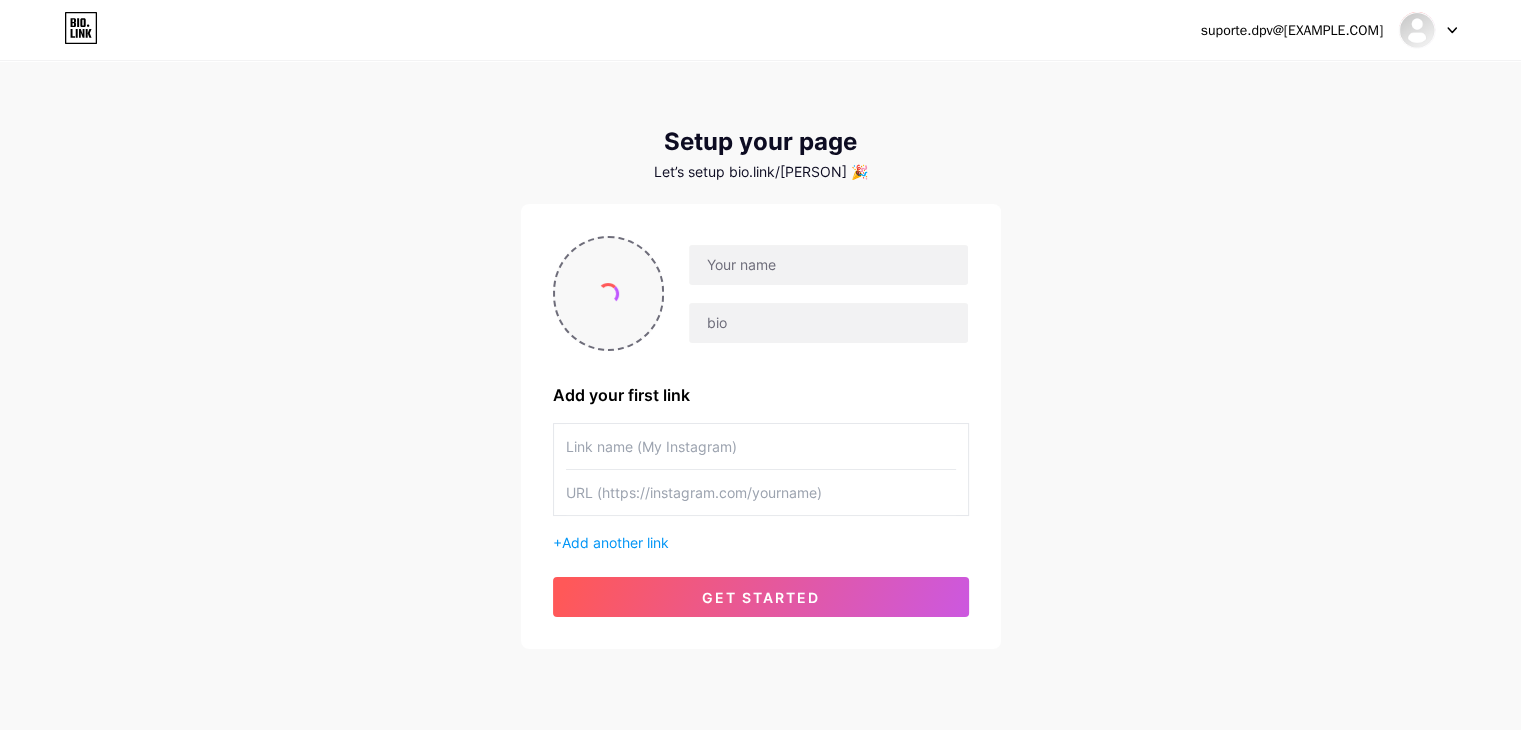 type on "C:\fakepath\FOTO (360).jpg" 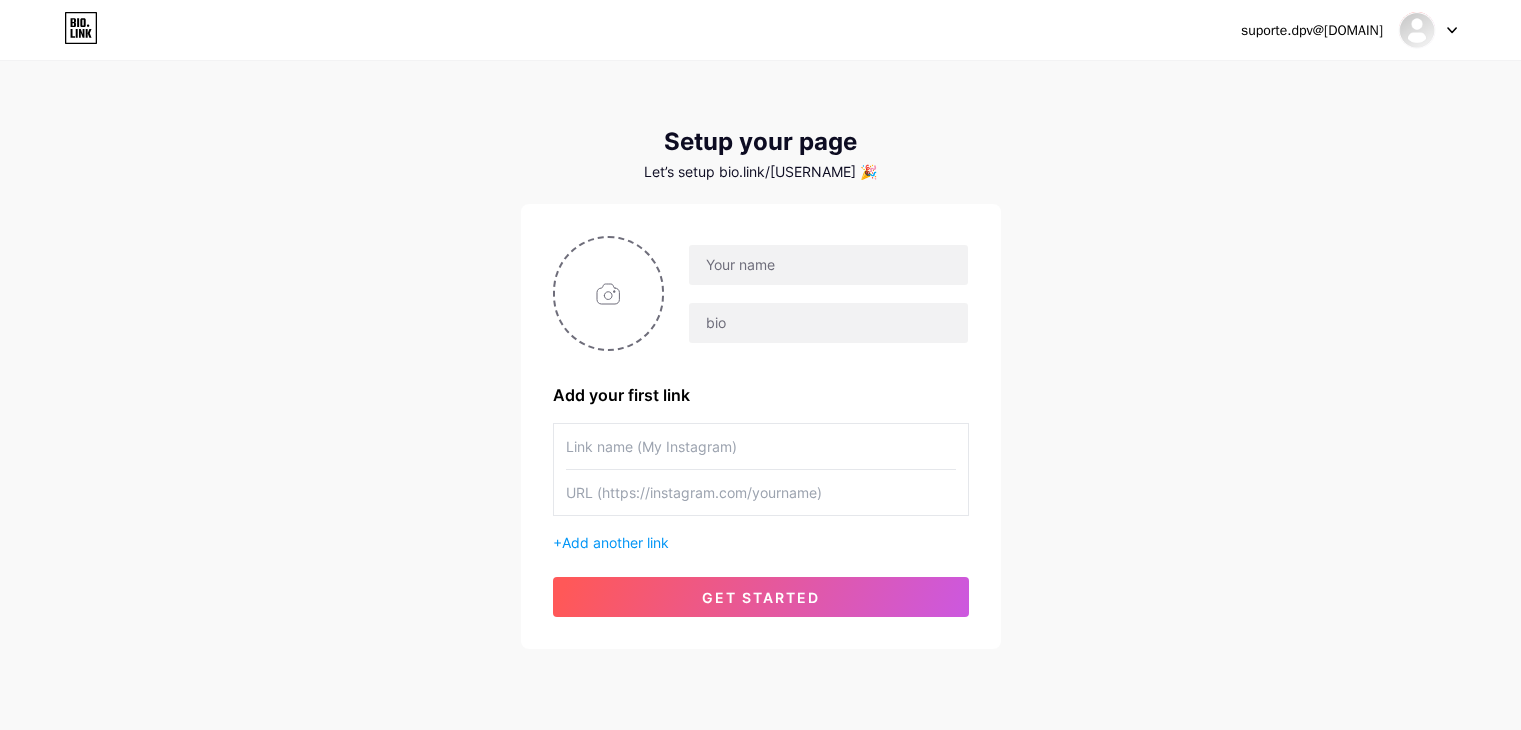 scroll, scrollTop: 0, scrollLeft: 0, axis: both 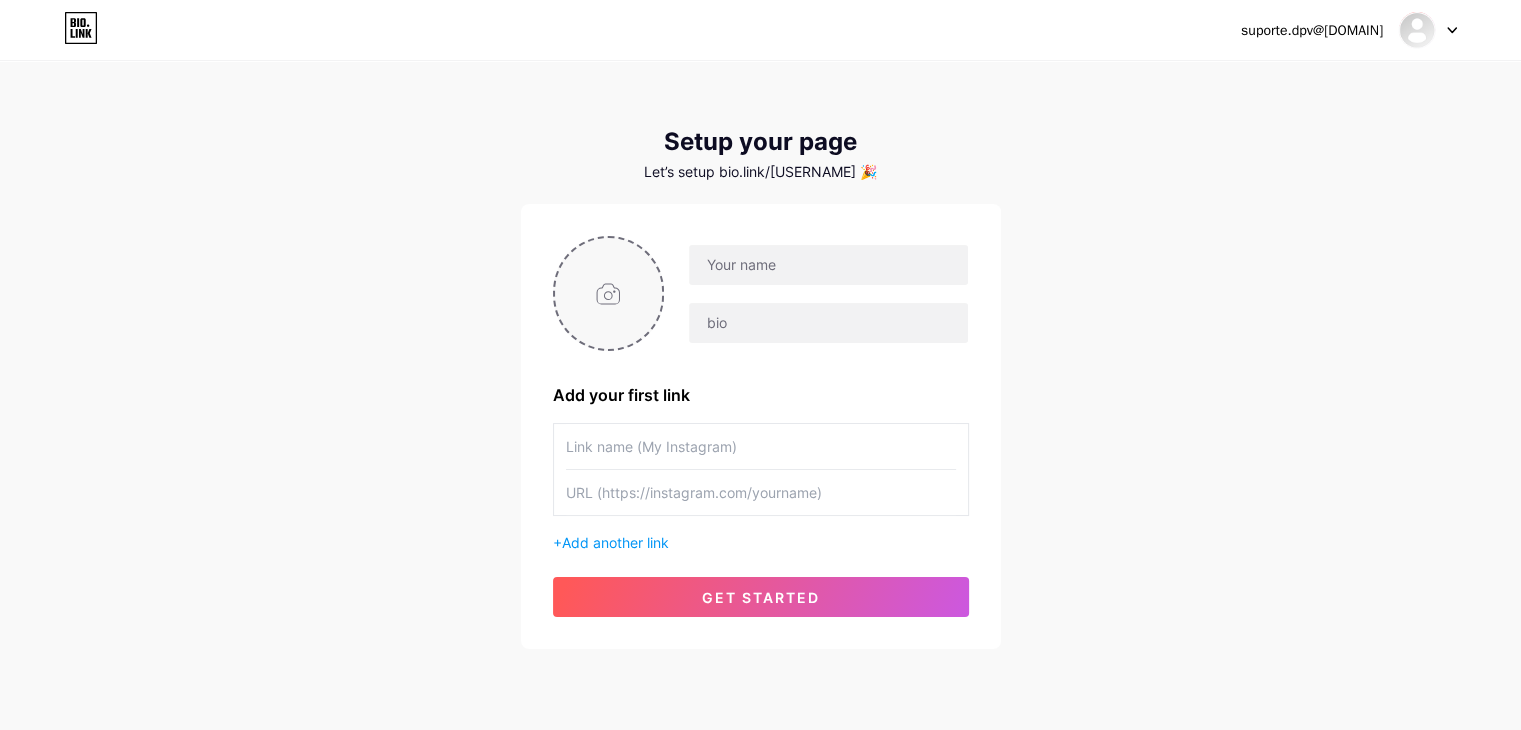 click at bounding box center [609, 293] 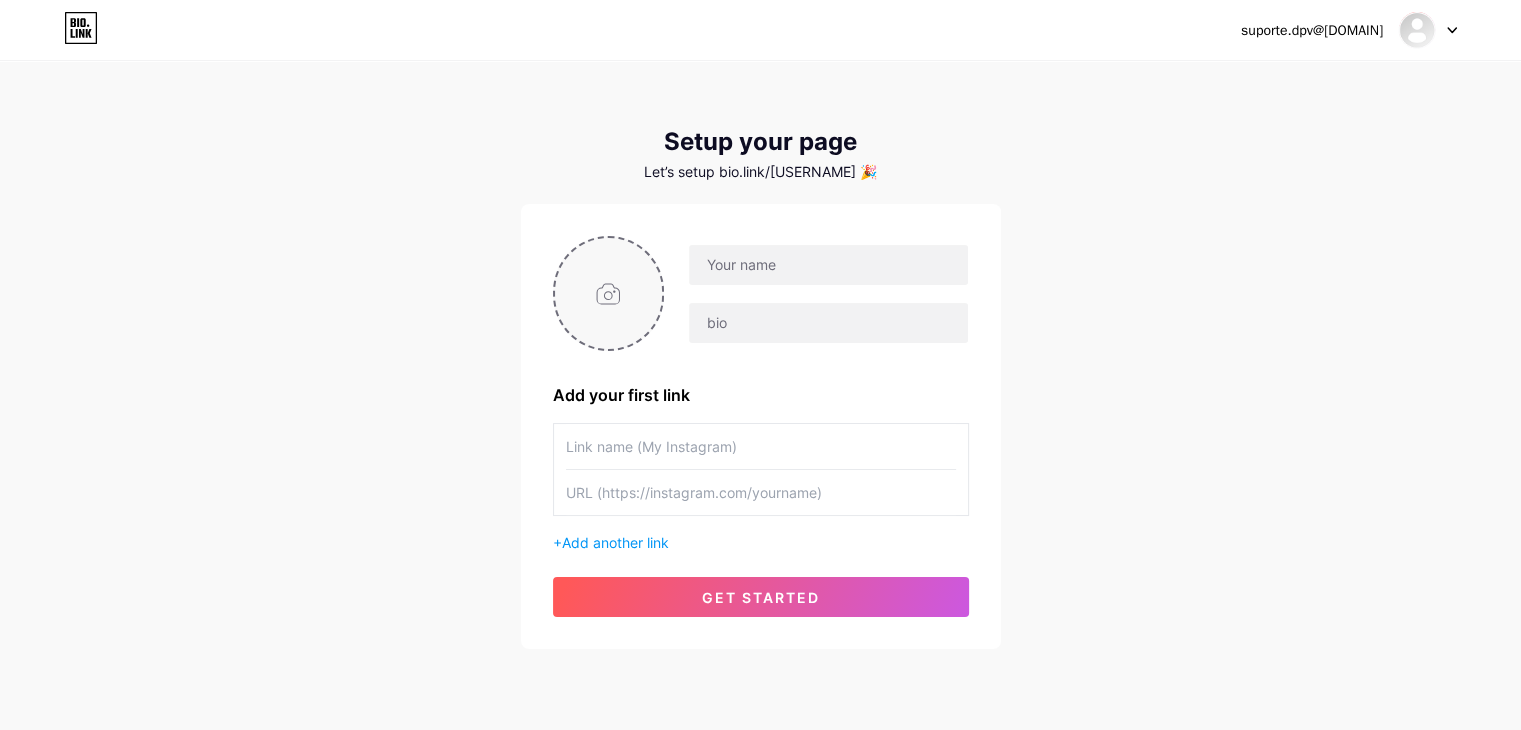 type on "C:\fakepath\FOTO (360).jpg" 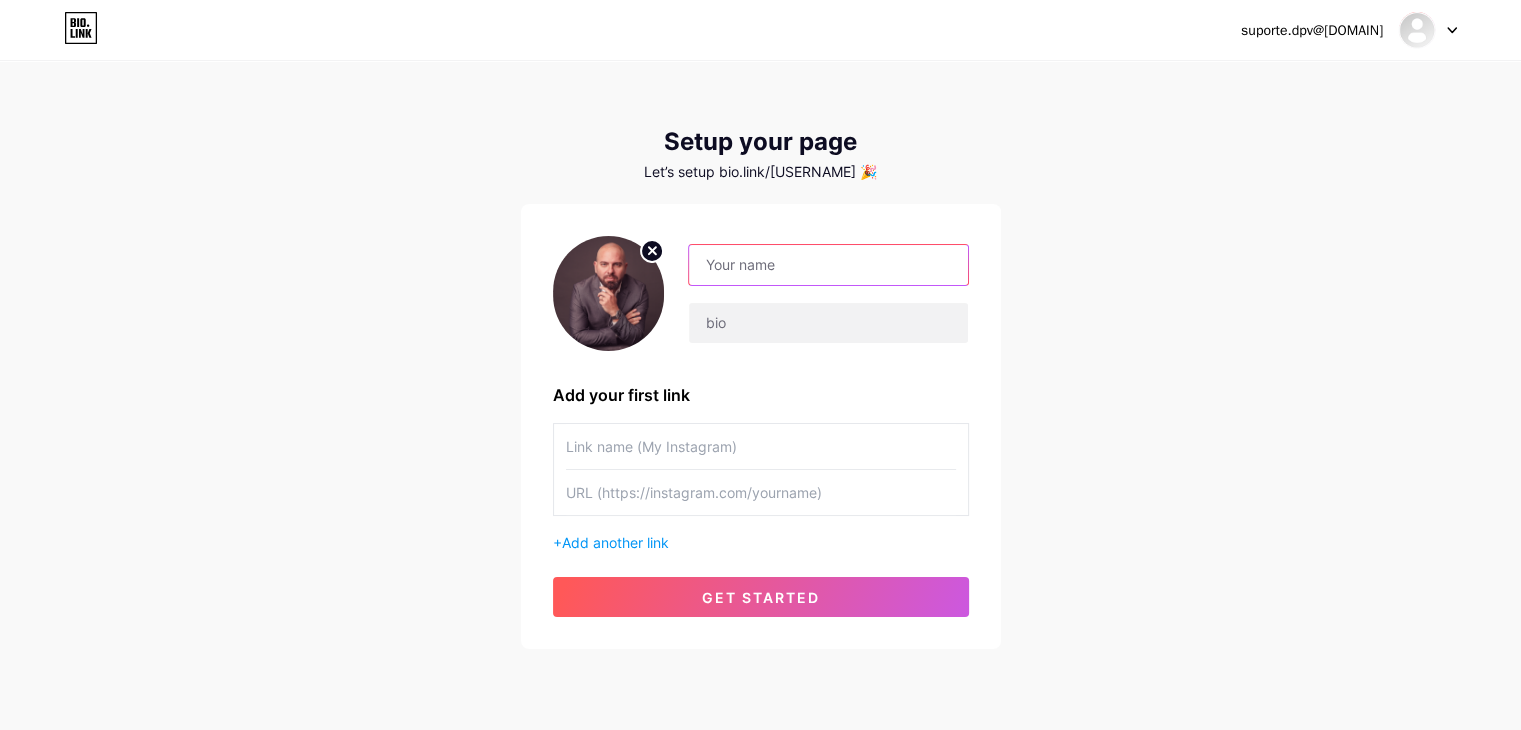 click at bounding box center [828, 265] 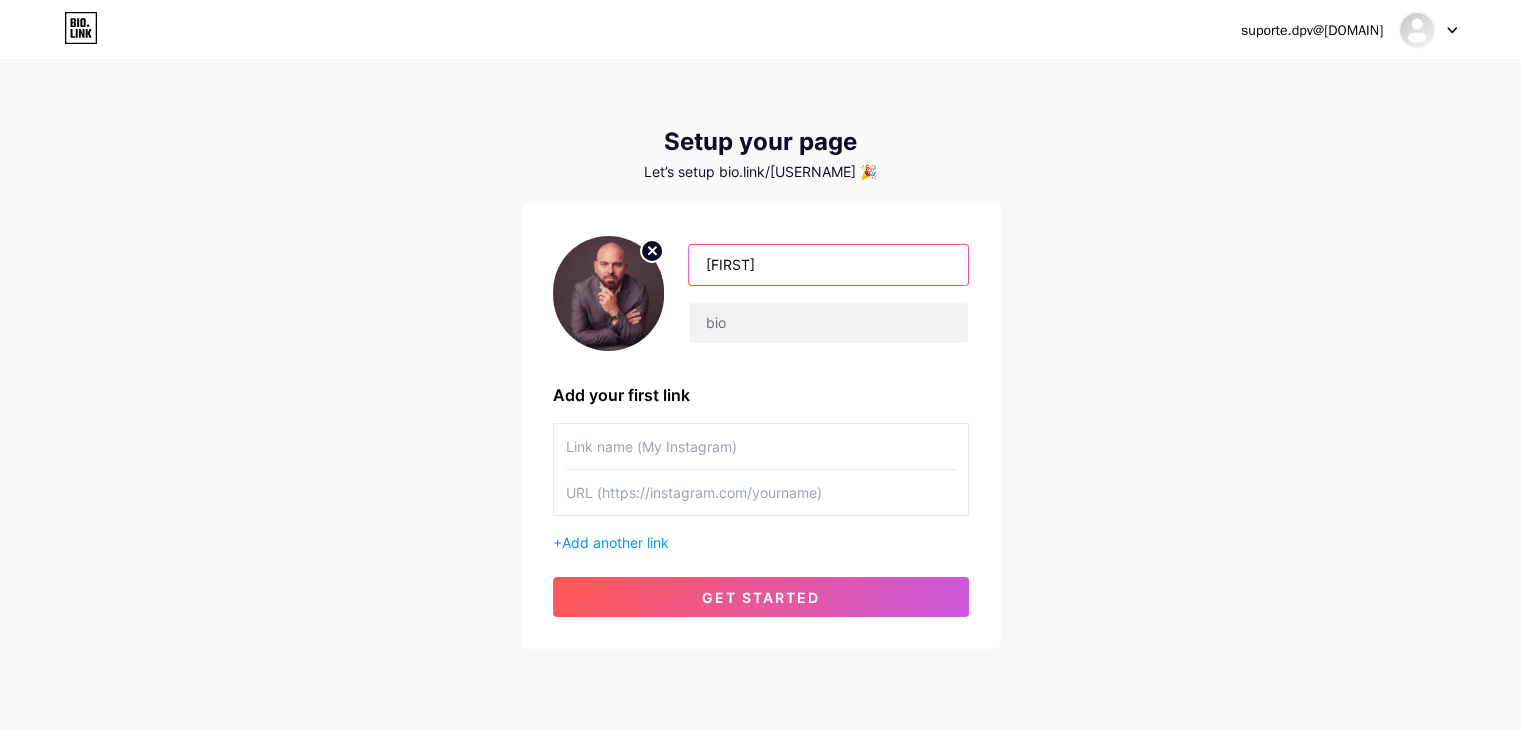type on "[FIRST]" 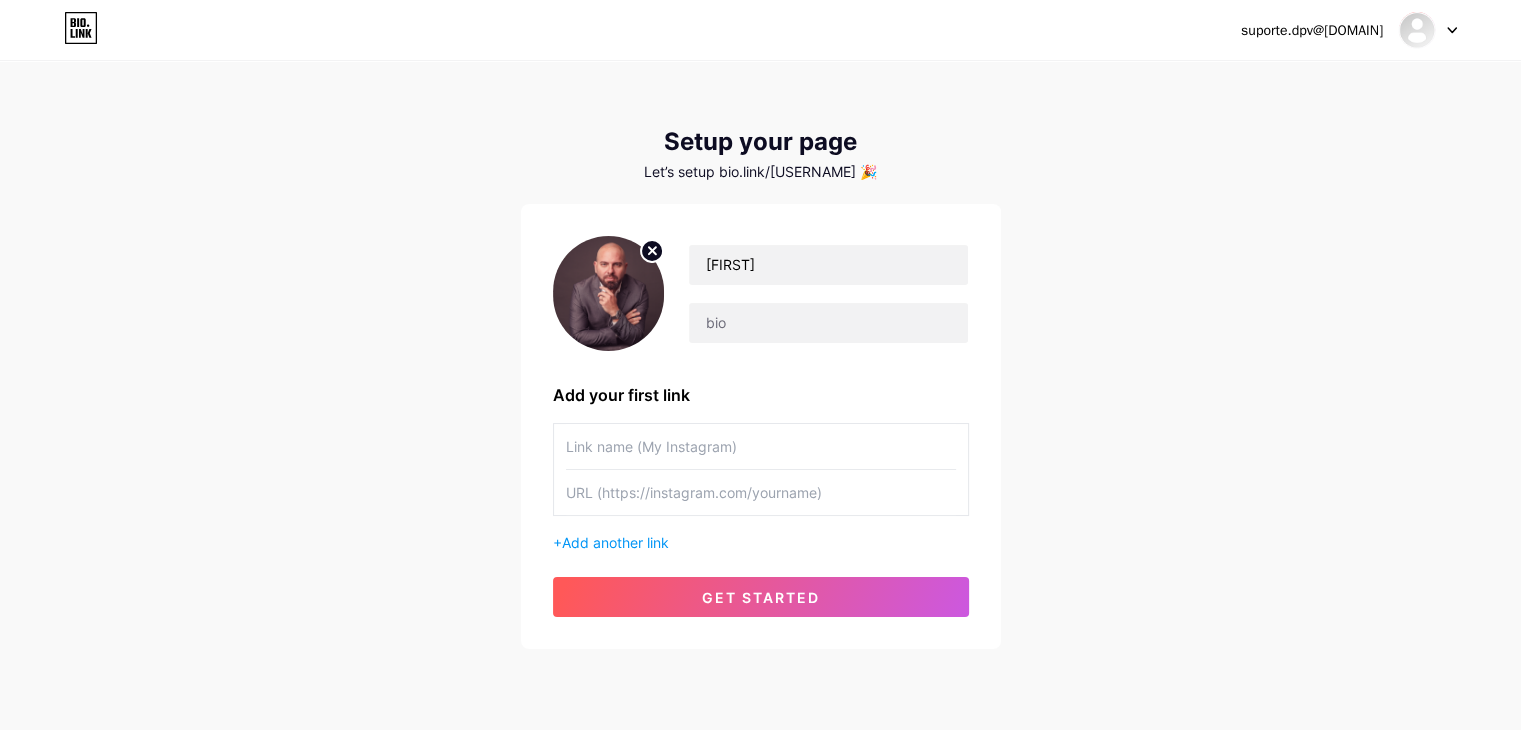click at bounding box center [761, 446] 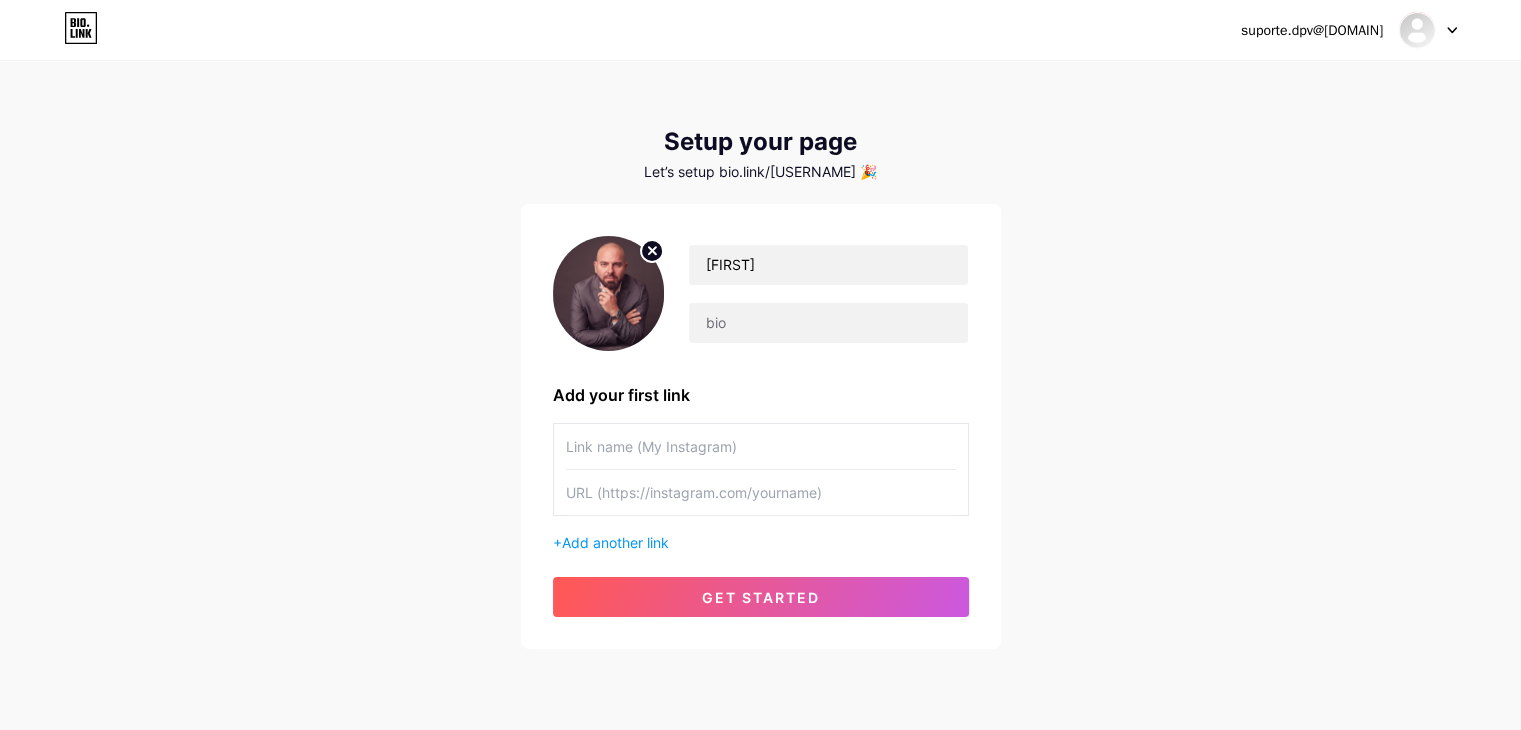 click at bounding box center (761, 492) 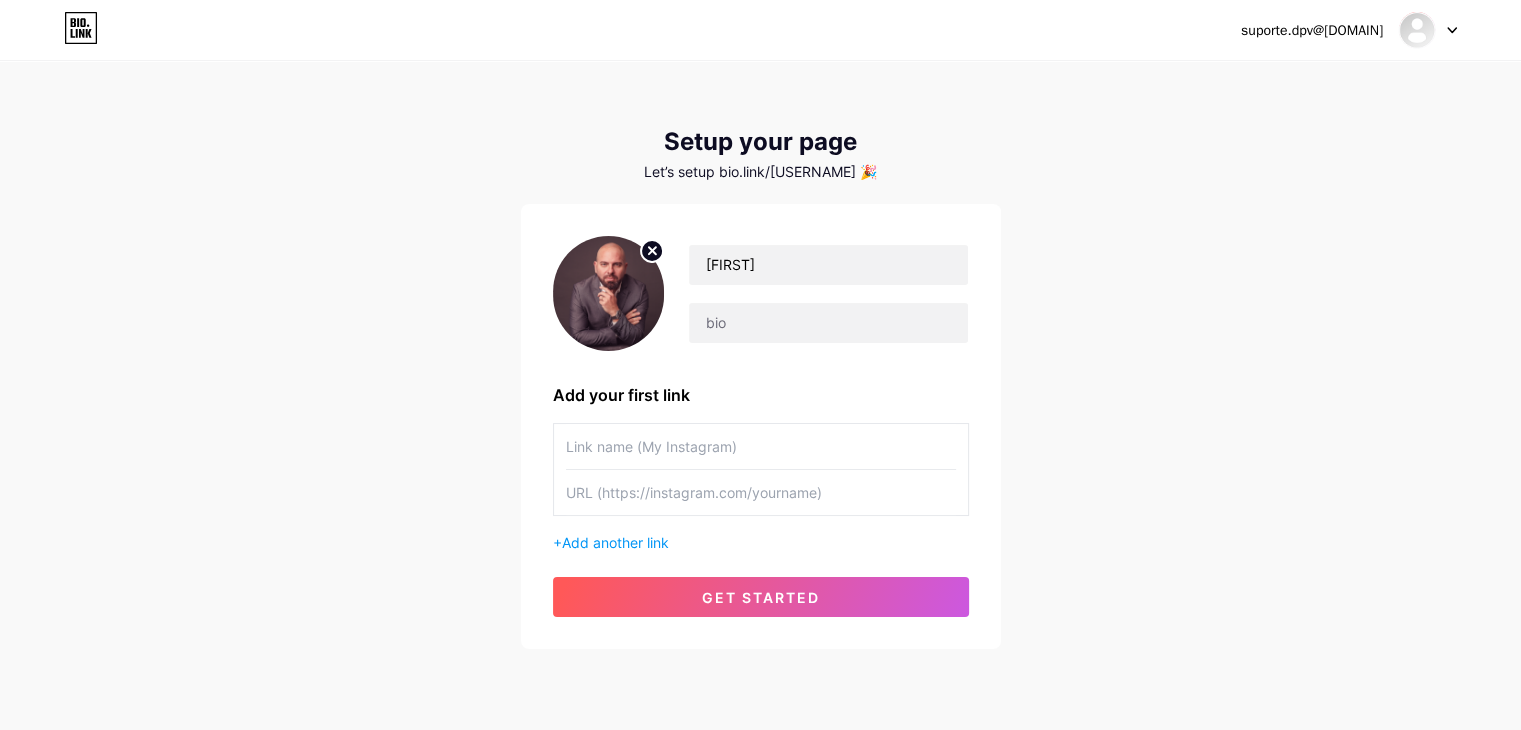 paste on "https://www.instagram.com/[USERNAME]?igsh=MWlybThldnlzaTJkMg==" 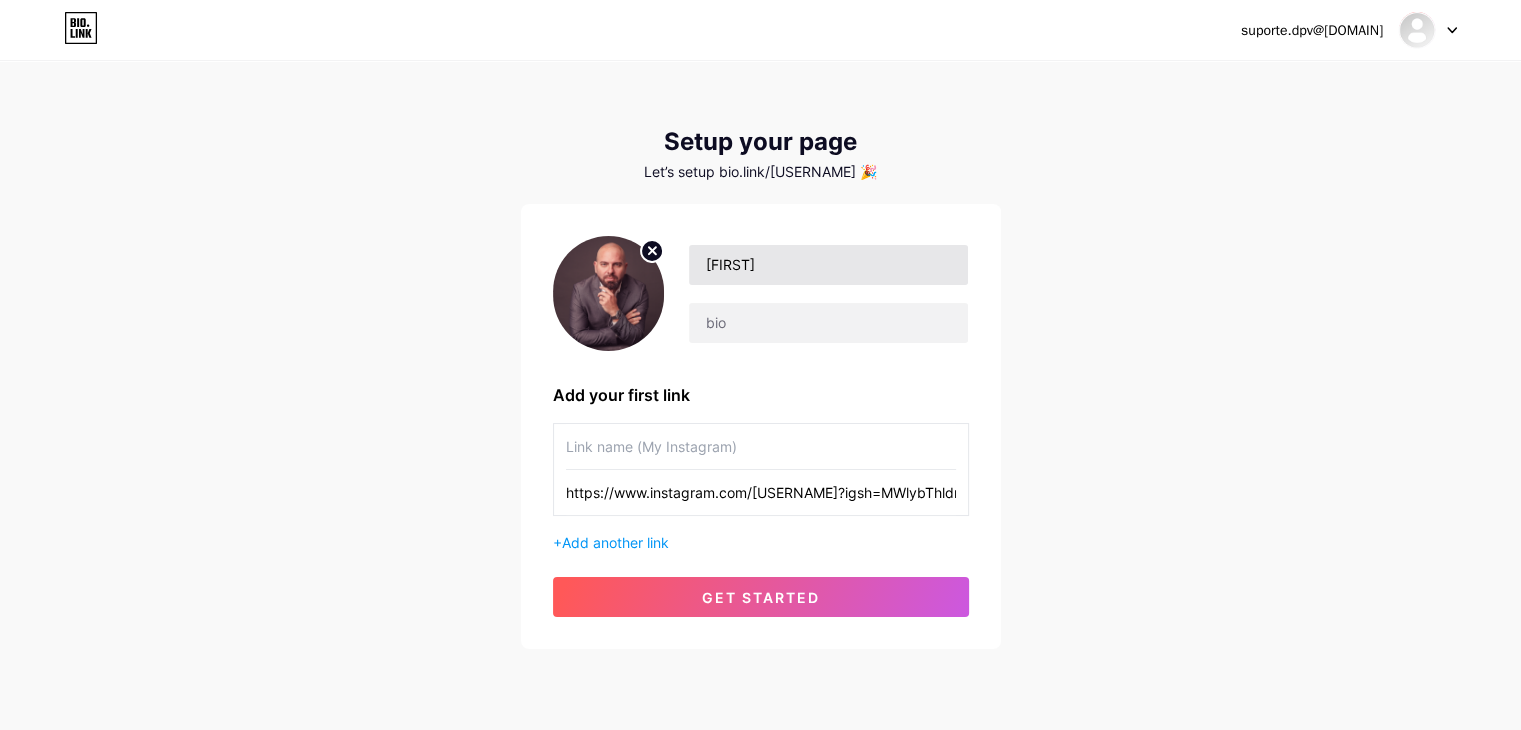 scroll, scrollTop: 0, scrollLeft: 75, axis: horizontal 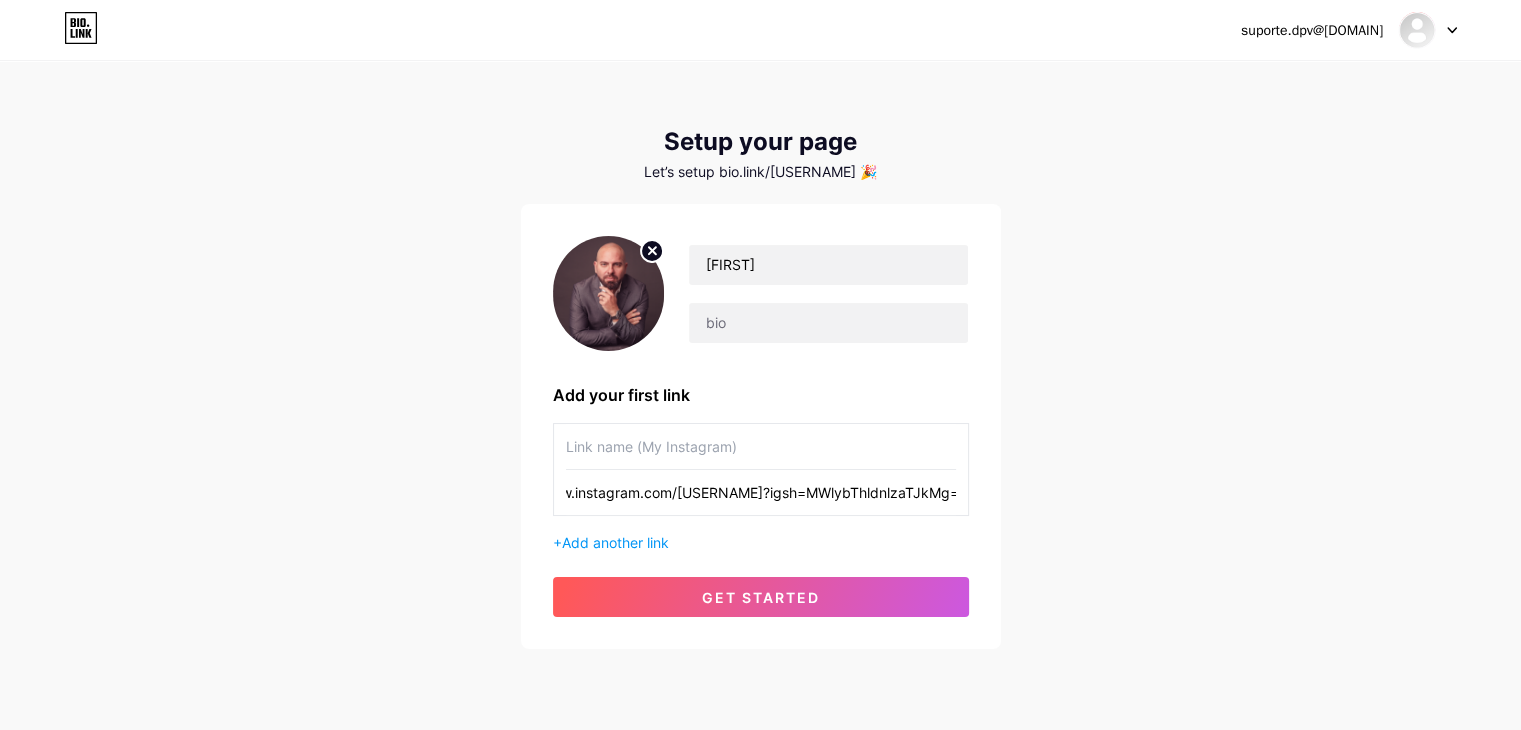 type on "https://www.instagram.com/[USERNAME]?igsh=MWlybThldnlzaTJkMg==" 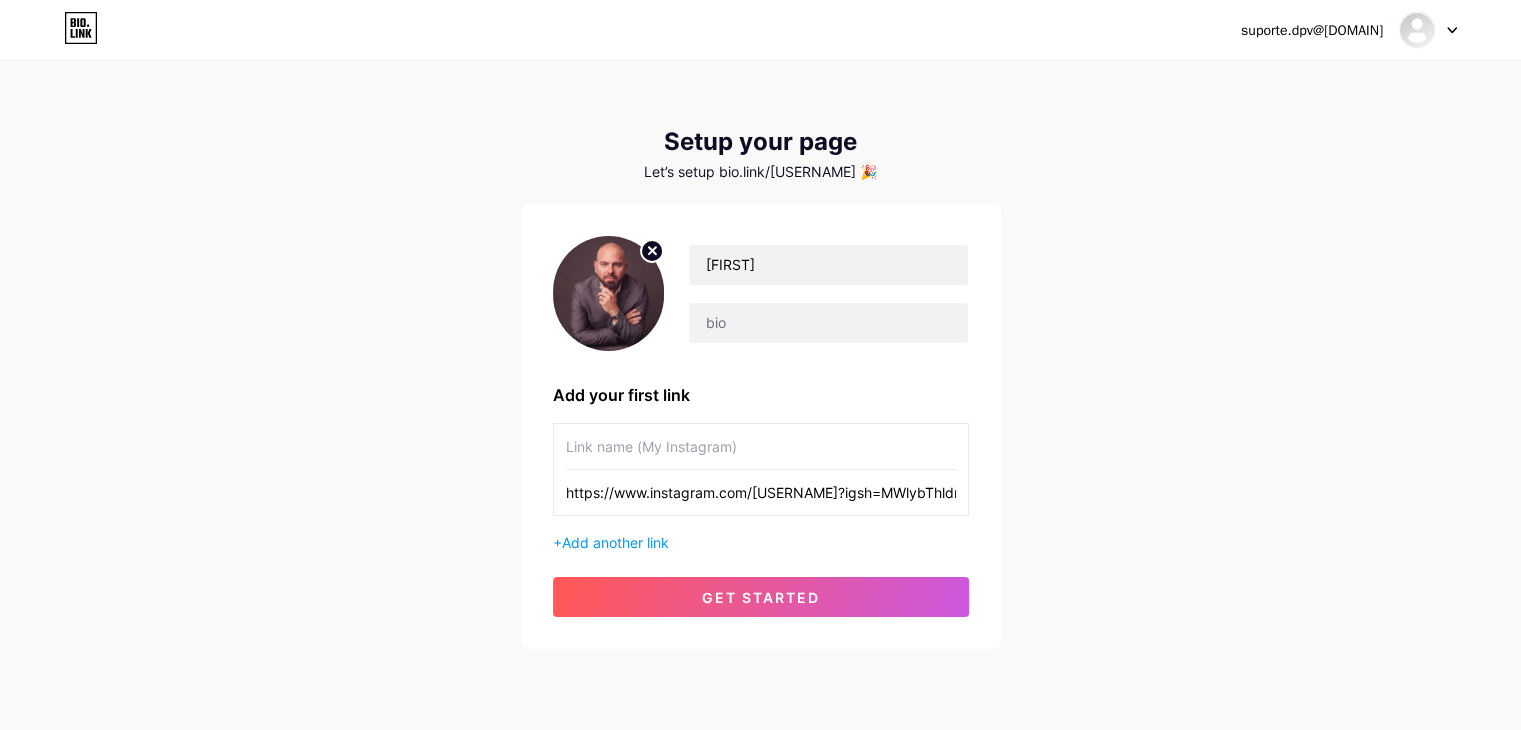 click at bounding box center [761, 446] 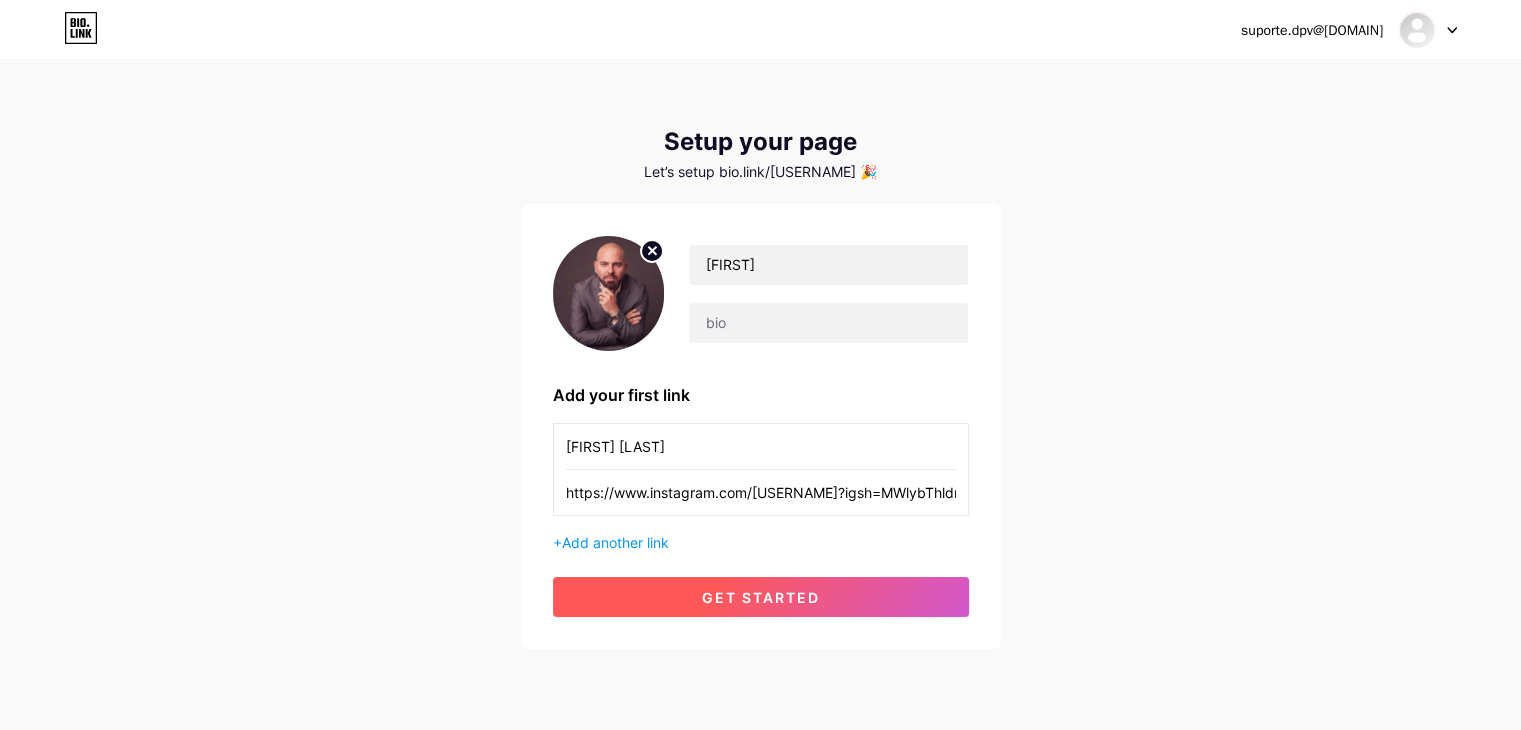 type on "[FIRST] [LAST]" 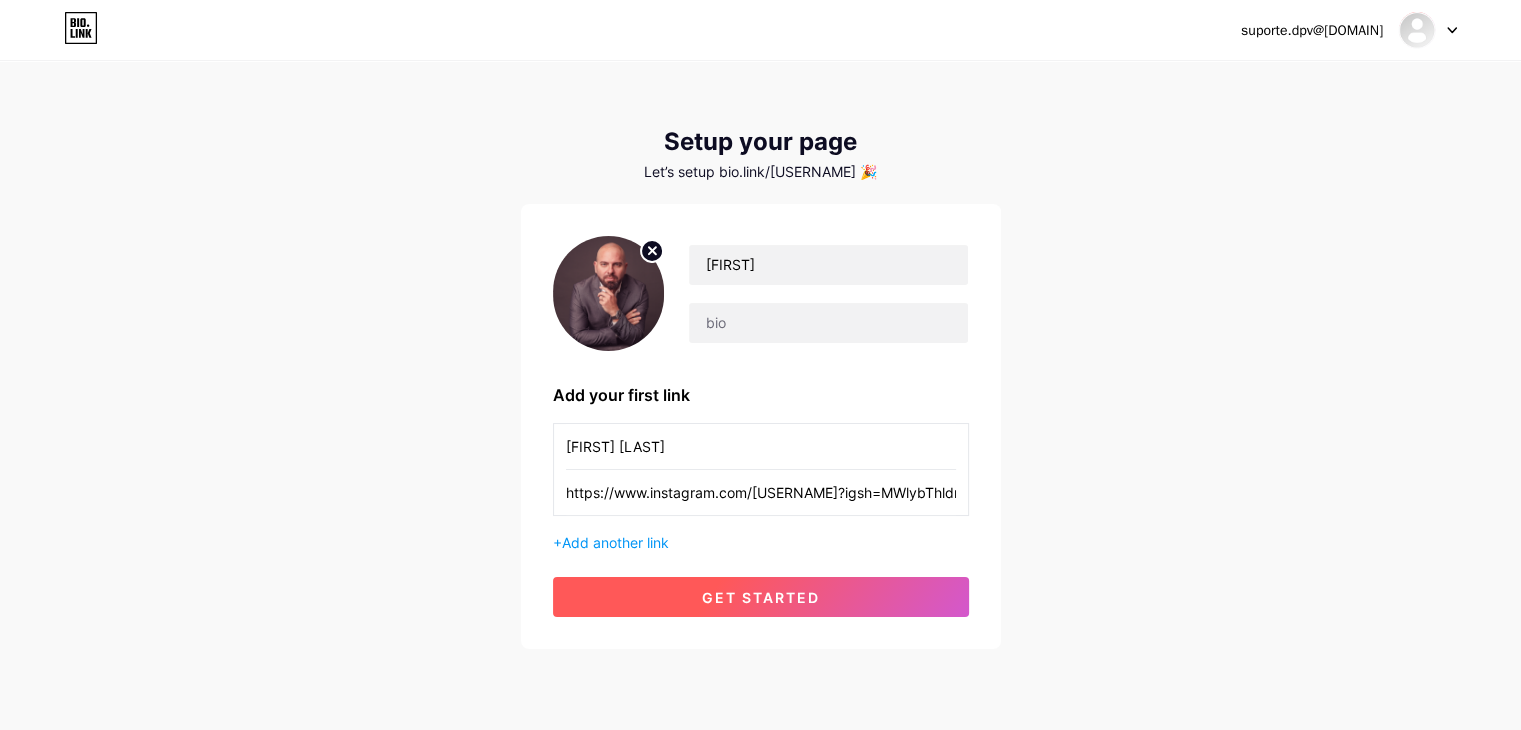 click on "get started" at bounding box center (761, 597) 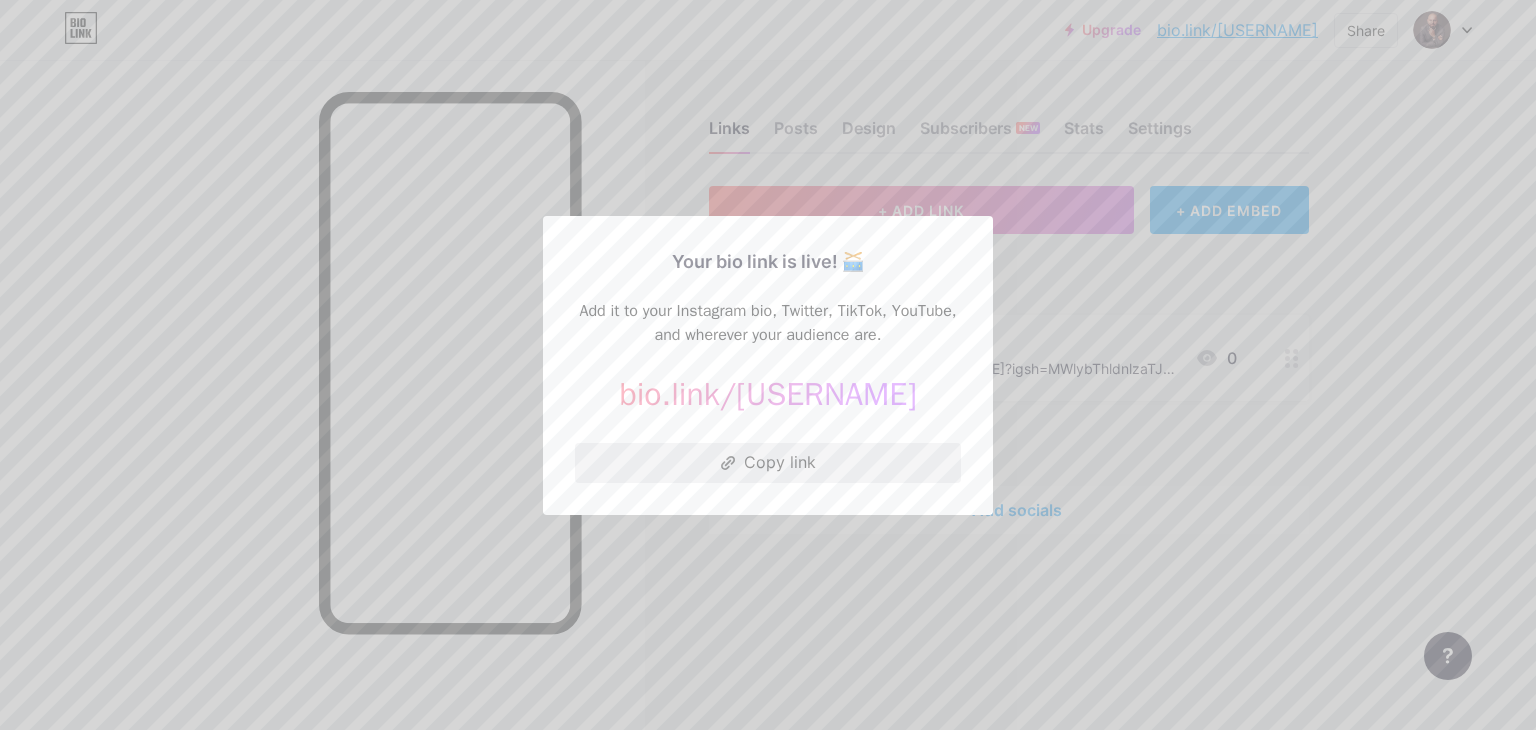 click on "Copy link" at bounding box center (768, 463) 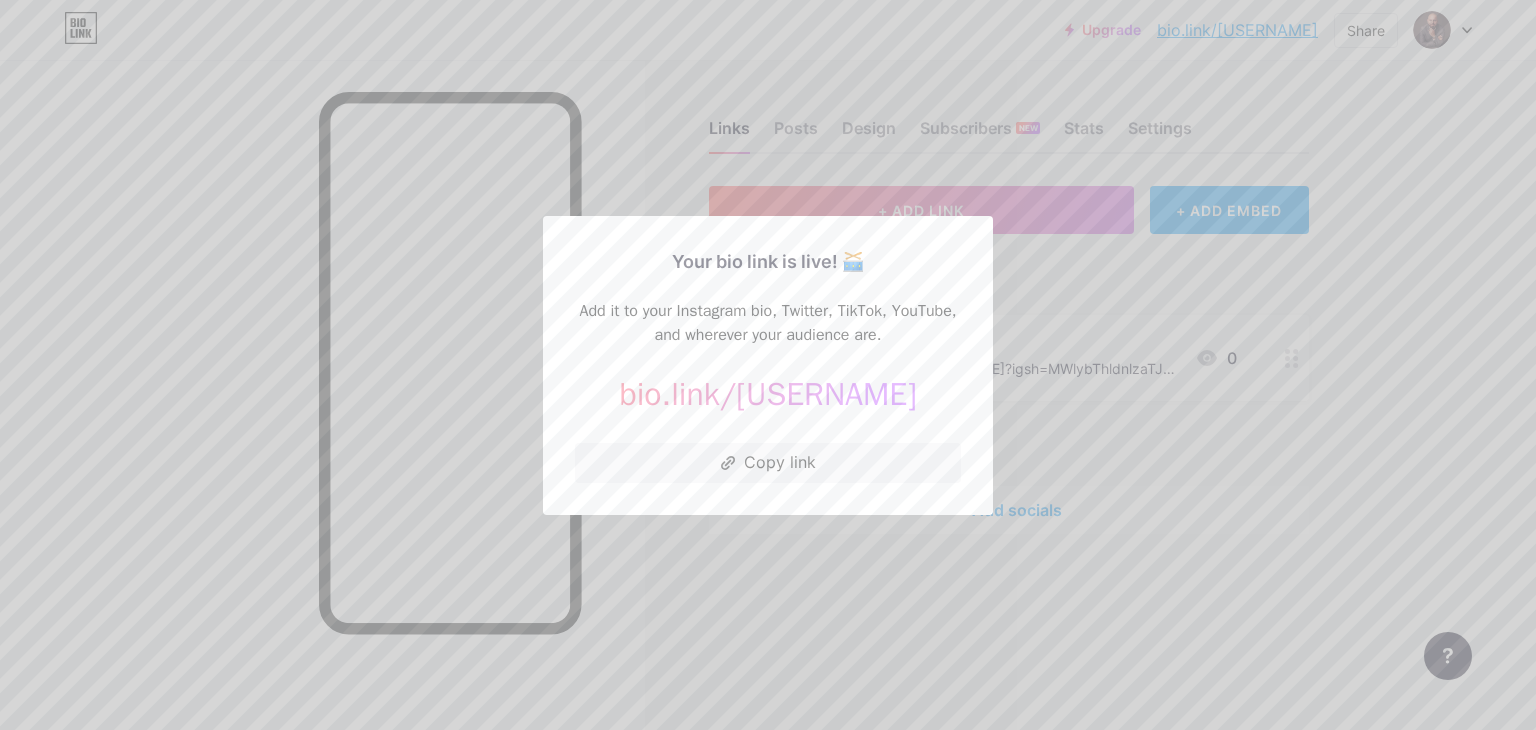 click at bounding box center [768, 365] 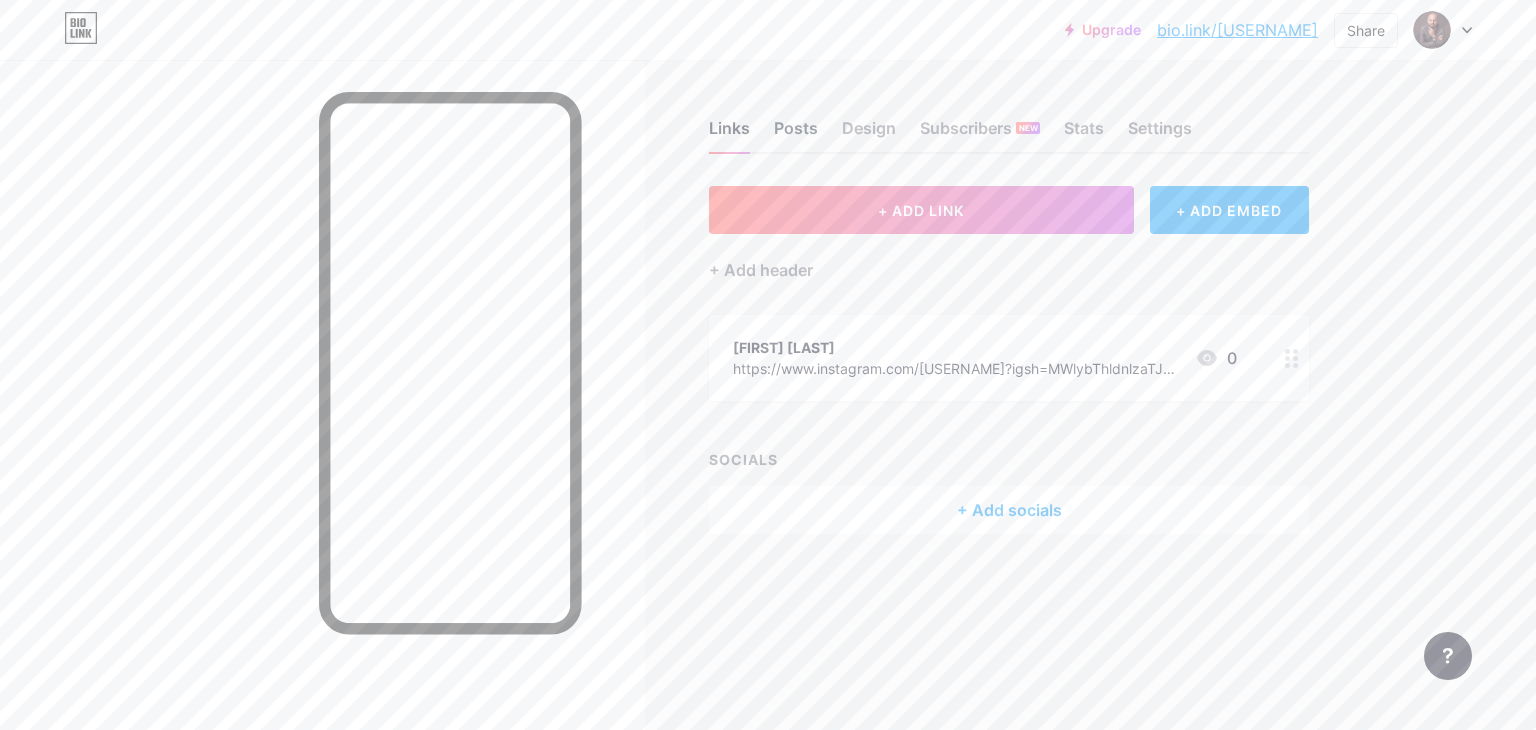 click on "Posts" at bounding box center (796, 134) 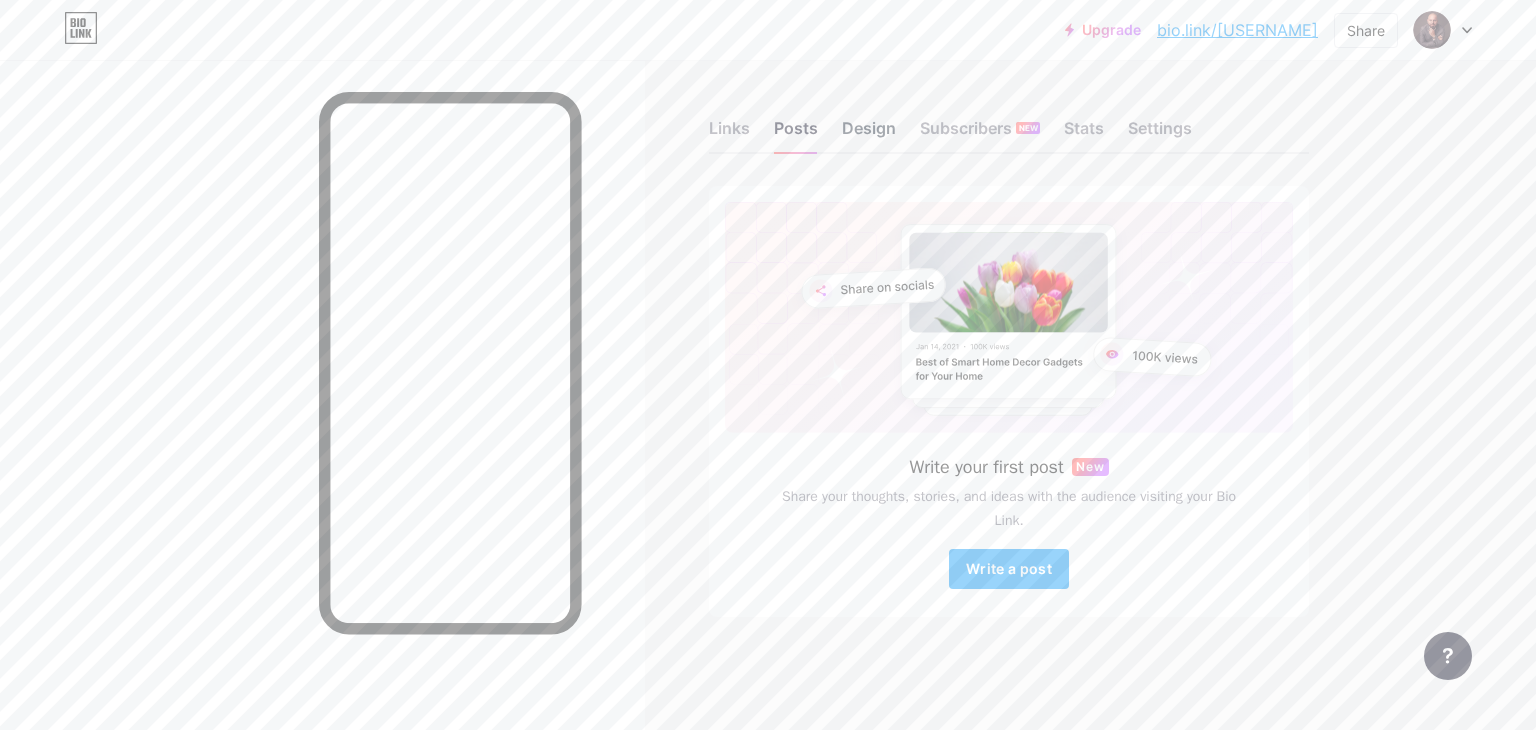 click on "Design" at bounding box center [869, 134] 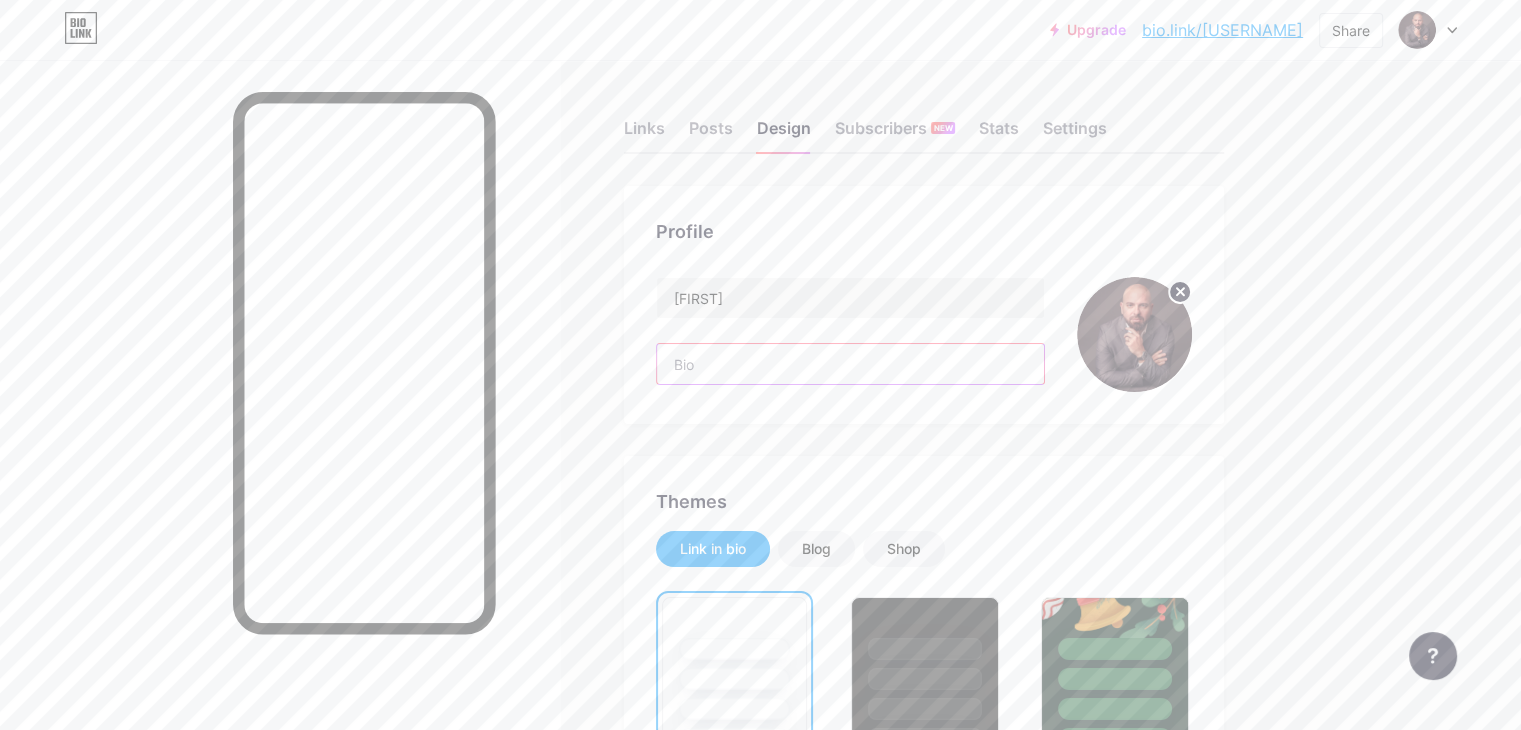 click at bounding box center (850, 364) 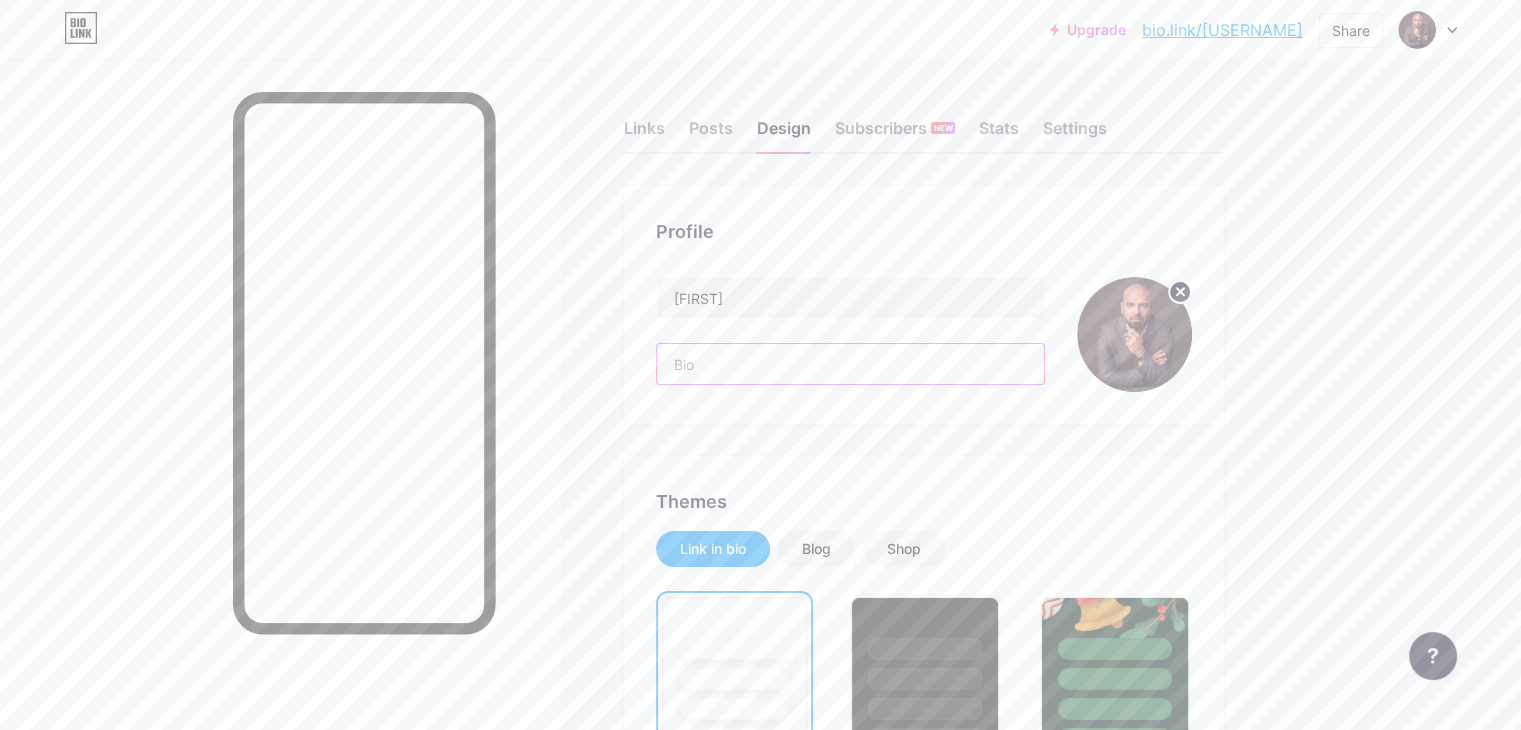 paste on "Empresário e Mentor" 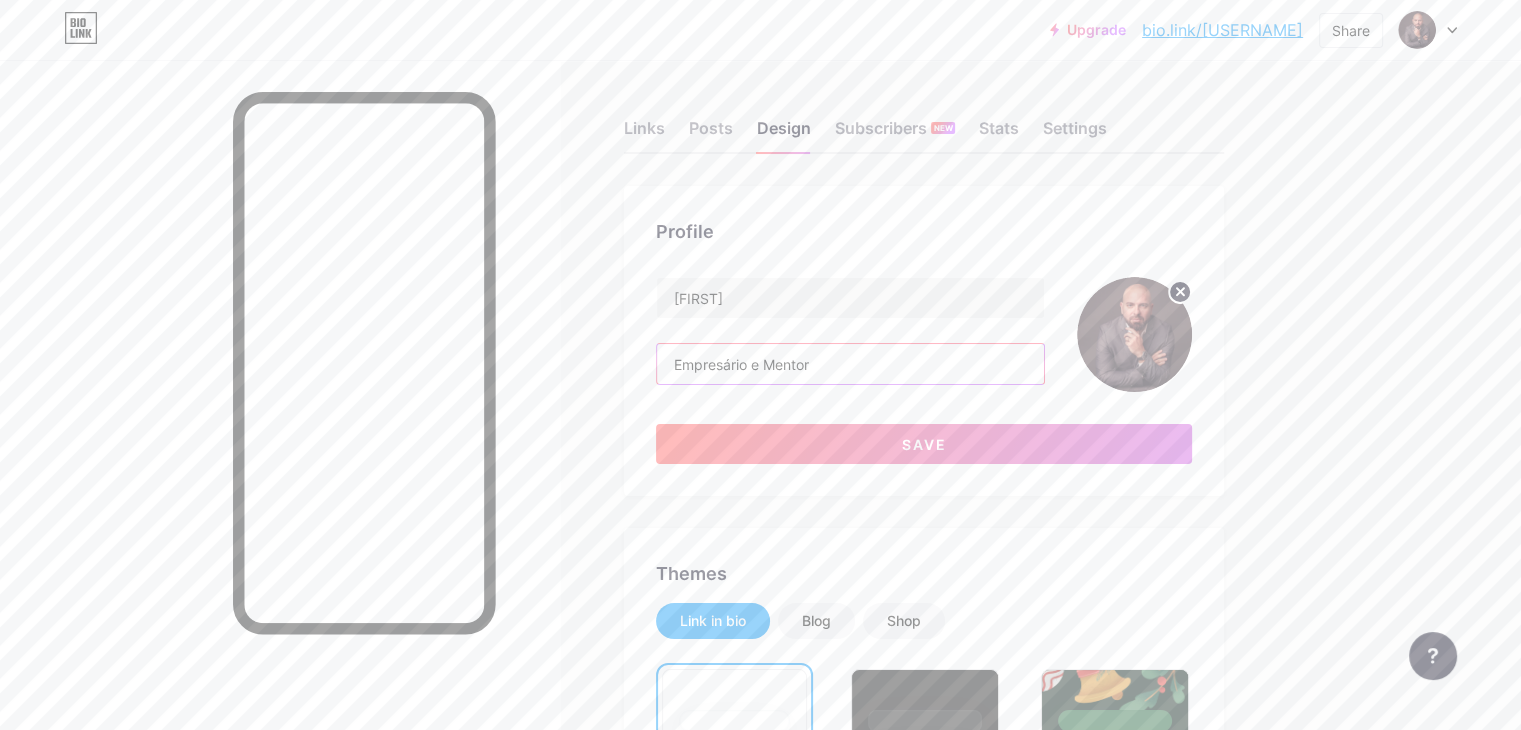 type on "Empresário e Mentor" 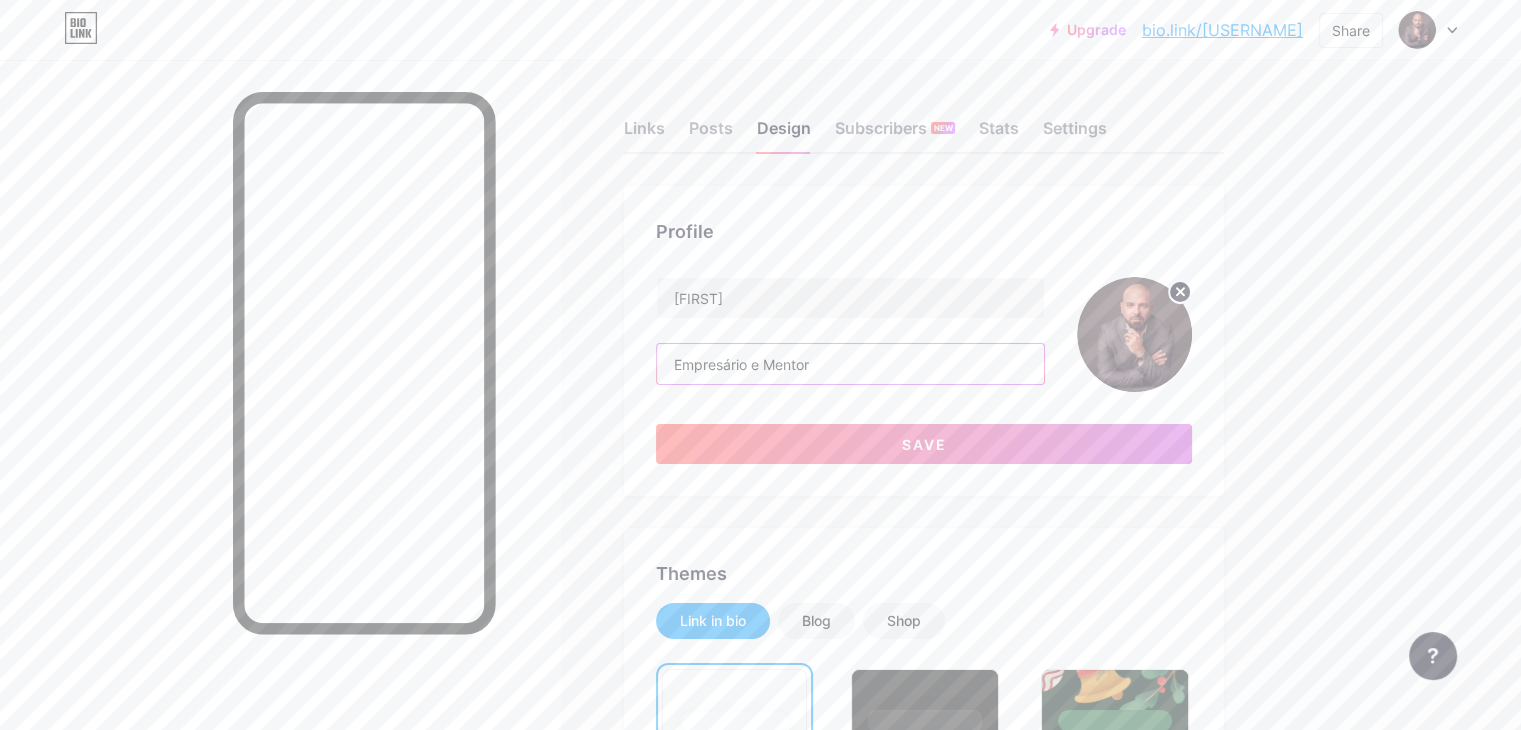 click on "Empresário e Mentor" at bounding box center [850, 364] 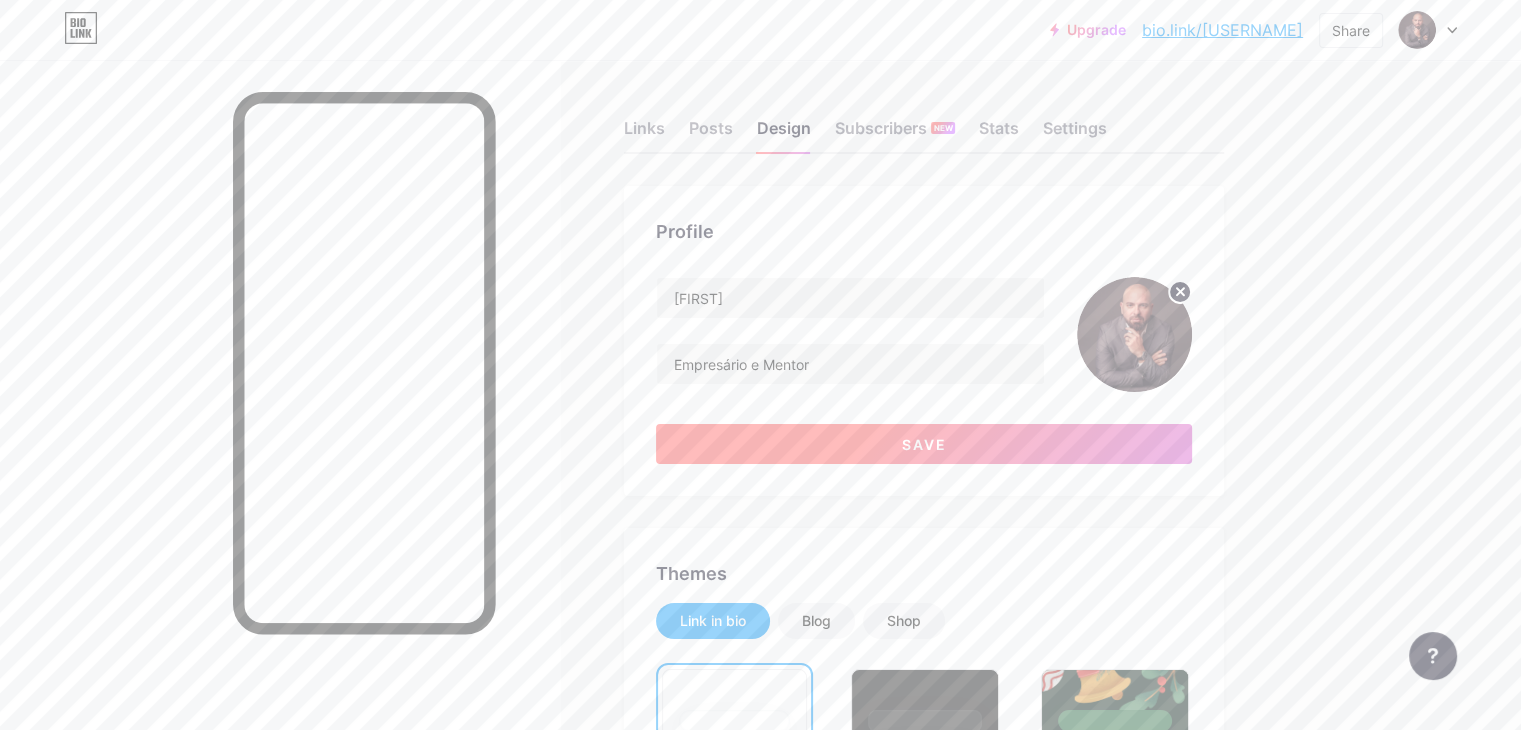 click on "Save" at bounding box center (924, 444) 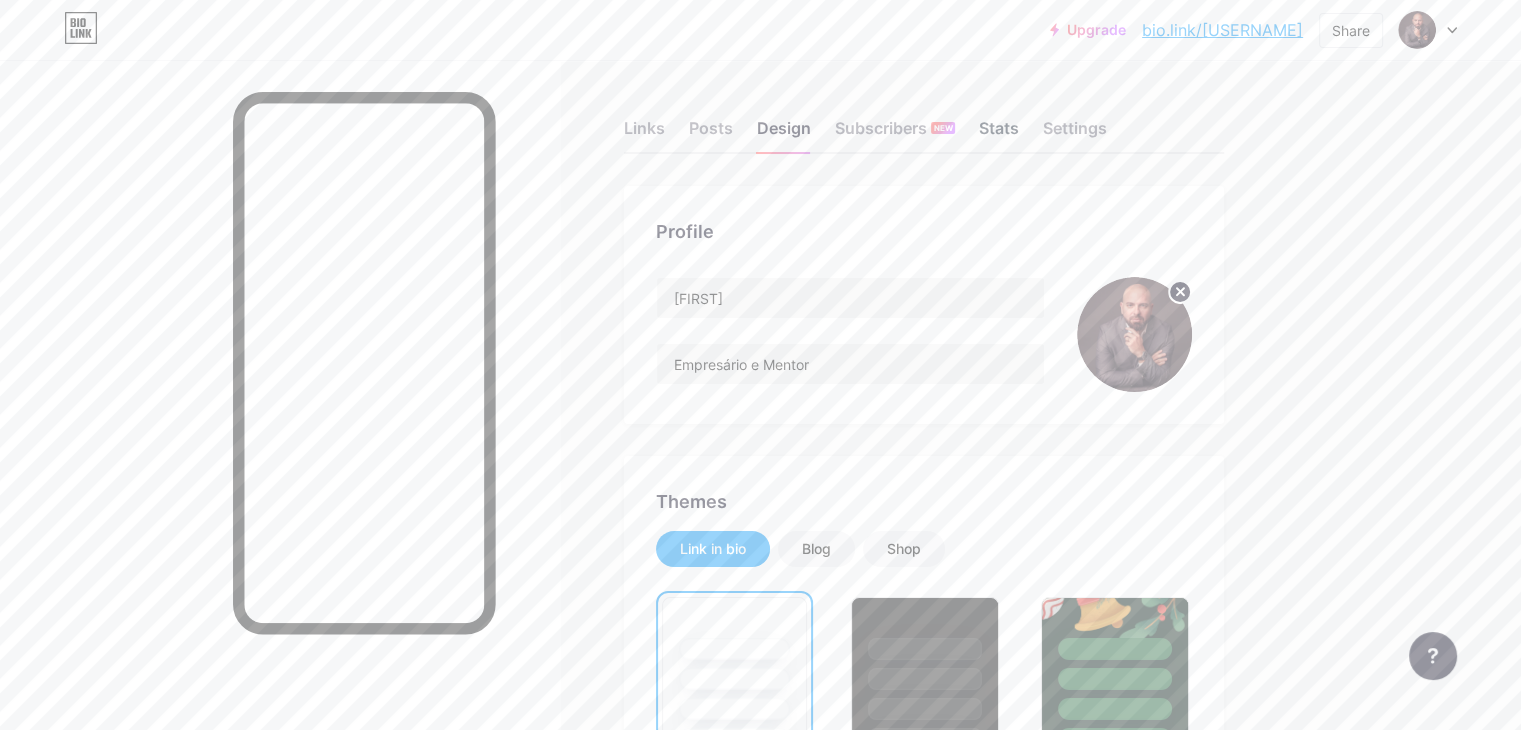 click on "Stats" at bounding box center [999, 134] 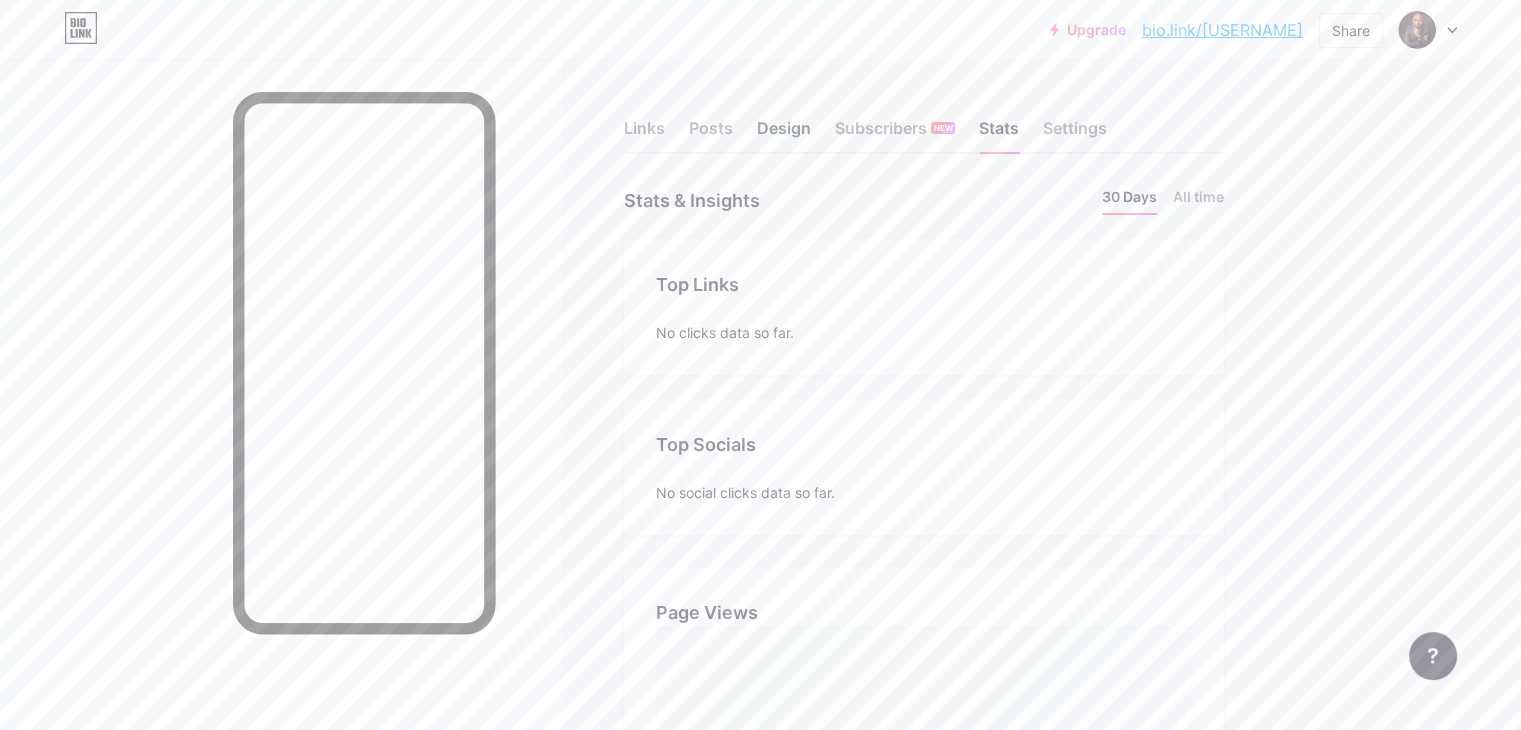 scroll, scrollTop: 999270, scrollLeft: 998479, axis: both 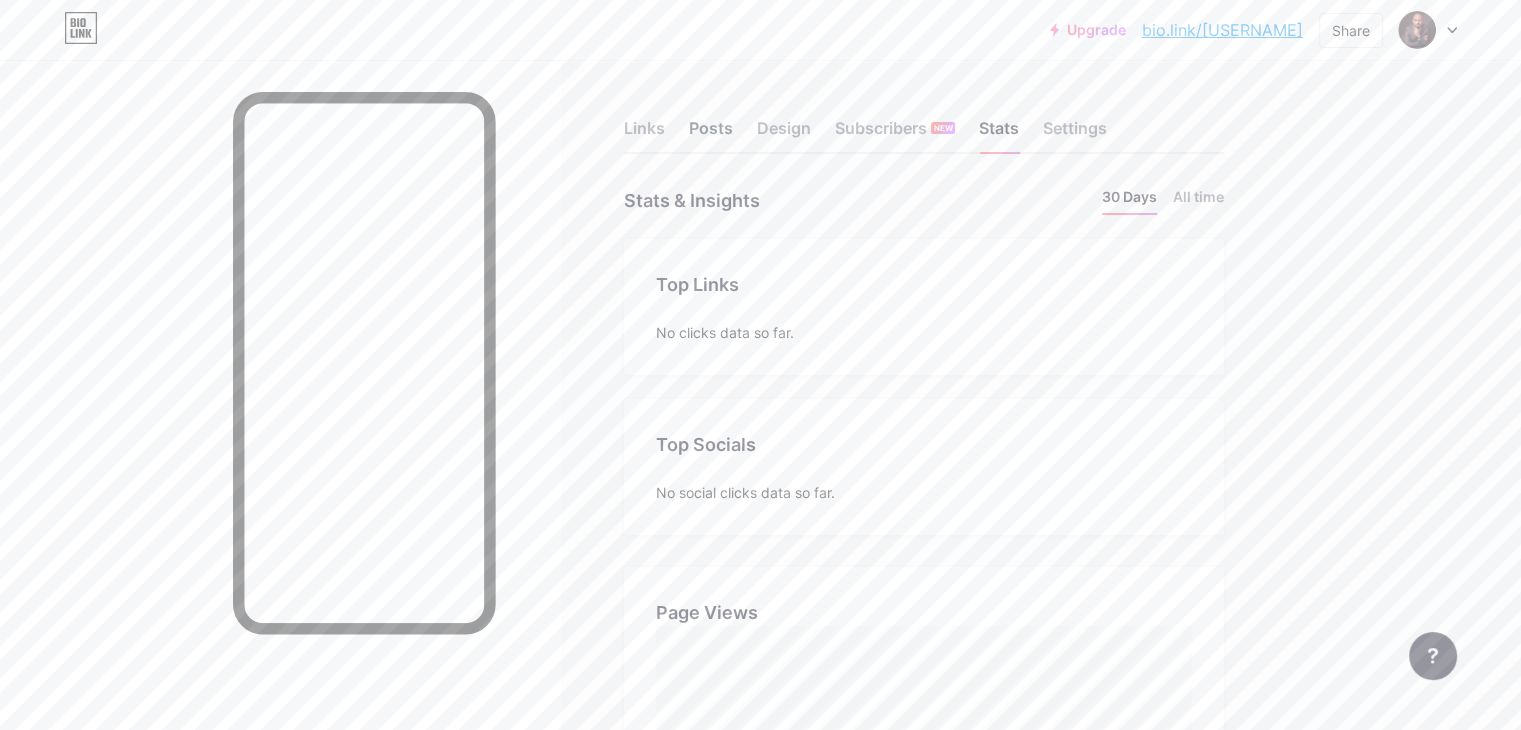 click on "Posts" at bounding box center (711, 134) 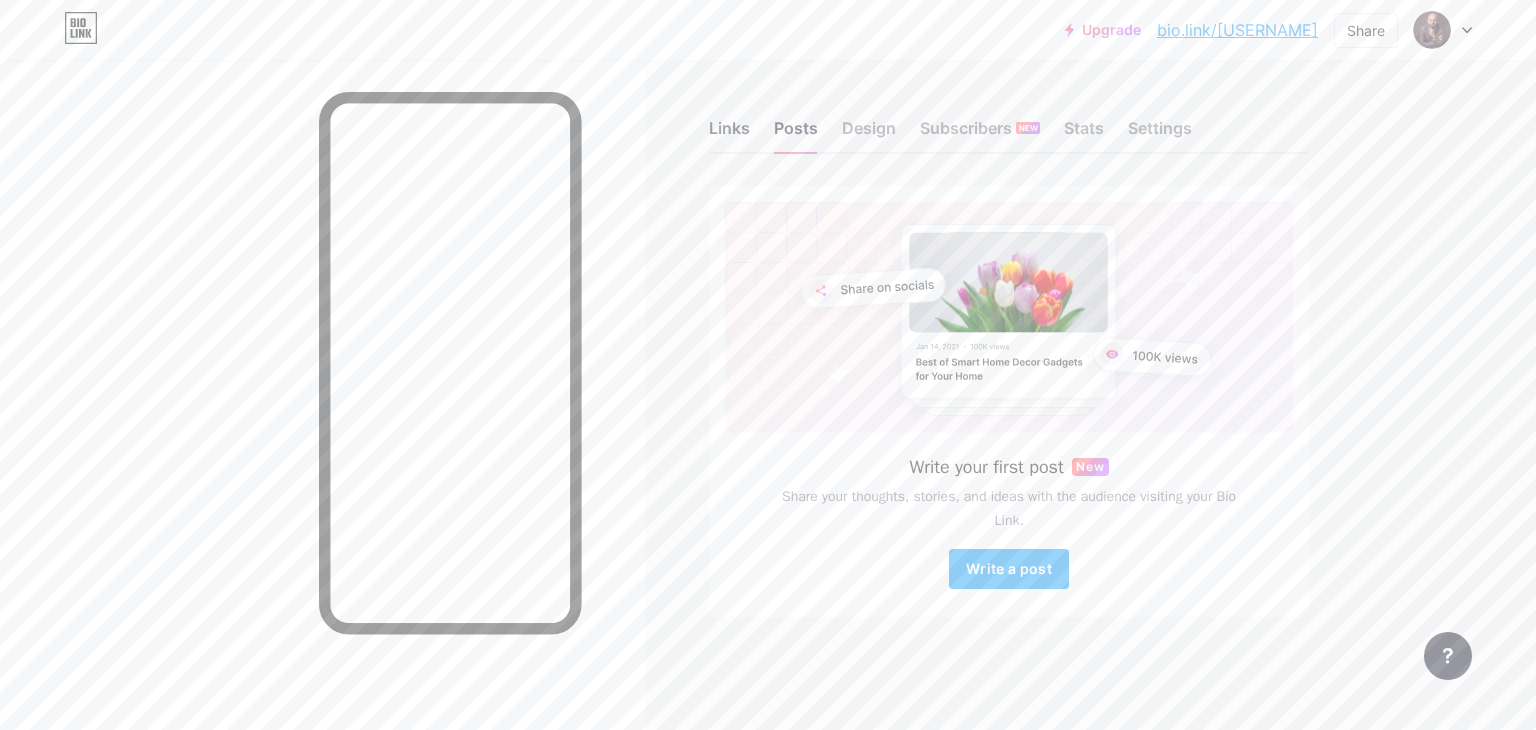 click on "Links" at bounding box center (729, 134) 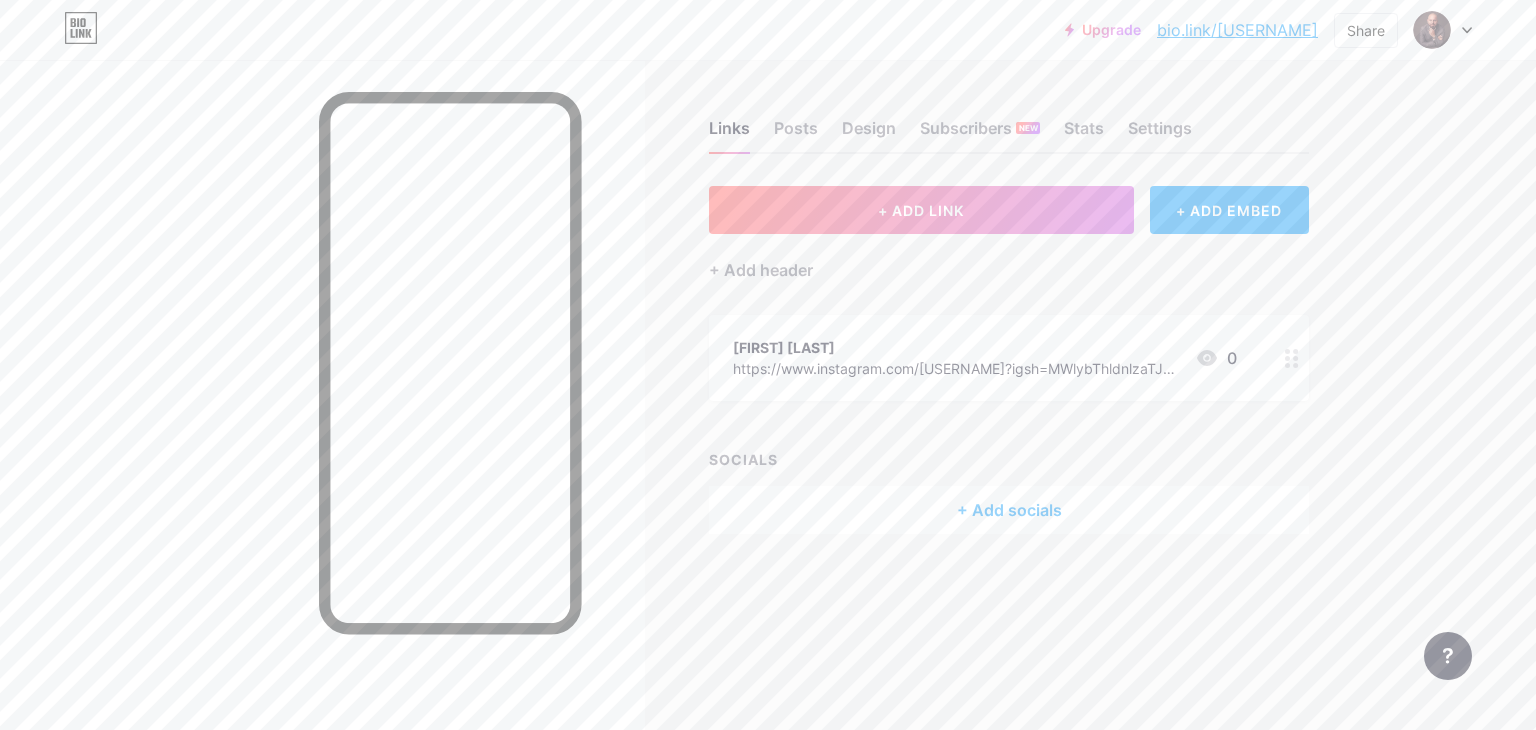 click on "Links
Posts
Design
Subscribers
NEW
Stats
Settings       + ADD LINK     + ADD EMBED
+ Add header
[FIRST] [LAST]
https://www.instagram.com/[USERNAME]?igsh=MWlybThldnlzaTJkMg==
0
SOCIALS     + Add socials                       Feature requests             Help center         Contact support" at bounding box center [696, 347] 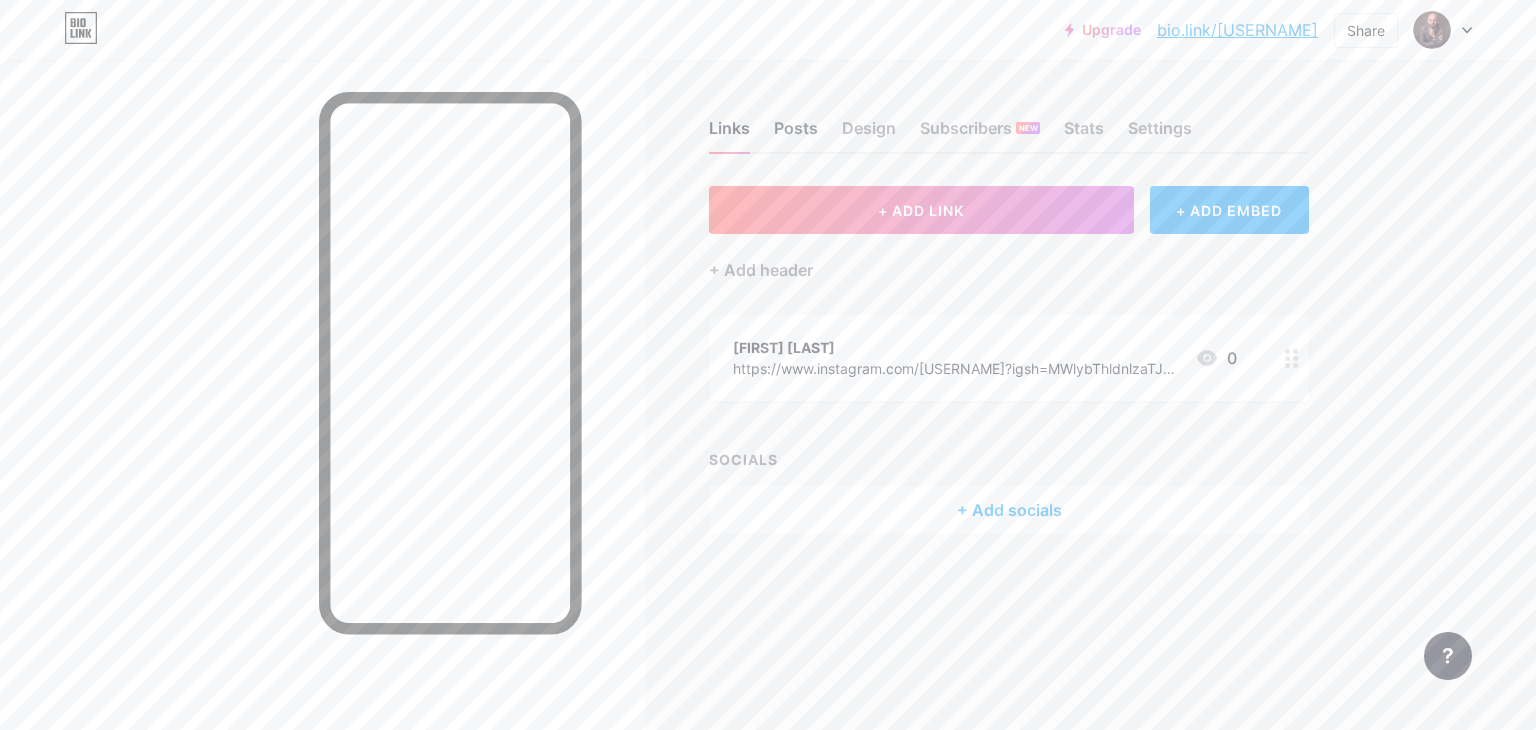 click on "Posts" at bounding box center [796, 134] 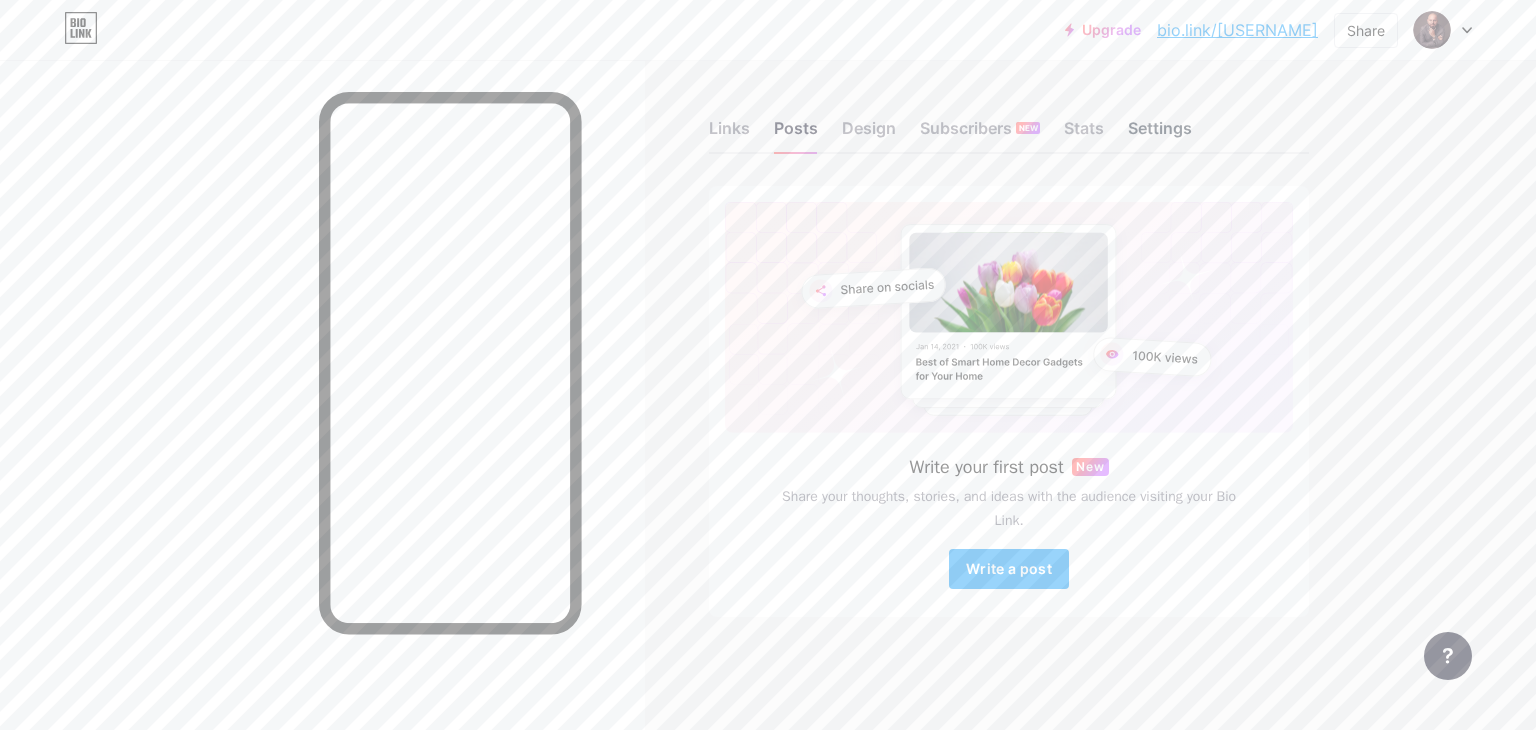 click on "Settings" at bounding box center (1160, 134) 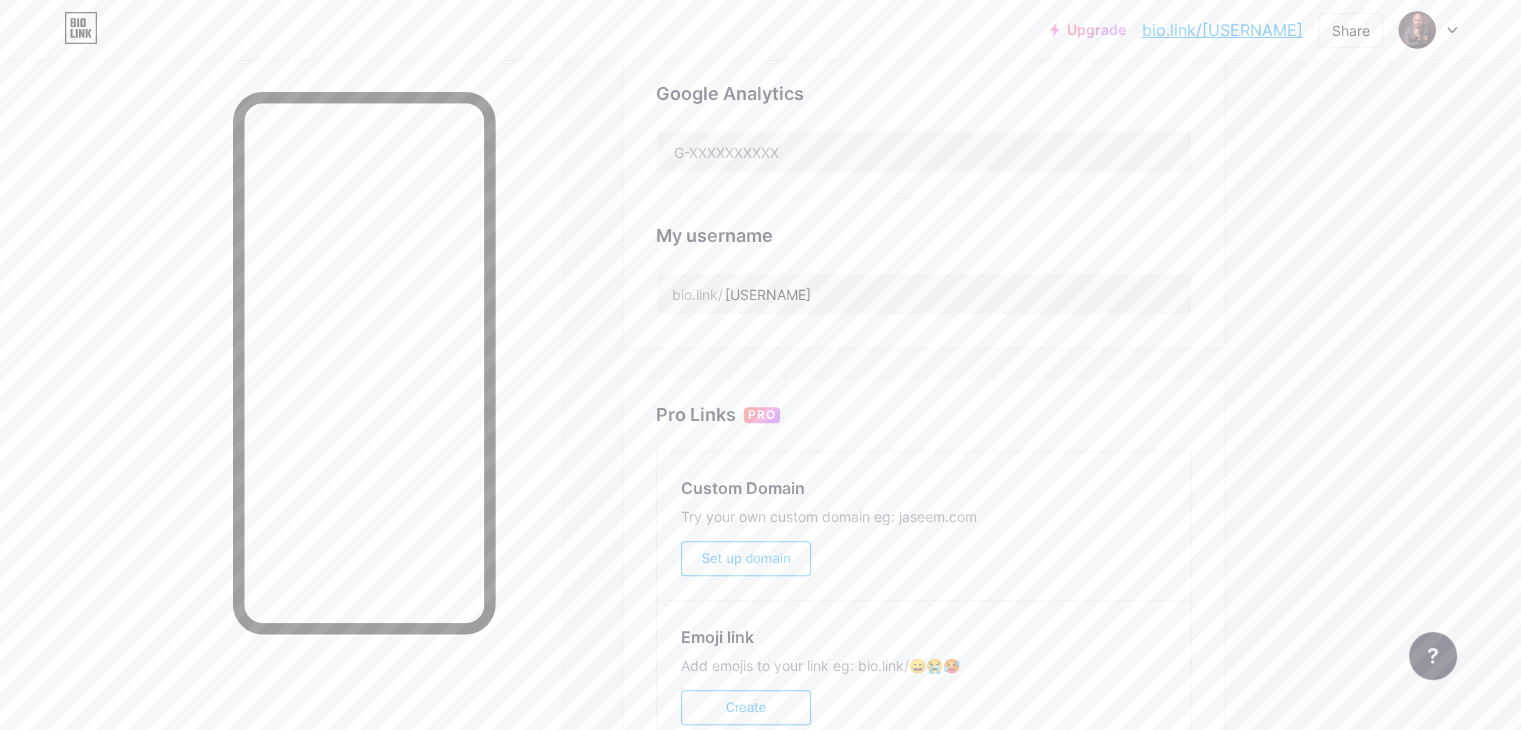 scroll, scrollTop: 0, scrollLeft: 0, axis: both 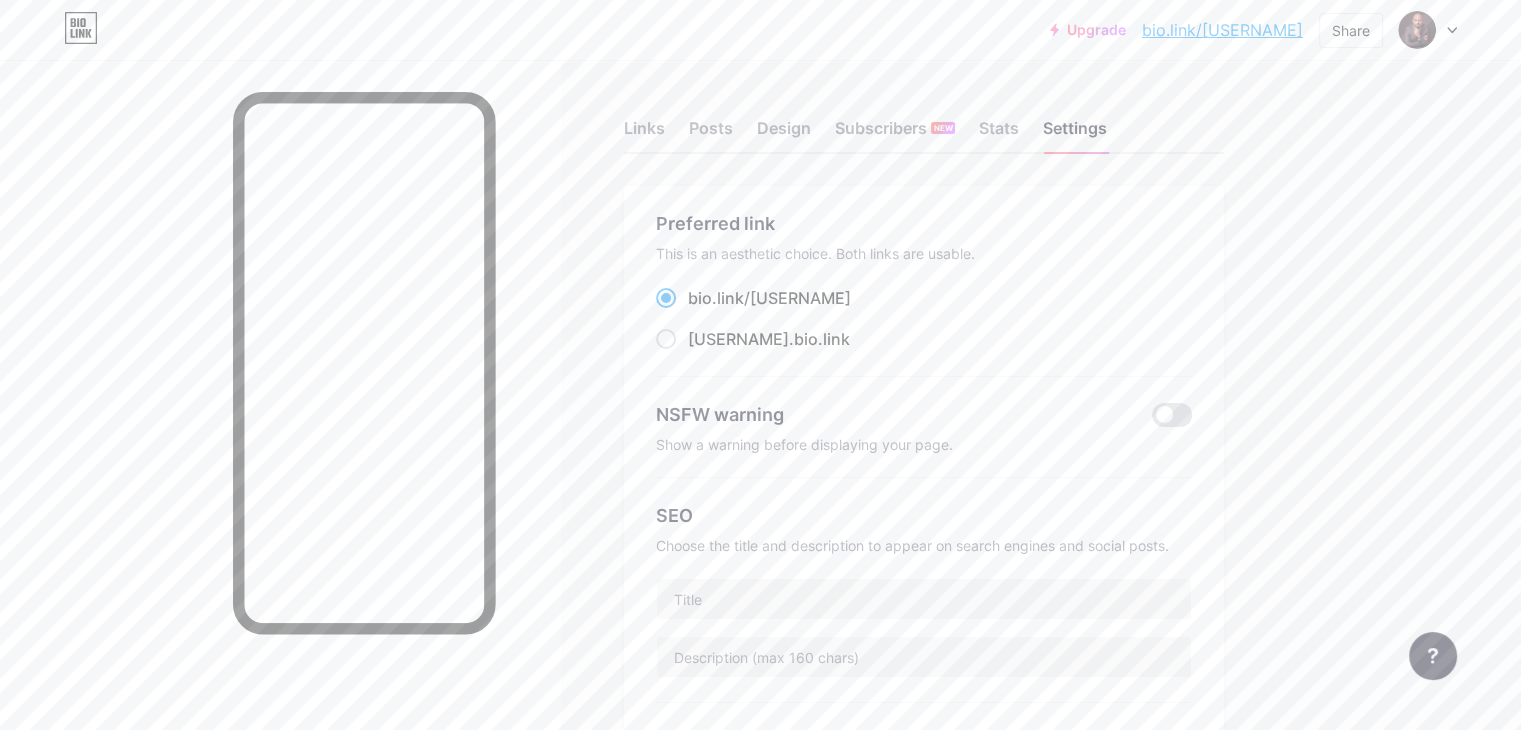 click on "Upgrade   bio.link/[USERNAME]   bio.link/[USERNAME]   Share               Switch accounts     [FIRST]   bio.link/[USERNAME]       + Add a new page        Account settings   Logout   Link Copied
Links
Posts
Design
Subscribers
NEW
Stats
Settings     Preferred link   This is an aesthetic choice. Both links are usable.
bio.link/ [USERNAME]       [USERNAME].bio.link
NSFW warning       Show a warning before displaying your page.     SEO   Choose the title and description to appear on search engines and social posts.           Google Analytics       My username   bio.link/   [USERNAME]           Pro Links   PRO   Custom Domain   Try your own custom domain eg: jaseem.com   Set
up domain             Emoji link   Add emojis to your link eg: bio.link/😄😭🥵   Create
Go to  Help Center  to learn more or to contact support.   Changes saved" at bounding box center [760, 783] 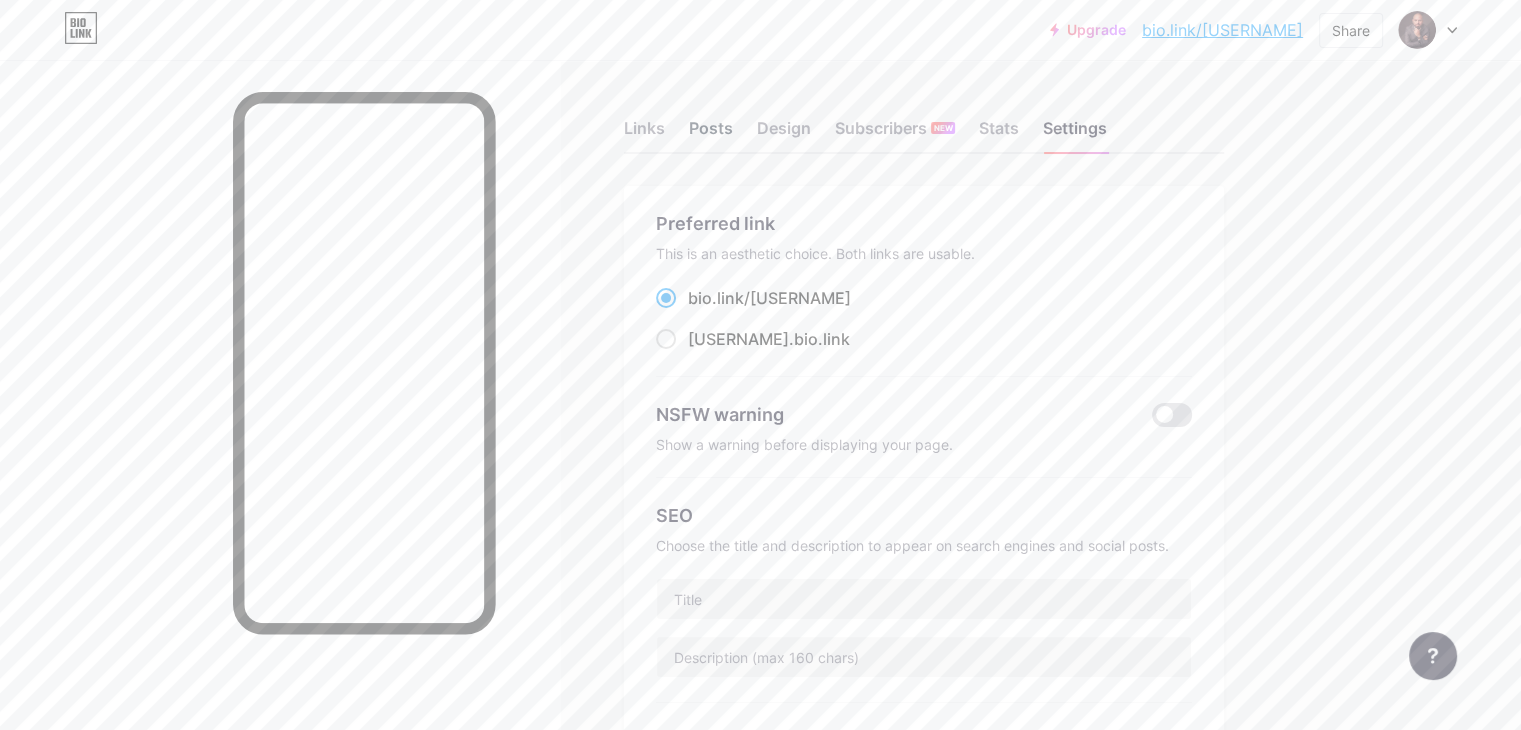 click on "Posts" at bounding box center (711, 134) 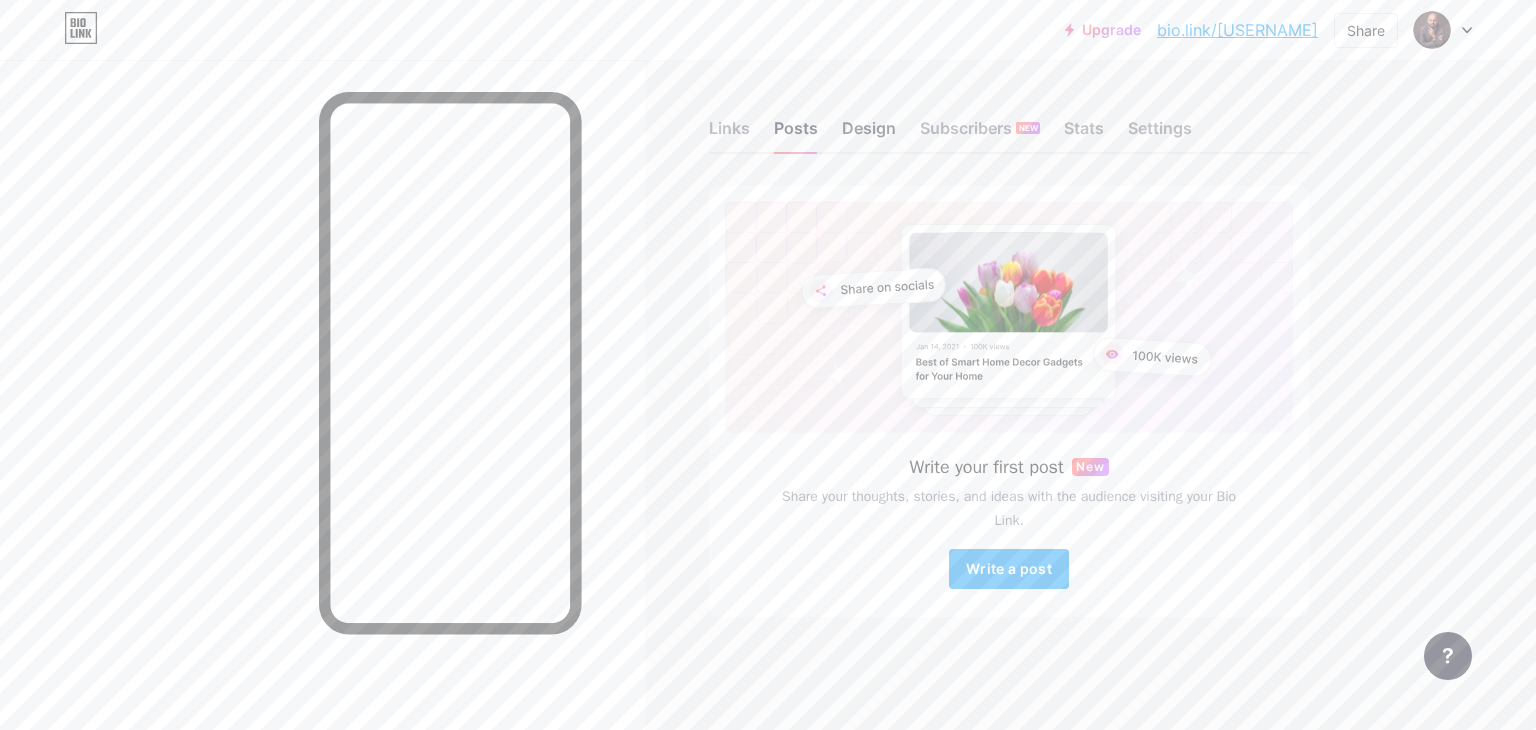 drag, startPoint x: 871, startPoint y: 114, endPoint x: 872, endPoint y: 133, distance: 19.026299 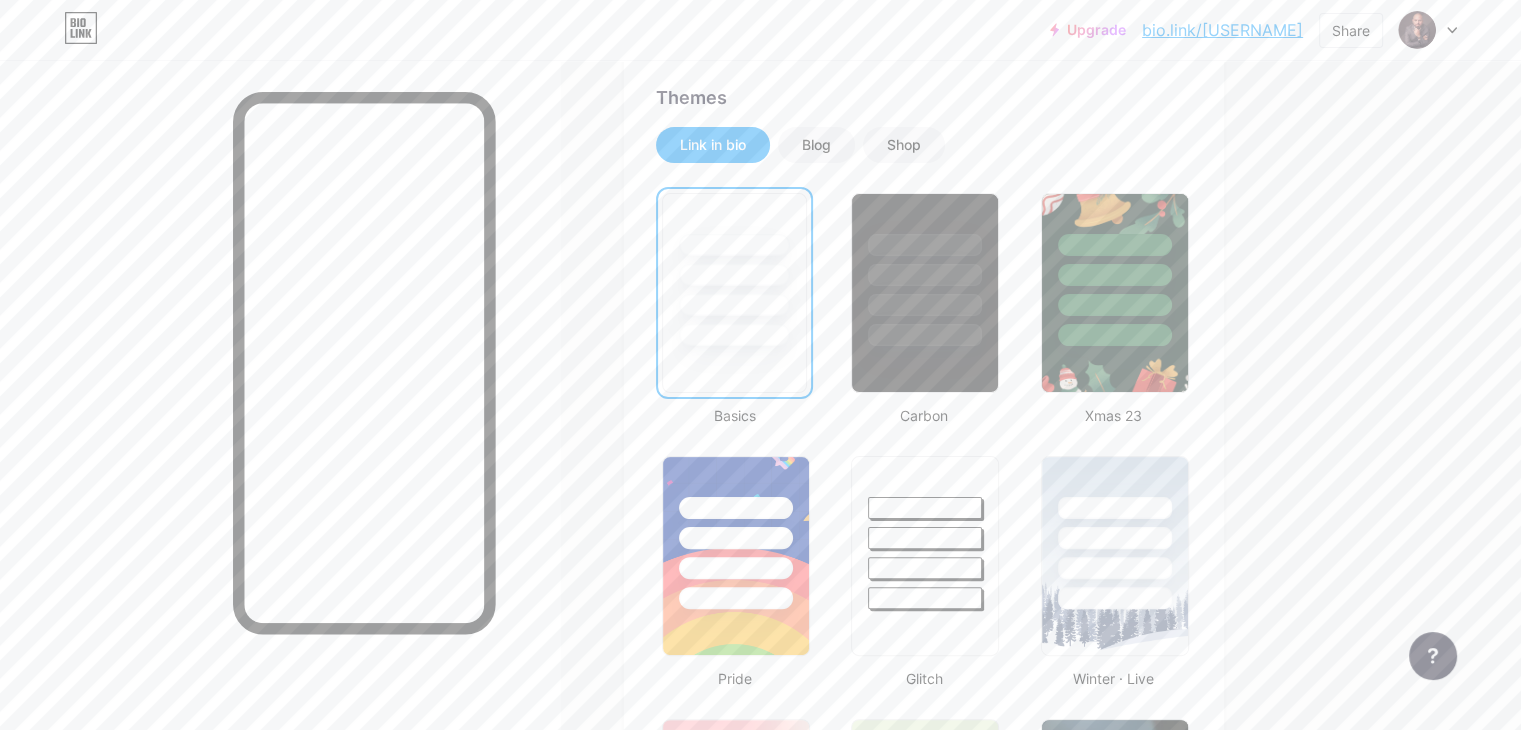scroll, scrollTop: 428, scrollLeft: 0, axis: vertical 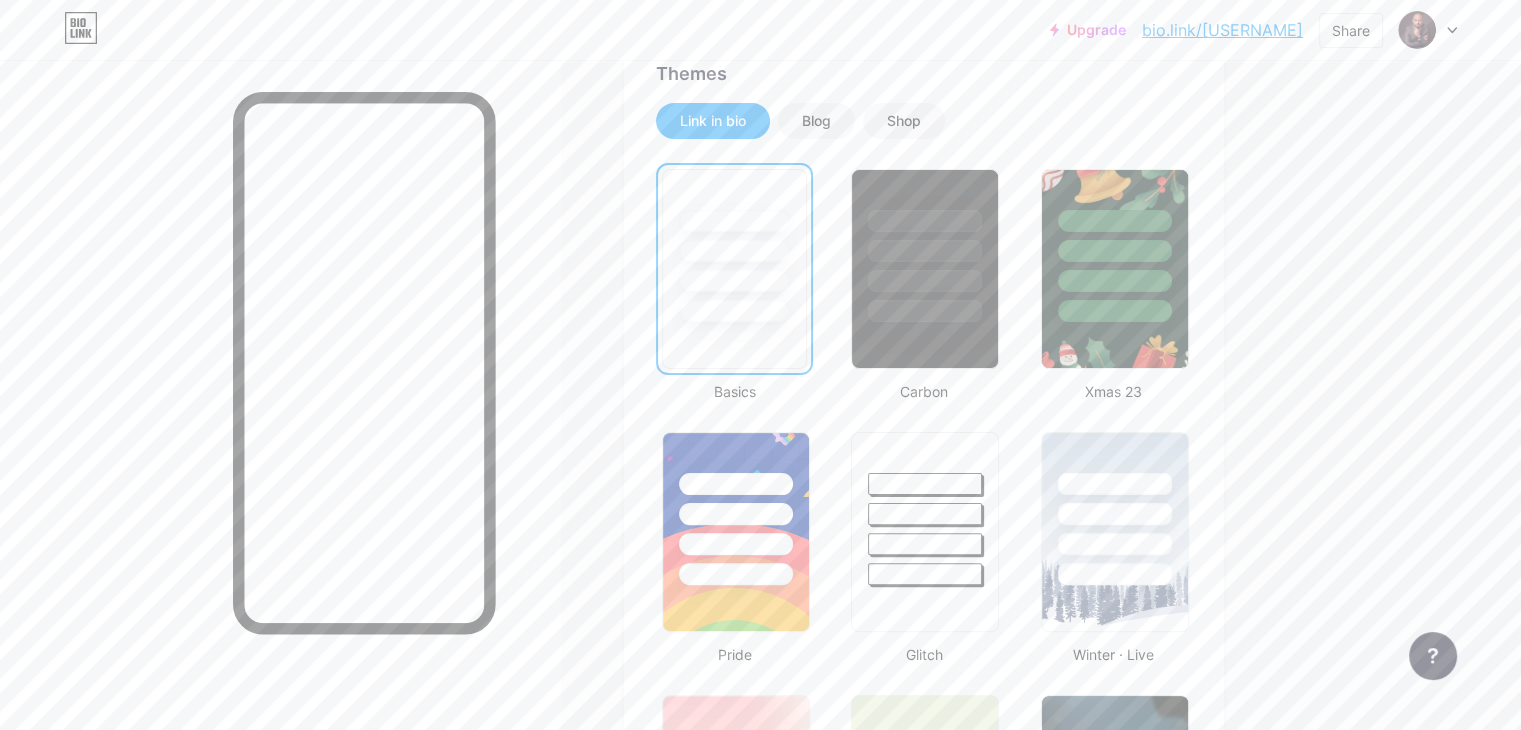 drag, startPoint x: 1516, startPoint y: 259, endPoint x: 1515, endPoint y: 295, distance: 36.013885 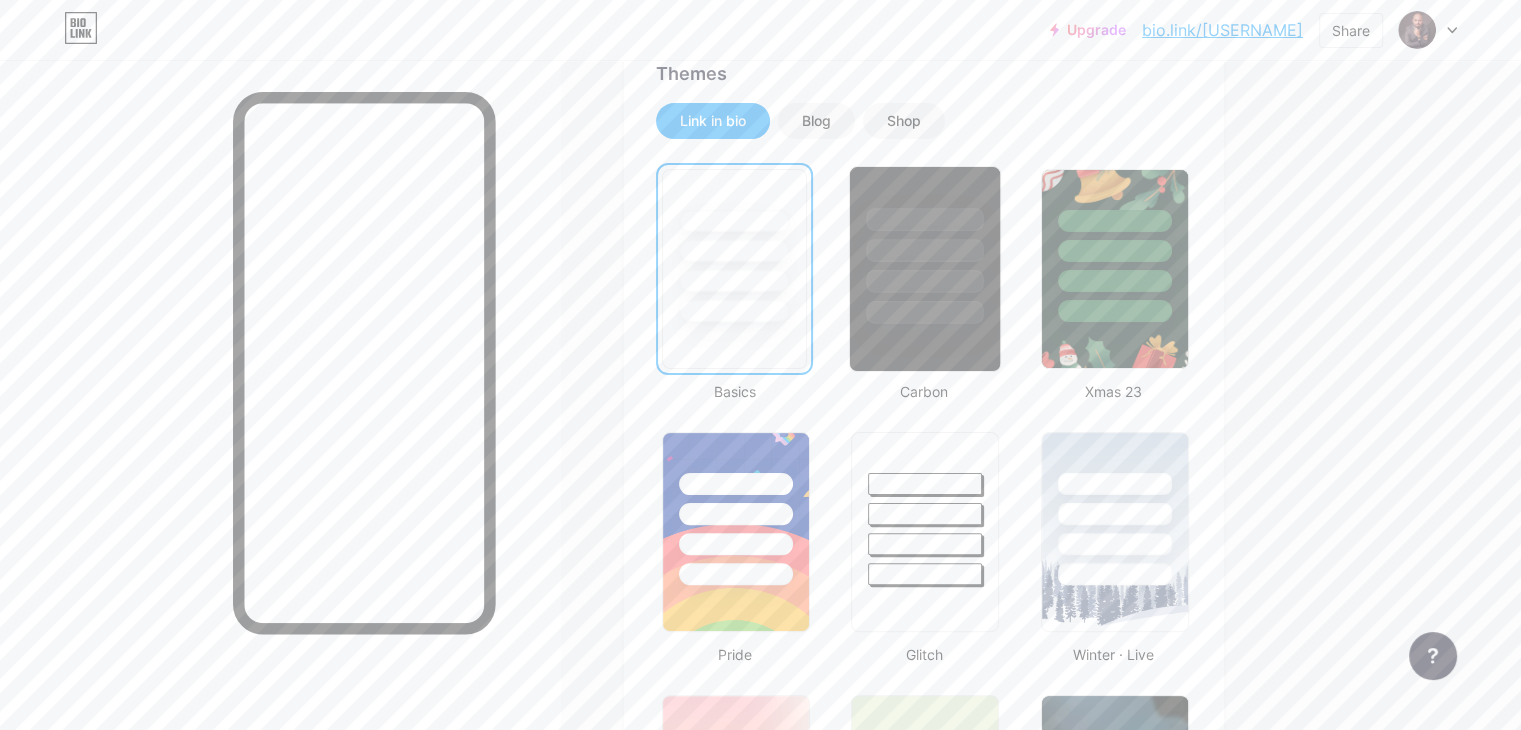 click at bounding box center [925, 245] 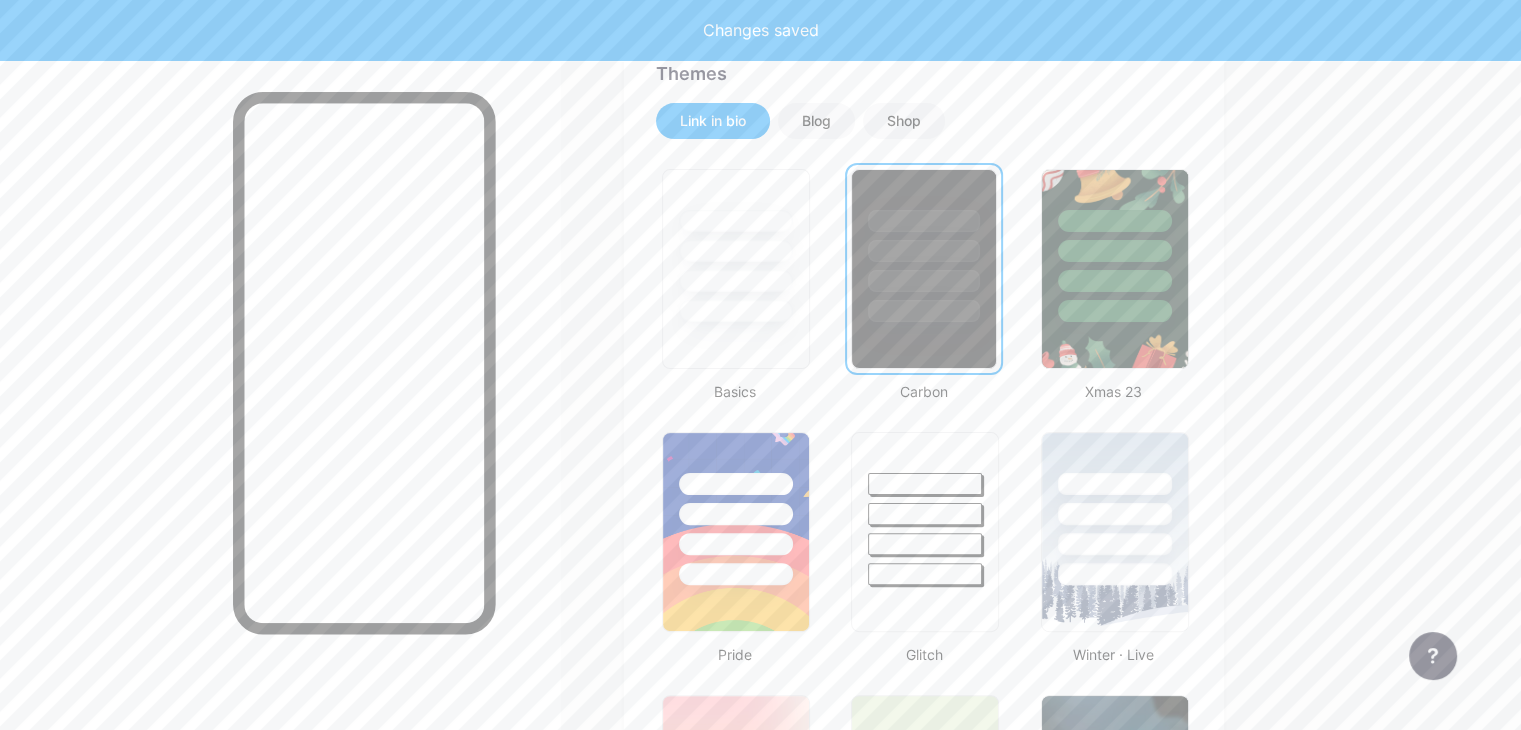 click at bounding box center (923, 246) 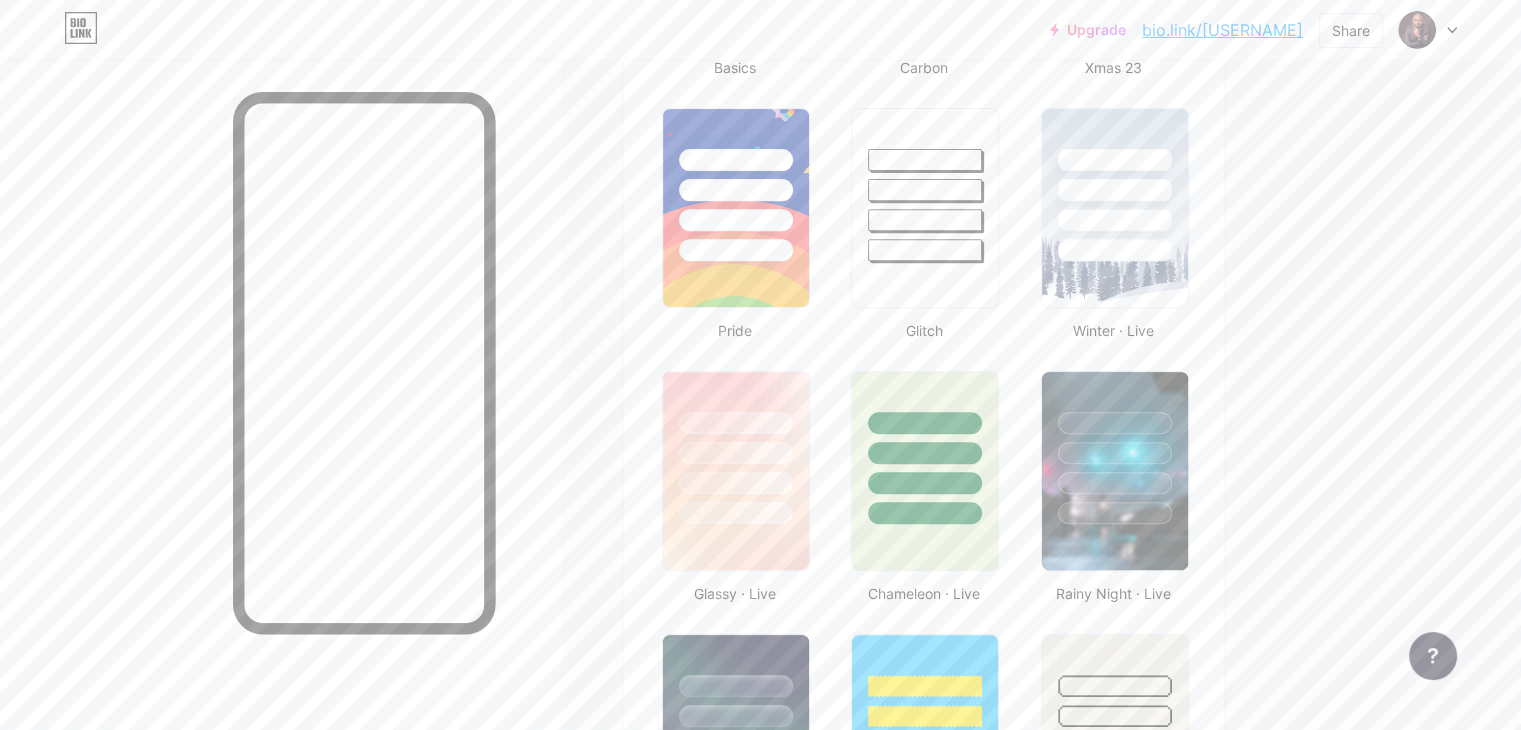 scroll, scrollTop: 1166, scrollLeft: 0, axis: vertical 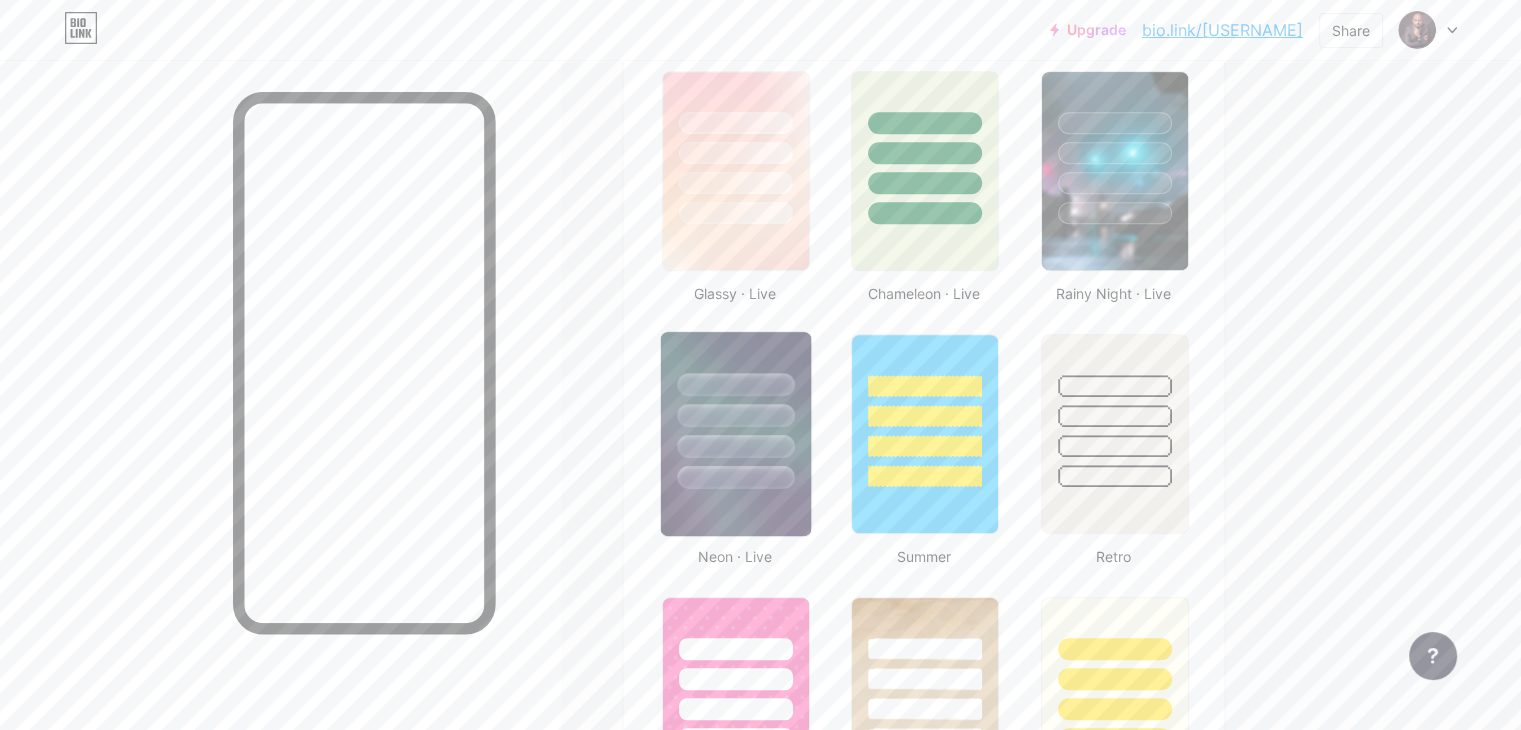 click at bounding box center (735, 415) 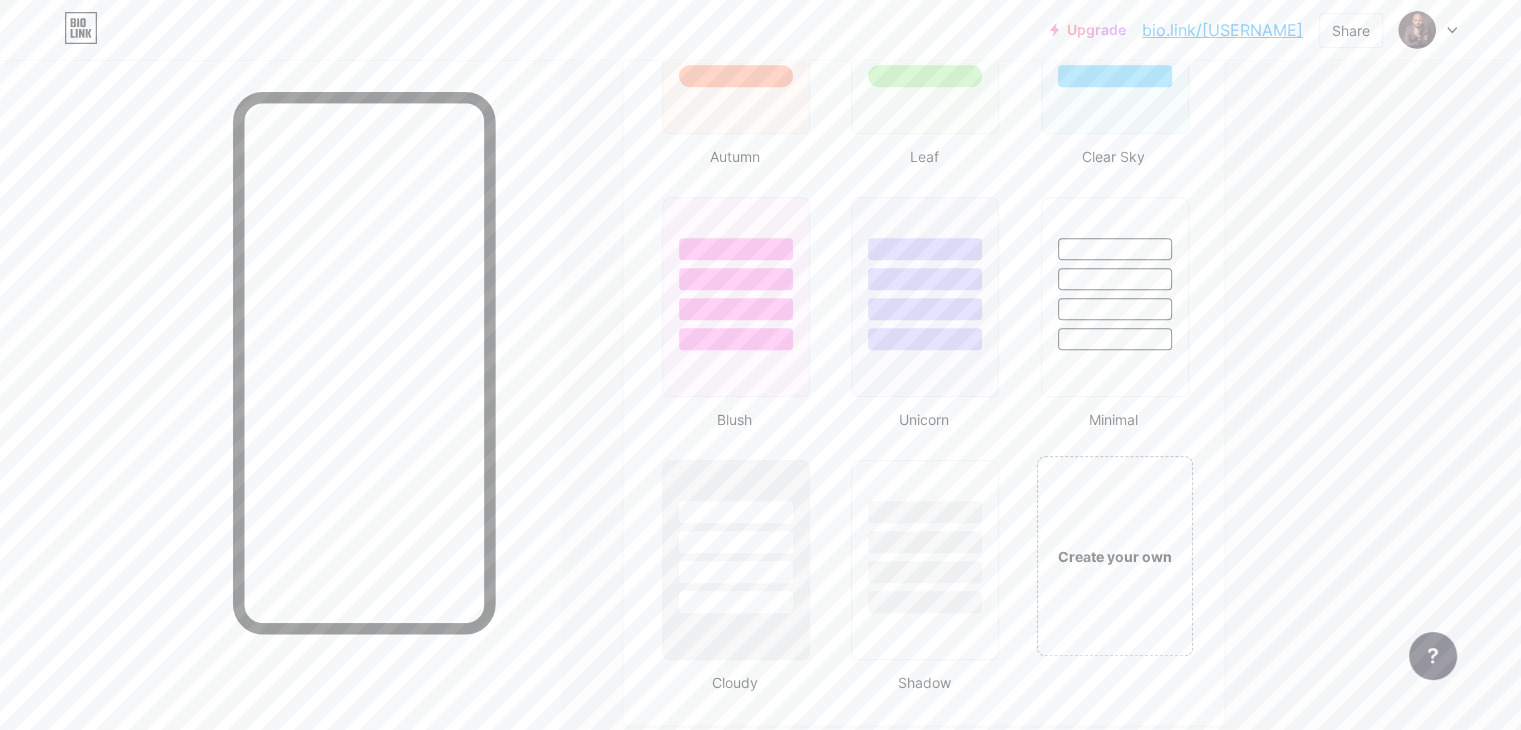 scroll, scrollTop: 1993, scrollLeft: 0, axis: vertical 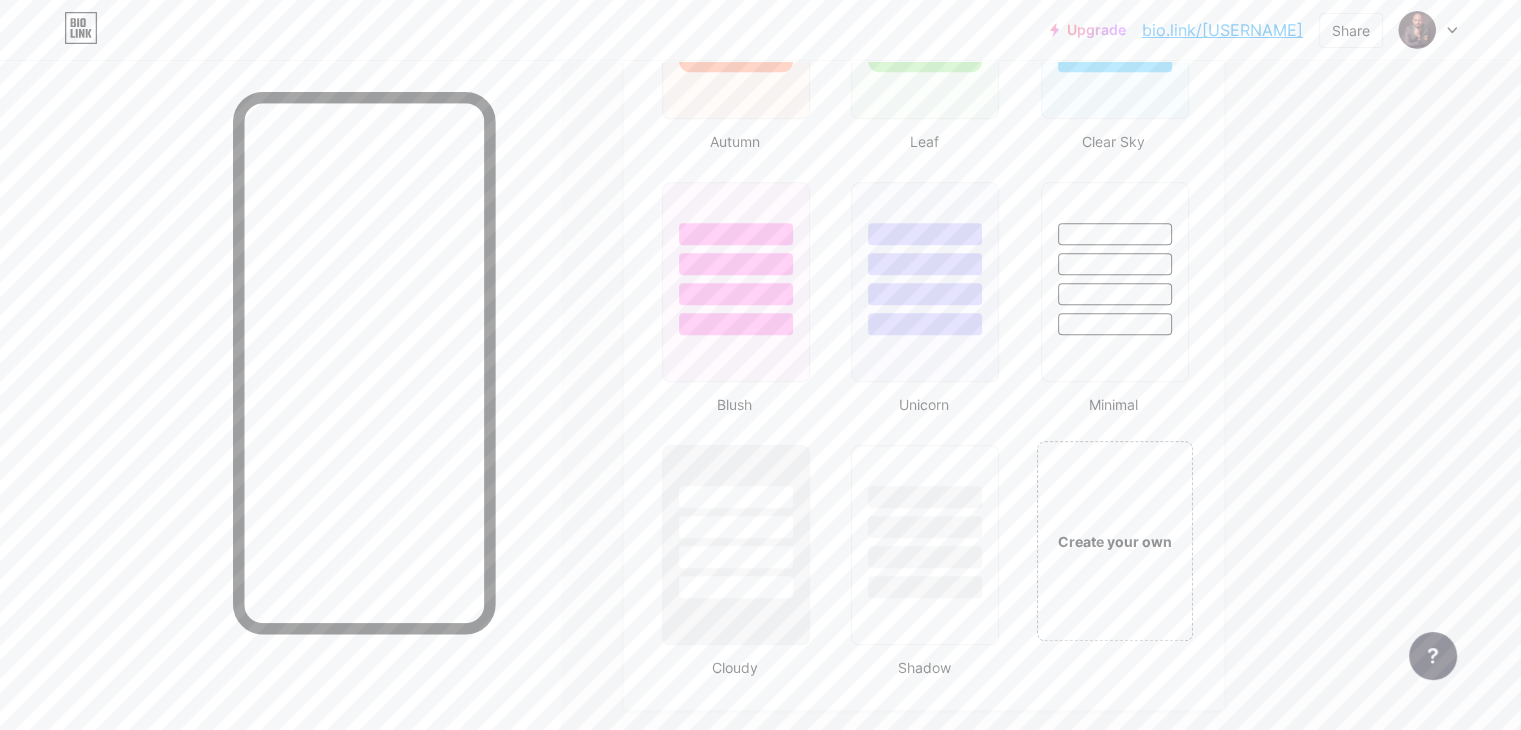 drag, startPoint x: 1518, startPoint y: 495, endPoint x: 1518, endPoint y: 526, distance: 31 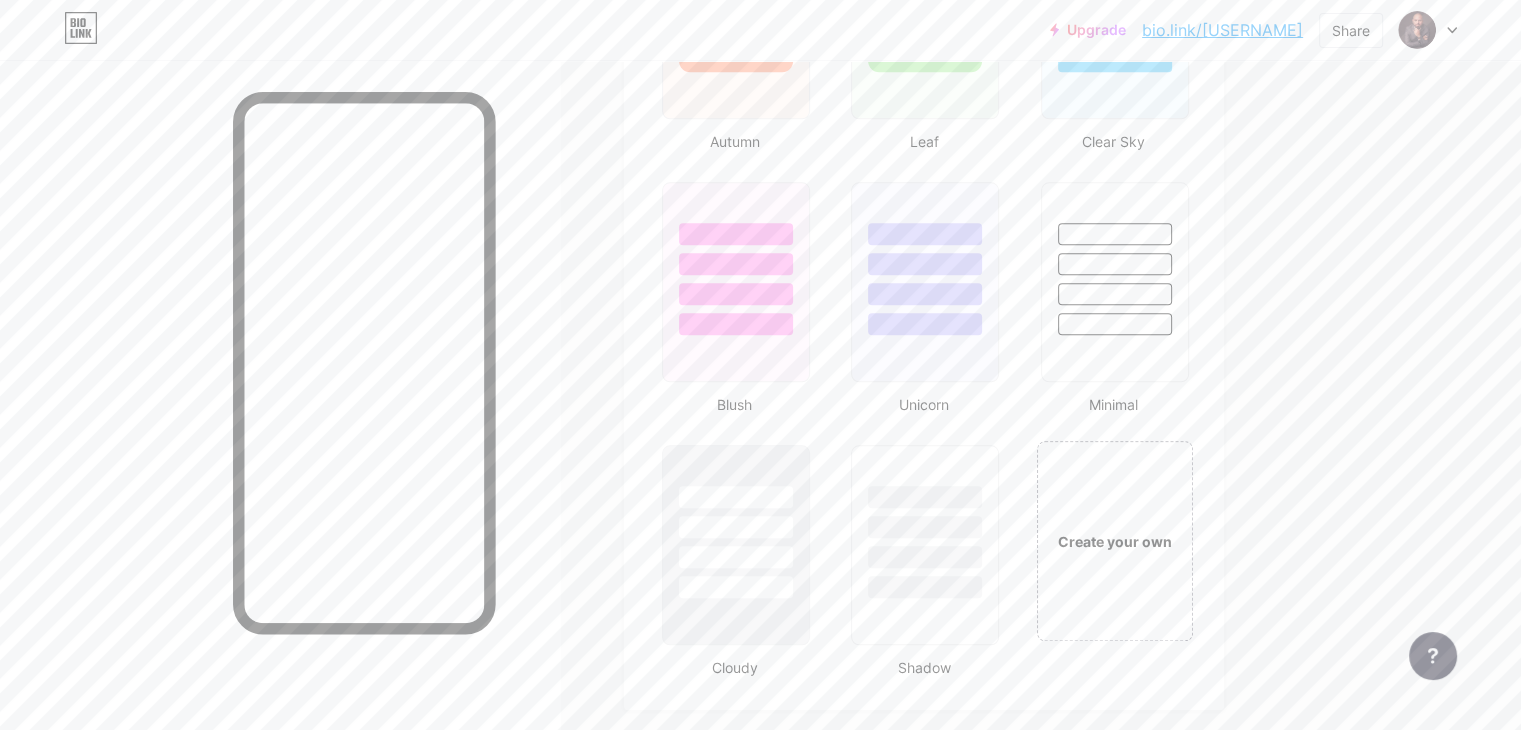 click on "Upgrade   bio.link/[USERNAME]   bio.link/[USERNAME]   Share               Switch accounts     [FIRST]   bio.link/[USERNAME]       + Add a new page        Account settings   Logout   Link Copied
Links
Posts
Design
Subscribers
NEW
Stats
Settings     Profile   [FIRST]     Empresário e Mentor                   Themes   Link in bio   Blog   Shop       Basics       Carbon       Xmas 23       Pride       Glitch       Winter · Live       Glassy · Live       Chameleon · Live       Rainy Night · Live       Neon · Live       Summer       Retro       Strawberry · Live       Desert       Sunny       Autumn       Leaf       Clear Sky       Blush       Unicorn       Minimal       Cloudy       Shadow     Create your own           Changes saved       Position to display socials                 Top                     Bottom
Disable Bio Link branding
Changes saved" at bounding box center [760, -295] 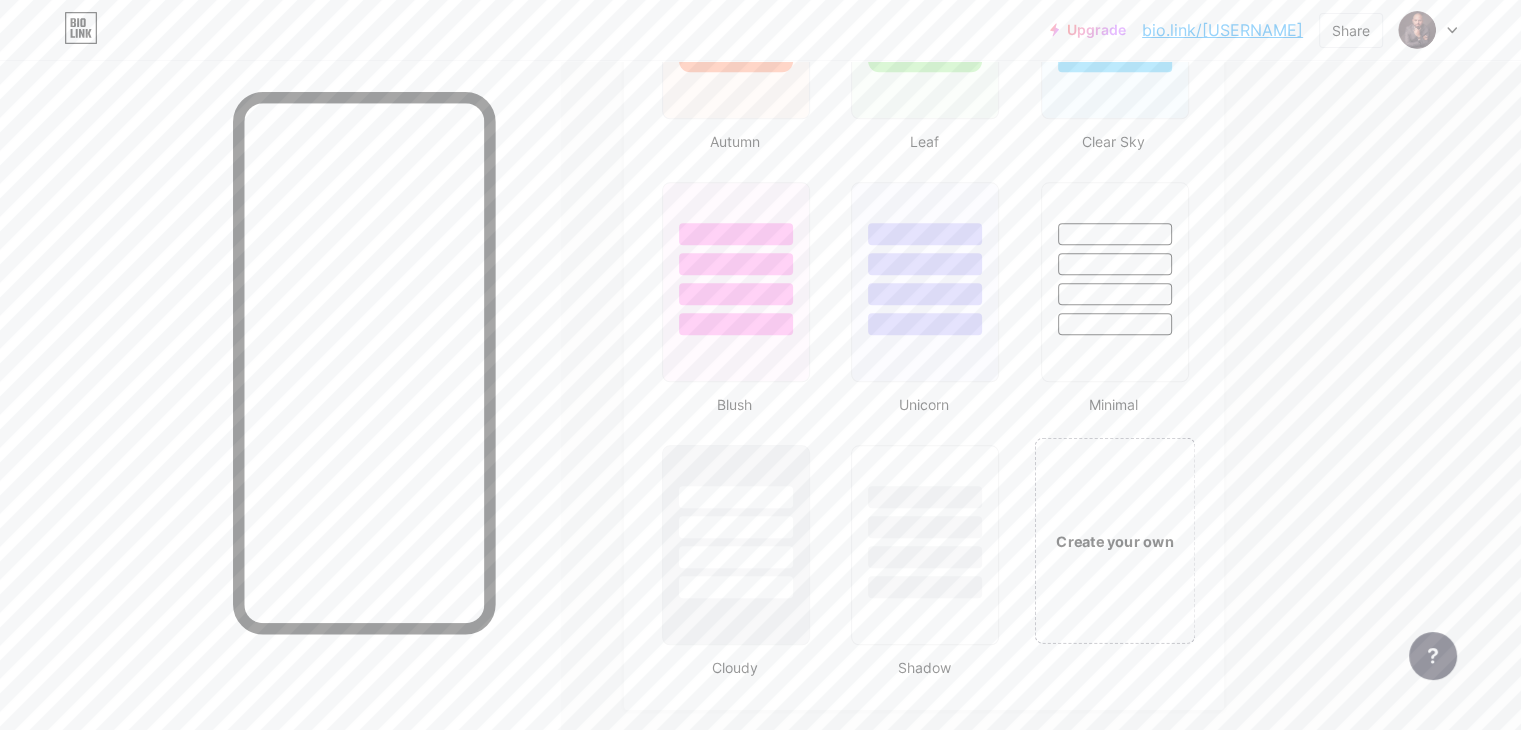 click on "Create your own" at bounding box center (1114, 541) 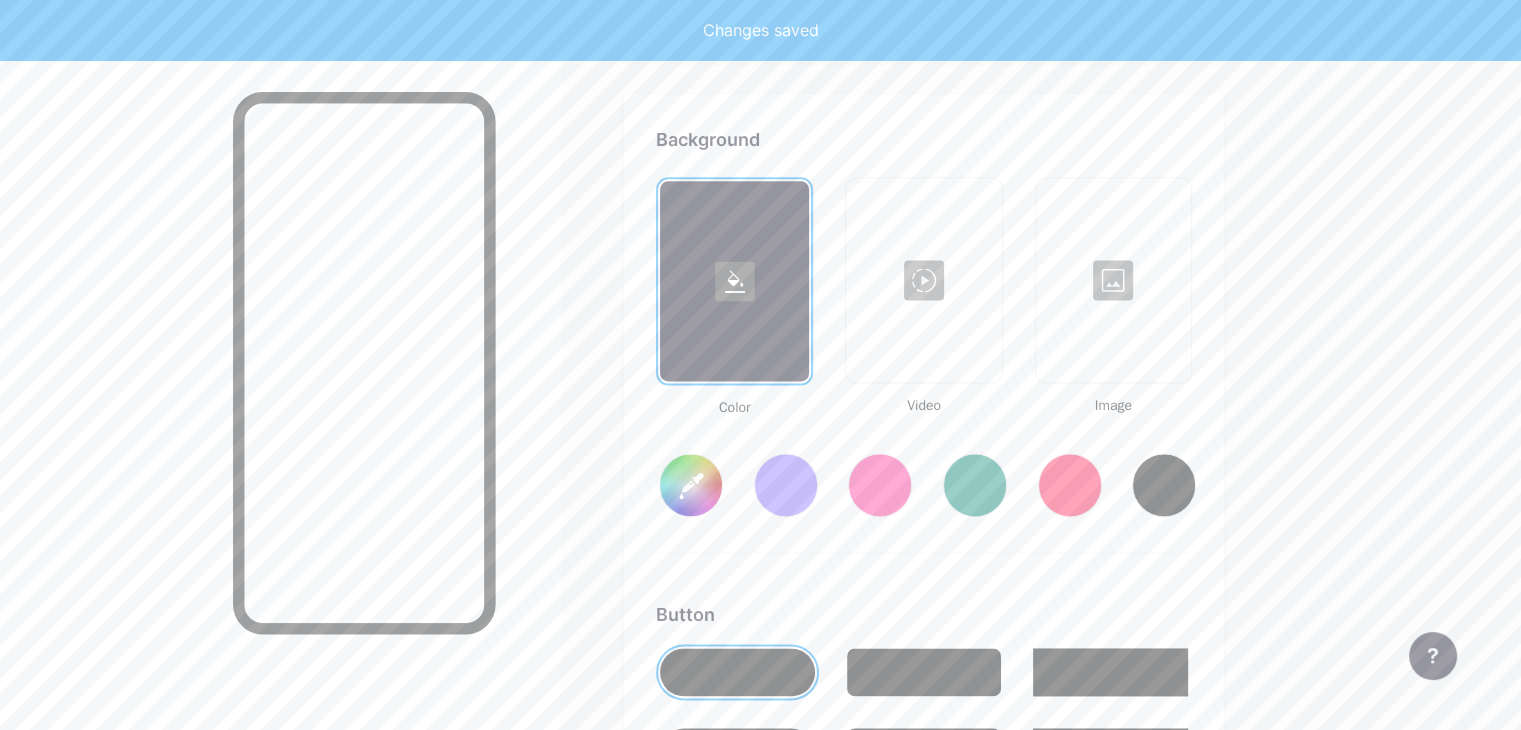 click on "Background         Color           Video             Image           #[HEXCODE]     Button       #[HEXCODE]   Font   Inter Poppins EB Garamond TEKO BALSAMIQ SANS Kite One PT Sans Quicksand DM Sans     #[HEXCODE]   Changes saved" at bounding box center [924, 718] 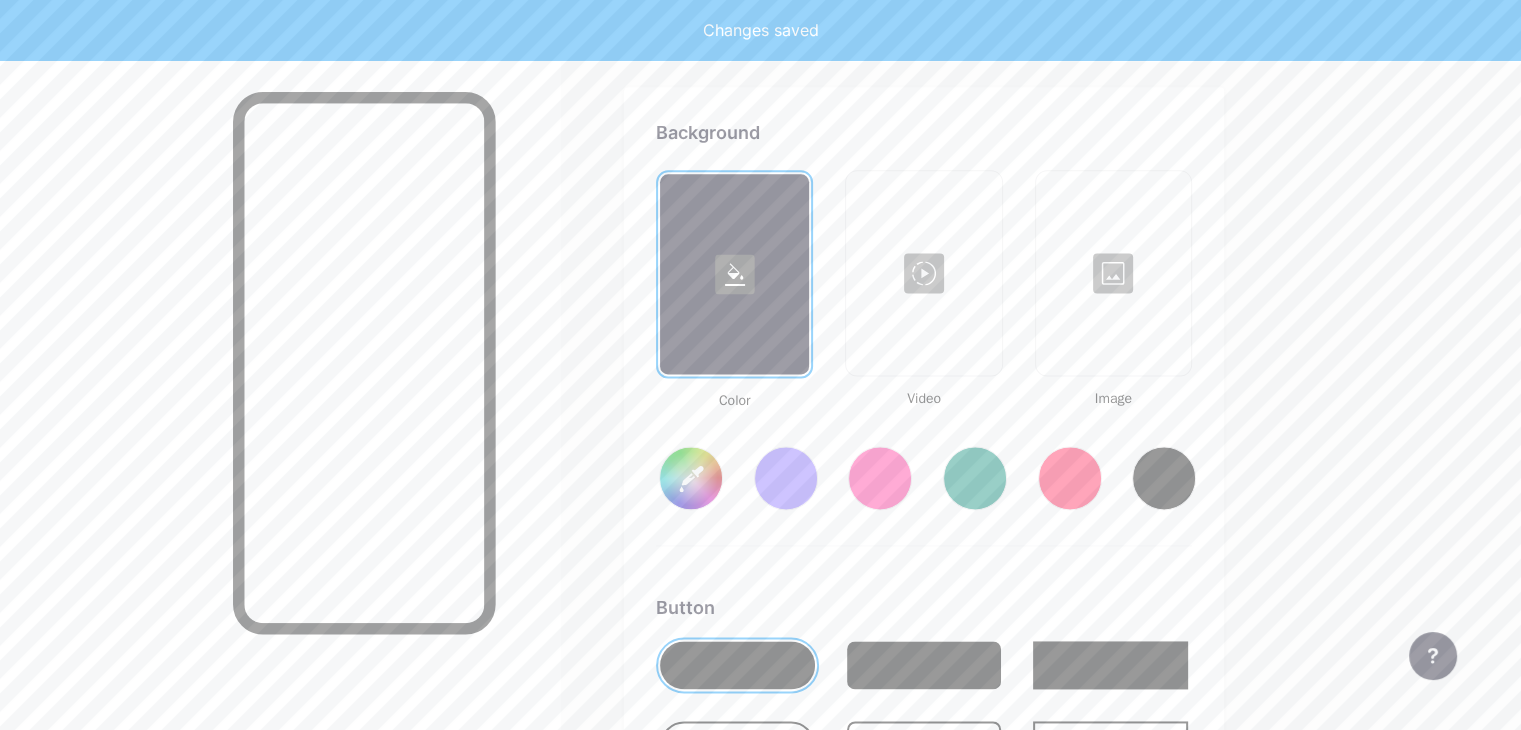 type on "#ffffff" 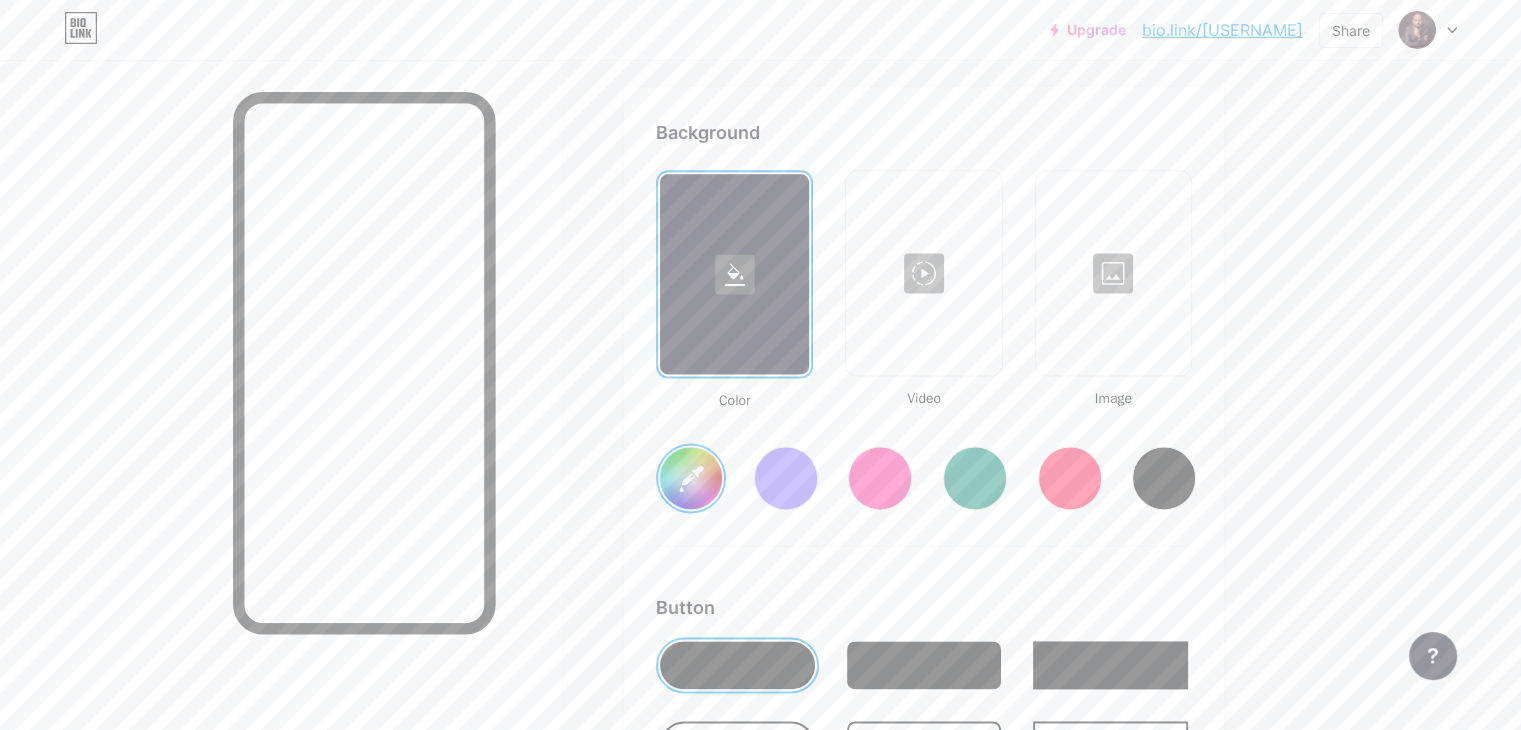 click on "#ffffff" at bounding box center [691, 478] 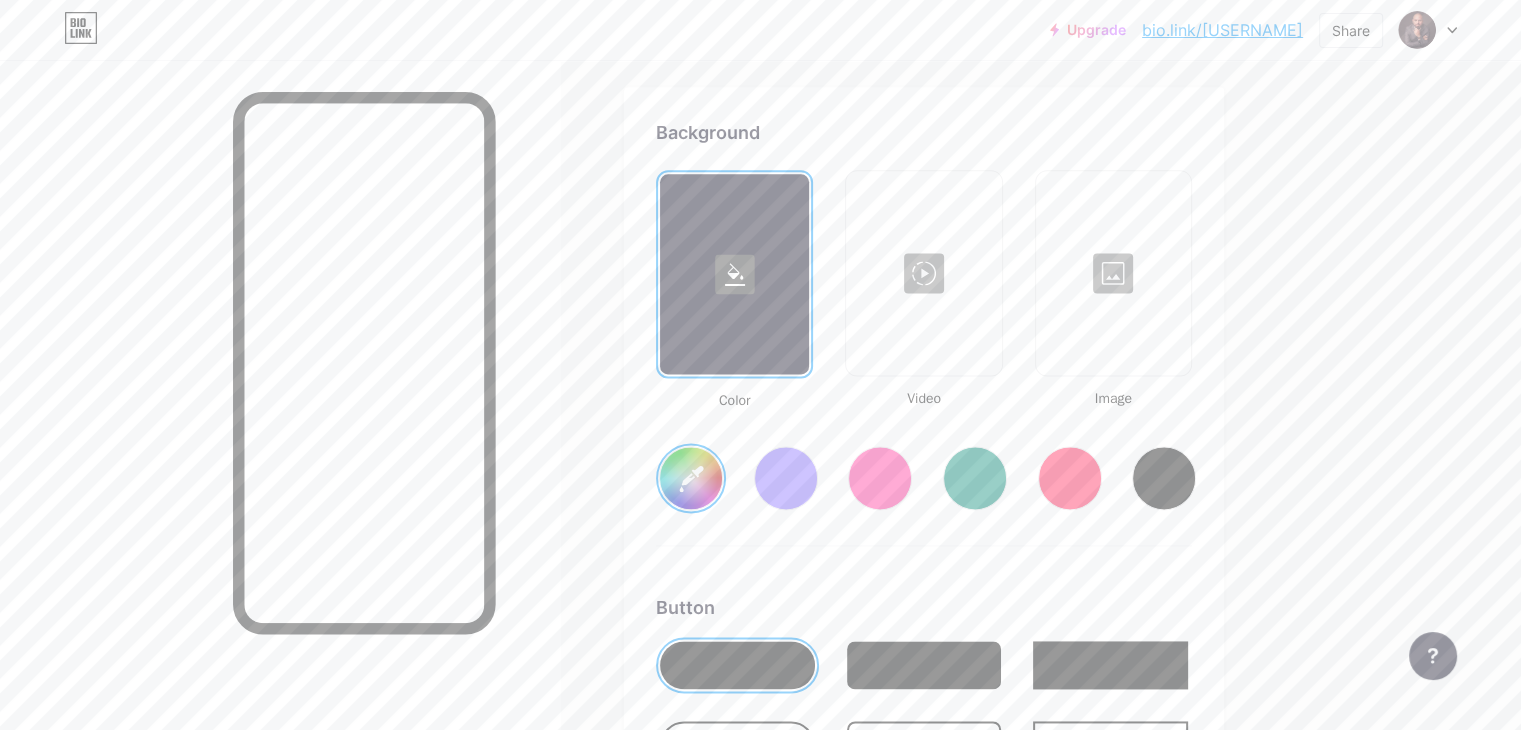 click on "Links
Posts
Design
Subscribers
NEW
Stats
Settings     Profile   [FIRST]     Empresário e Mentor                   Themes   Link in bio   Blog   Shop       Basics       Carbon       Xmas 23       Pride       Glitch       Winter · Live       Glassy · Live       Chameleon · Live       Rainy Night · Live       Neon · Live       Summer       Retro       Strawberry · Live       Desert       Sunny       Autumn       Leaf       Clear Sky       Blush       Unicorn       Minimal       Cloudy       Shadow     Create your own           Changes saved     Background         Color           Video             Image           #[HEXCODE]     Button       #[HEXCODE]   Font   Inter Poppins EB Garamond TEKO BALSAMIQ SANS Kite One PT Sans Quicksand DM Sans     #[HEXCODE]   Changes saved     Position to display socials                 Top                     Bottom
Disable Bio Link branding
Changes saved" at bounding box center [654, -280] 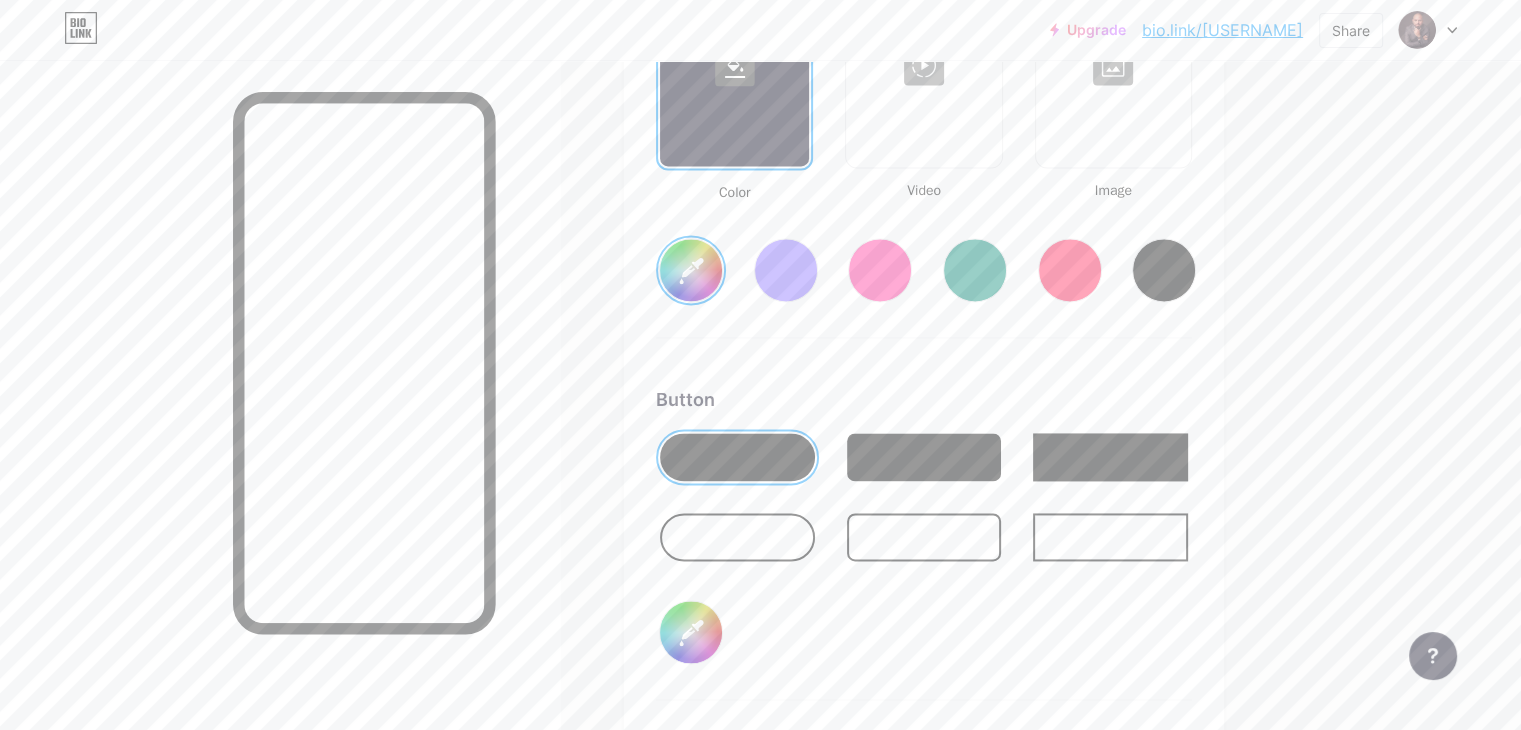 scroll, scrollTop: 2937, scrollLeft: 0, axis: vertical 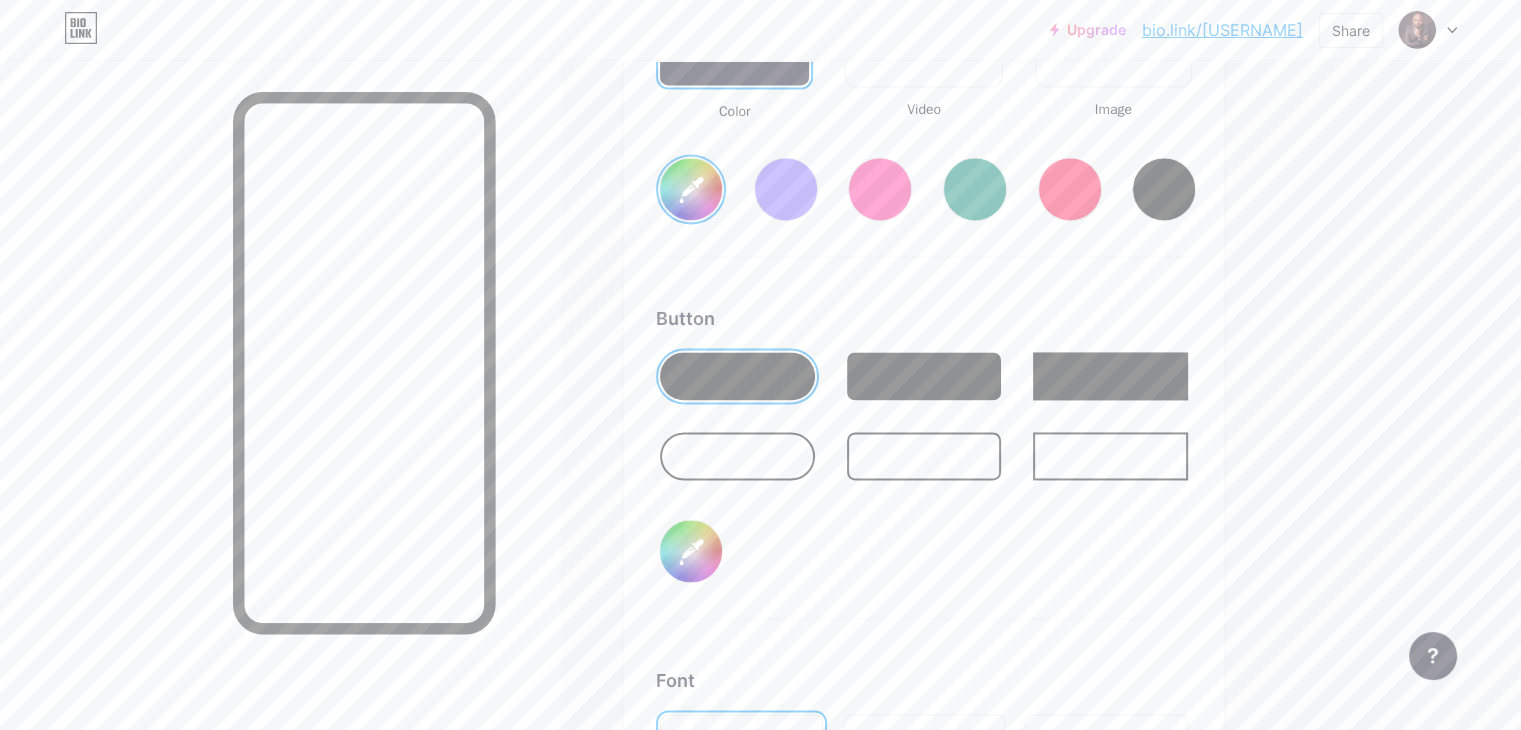 click at bounding box center [737, 456] 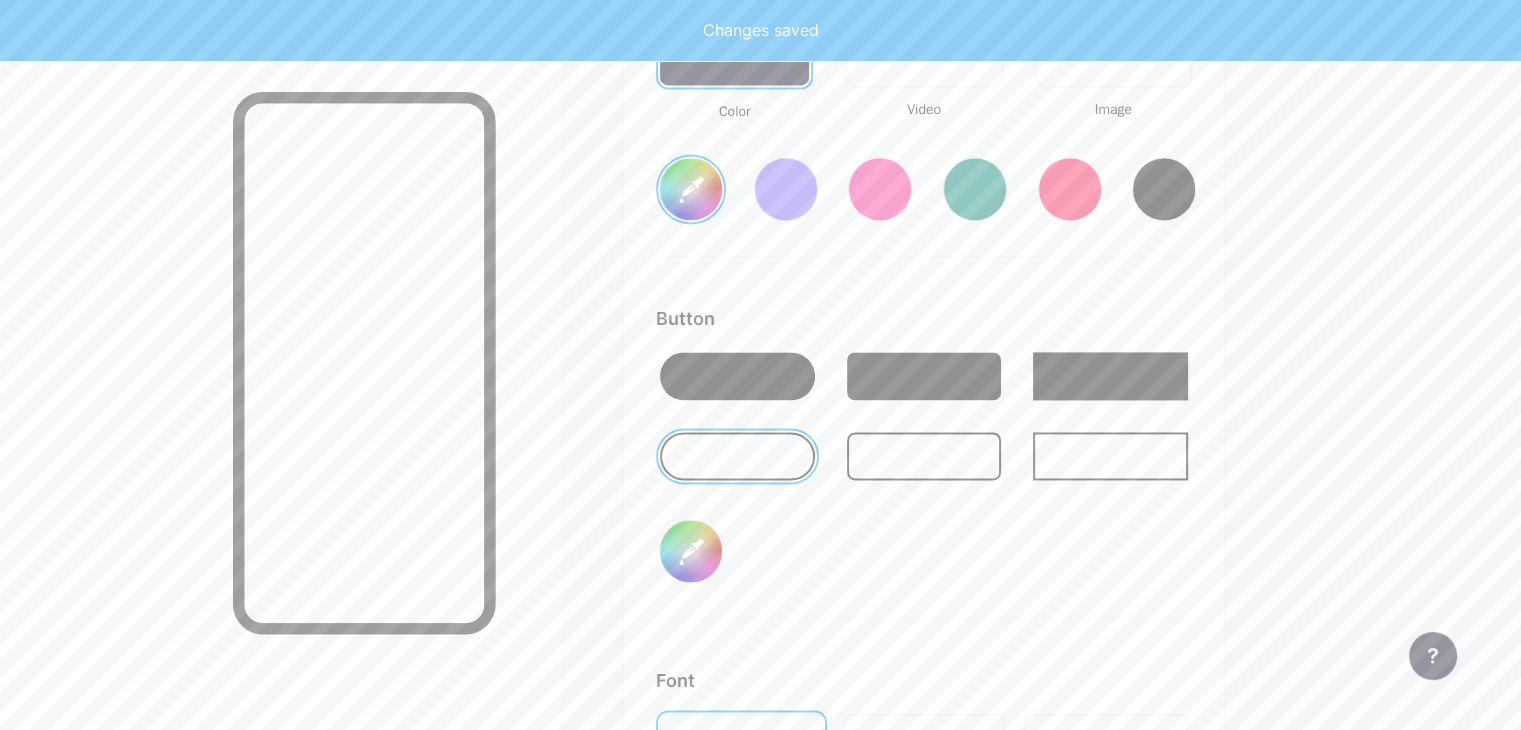 click at bounding box center (737, 456) 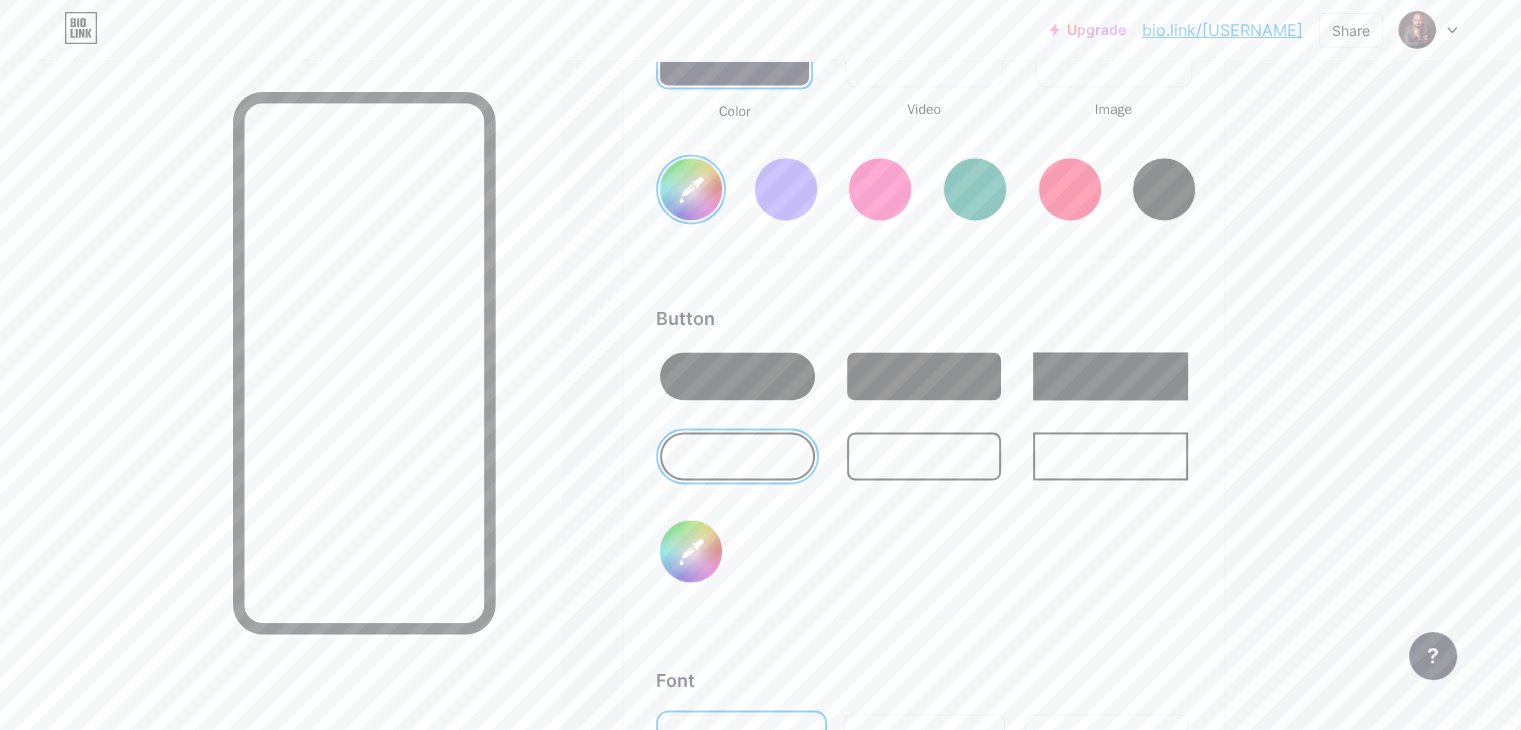 click on "#000000" at bounding box center [691, 551] 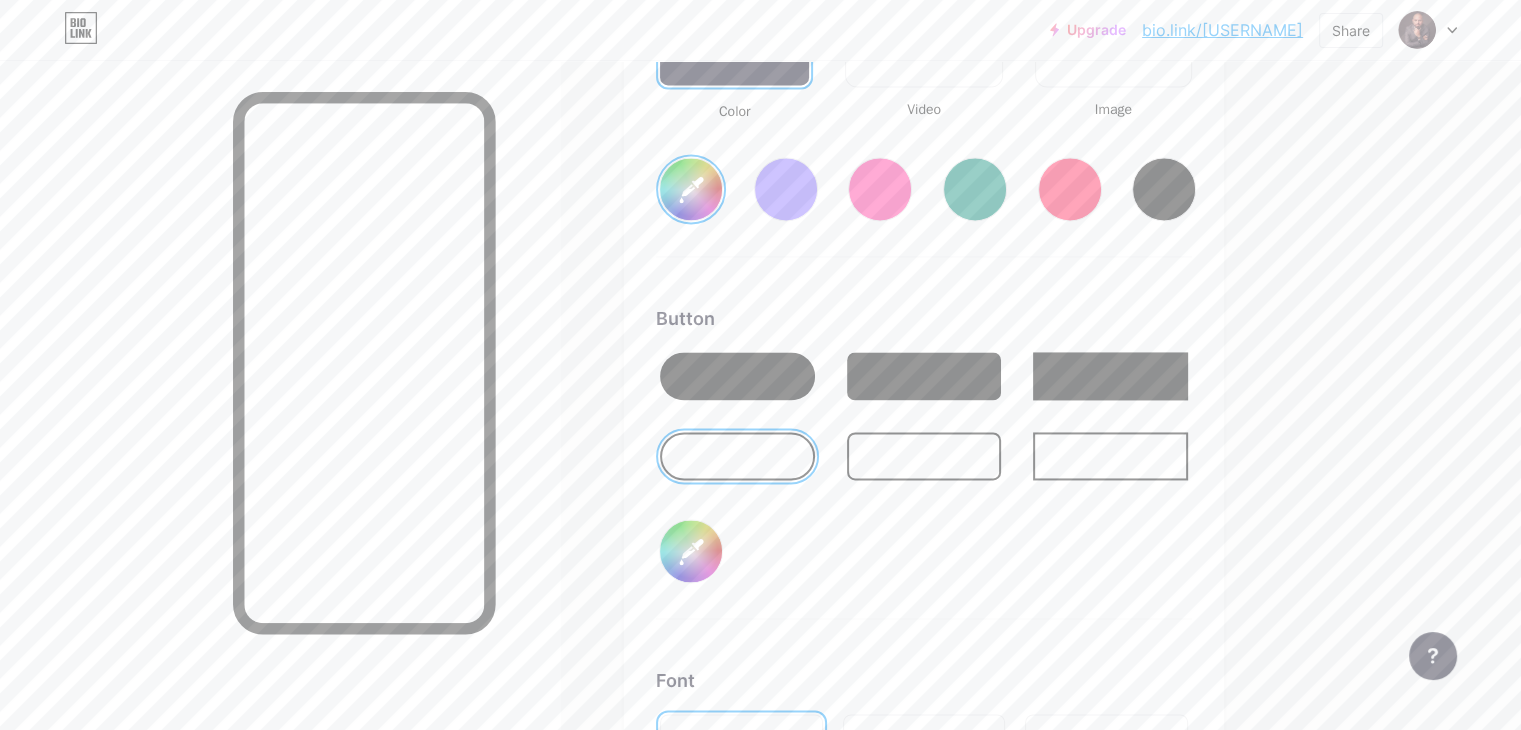 type on "#071a45" 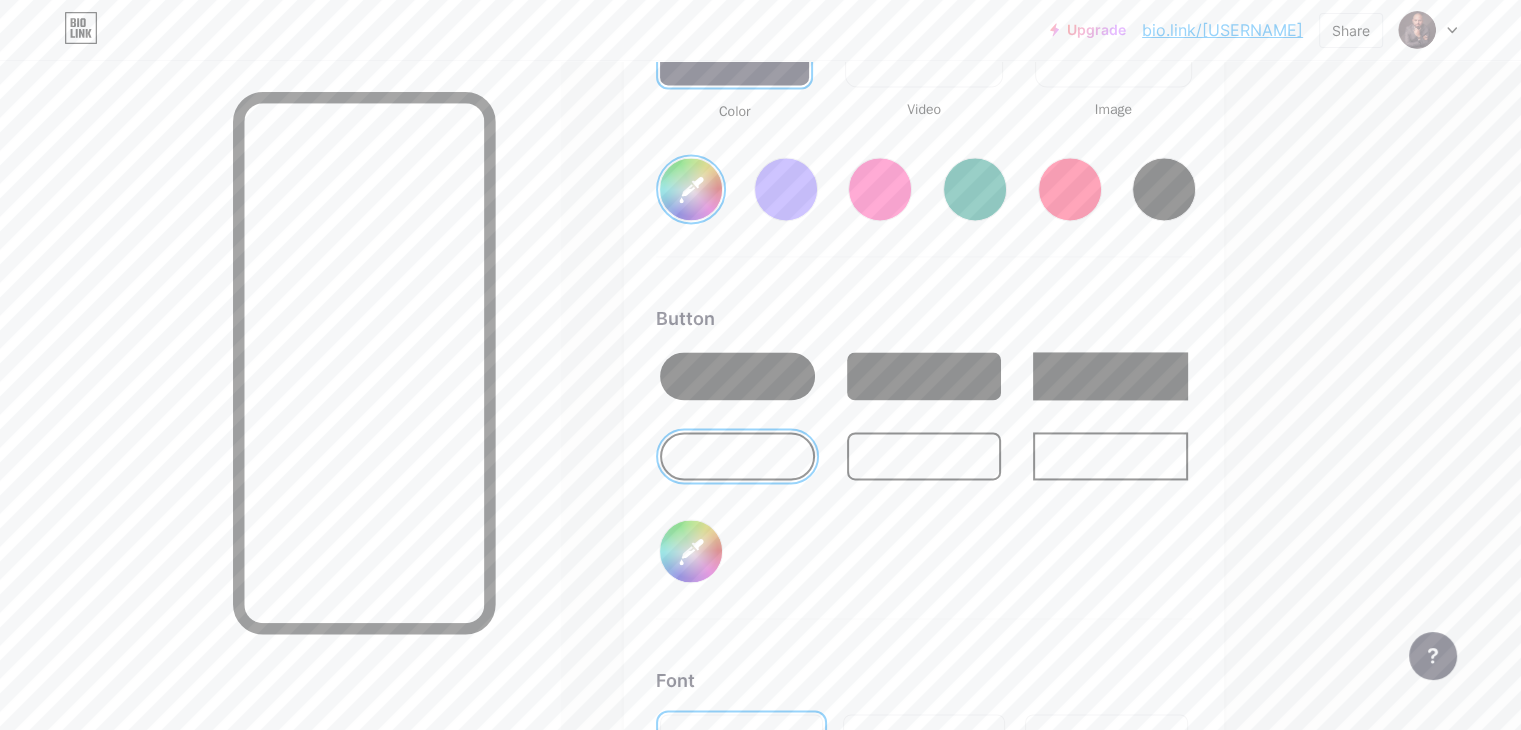 type on "#a4a019" 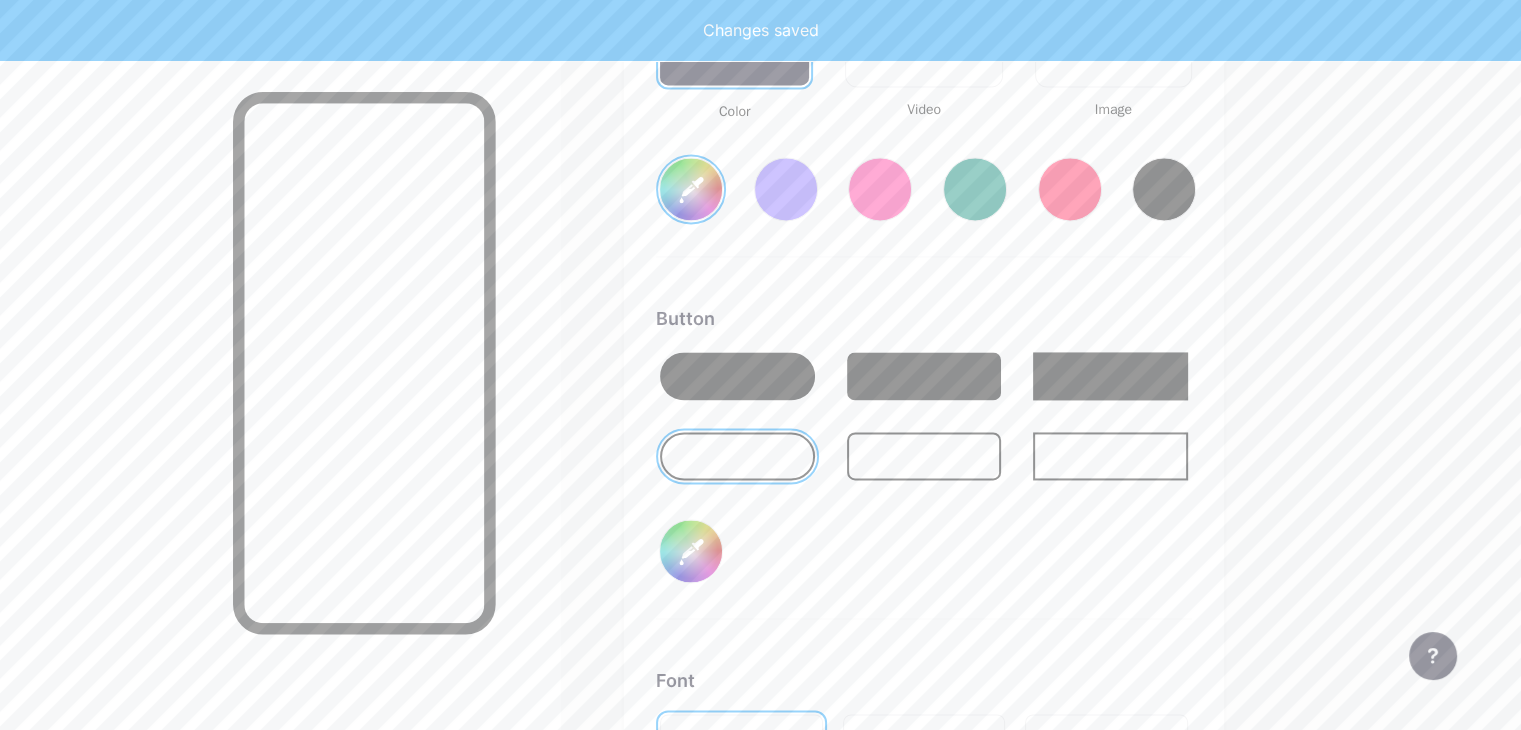 type on "#071a45" 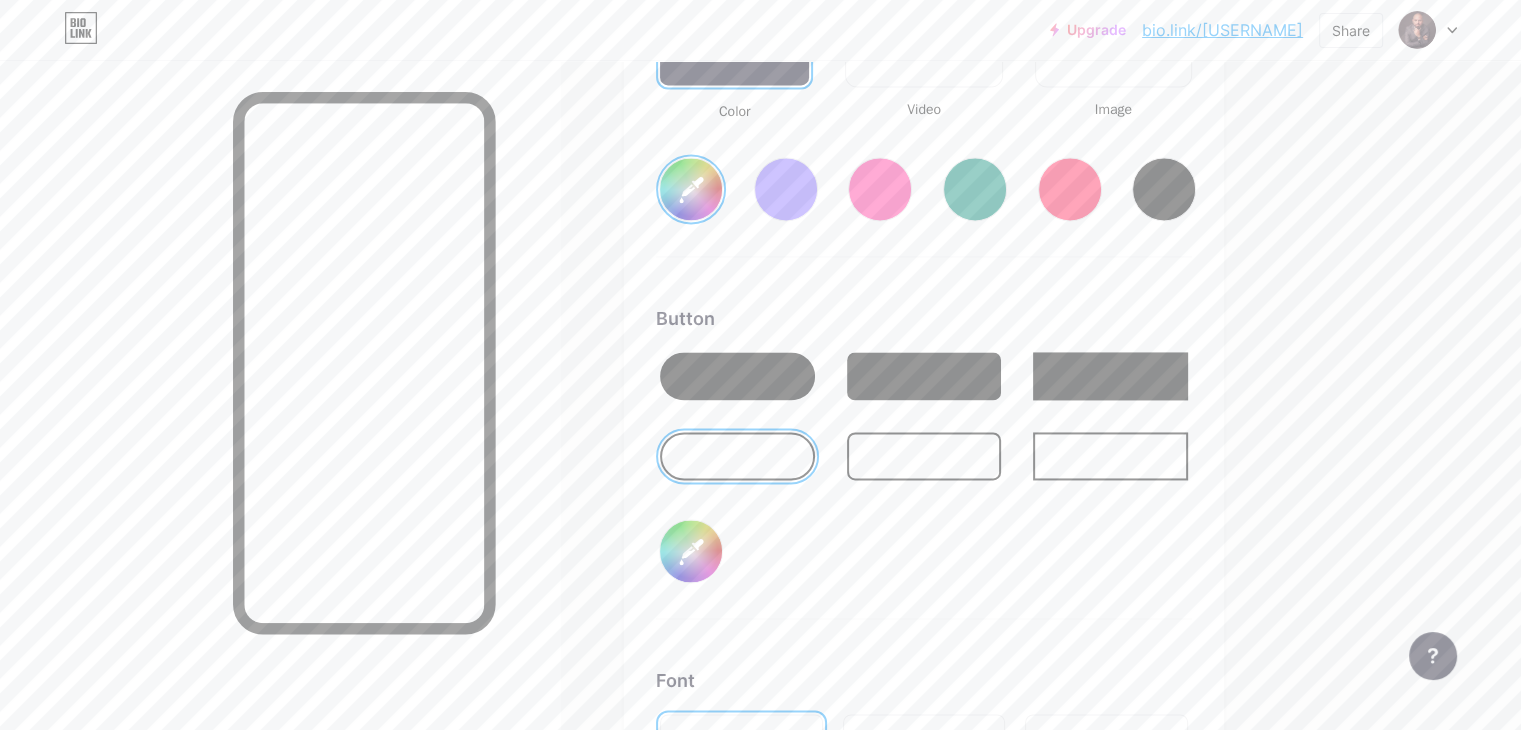 type on "#071a45" 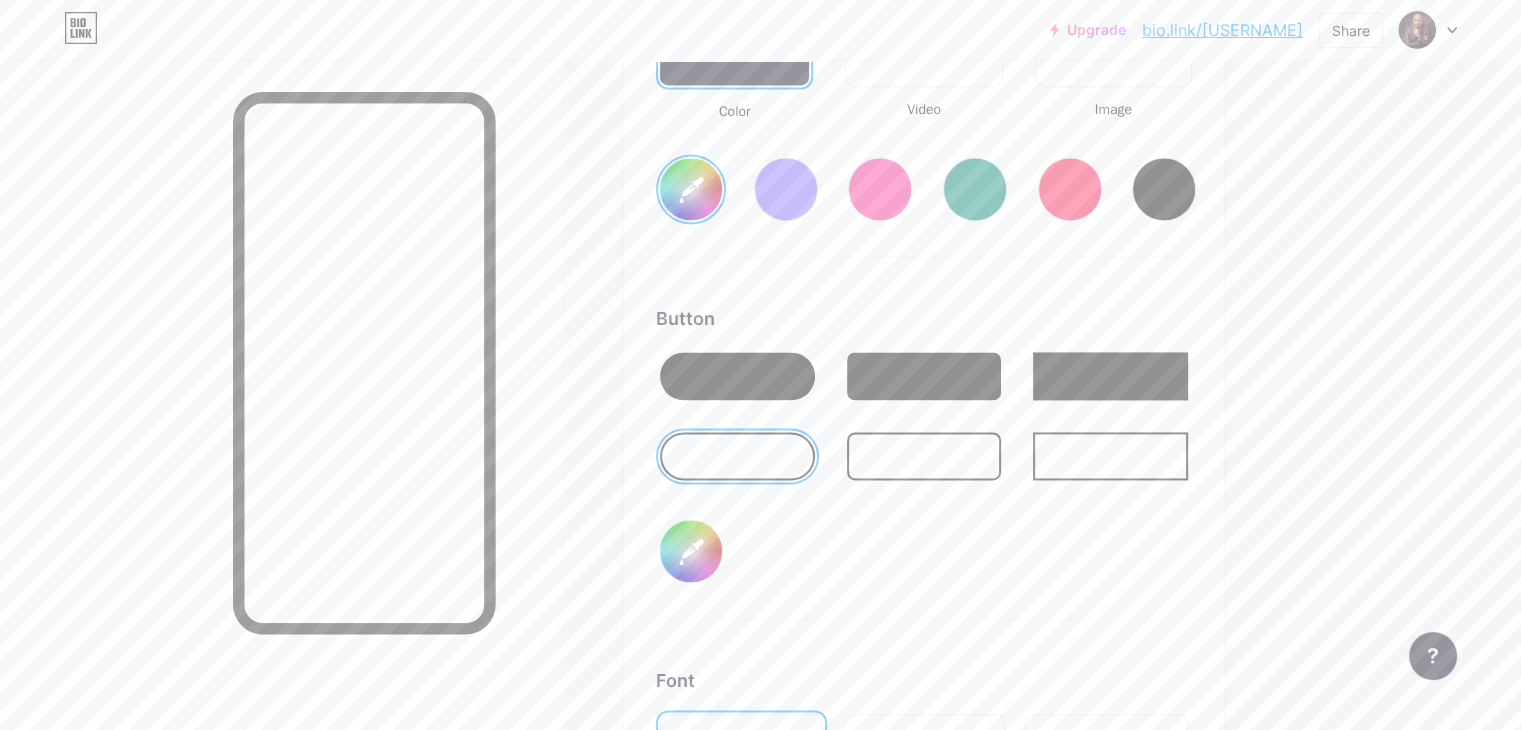 type on "#a29f39" 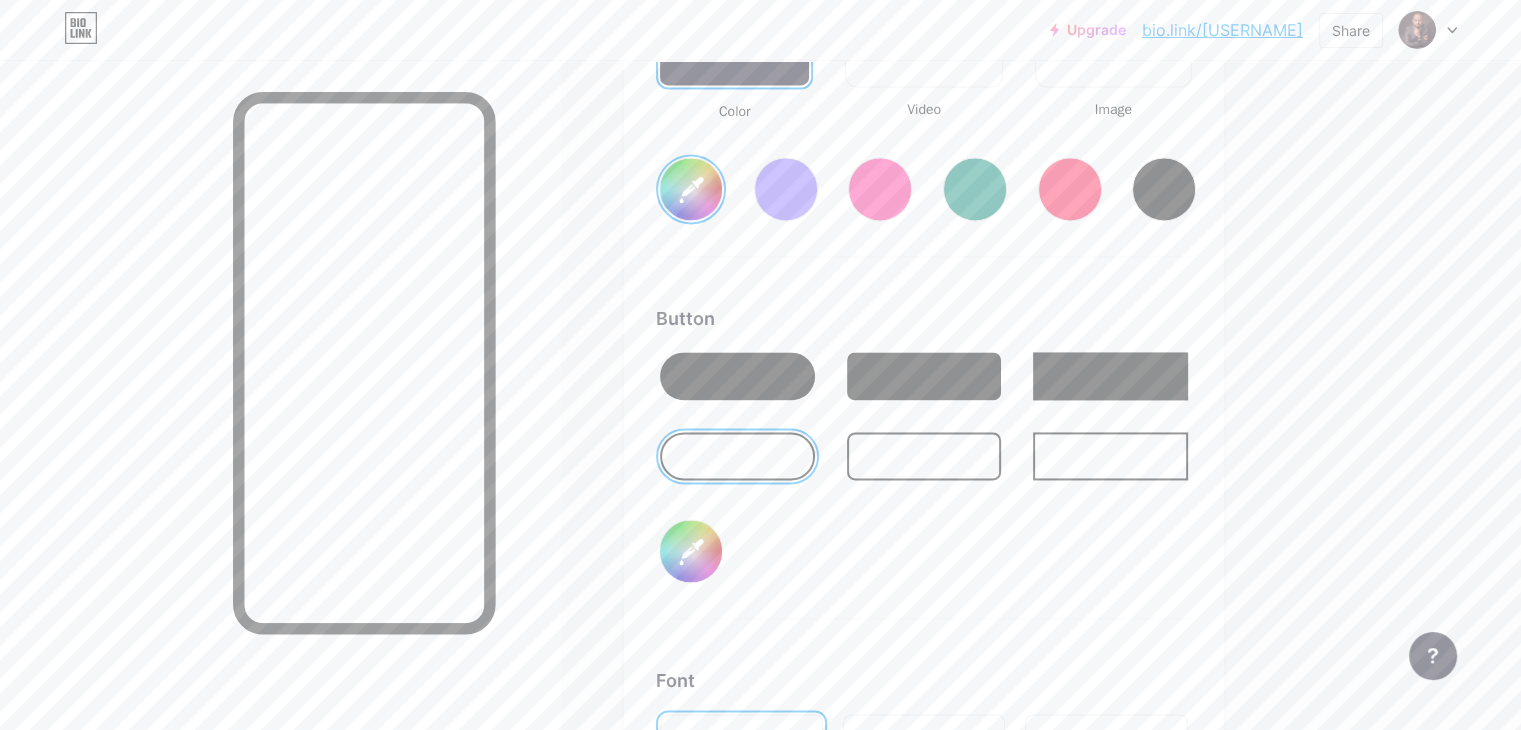 type on "#071a45" 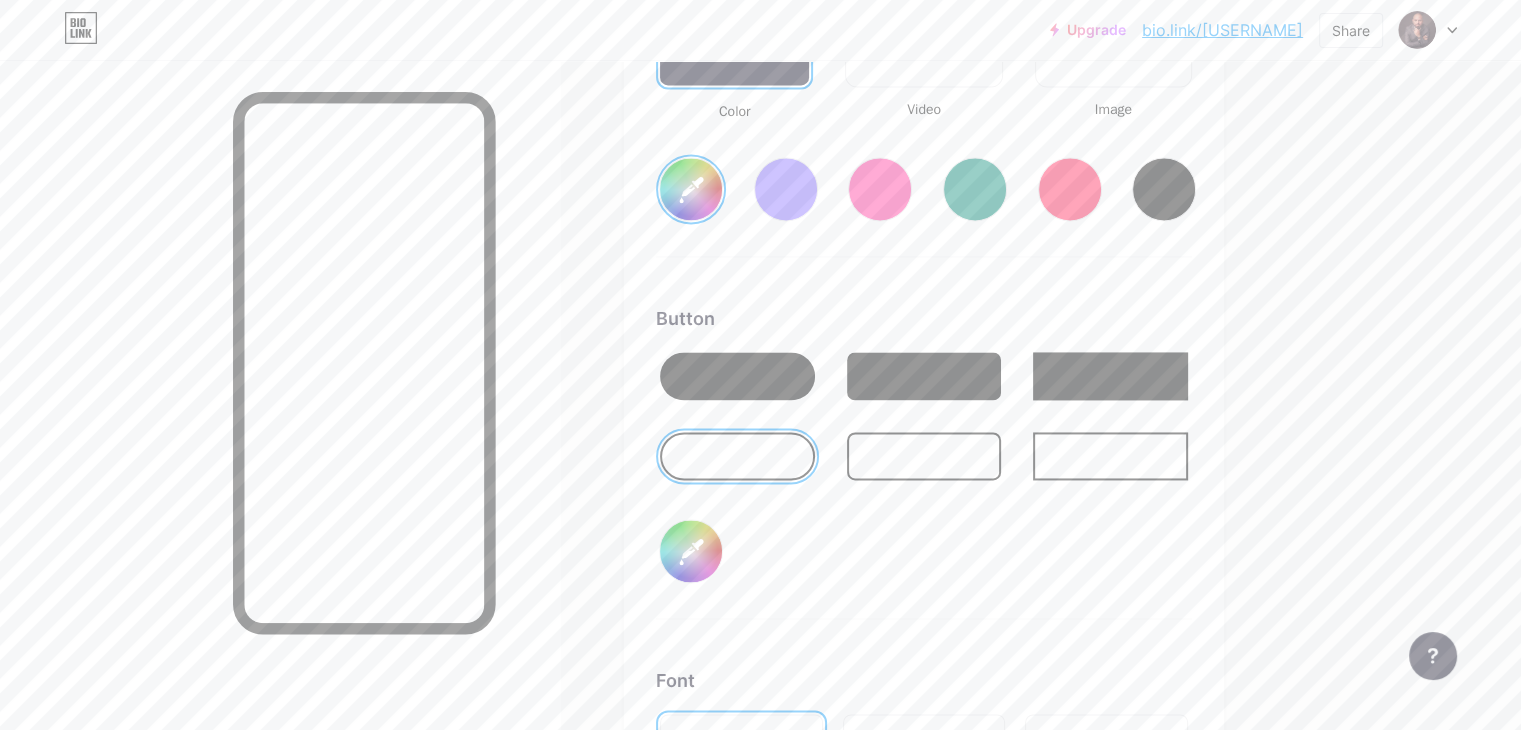 type on "#777527" 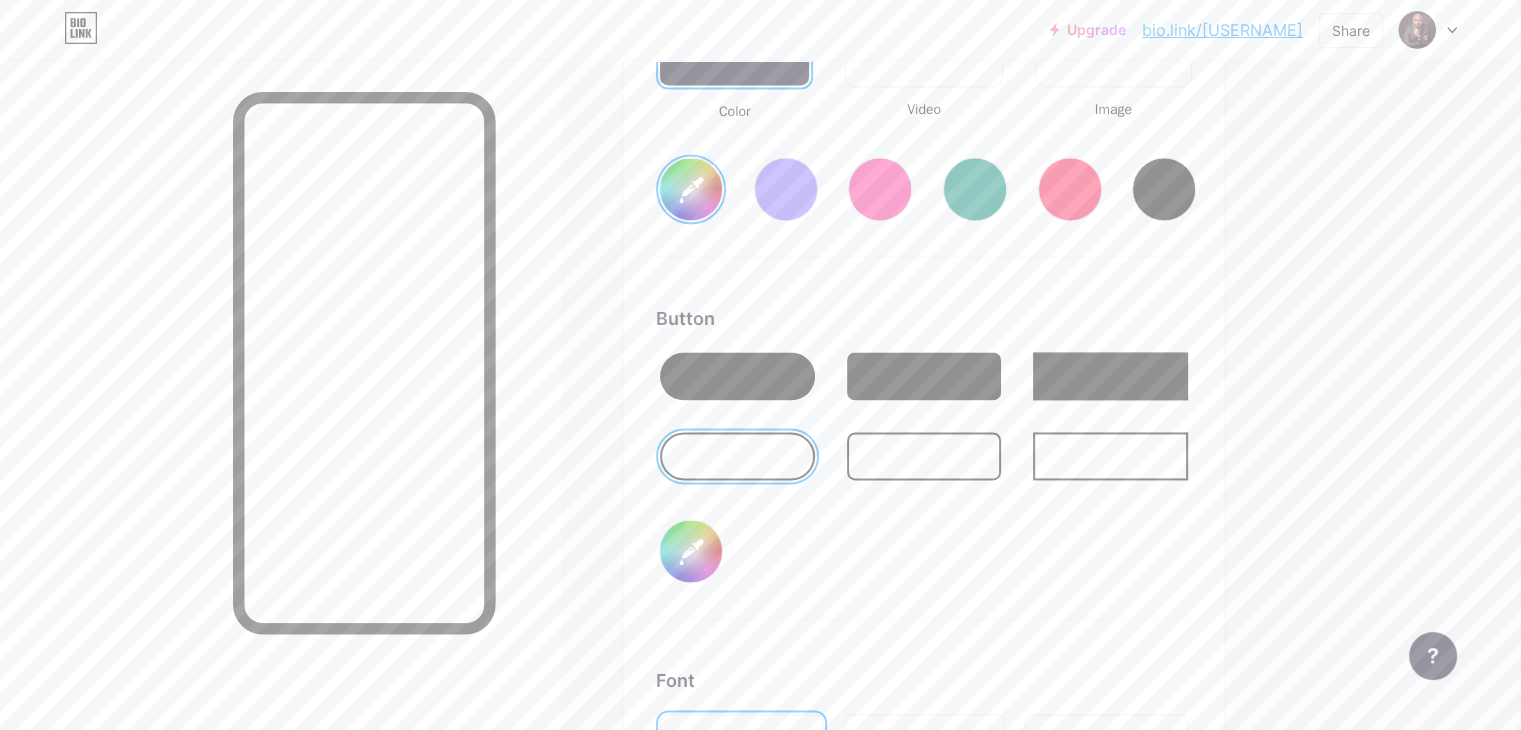 type on "#071a45" 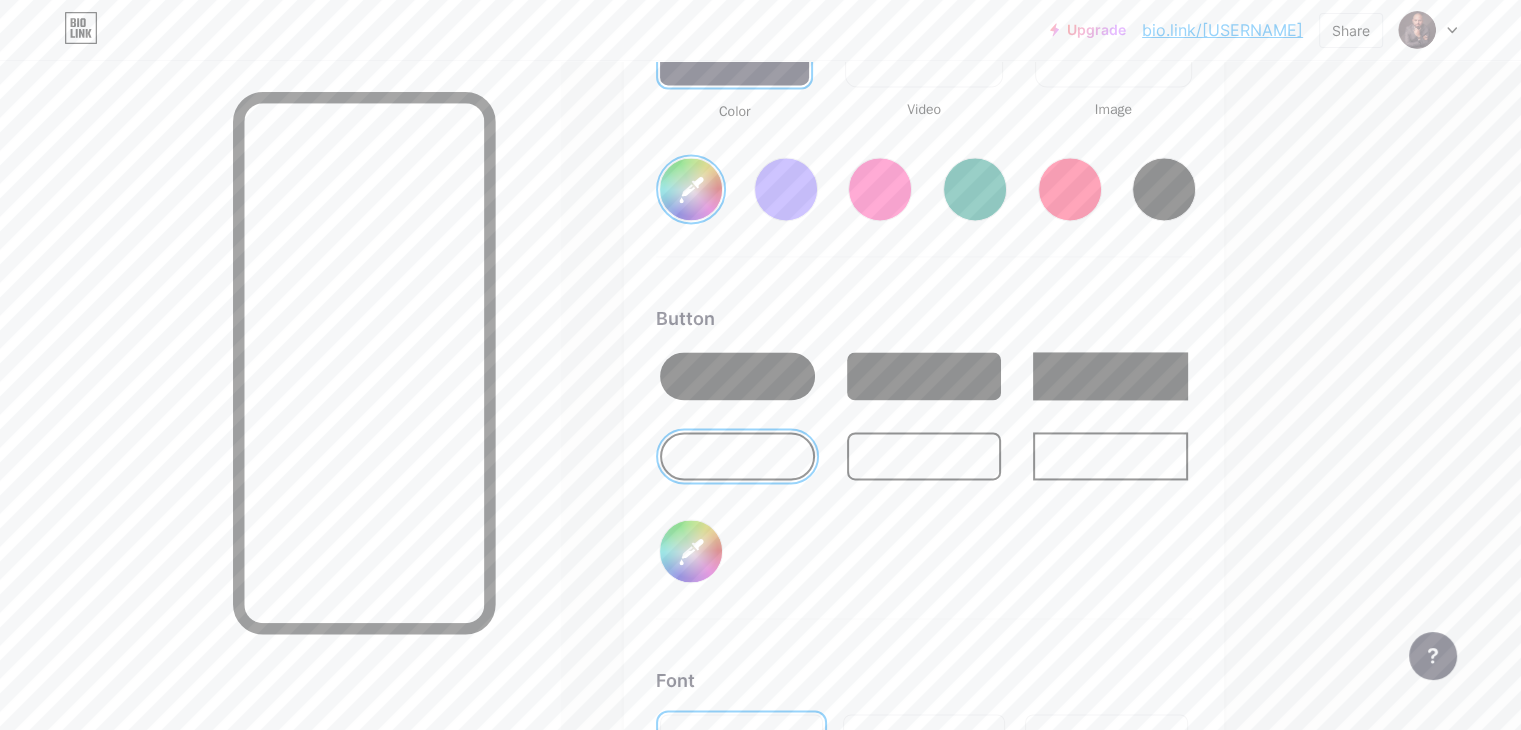 type on "#7f7c2f" 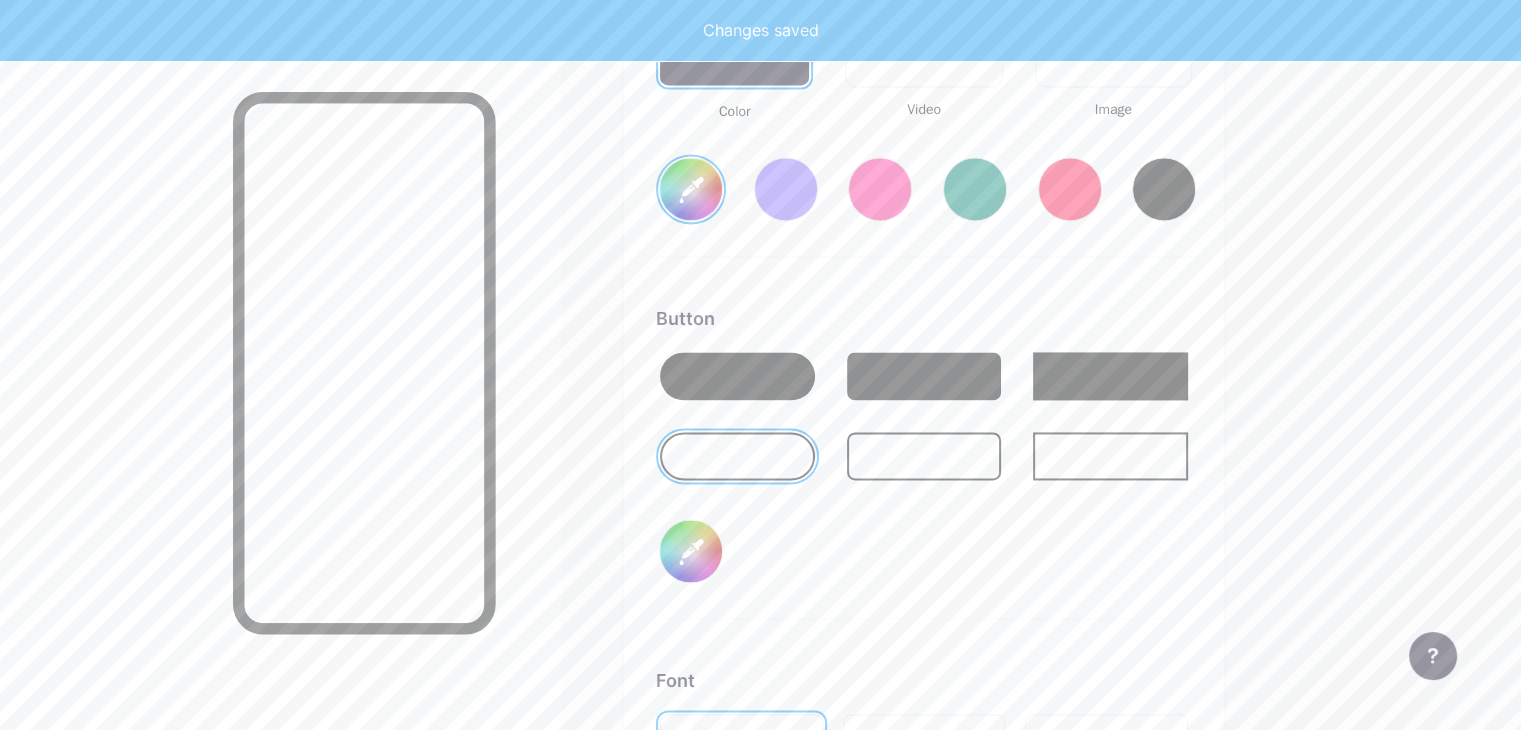 type on "#071a45" 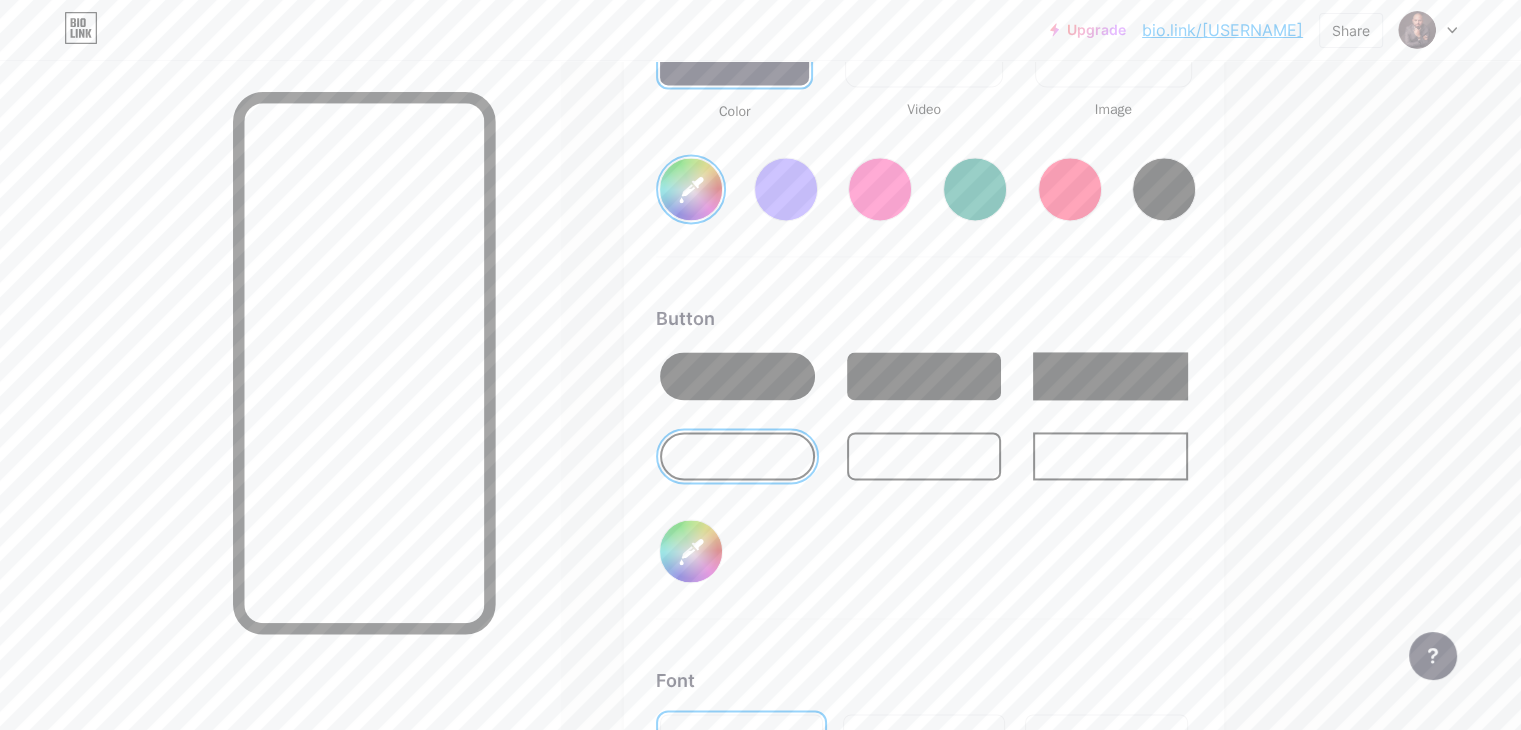 type on "#071a45" 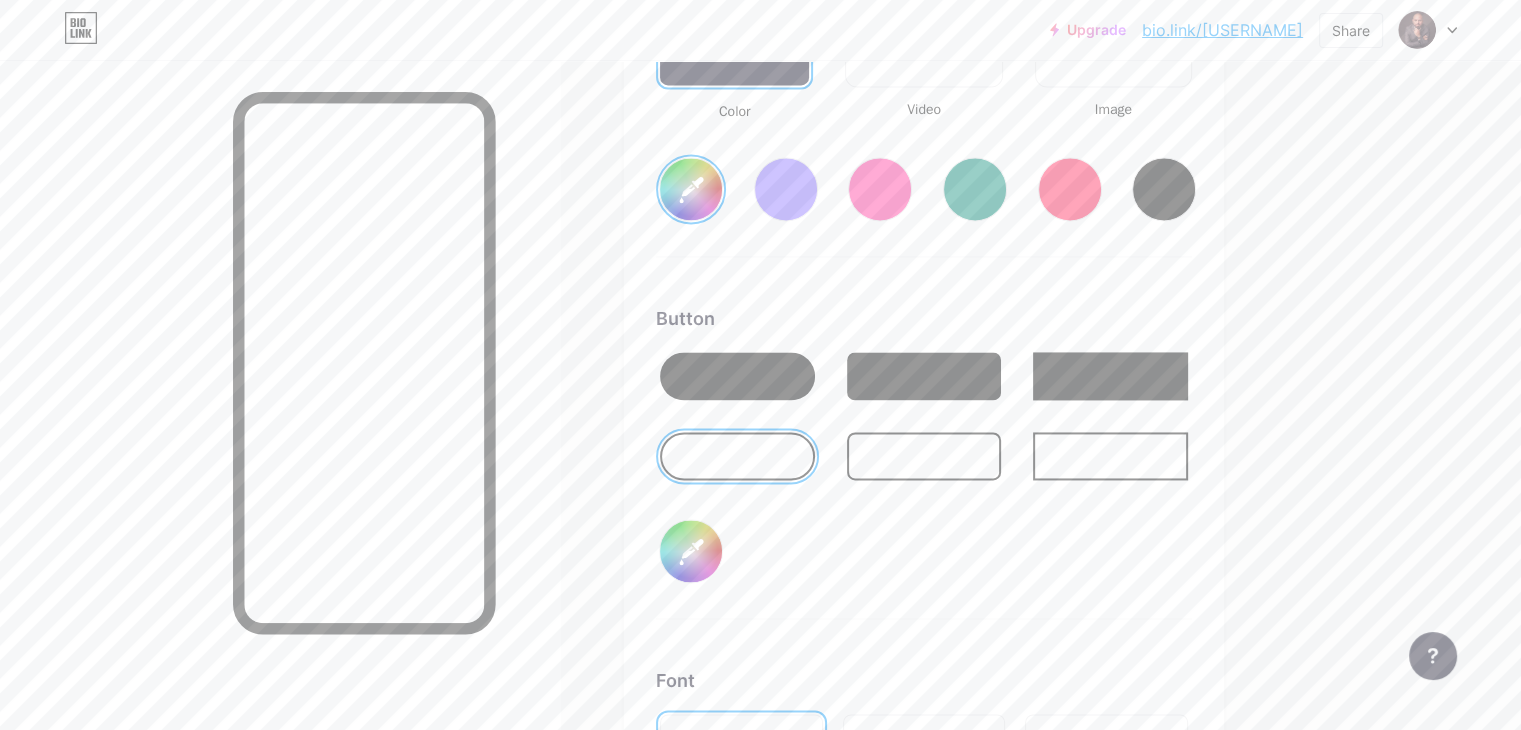 type on "#6d7f2f" 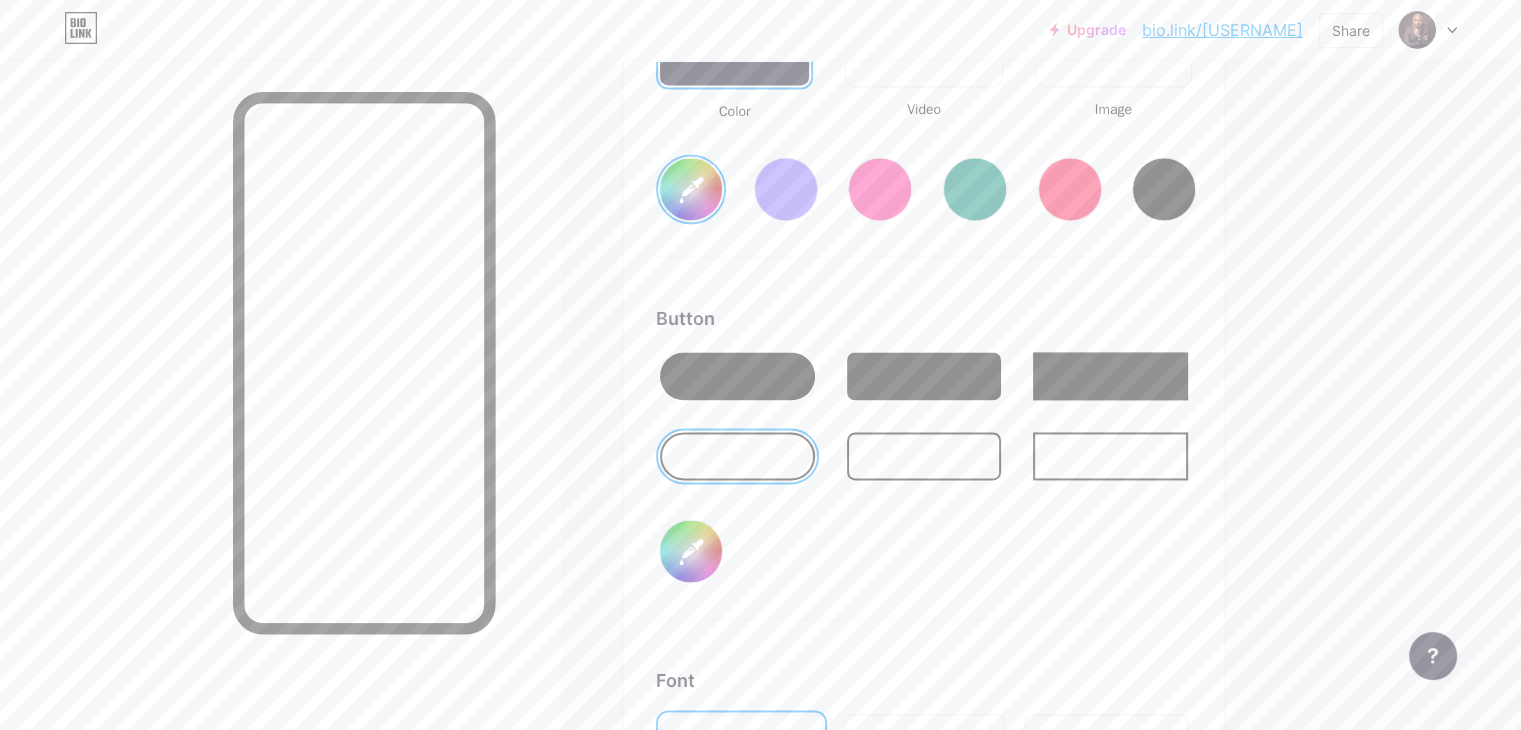 type on "#071a45" 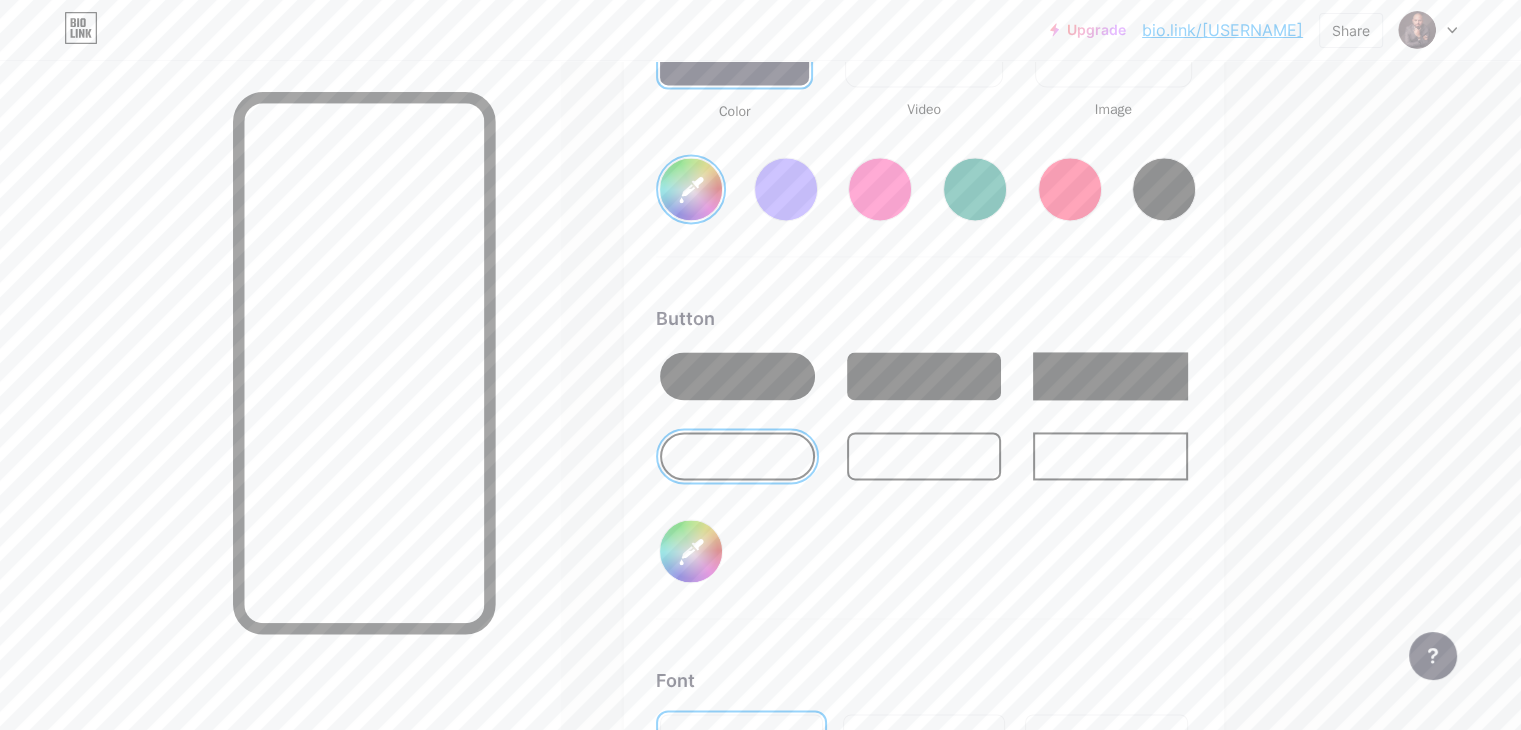 type on "#717f2f" 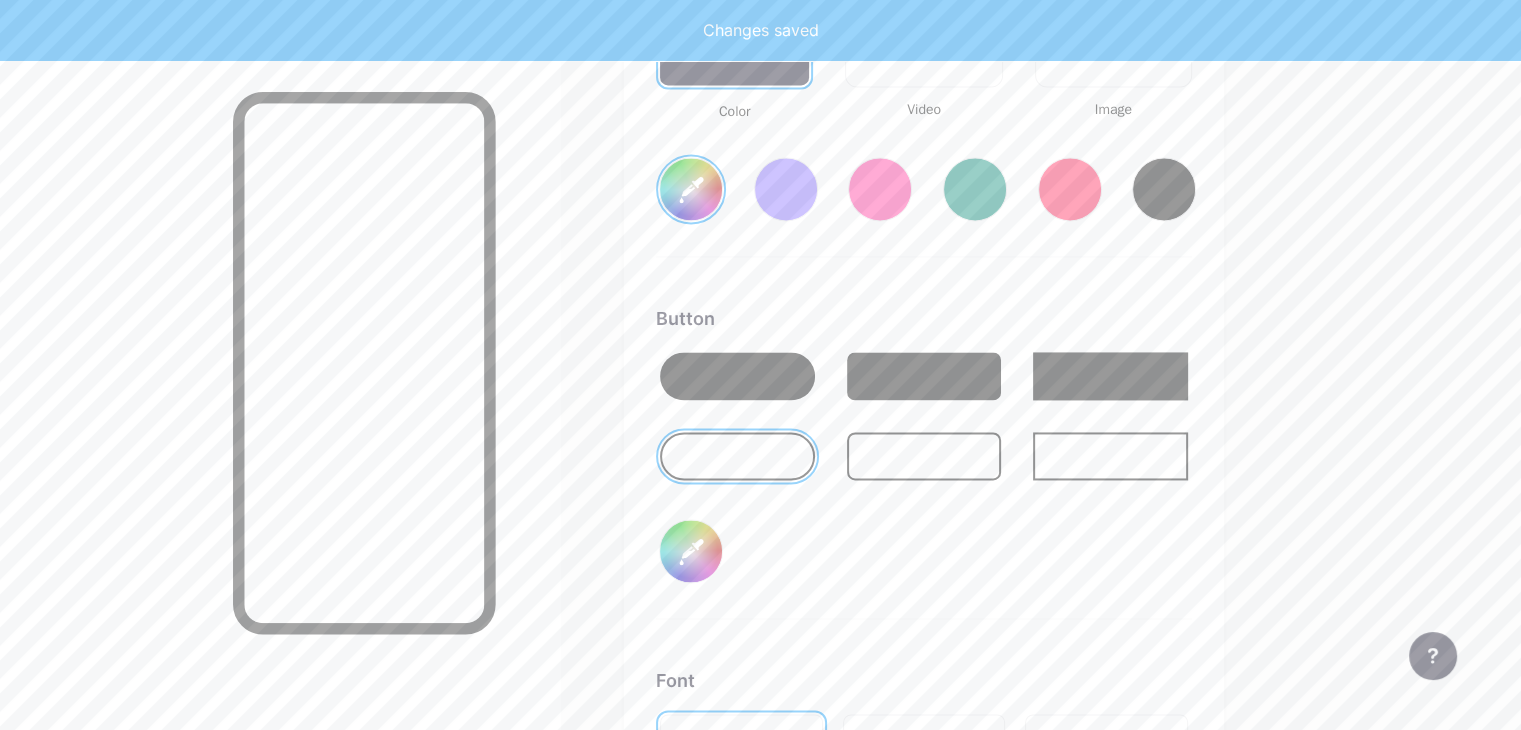 type on "#071a45" 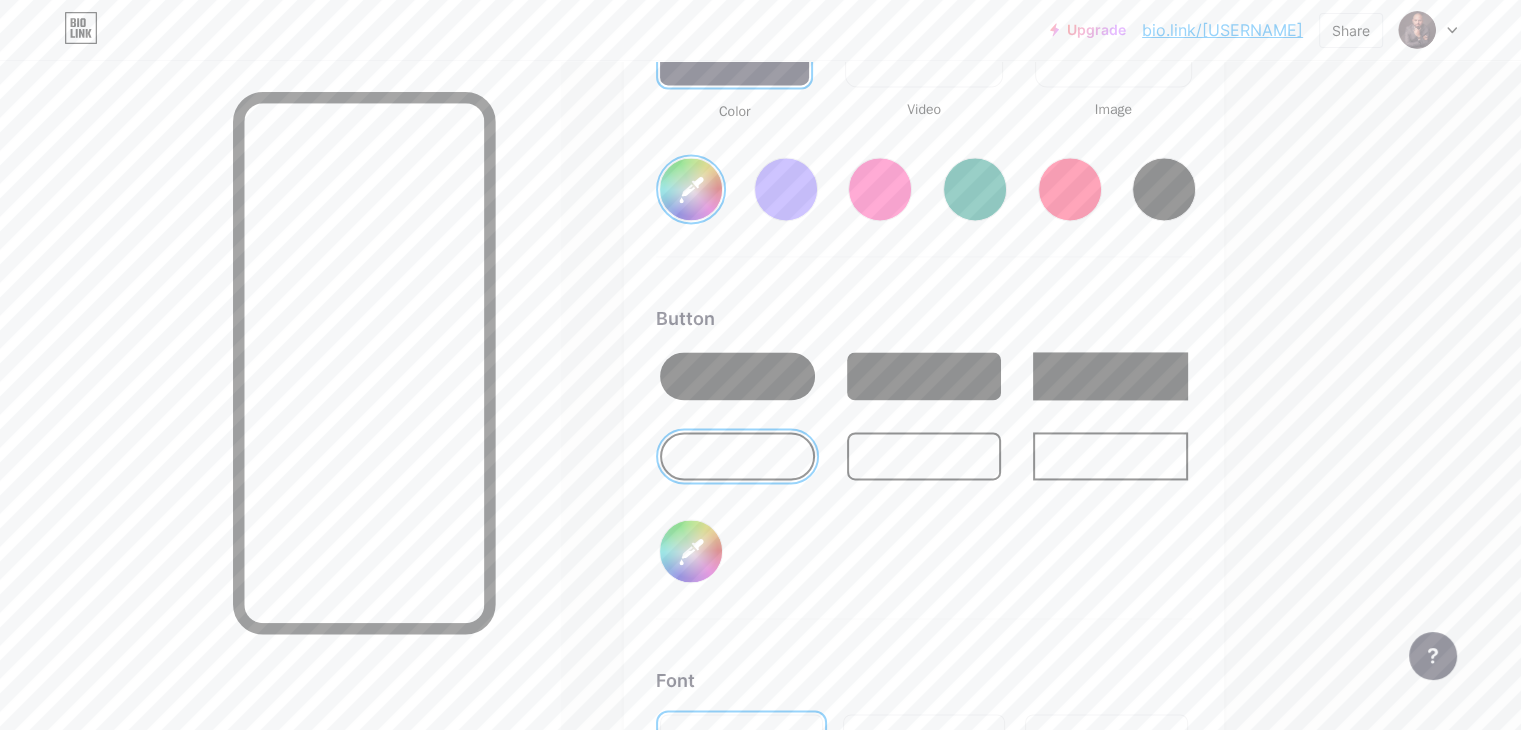 type on "#071a45" 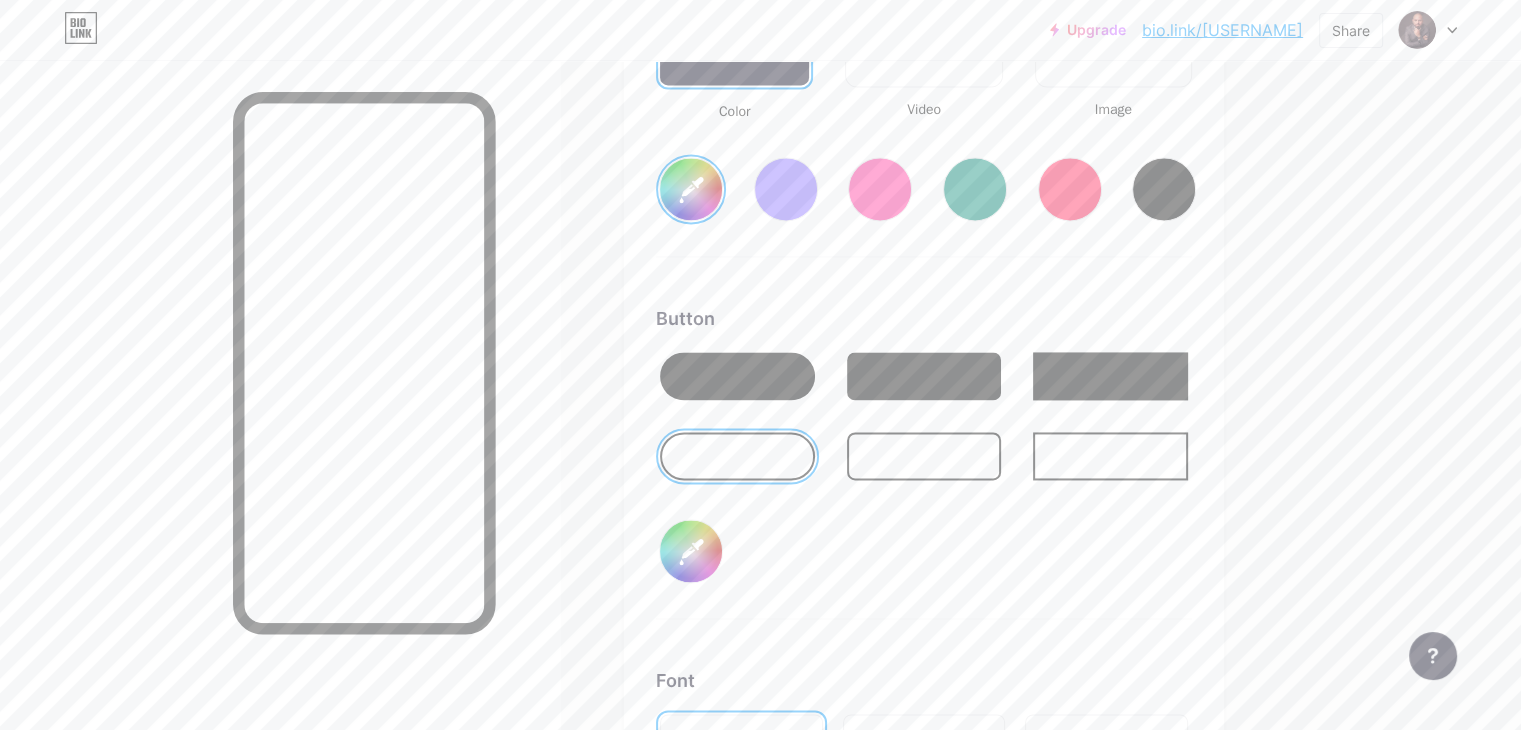 type on "#ddc736" 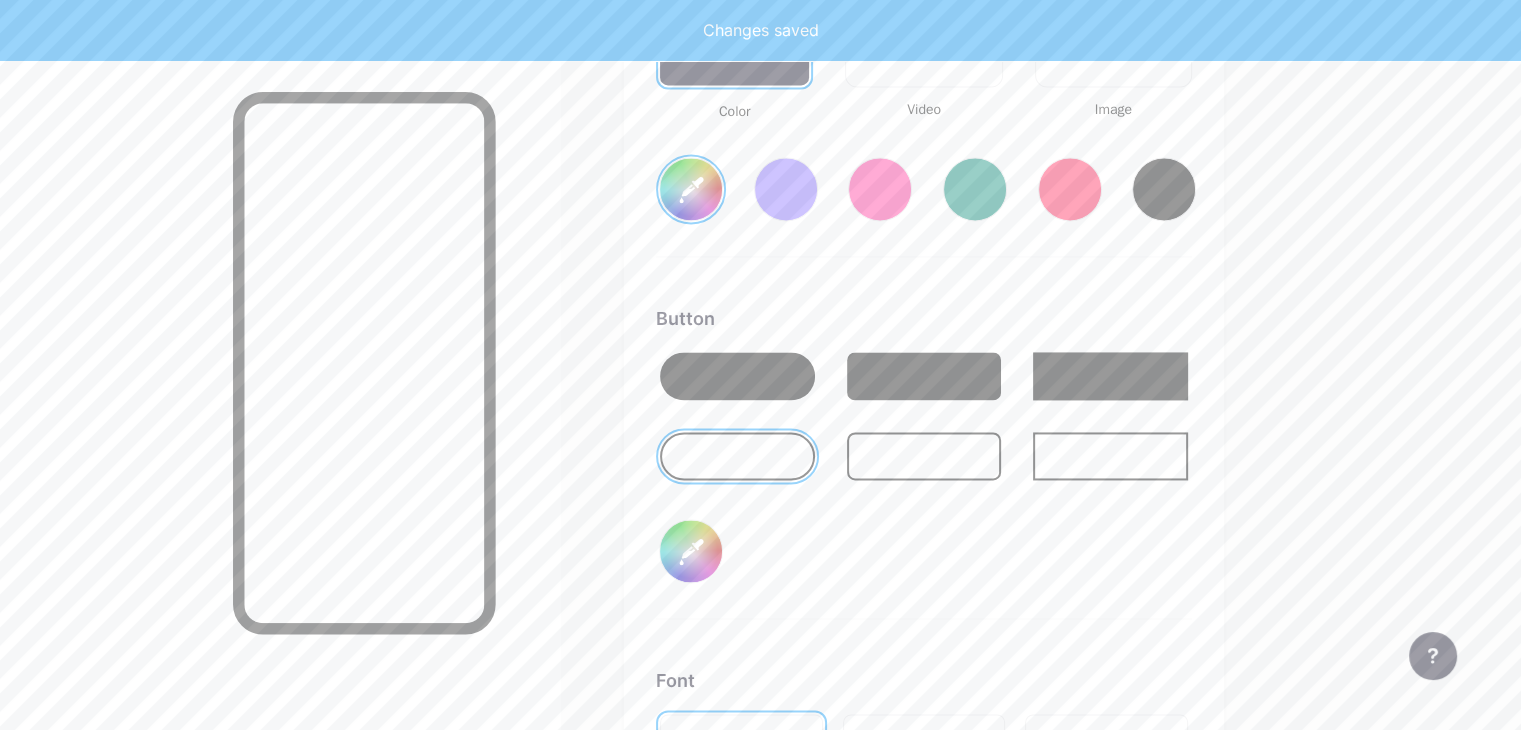 type on "#071a45" 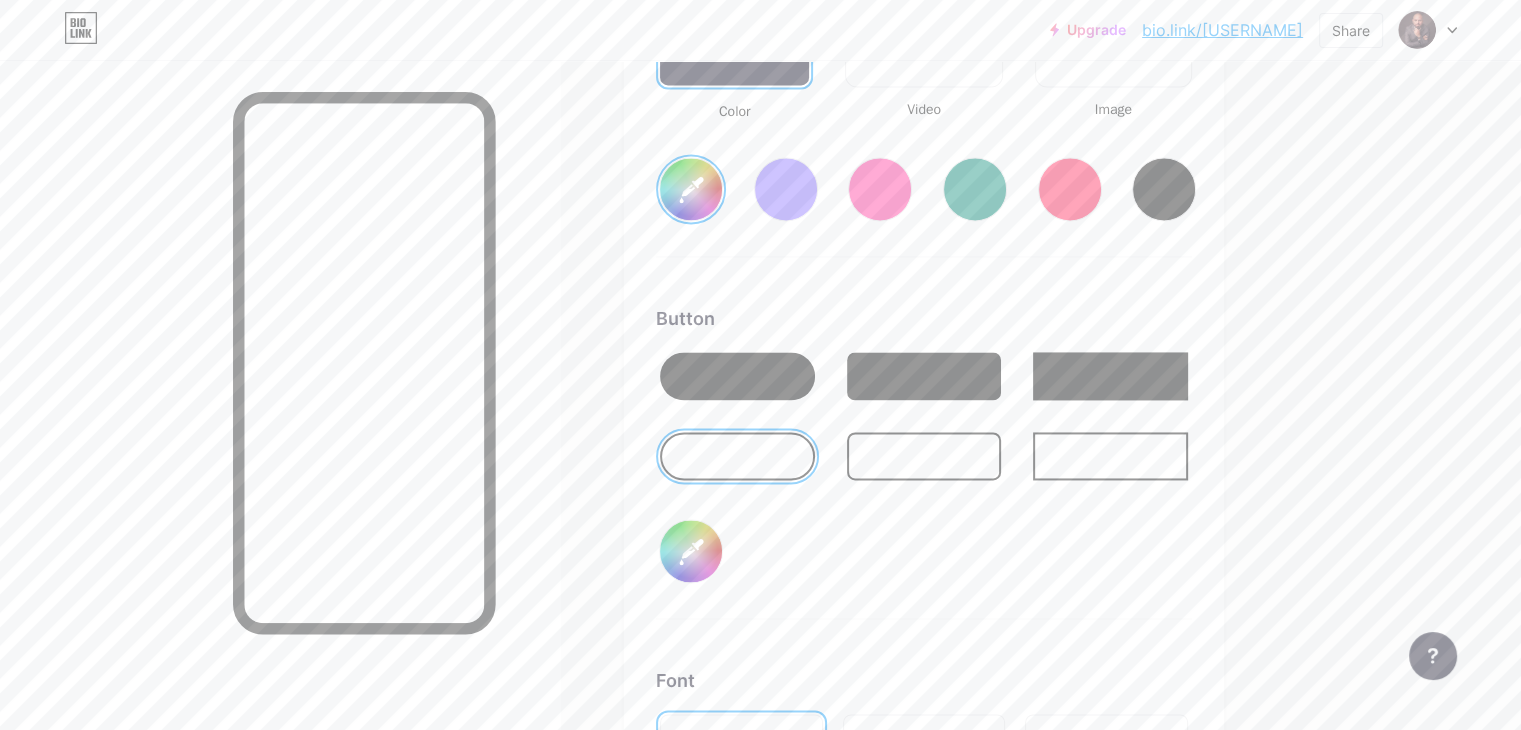 type on "#ddc736" 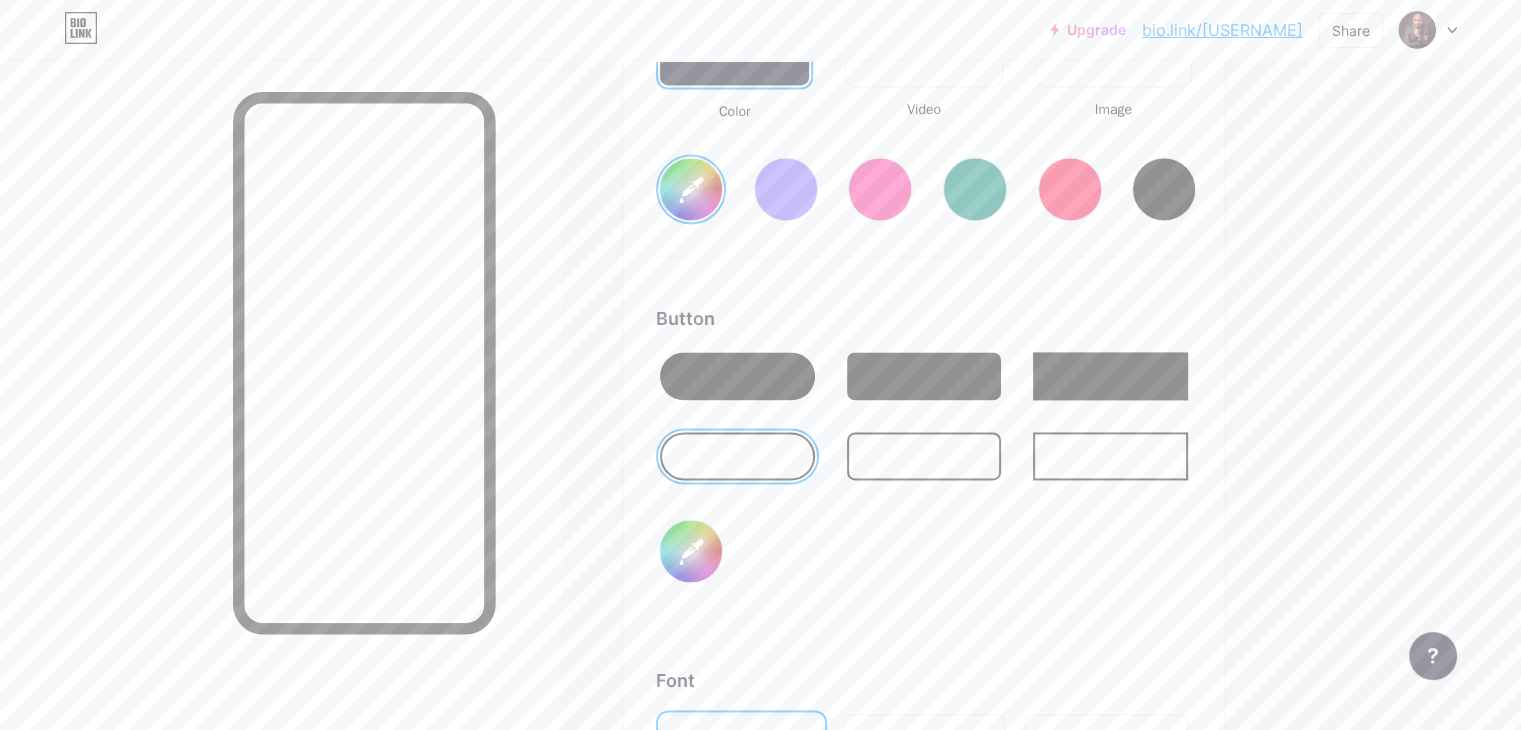 click on "Button       #ddc736" at bounding box center [924, 462] 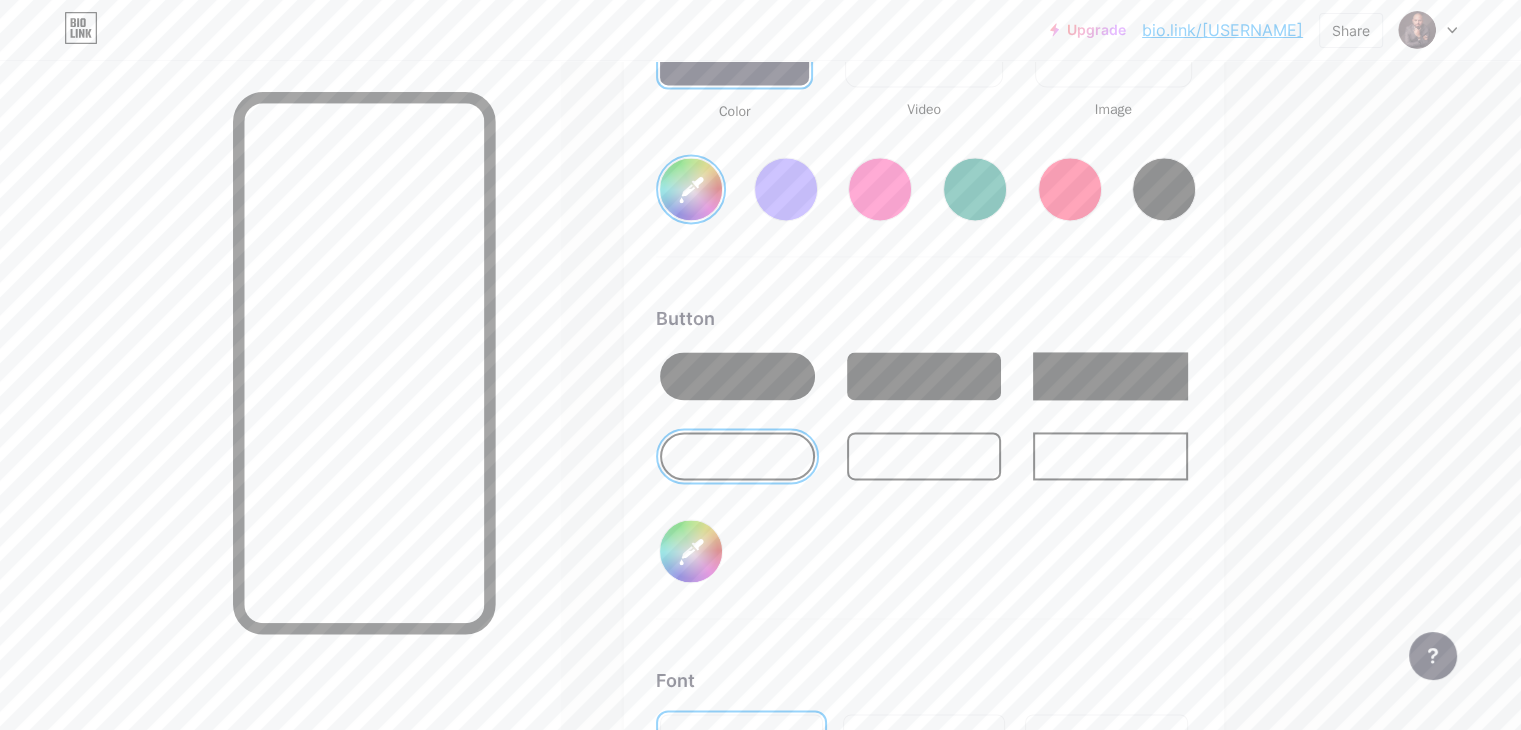 click at bounding box center [924, 456] 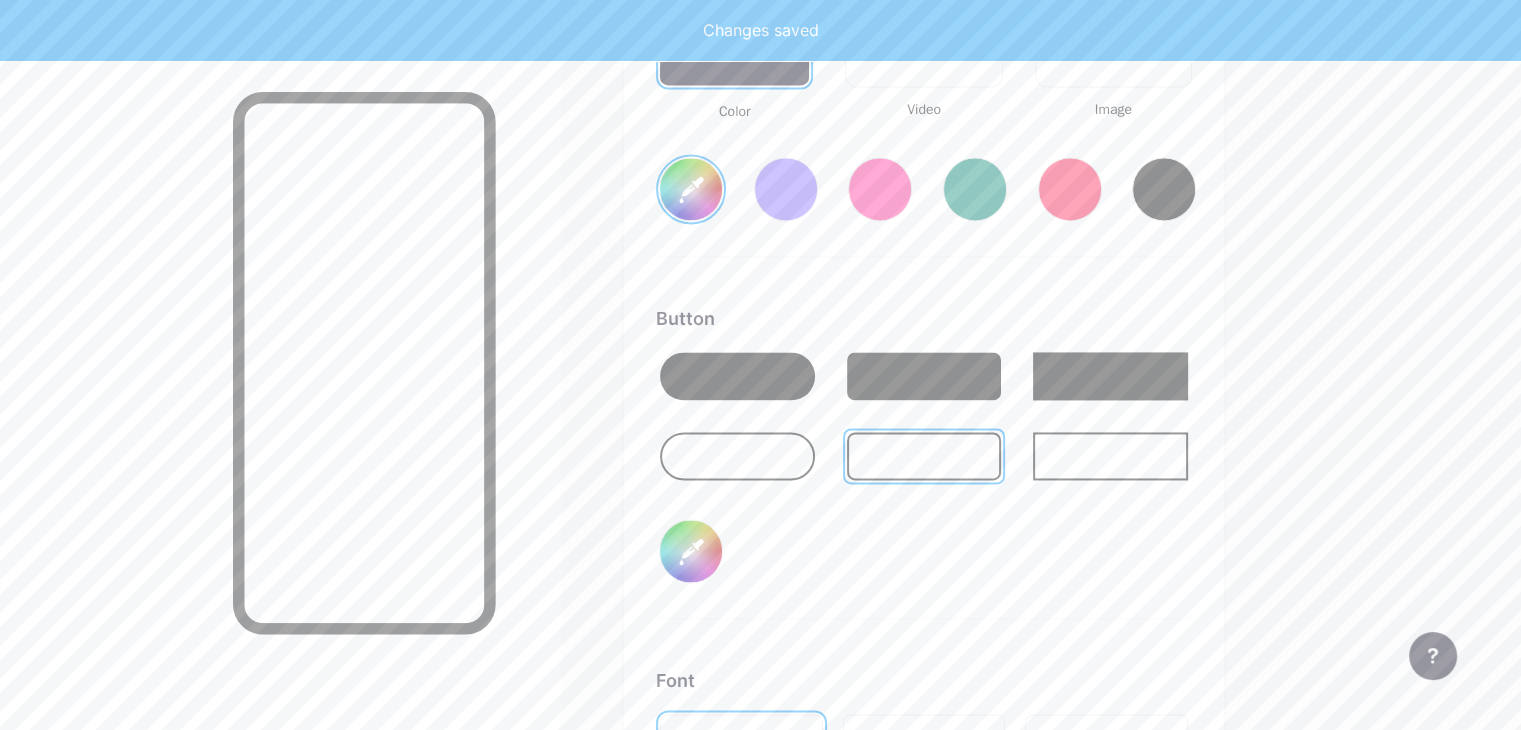 type on "#071a45" 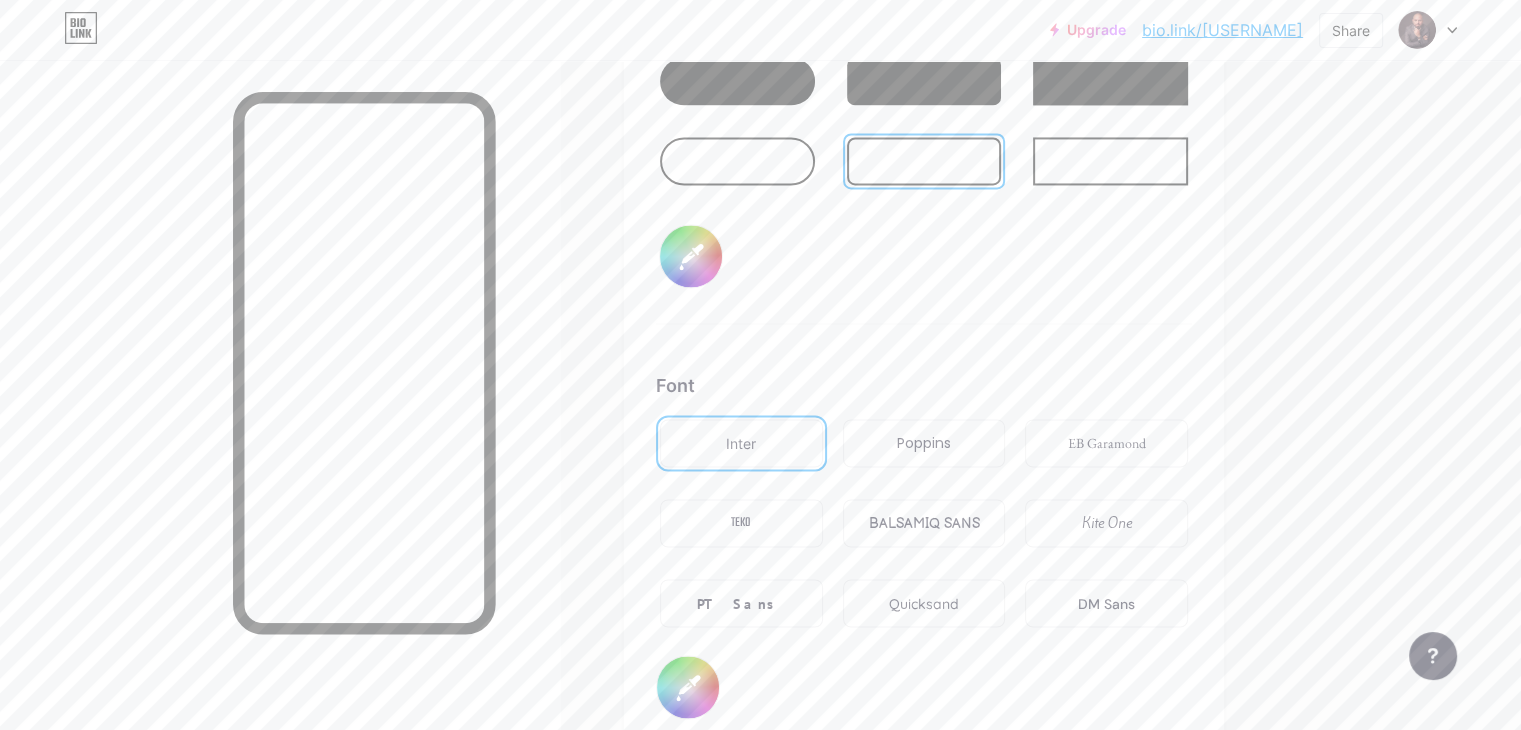 scroll, scrollTop: 3243, scrollLeft: 0, axis: vertical 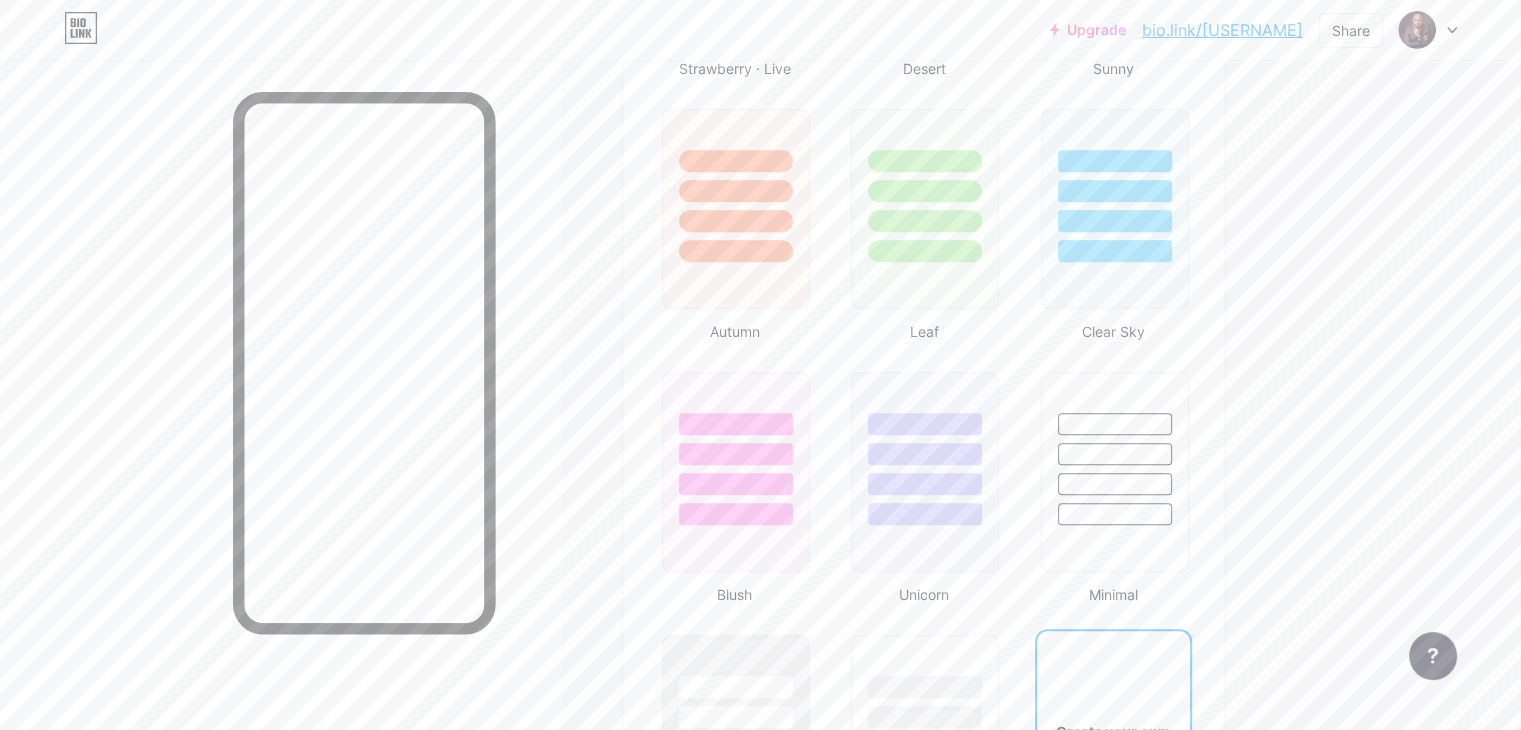 click on "Upgrade   bio.link/[USERNAME]   bio.link/[USERNAME]   Share               Switch accounts     [FIRST]   bio.link/[USERNAME]       + Add a new page        Account settings   Logout   Link Copied
Links
Posts
Design
Subscribers
NEW
Stats
Settings     Profile   [FIRST]     Empresário e Mentor                   Themes   Link in bio   Blog   Shop       Basics       Carbon       Xmas 23       Pride       Glitch       Winter · Live       Glassy · Live       Chameleon · Live       Rainy Night · Live       Neon · Live       Summer       Retro       Strawberry · Live       Desert       Sunny       Autumn       Leaf       Clear Sky       Blush       Unicorn       Minimal       Cloudy       Shadow     Create your own           Changes saved     Background         Color           Video             Image           #[HEXCODE]     Button       #[HEXCODE]   Font   Inter Poppins EB Garamond TEKO BALSAMIQ SANS Kite One PT Sans Quicksand" at bounding box center (760, 535) 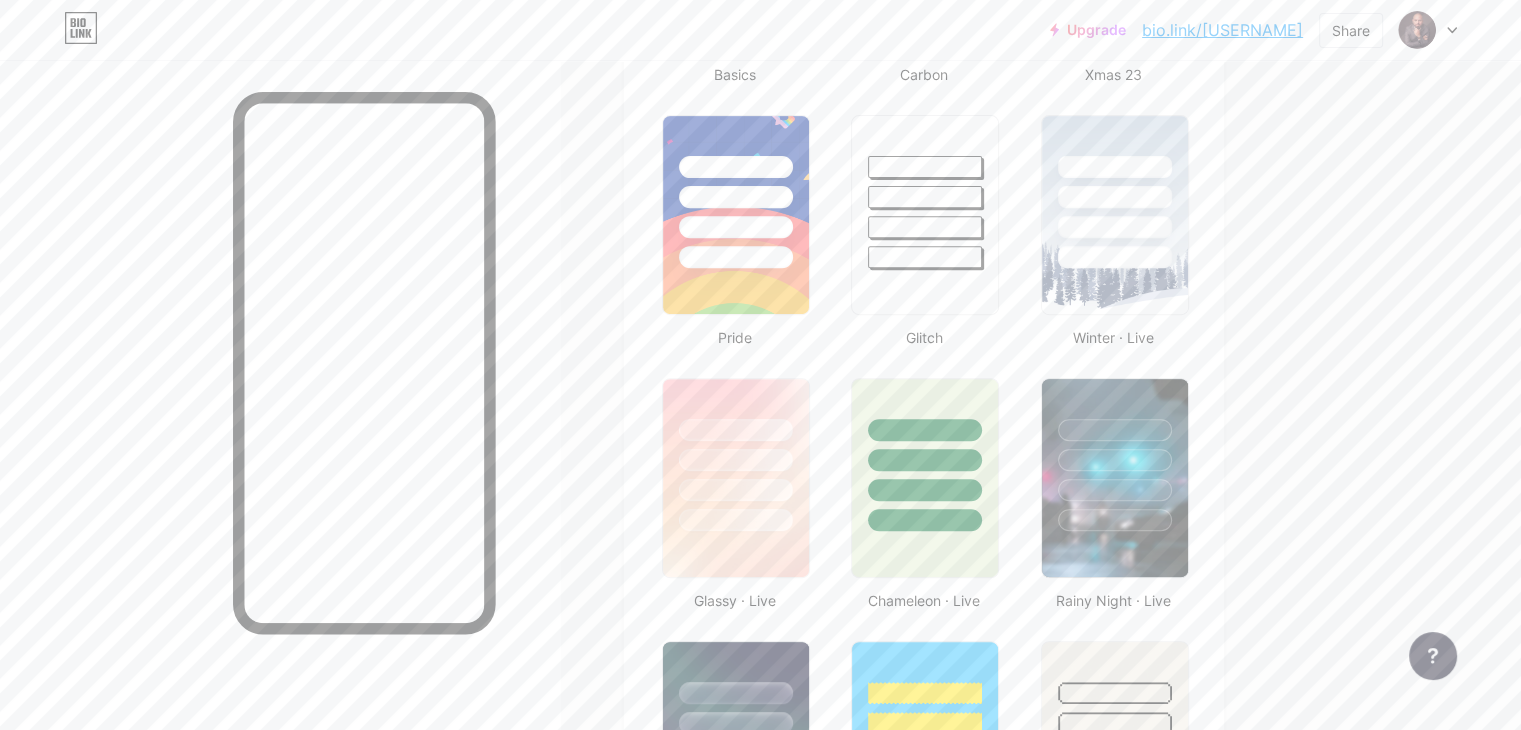 scroll, scrollTop: 648, scrollLeft: 0, axis: vertical 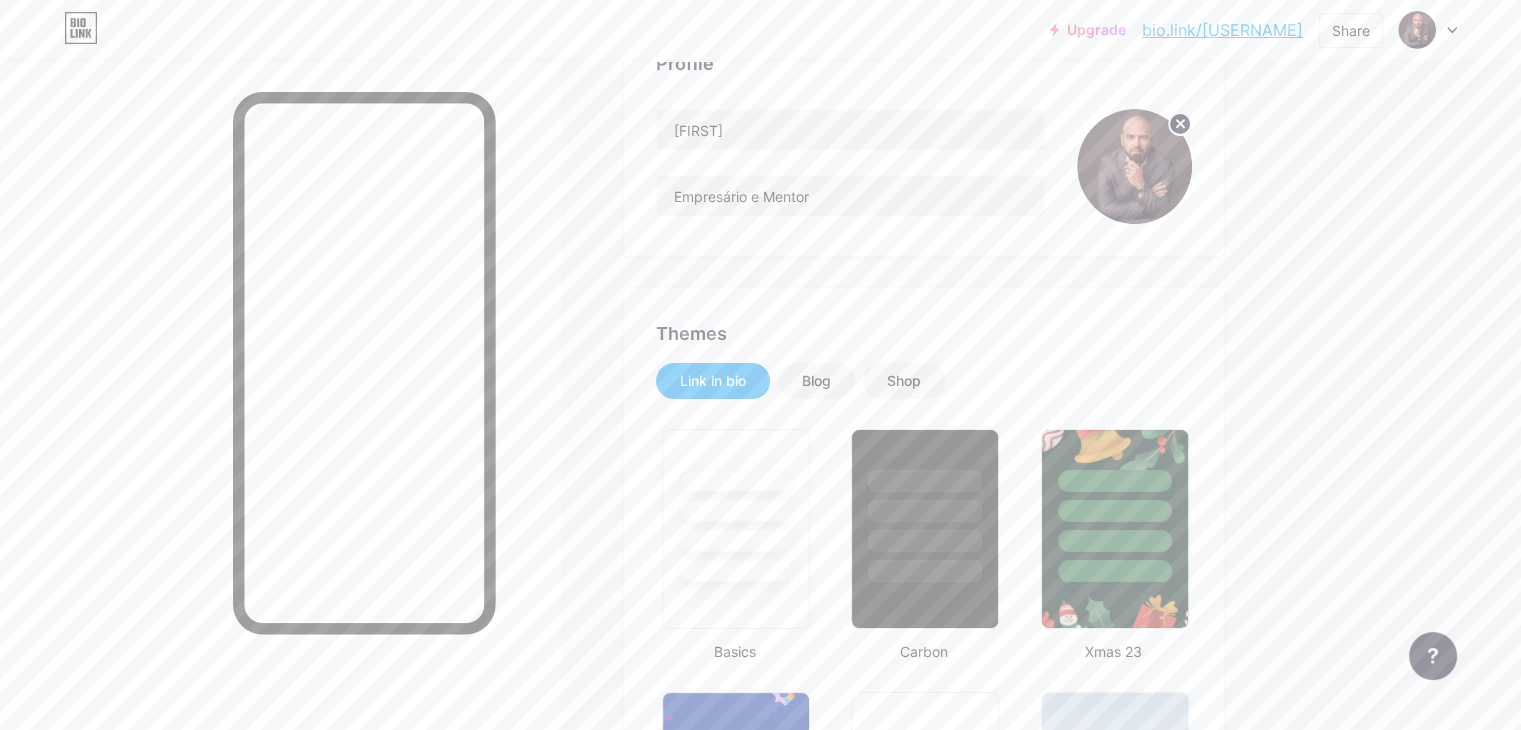 click on "Upgrade   bio.link/[USERNAME]   bio.link/[USERNAME]   Share               Switch accounts     [FIRST]   bio.link/[USERNAME]       + Add a new page        Account settings   Logout   Link Copied
Links
Posts
Design
Subscribers
NEW
Stats
Settings     Profile   [FIRST]     Empresário e Mentor                   Themes   Link in bio   Blog   Shop       Basics       Carbon       Xmas 23       Pride       Glitch       Winter · Live       Glassy · Live       Chameleon · Live       Rainy Night · Live       Neon · Live       Summer       Retro       Strawberry · Live       Desert       Sunny       Autumn       Leaf       Clear Sky       Blush       Unicorn       Minimal       Cloudy       Shadow     Create your own           Changes saved     Background         Color           Video             Image           #[HEXCODE]     Button       #[HEXCODE]   Font   Inter Poppins EB Garamond TEKO BALSAMIQ SANS Kite One PT Sans Quicksand" at bounding box center [760, 2170] 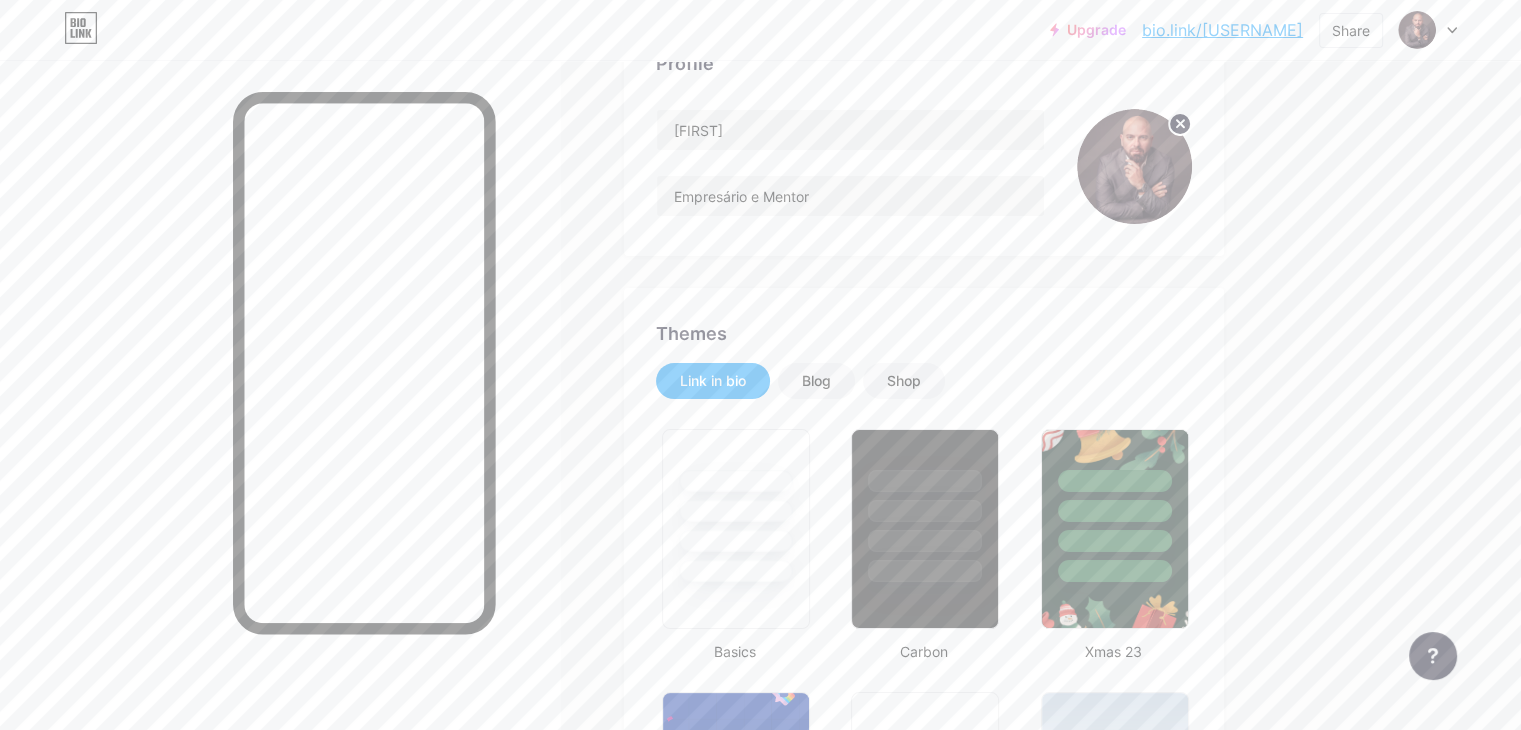 drag, startPoint x: 1516, startPoint y: 107, endPoint x: 1519, endPoint y: 69, distance: 38.118237 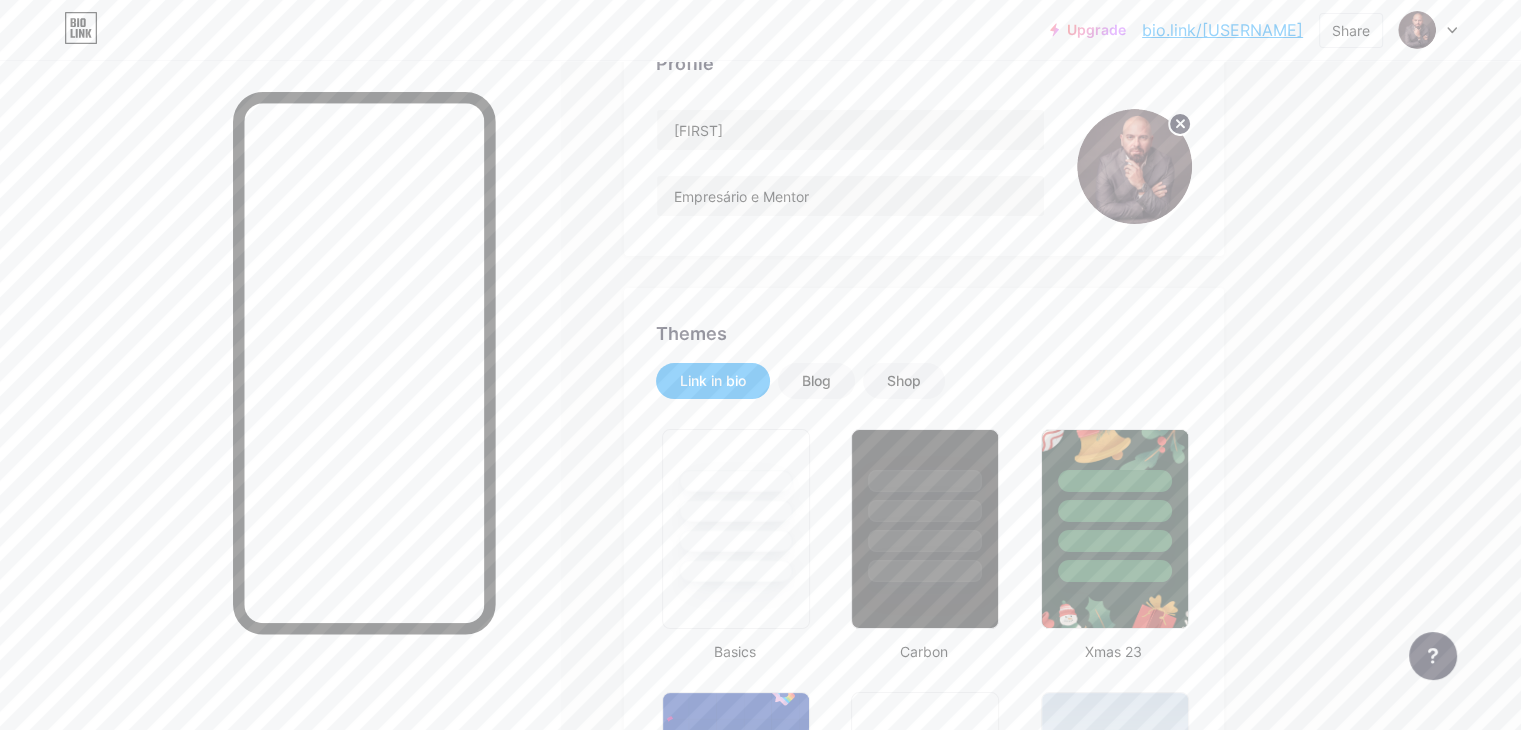 click on "Upgrade   bio.link/[USERNAME]   bio.link/[USERNAME]   Share               Switch accounts     [FIRST]   bio.link/[USERNAME]       + Add a new page        Account settings   Logout   Link Copied
Links
Posts
Design
Subscribers
NEW
Stats
Settings     Profile   [FIRST]     Empresário e Mentor                   Themes   Link in bio   Blog   Shop       Basics       Carbon       Xmas 23       Pride       Glitch       Winter · Live       Glassy · Live       Chameleon · Live       Rainy Night · Live       Neon · Live       Summer       Retro       Strawberry · Live       Desert       Sunny       Autumn       Leaf       Clear Sky       Blush       Unicorn       Minimal       Cloudy       Shadow     Create your own           Changes saved     Background         Color           Video             Image           #[HEXCODE]     Button       #[HEXCODE]   Font   Inter Poppins EB Garamond TEKO BALSAMIQ SANS Kite One PT Sans Quicksand" at bounding box center (760, 2170) 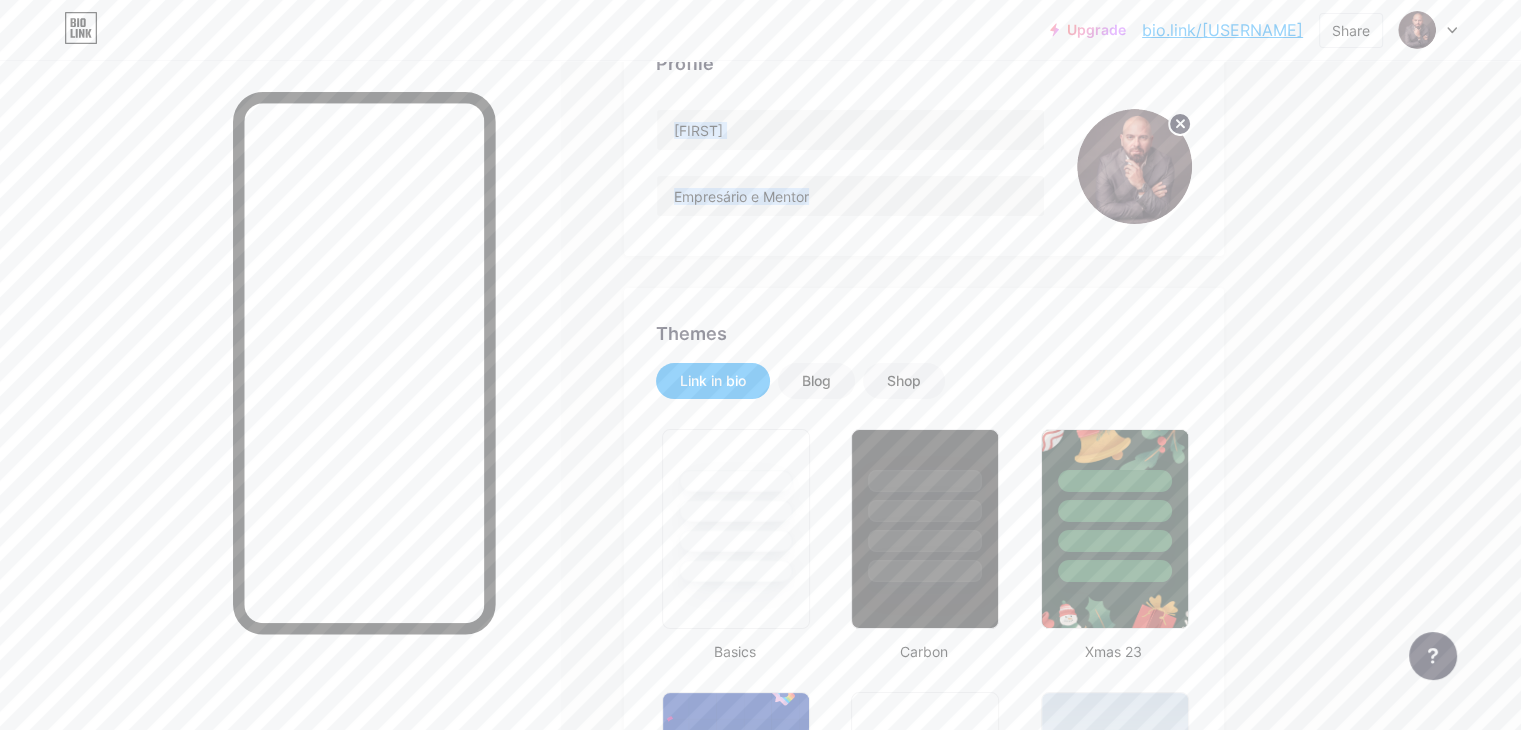 click on "Upgrade   bio.link/[USERNAME]   bio.link/[USERNAME]   Share               Switch accounts     [FIRST]   bio.link/[USERNAME]       + Add a new page        Account settings   Logout   Link Copied
Links
Posts
Design
Subscribers
NEW
Stats
Settings     Profile   [FIRST]     Empresário e Mentor                   Themes   Link in bio   Blog   Shop       Basics       Carbon       Xmas 23       Pride       Glitch       Winter · Live       Glassy · Live       Chameleon · Live       Rainy Night · Live       Neon · Live       Summer       Retro       Strawberry · Live       Desert       Sunny       Autumn       Leaf       Clear Sky       Blush       Unicorn       Minimal       Cloudy       Shadow     Create your own           Changes saved     Background         Color           Video             Image           #[HEXCODE]     Button       #[HEXCODE]   Font   Inter Poppins EB Garamond TEKO BALSAMIQ SANS Kite One PT Sans Quicksand" at bounding box center [760, 2170] 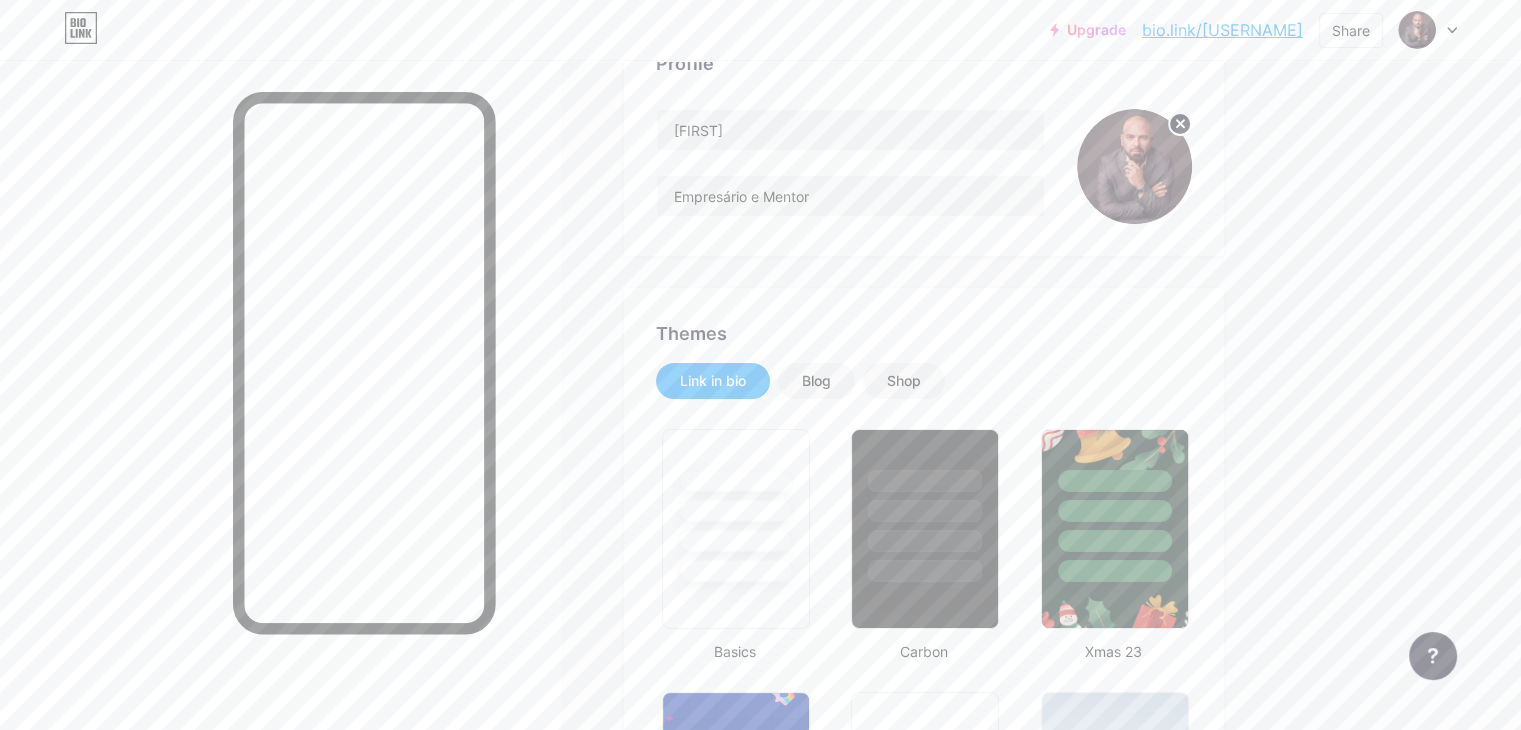 click at bounding box center [280, 425] 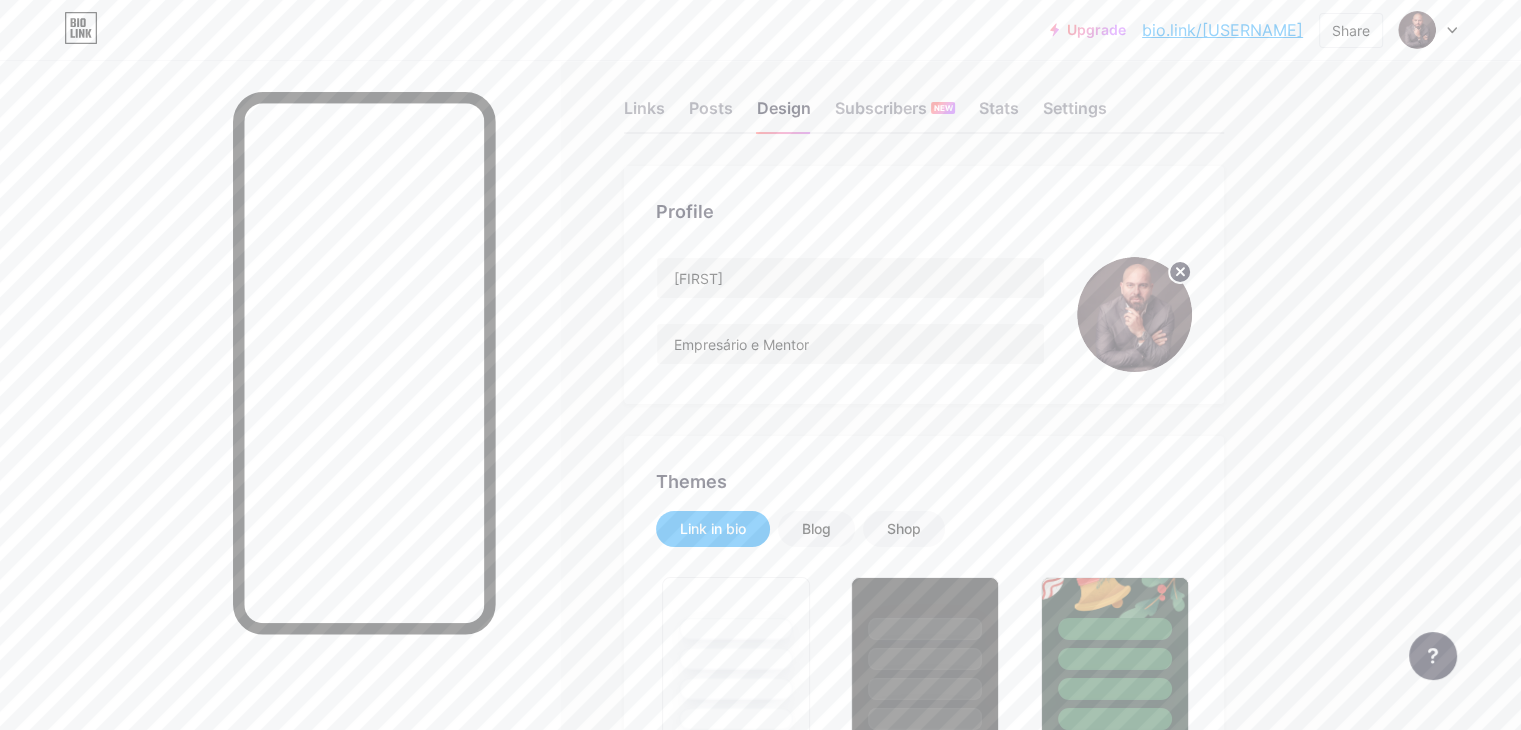 scroll, scrollTop: 0, scrollLeft: 0, axis: both 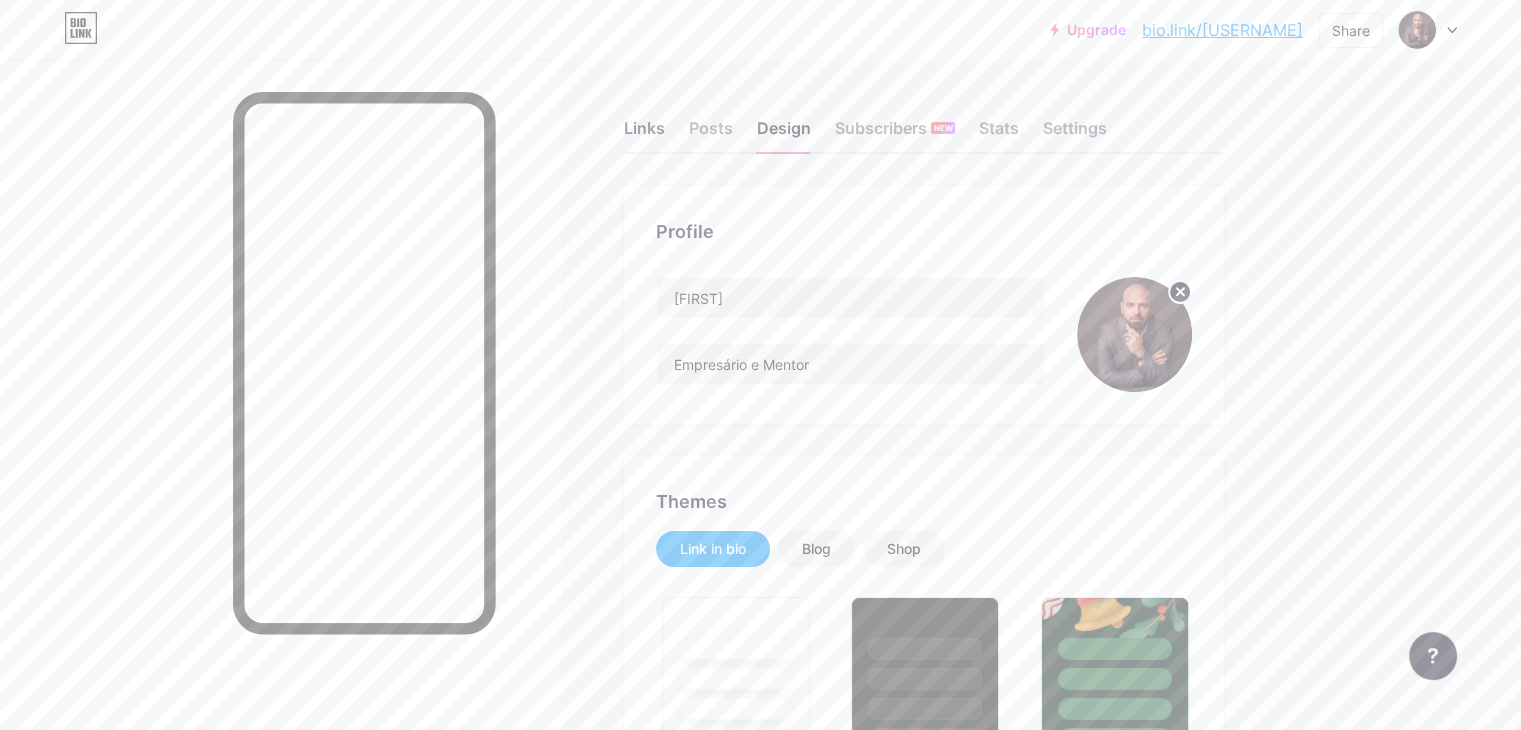 click on "Links" at bounding box center [644, 134] 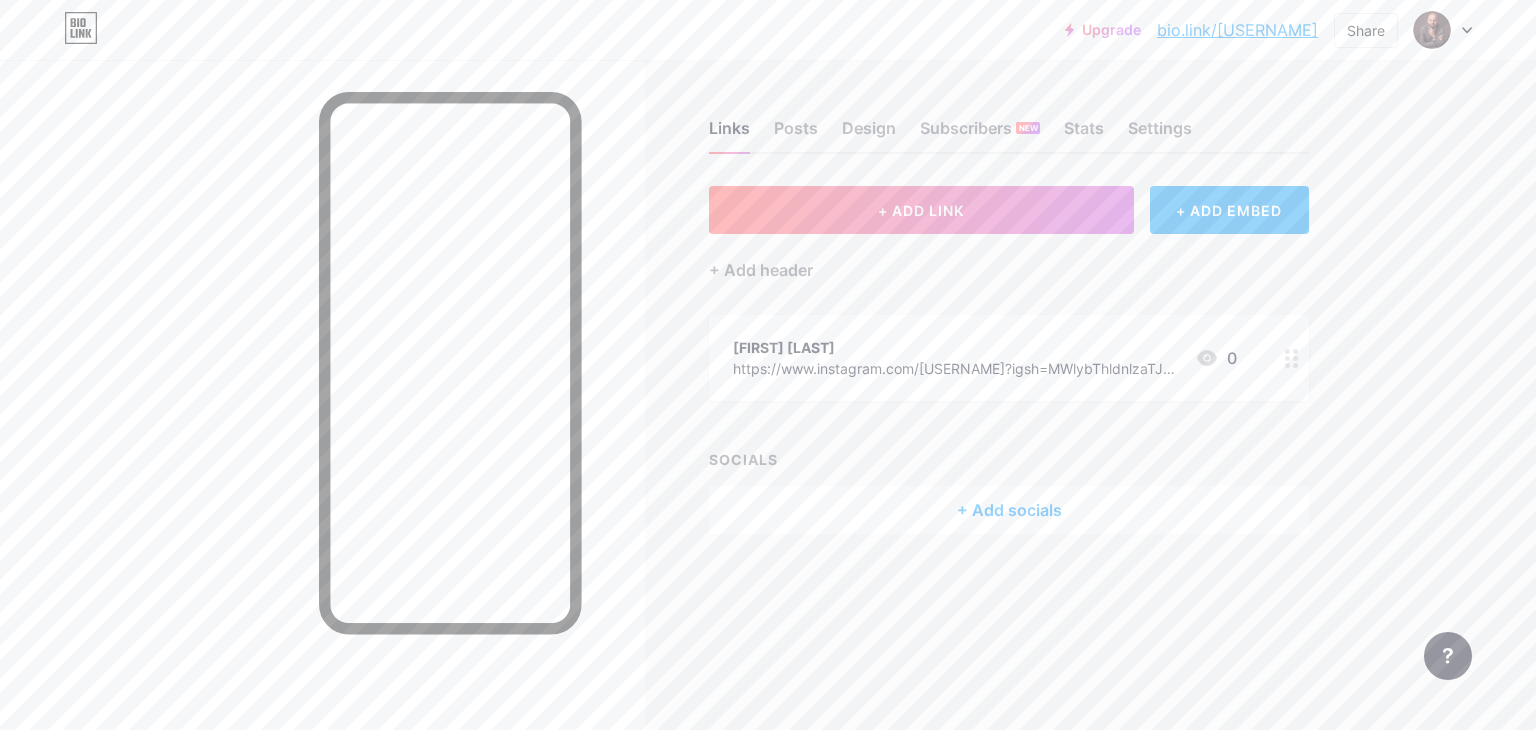 click on "+ Add socials" at bounding box center [1009, 510] 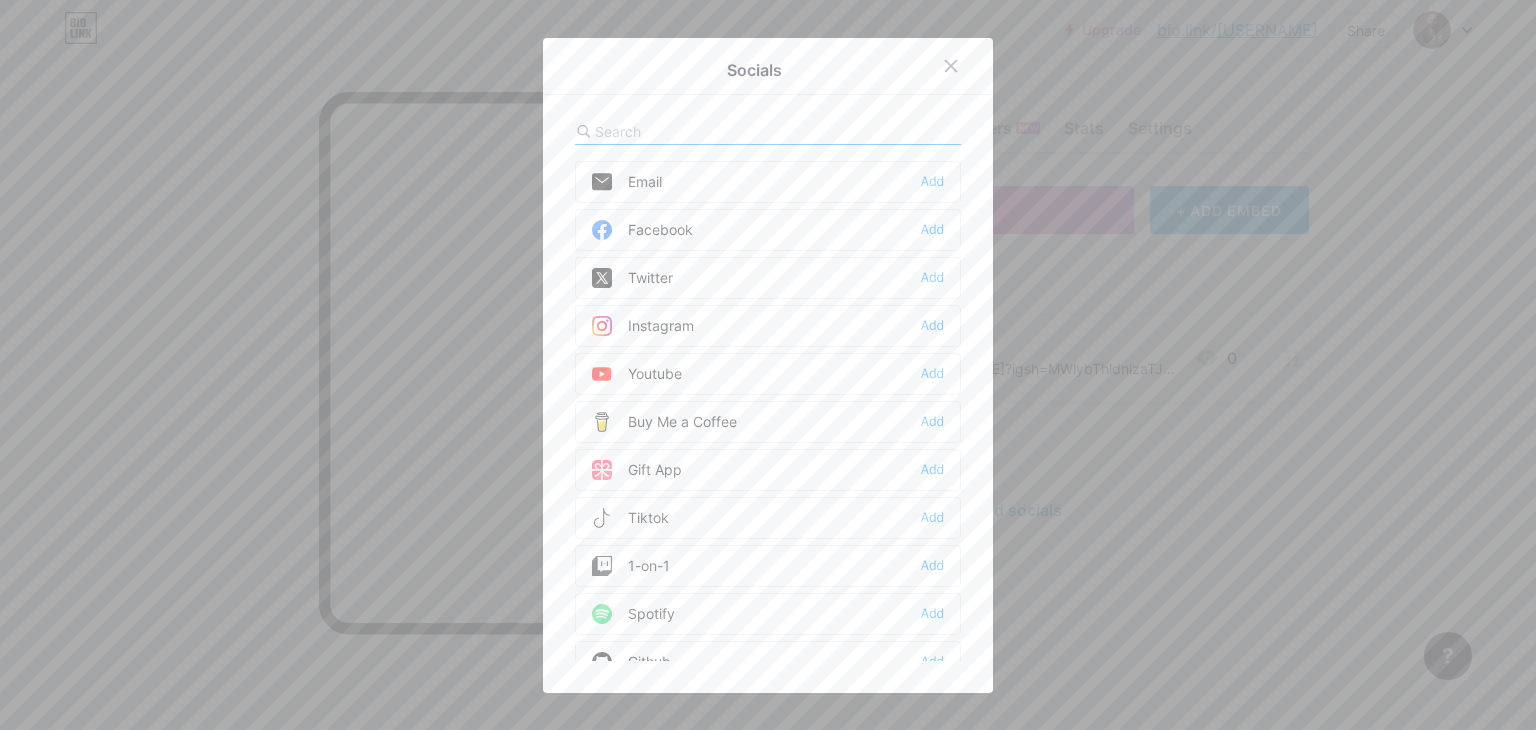 click on "Socials
Email
Add
Facebook
Add
Twitter
Add
Instagram
Add
Youtube
Add
Buy Me a Coffee
Add
Gift App
Add
Tiktok
Add
1-on-1
Add
Spotify
Add
Github
Add
Behance
Add
Dribbble
Add
Discord
Add
Medium
Add
Reddit
Add
Sound Cloud
Add
Bandcamp
Add
Linkedin
Add
Clubhouse
Add
Substack
Add
Telegram
Add
Signal
Add" at bounding box center (768, 365) 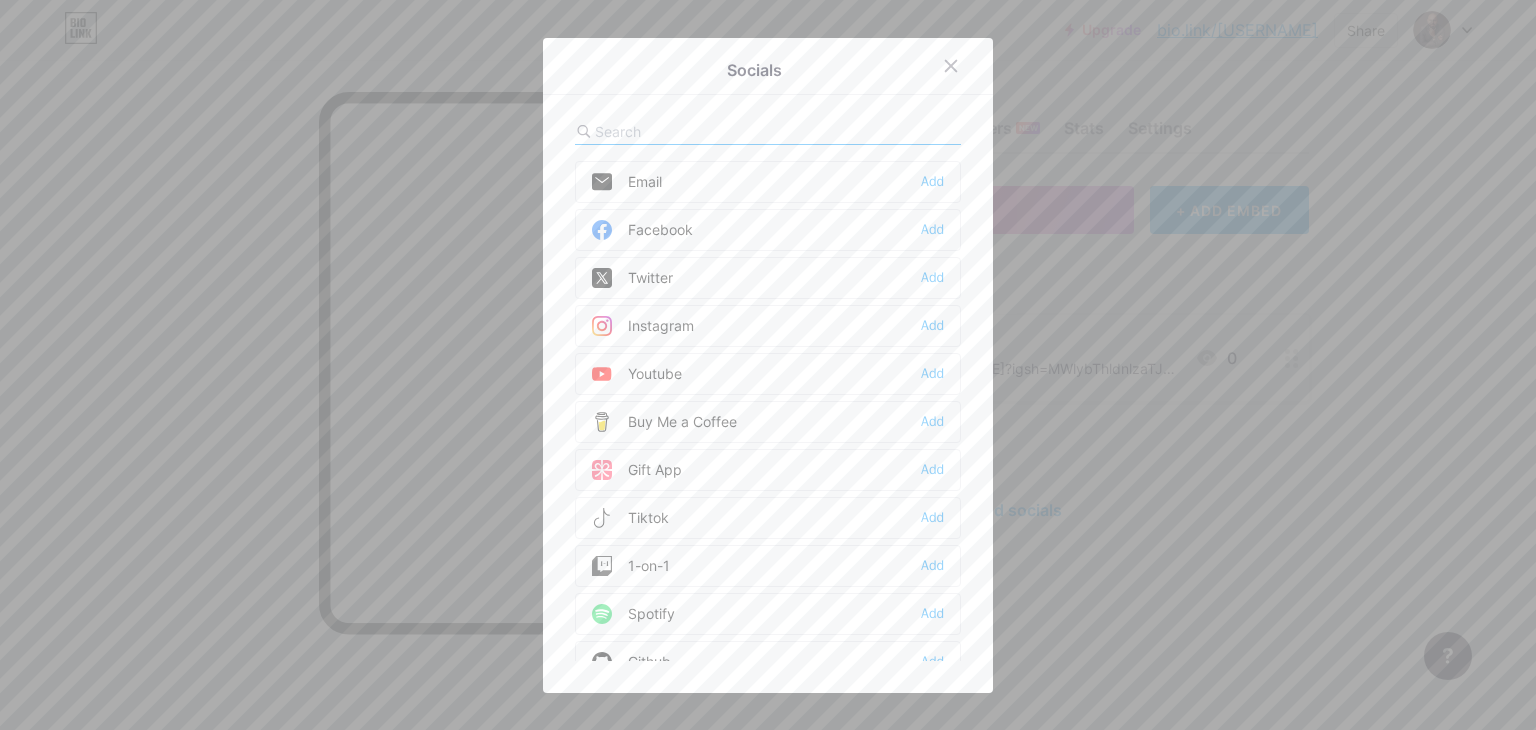 click at bounding box center [705, 131] 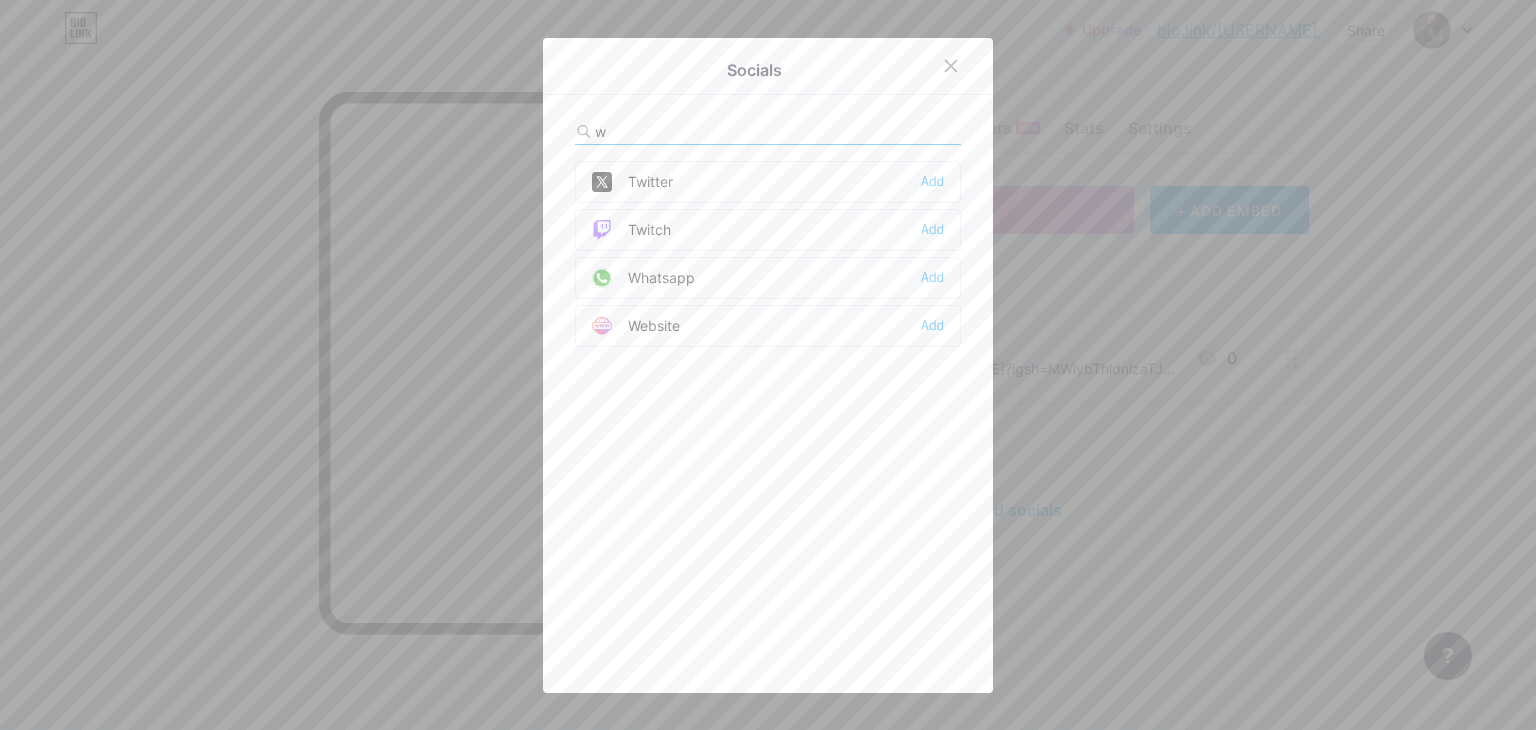type on "w" 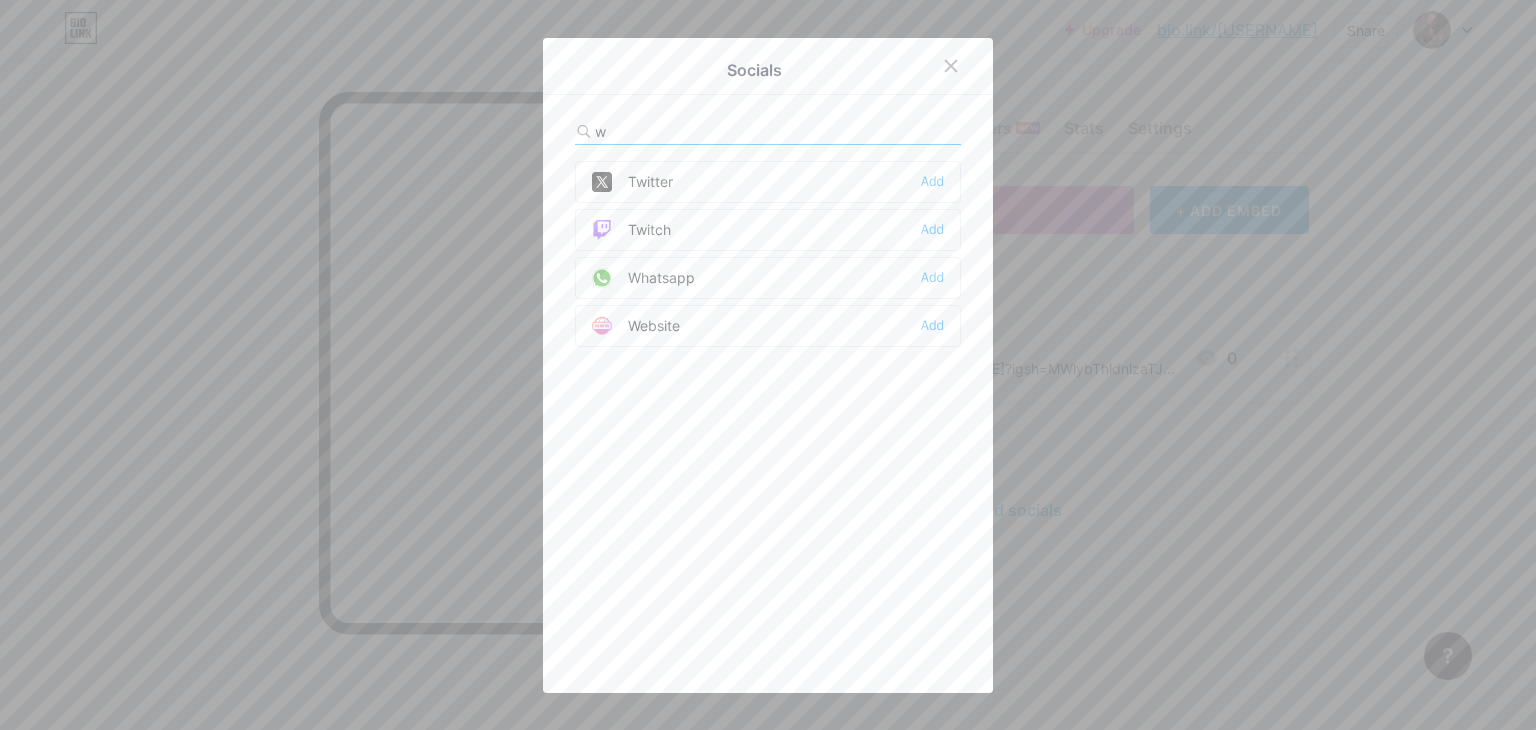click on "Whatsapp
Add" at bounding box center (768, 278) 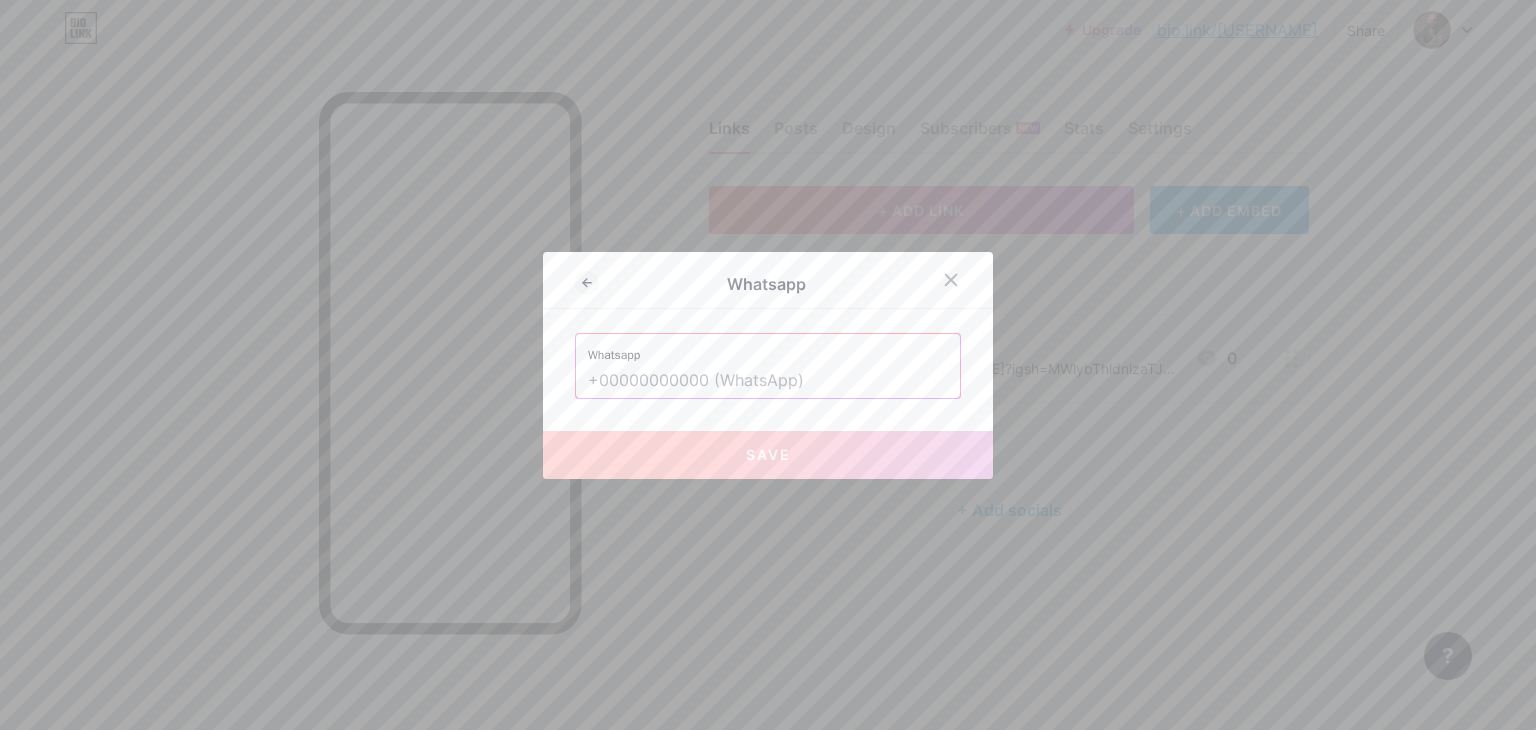 click at bounding box center (768, 381) 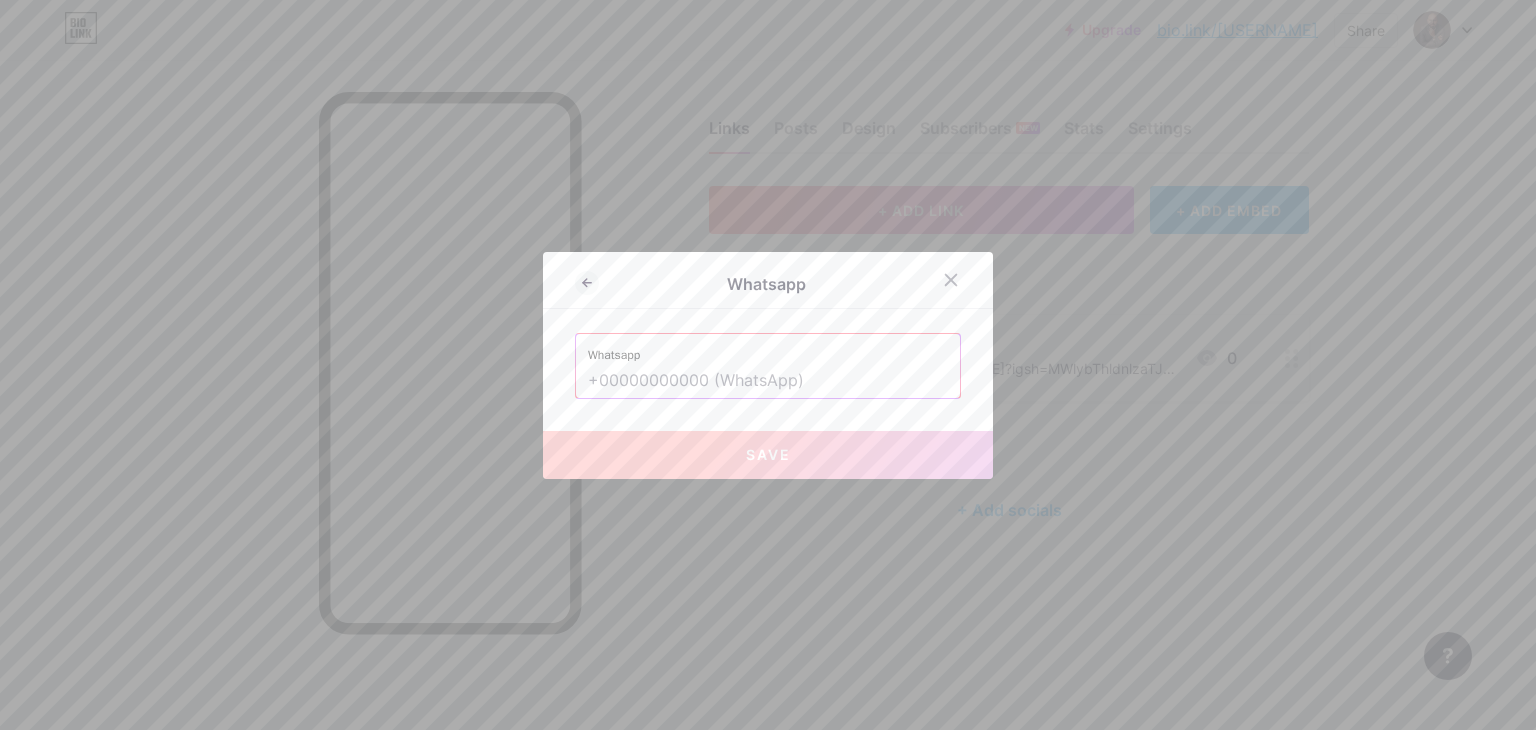 type on "[FIRST] [LAST]" 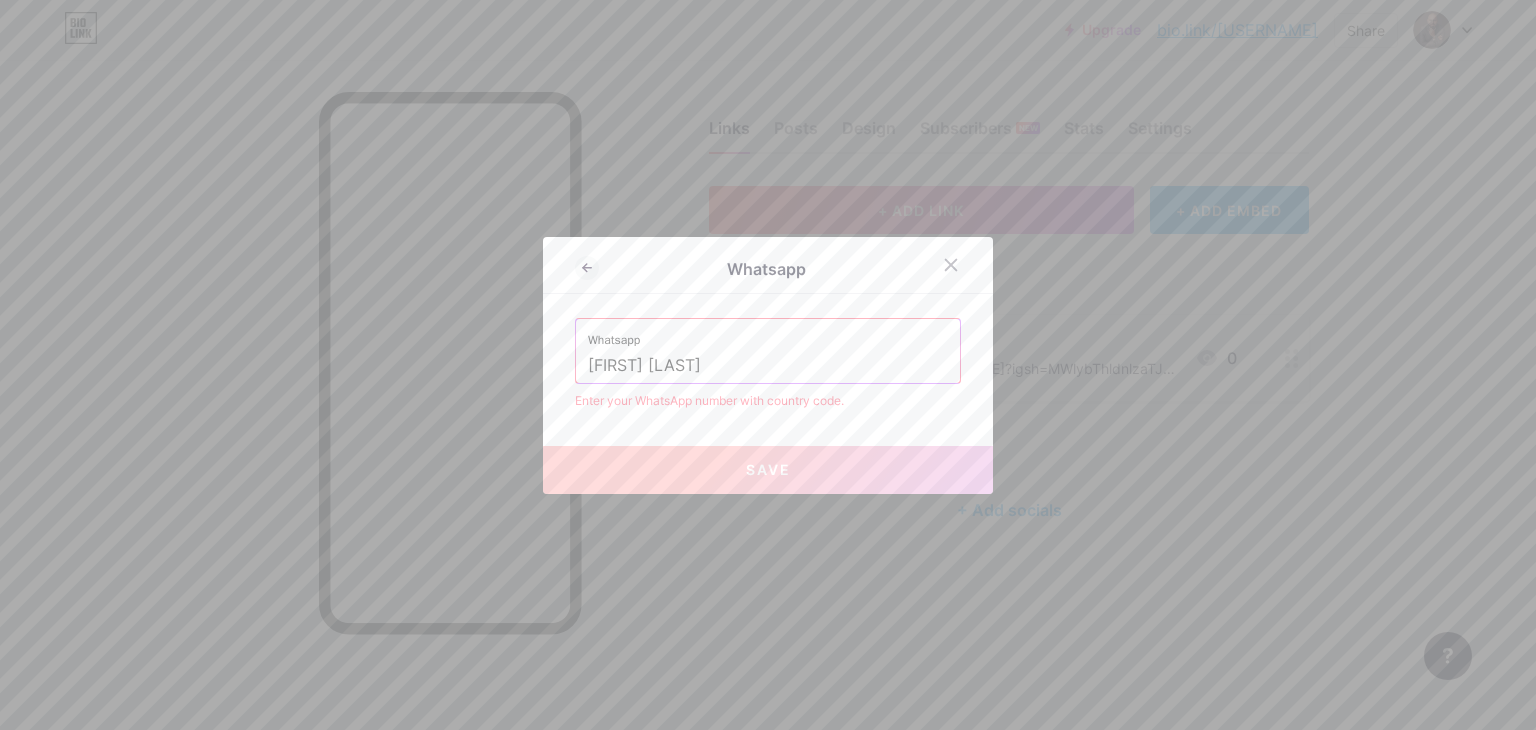 drag, startPoint x: 751, startPoint y: 361, endPoint x: 542, endPoint y: 375, distance: 209.46837 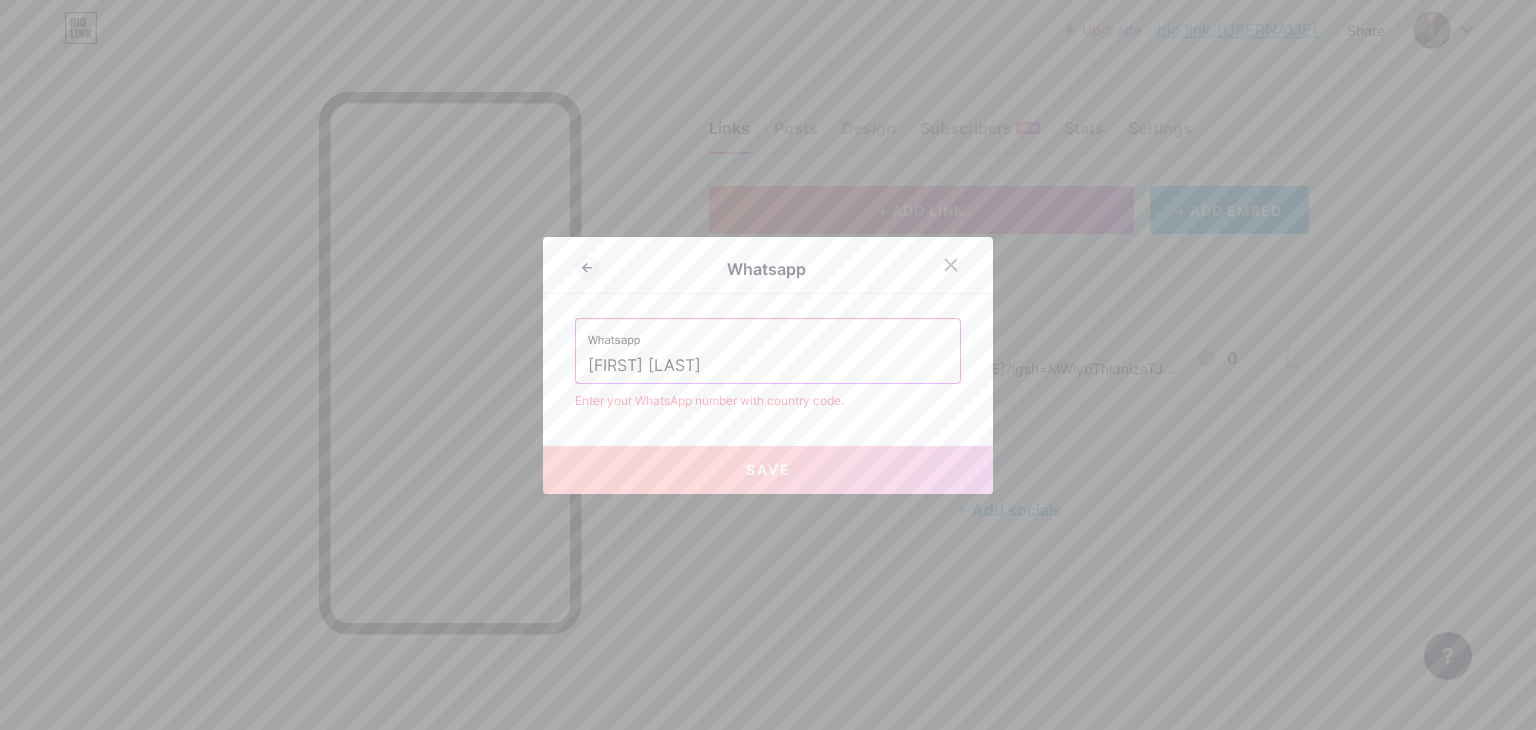 click on "Whatsapp       Whatsapp   [FIRST] [LAST]   Enter your WhatsApp number with country code.       Save" at bounding box center [768, 365] 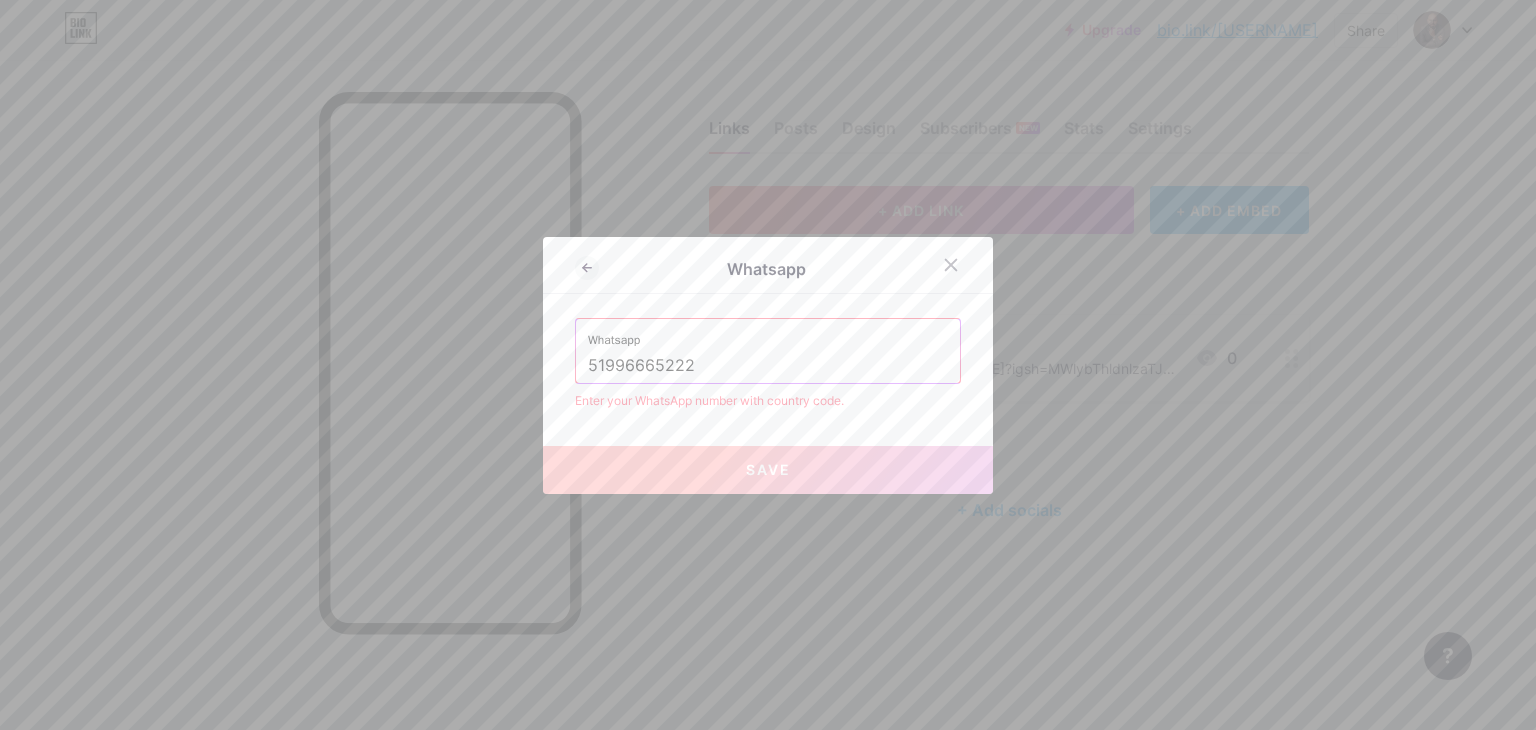 click on "51996665222" at bounding box center [768, 366] 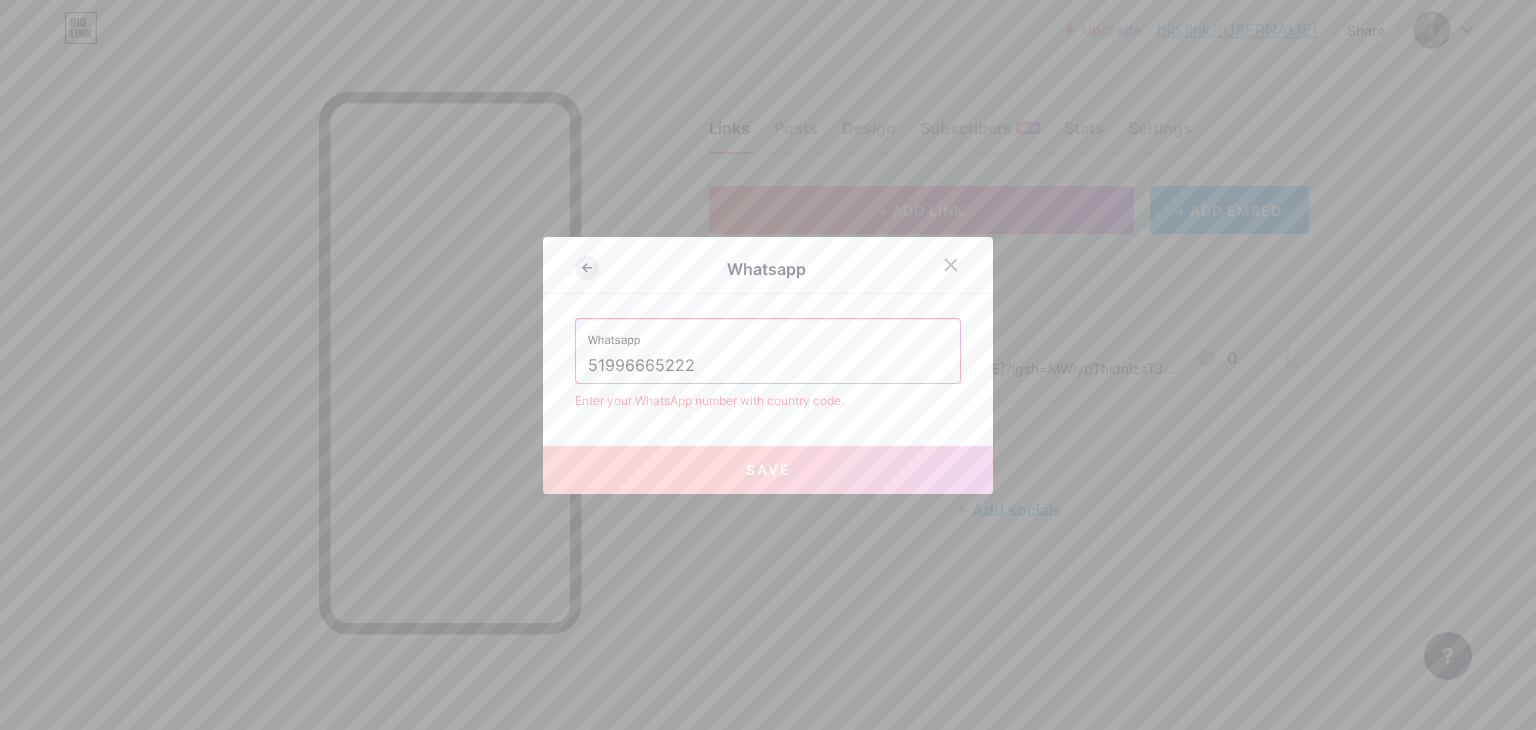 type on "51996665222" 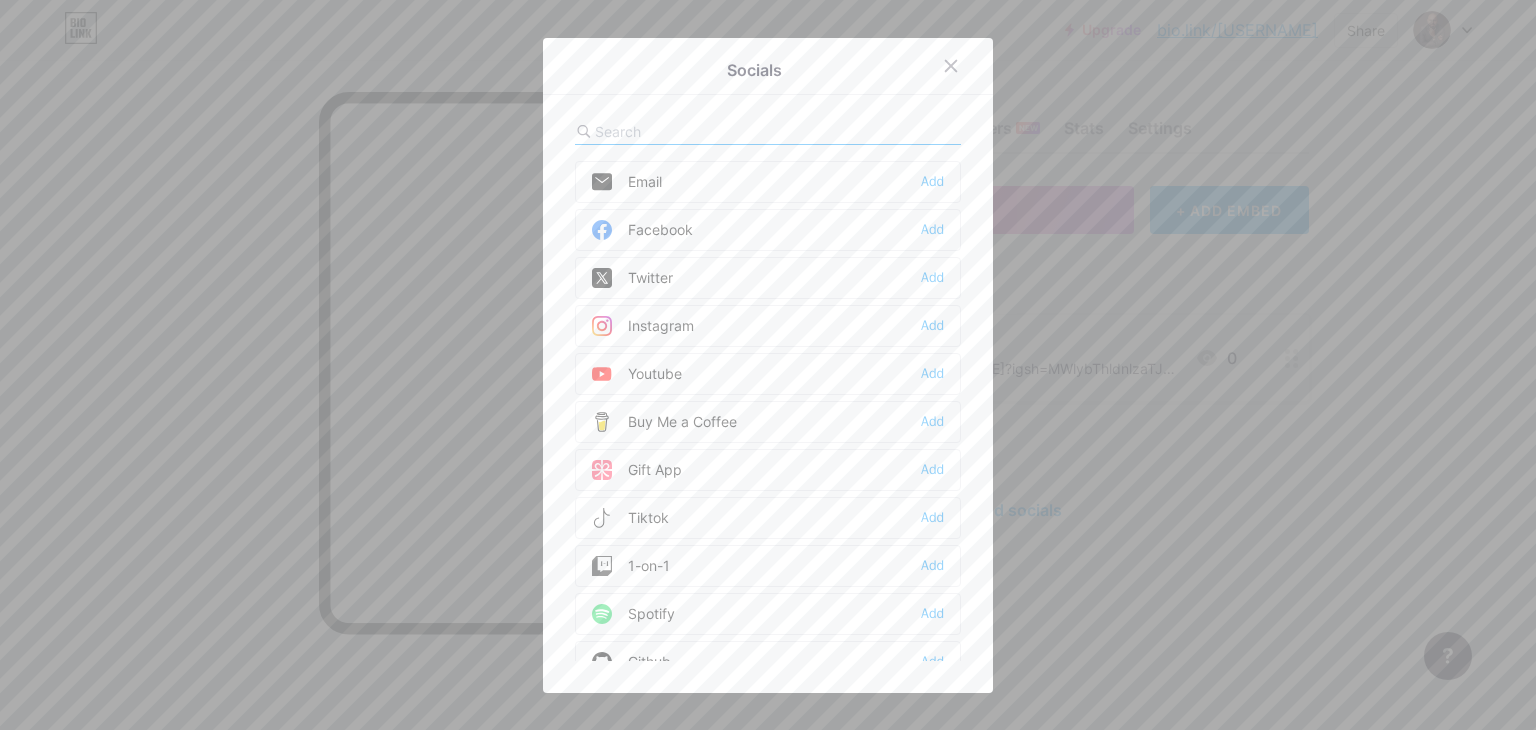 click at bounding box center (705, 131) 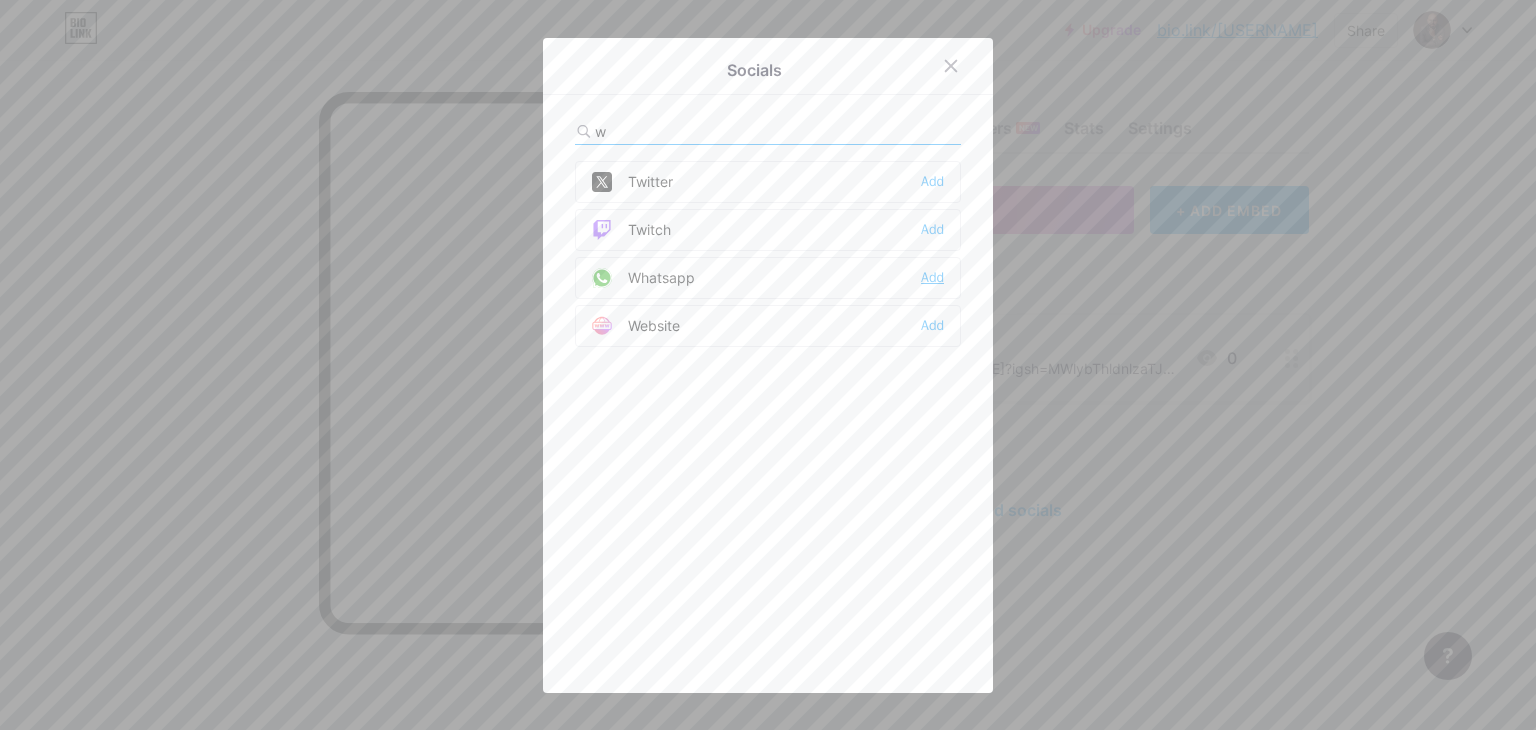 type on "w" 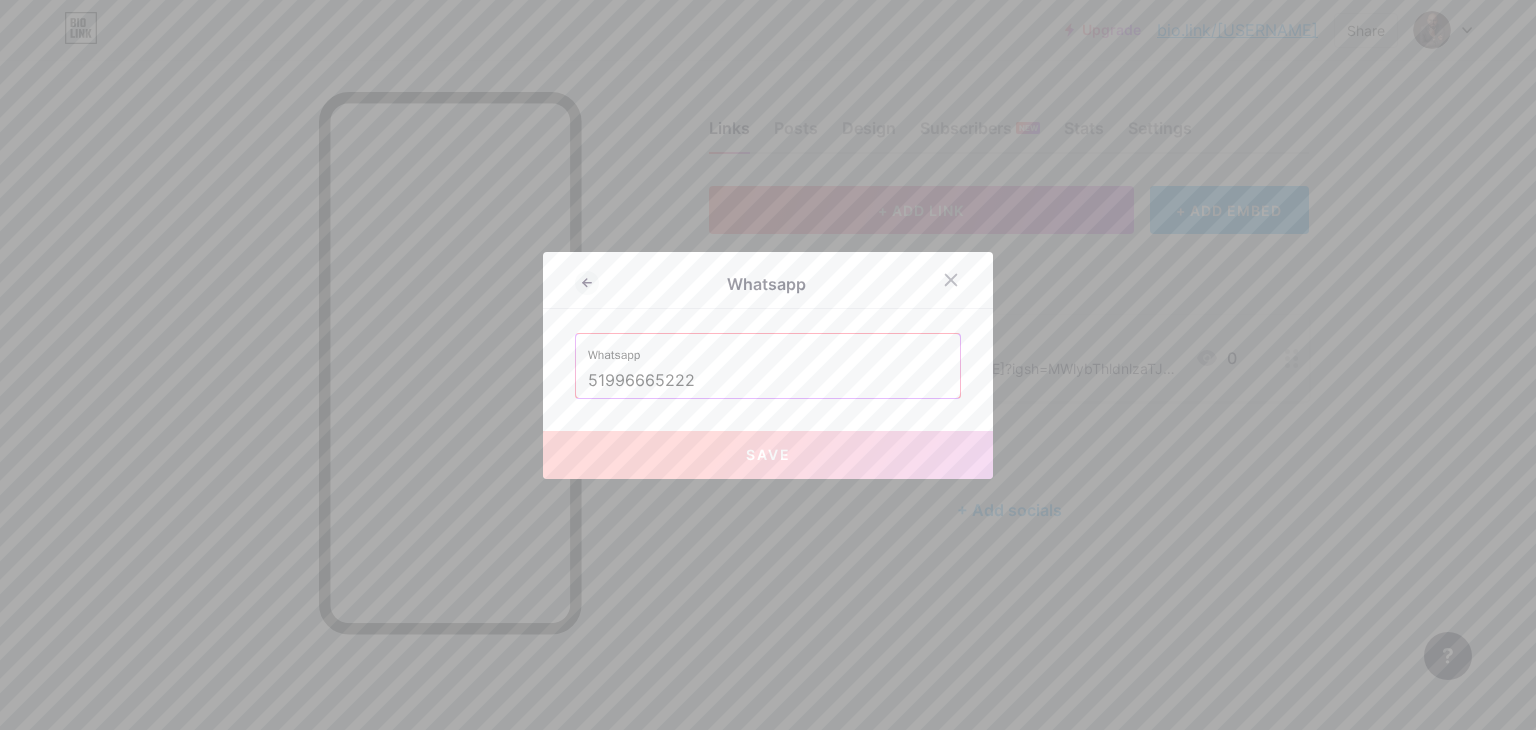 click on "51996665222" at bounding box center [768, 381] 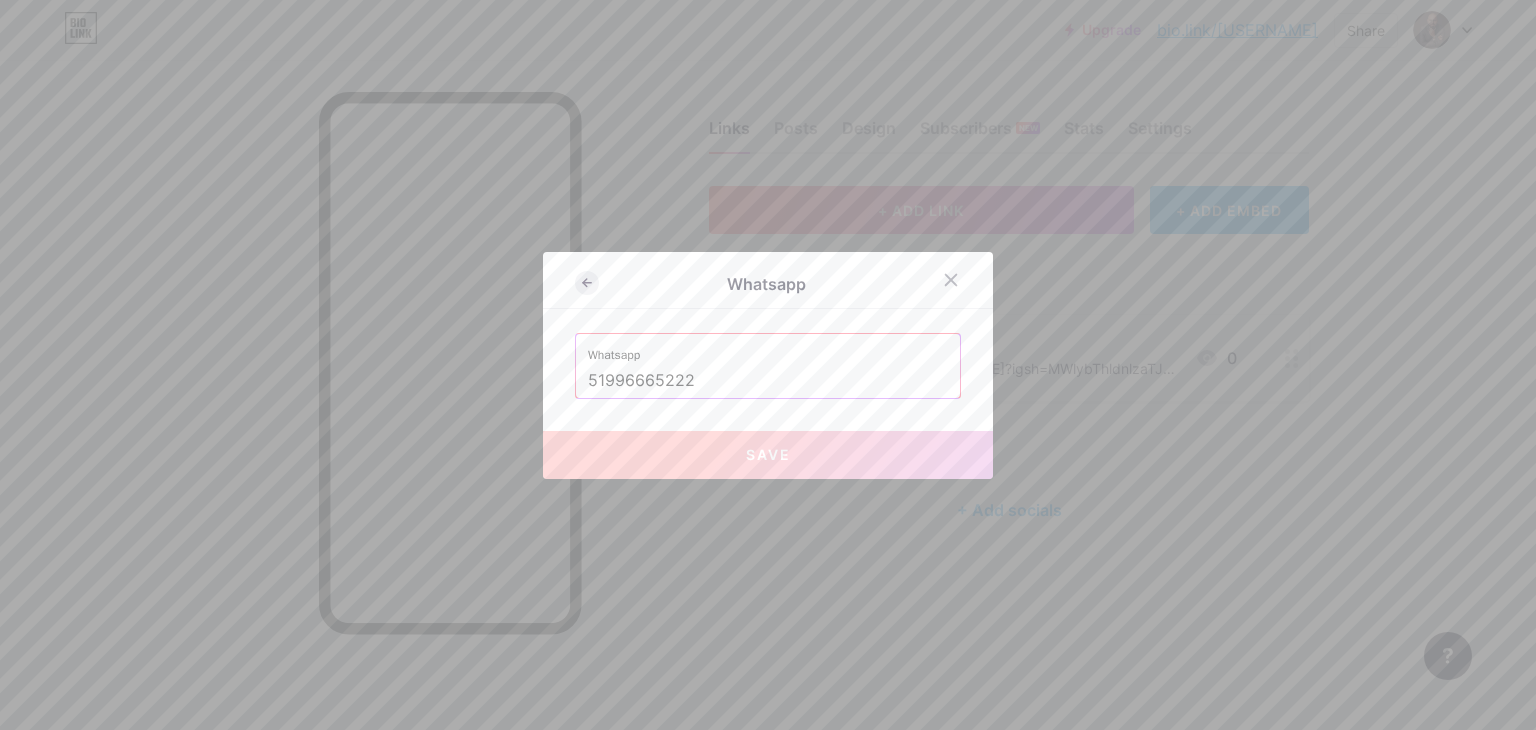 click 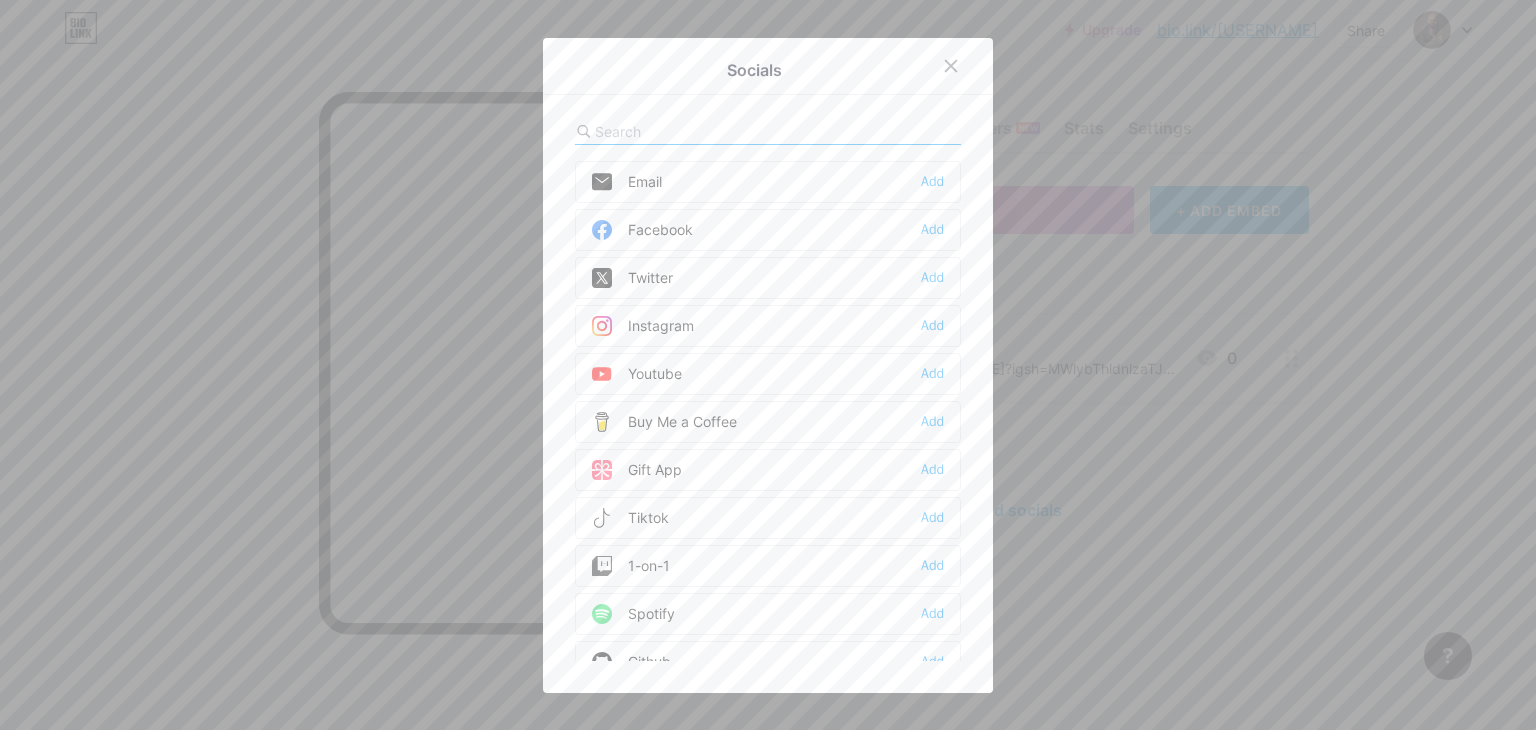 click at bounding box center [705, 131] 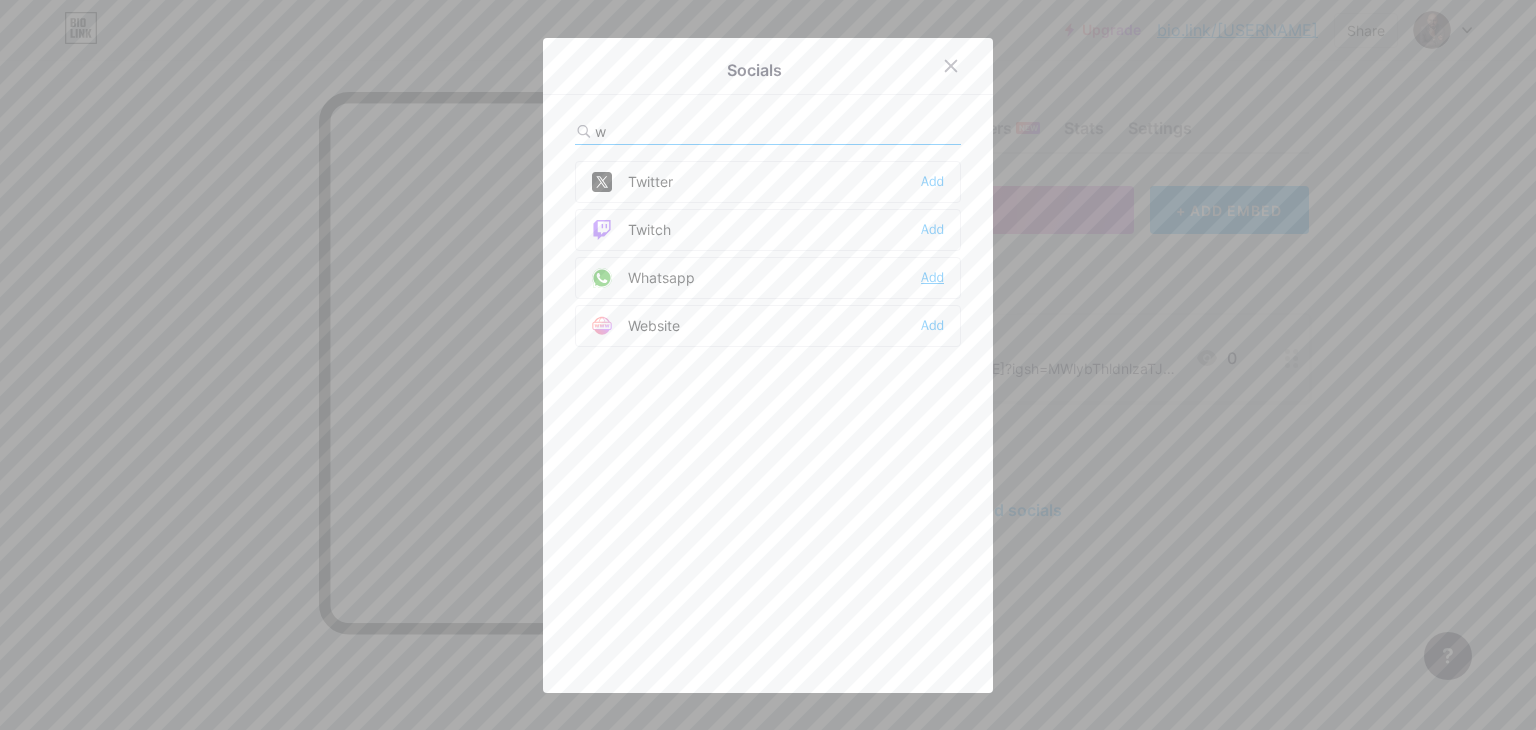 type on "w" 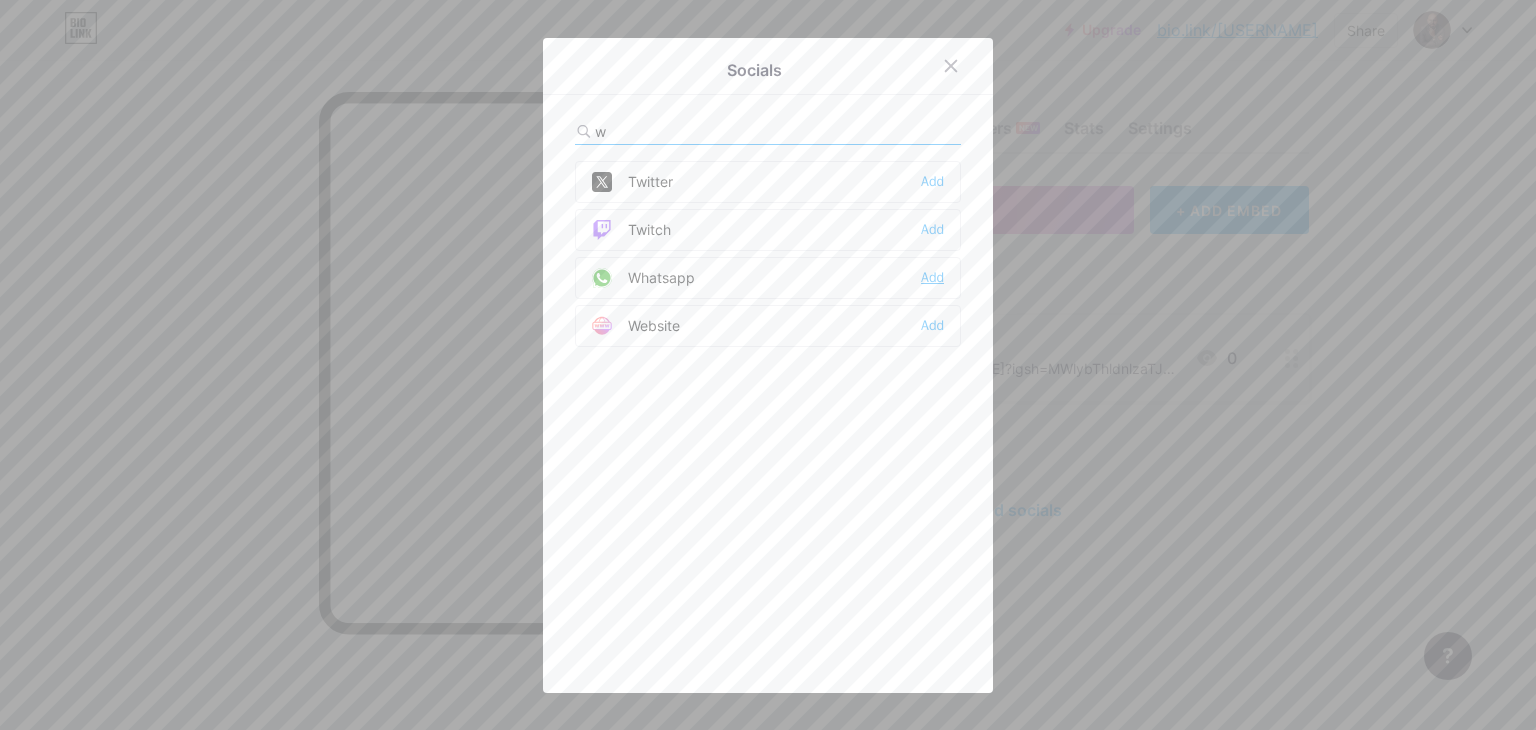 click on "Add" at bounding box center (932, 278) 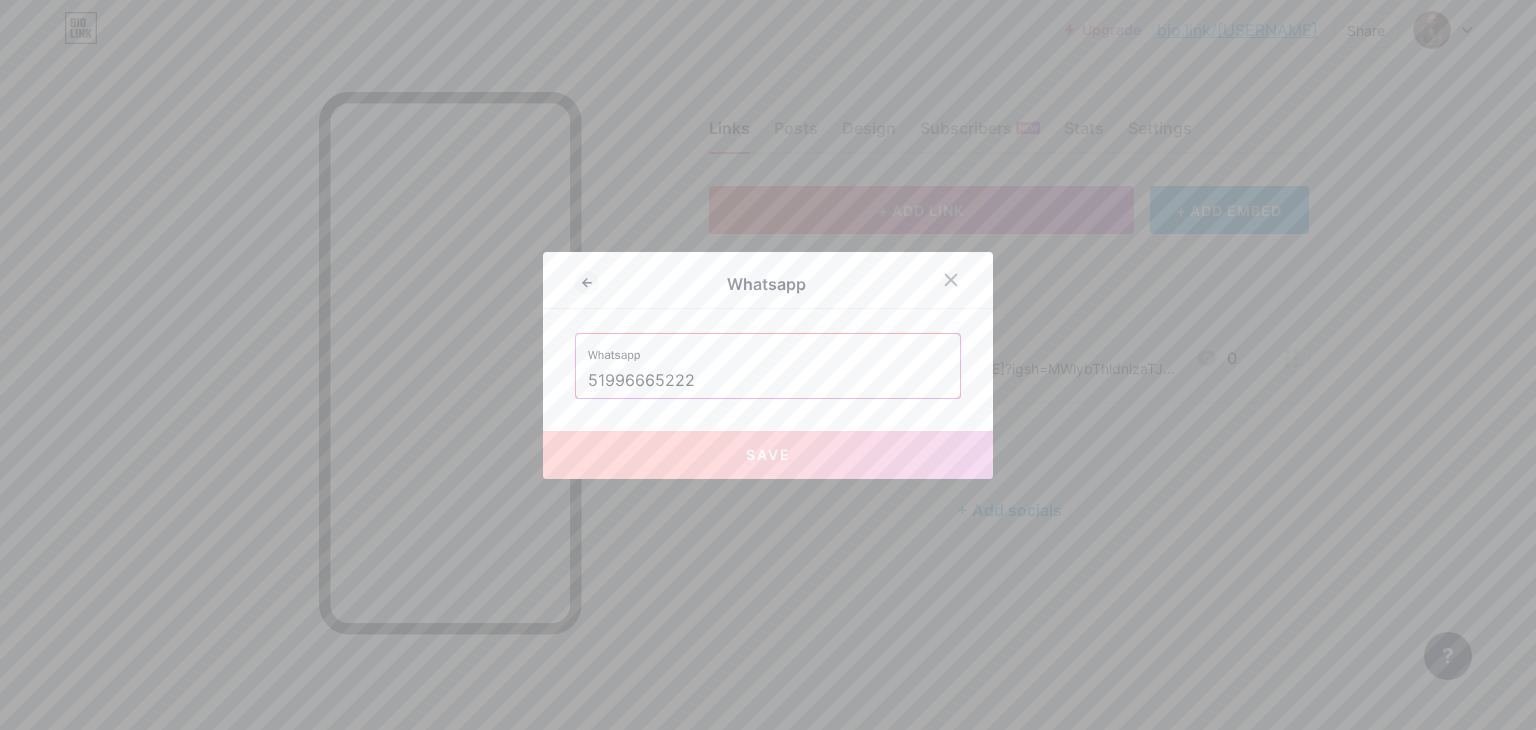click on "51996665222" at bounding box center [768, 381] 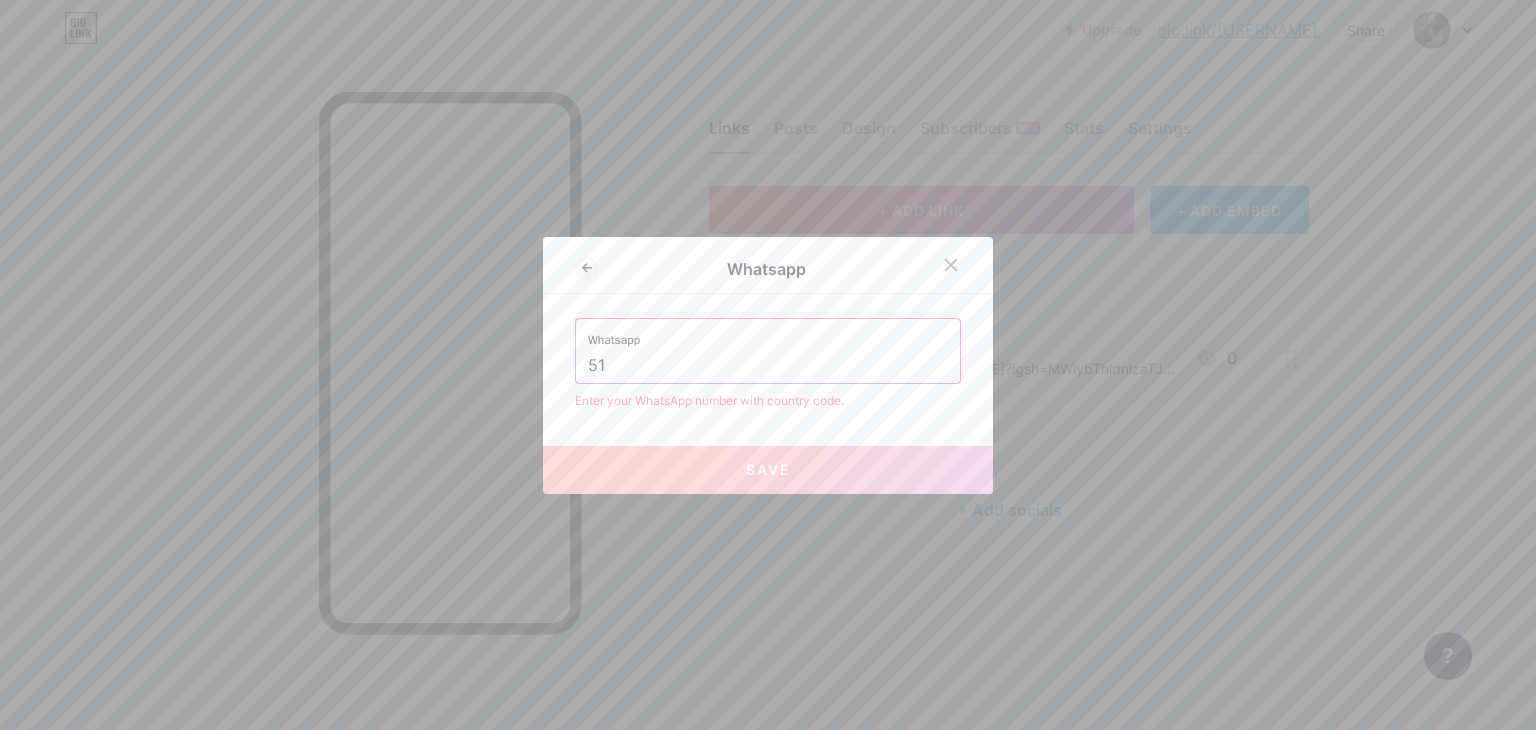 type on "5" 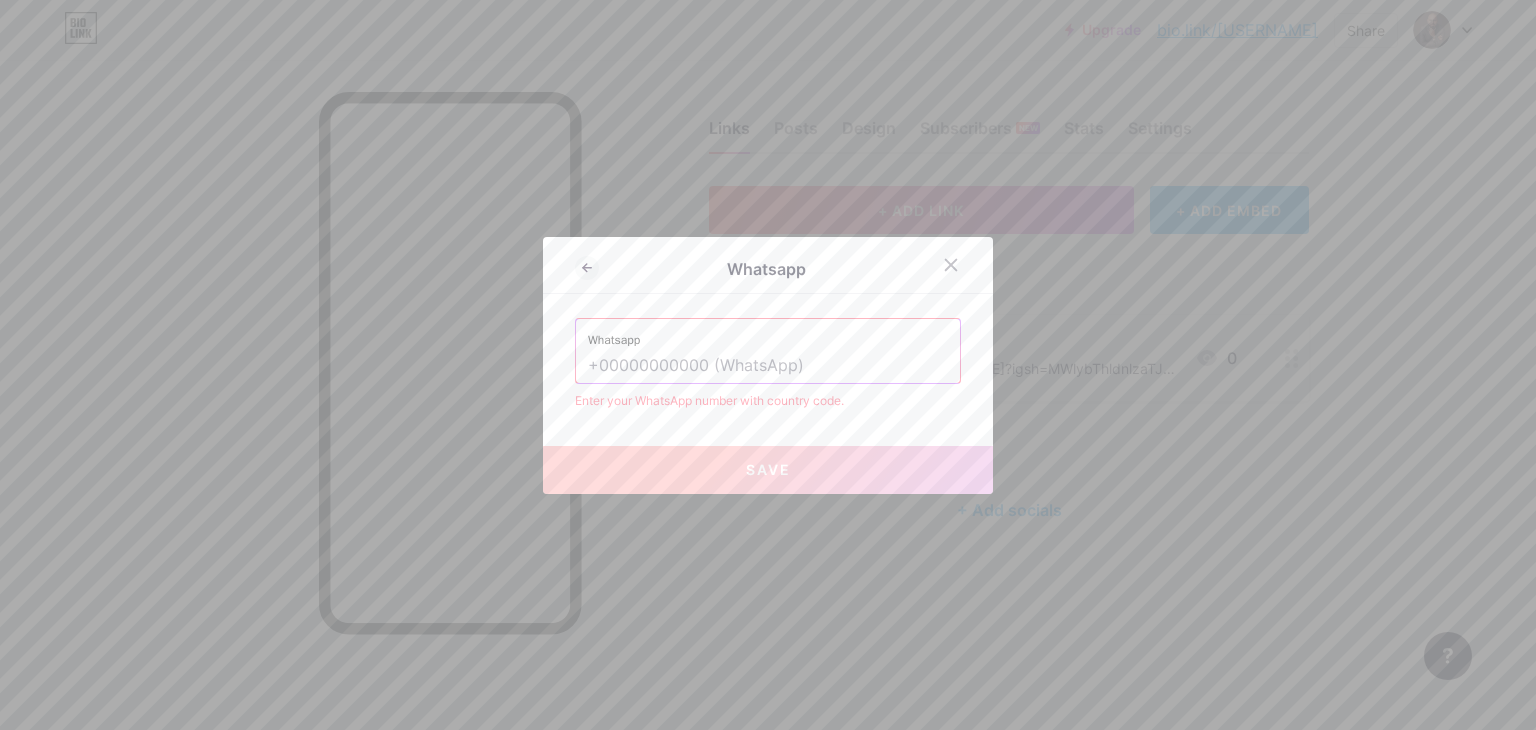 type 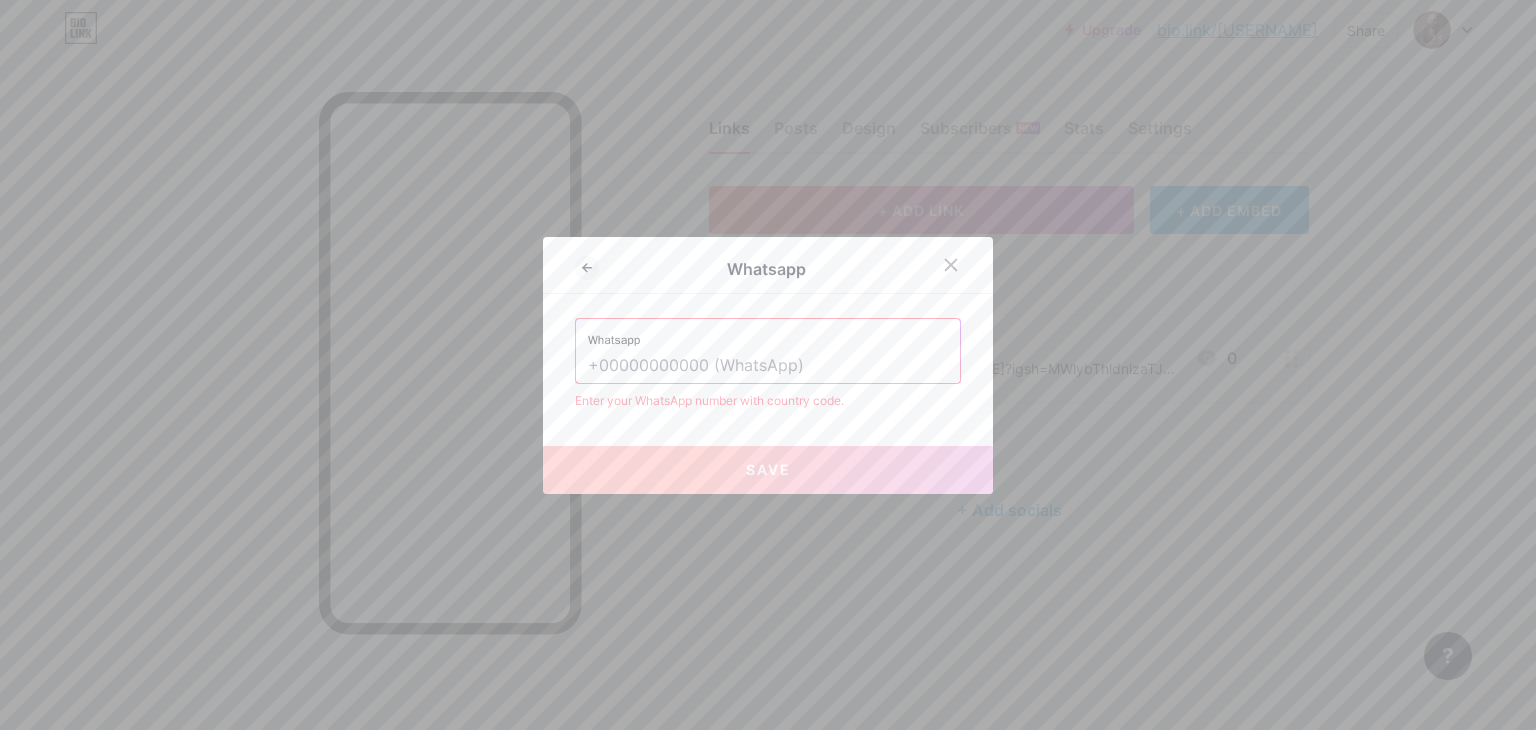 click on "Save" at bounding box center [768, 470] 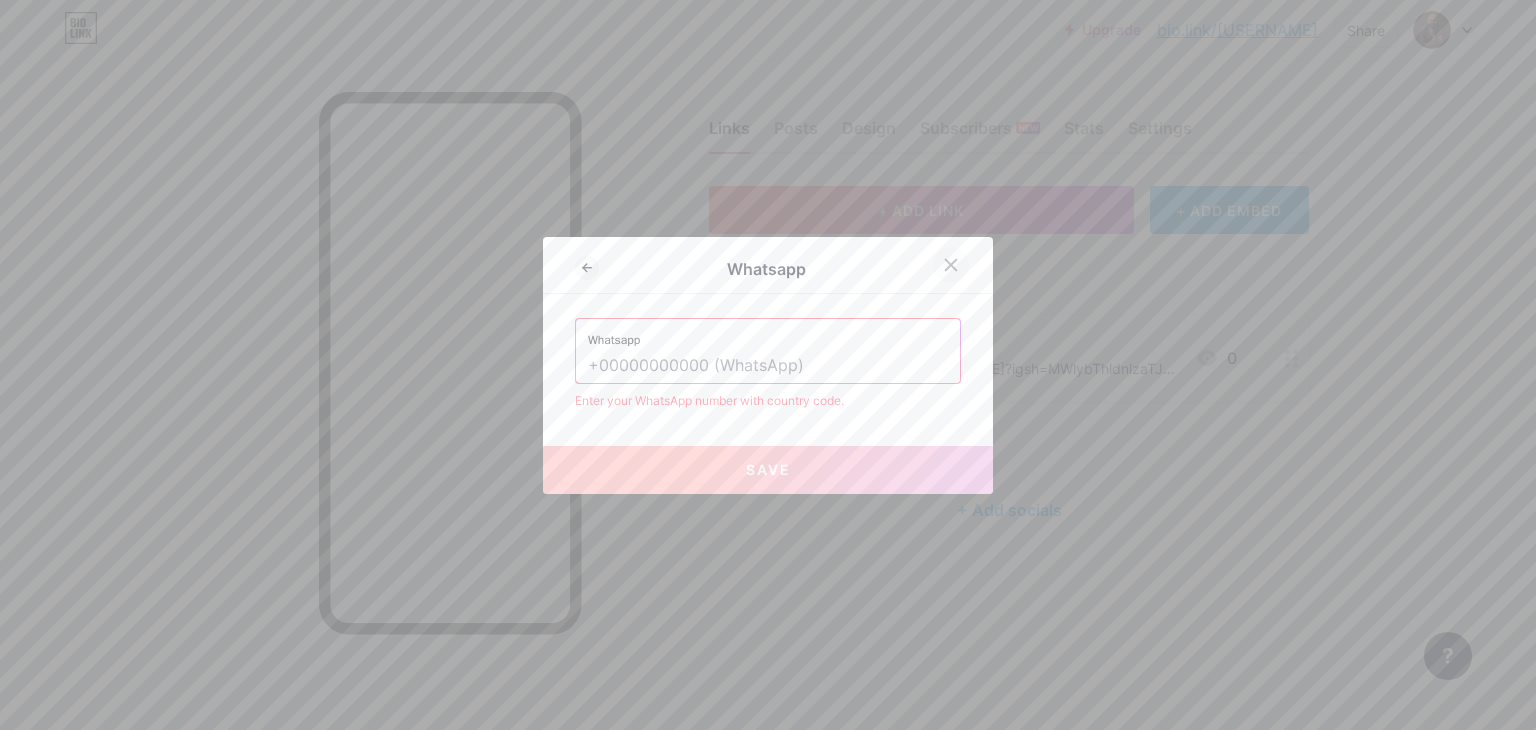 click at bounding box center (951, 265) 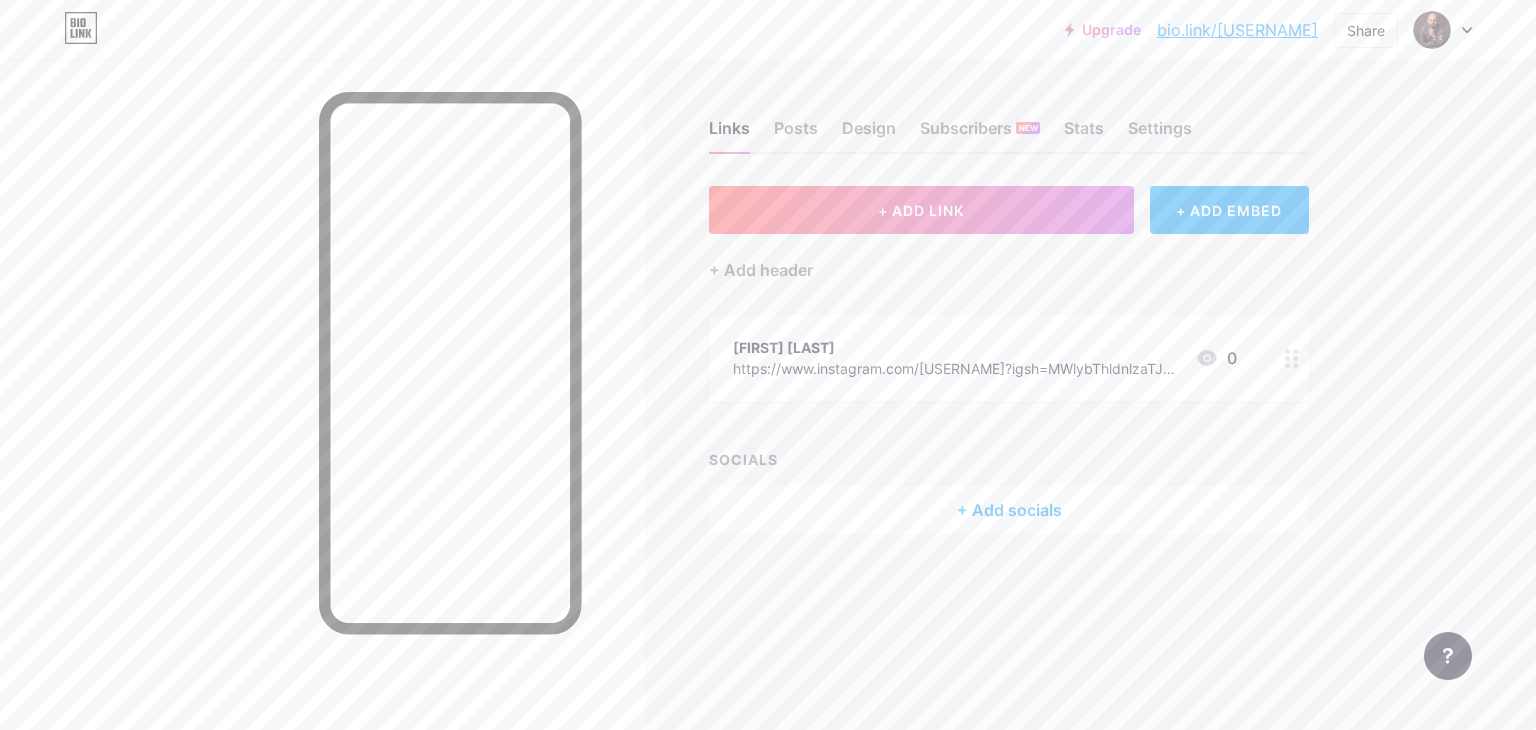 click on "+ Add socials" at bounding box center [1009, 510] 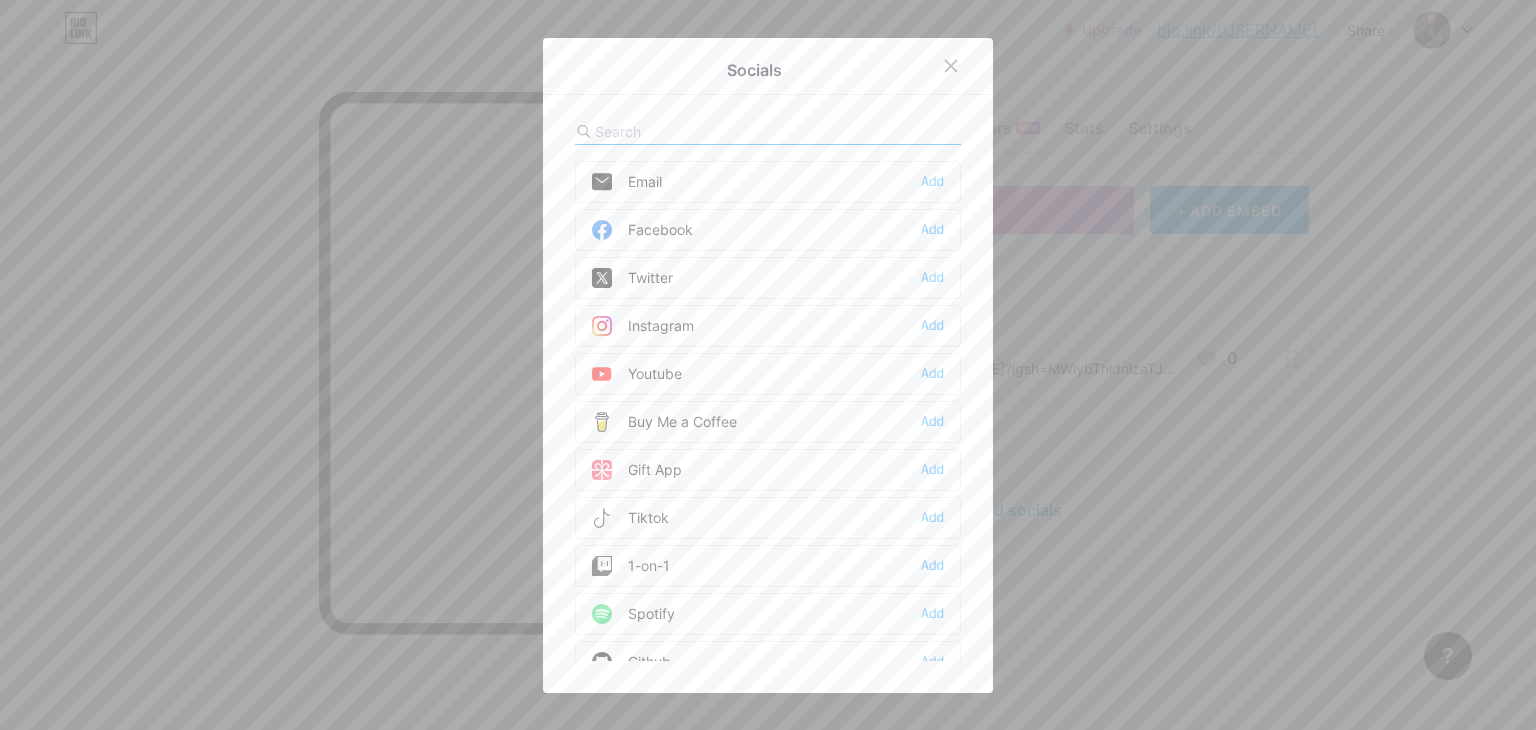 click at bounding box center [768, 132] 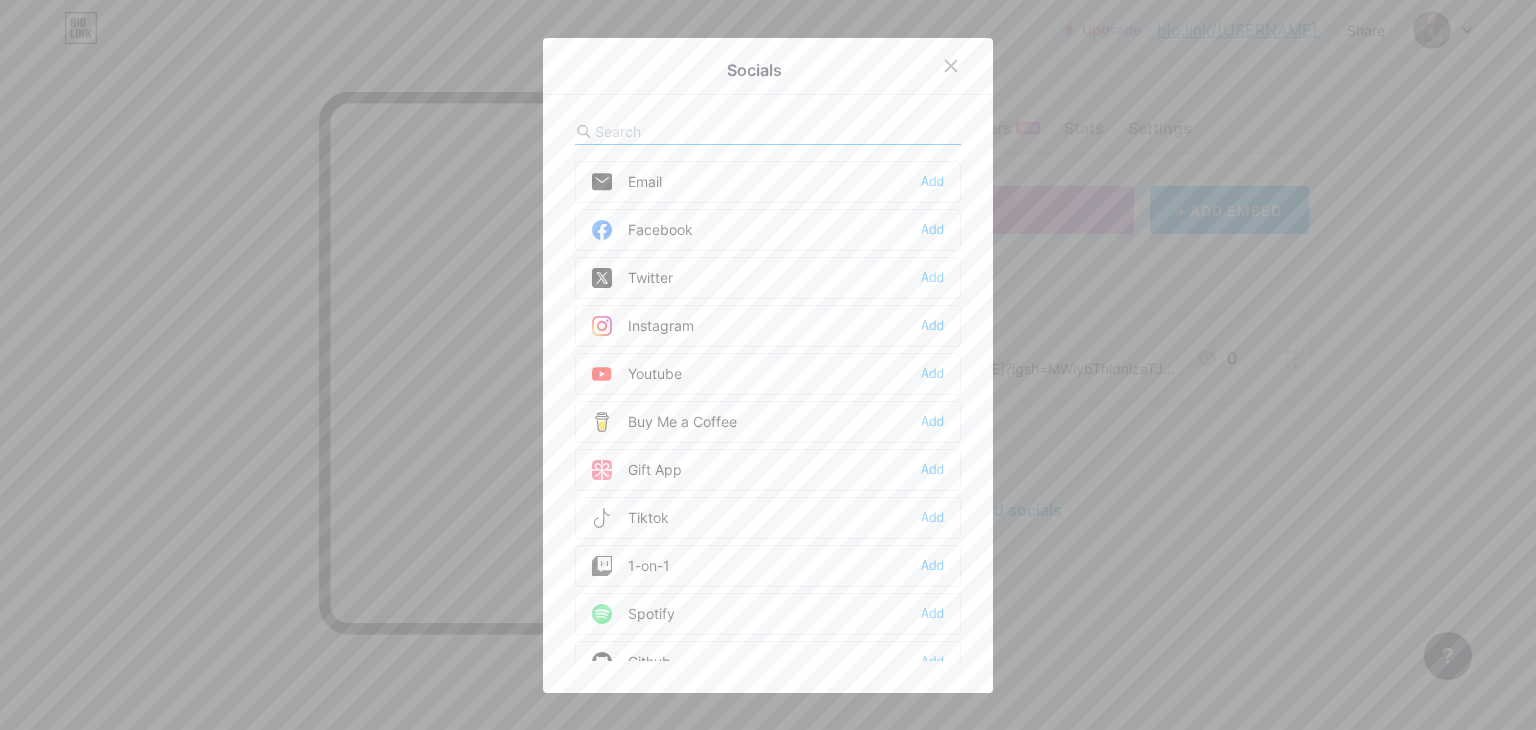 click at bounding box center (705, 131) 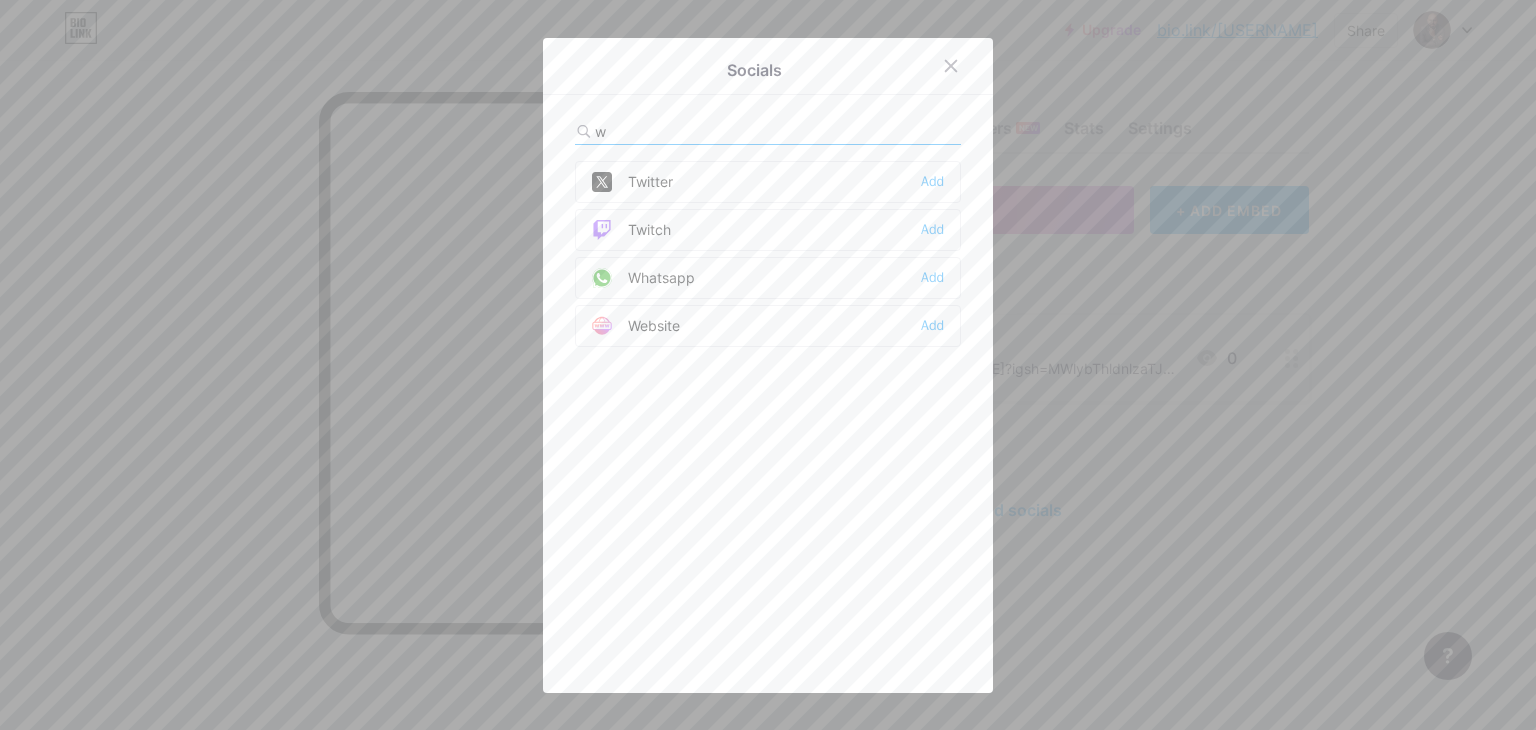 type on "w" 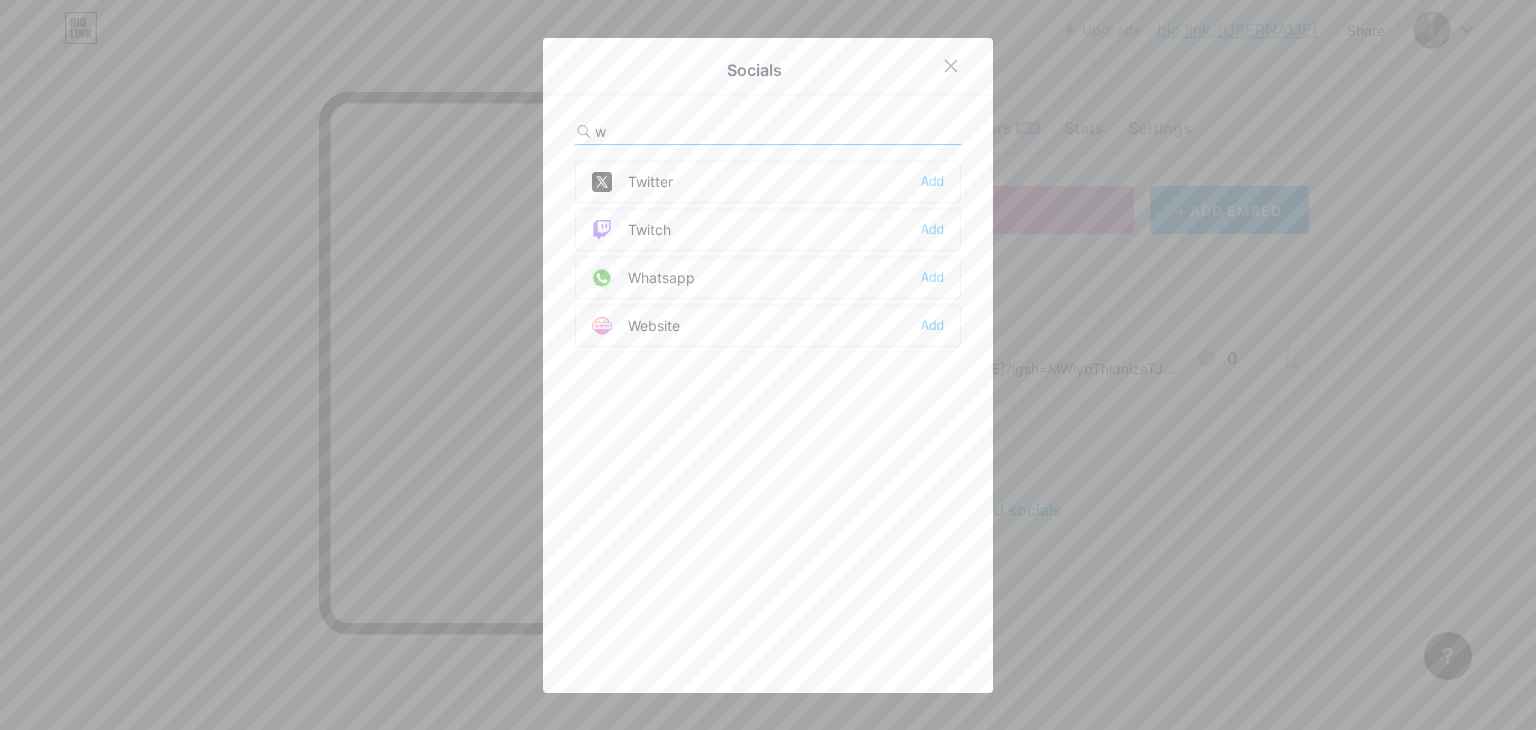 click on "Whatsapp
Add" at bounding box center (768, 278) 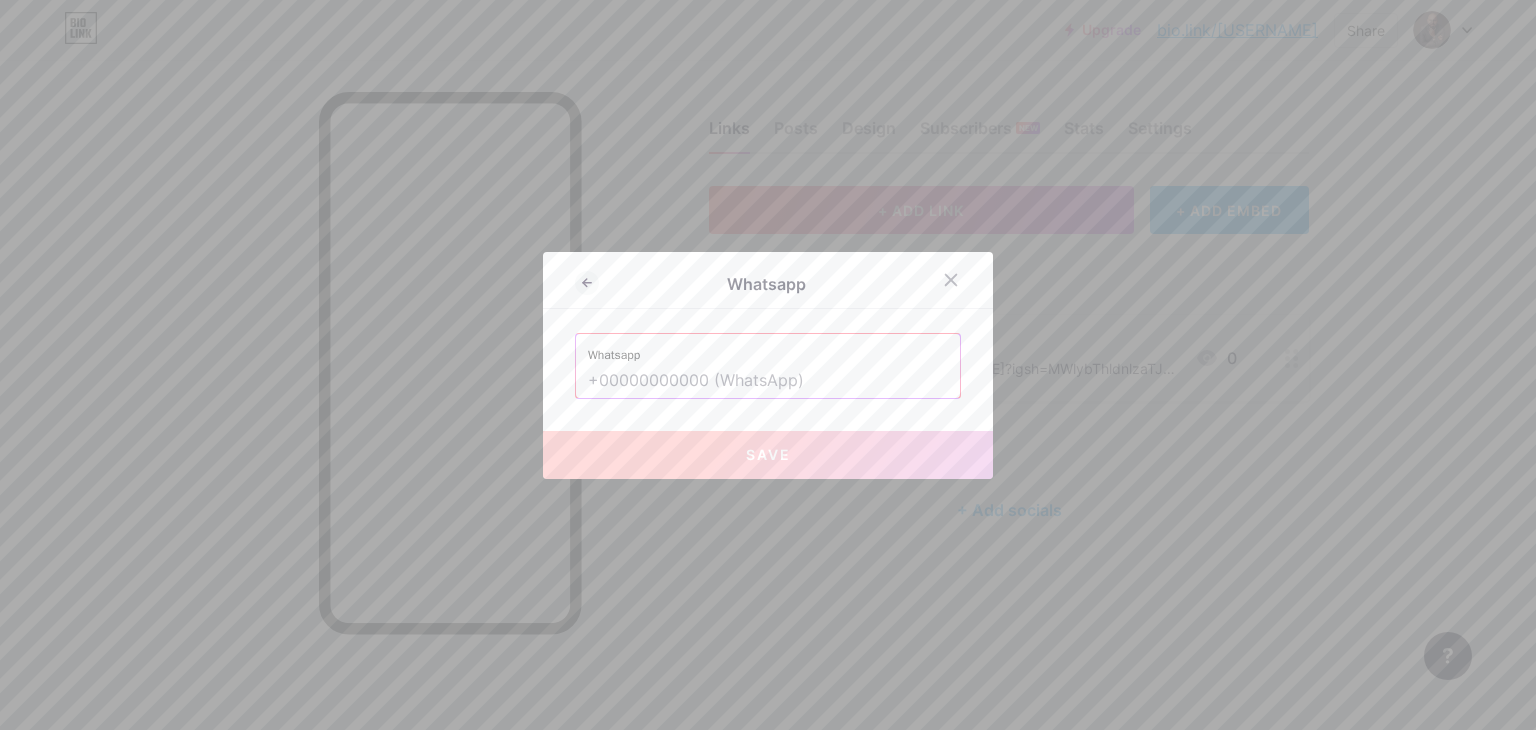 click at bounding box center (768, 381) 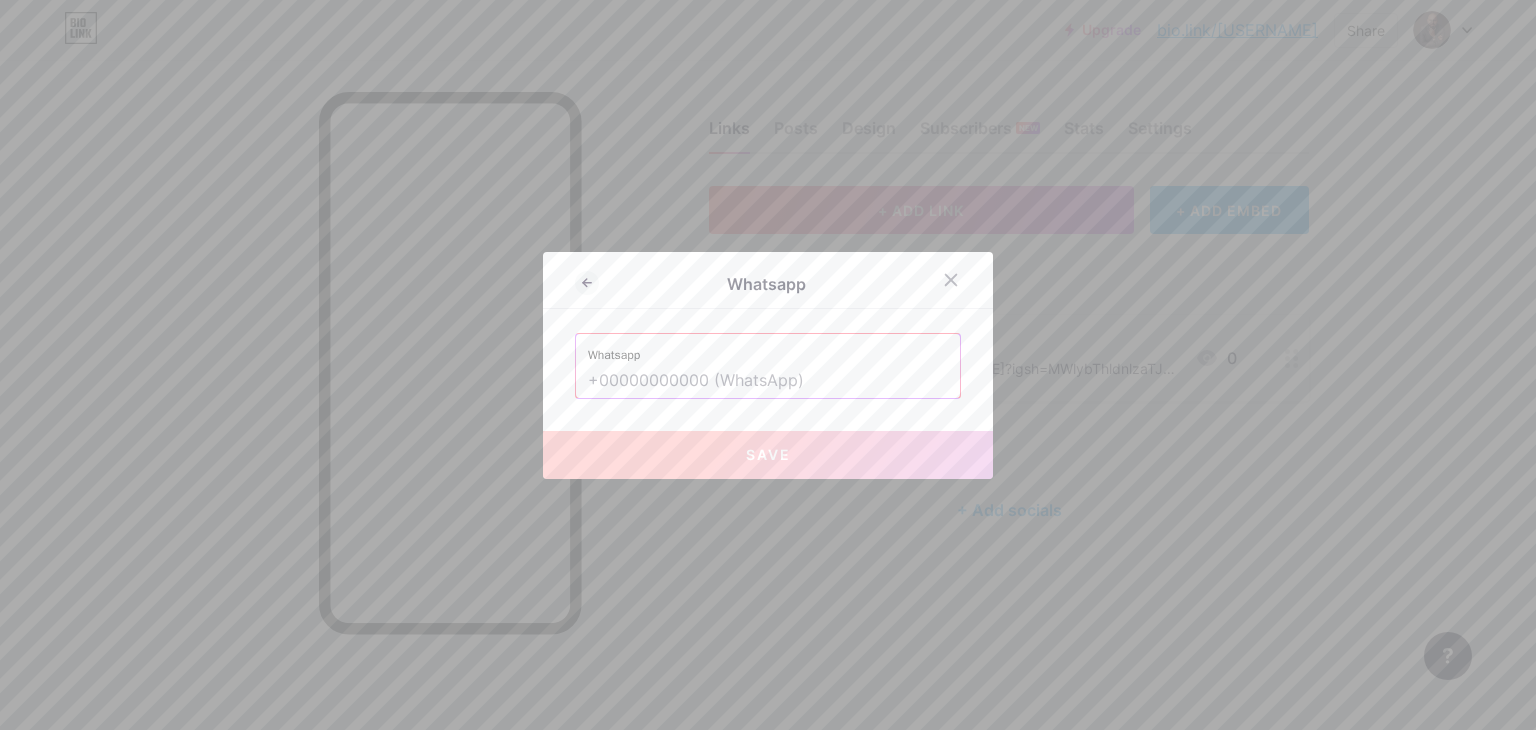 type on "51996665222" 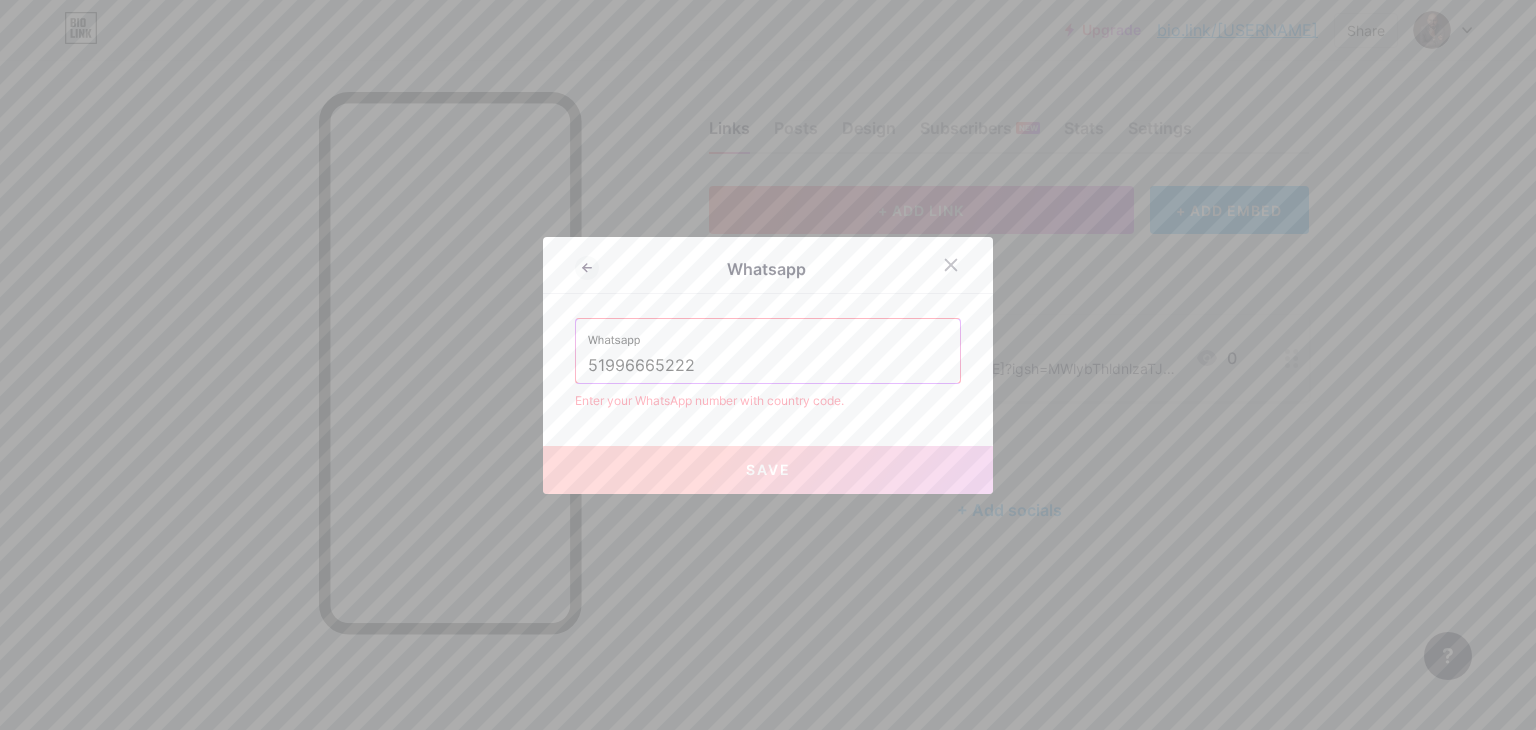 click on "51996665222" at bounding box center (768, 366) 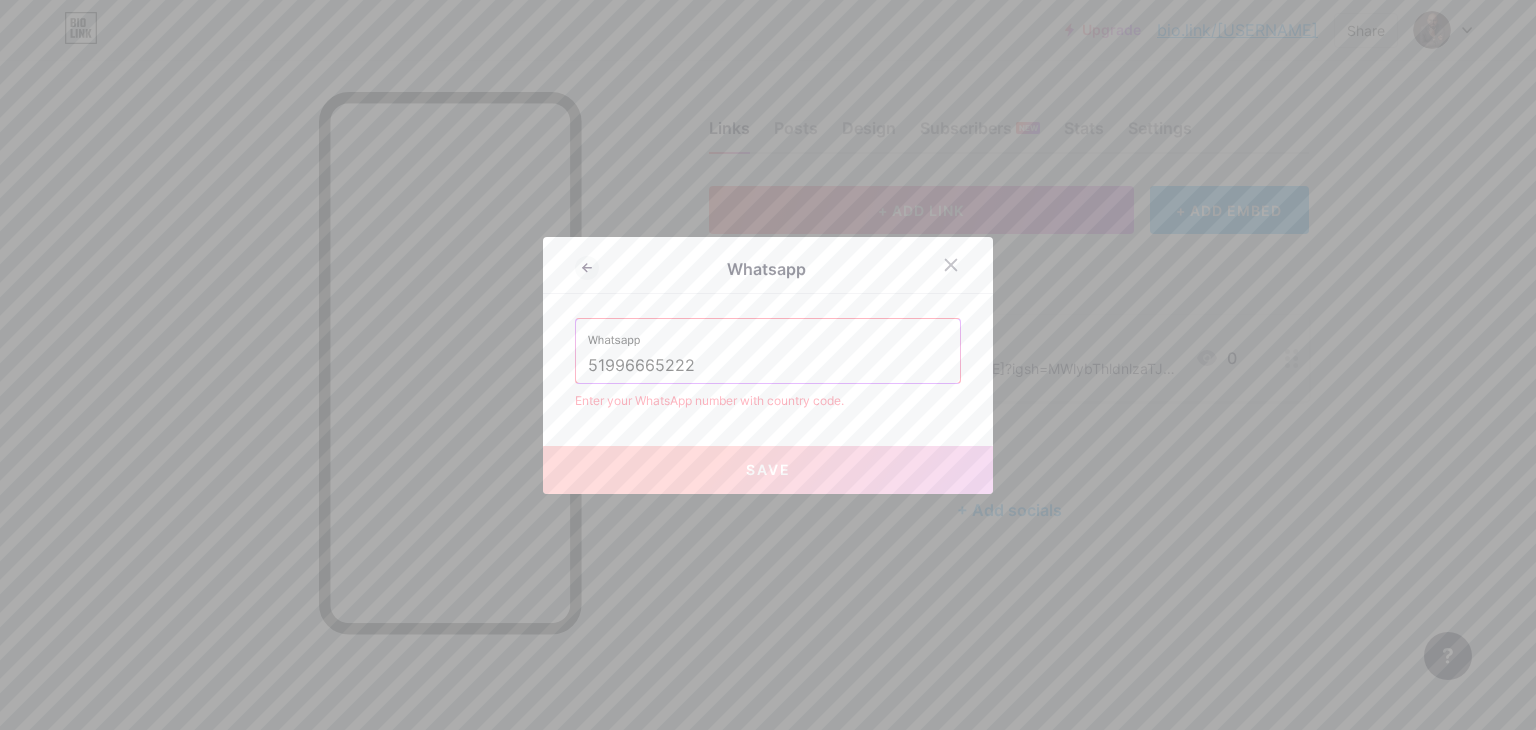 click on "51996665222" at bounding box center (768, 366) 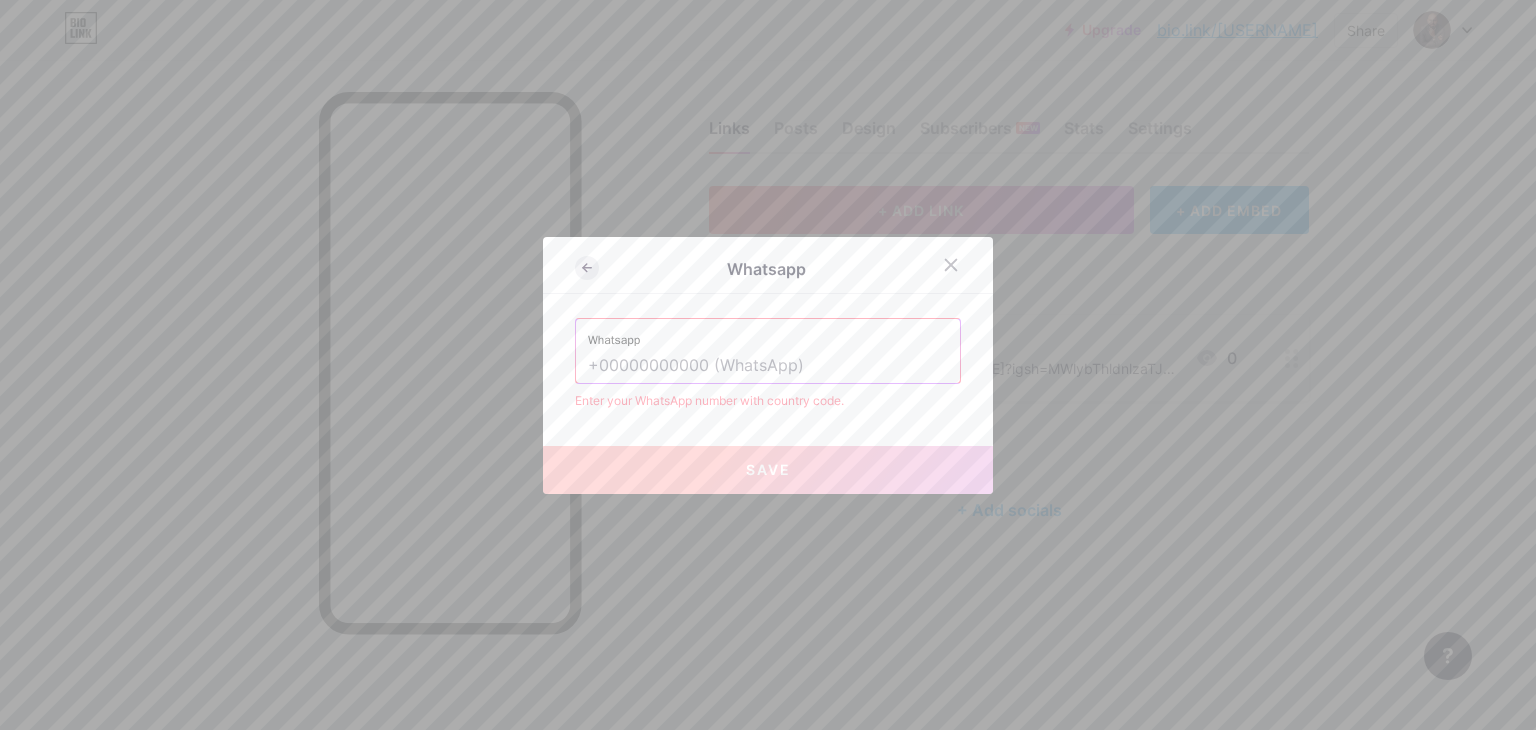 type 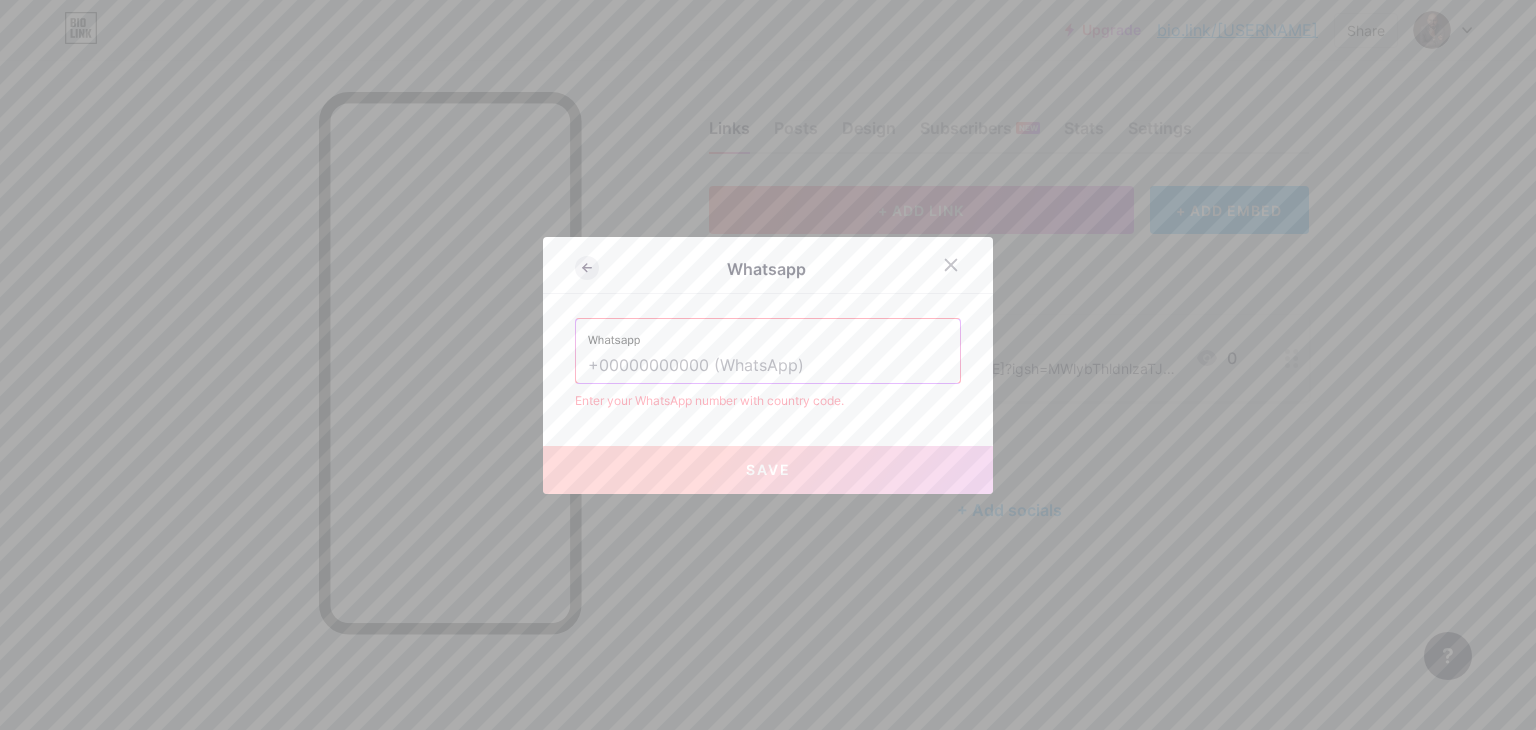 click 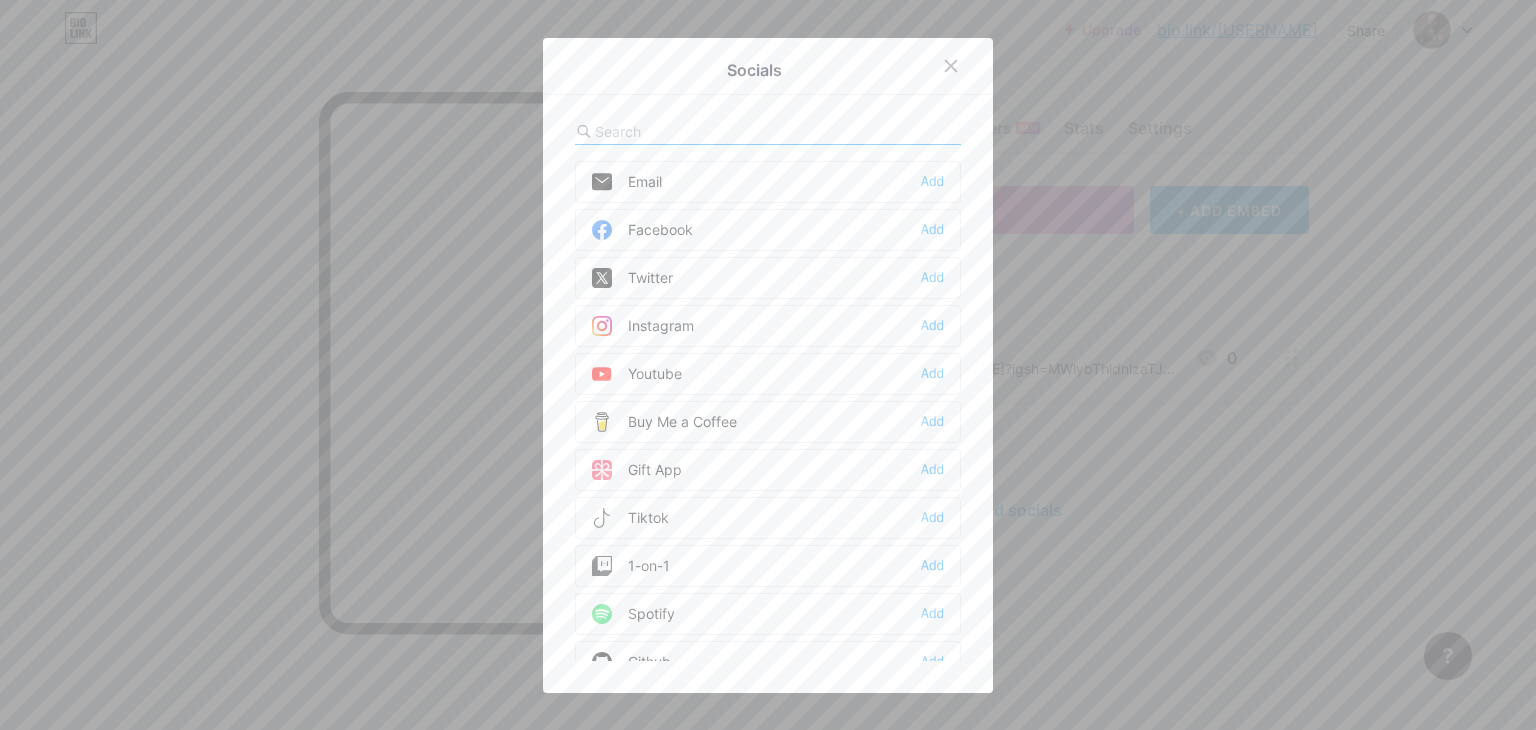 click at bounding box center (705, 131) 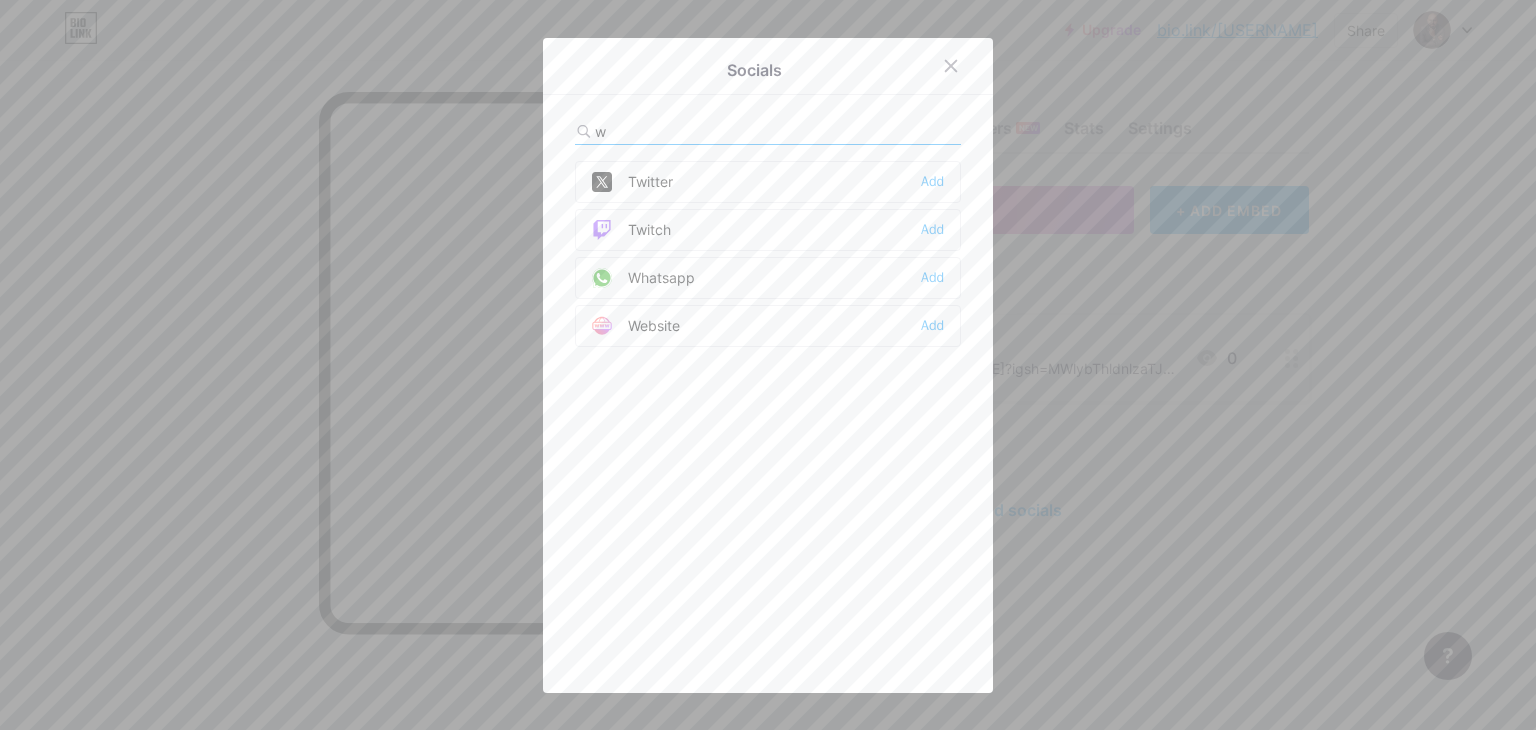 type on "w" 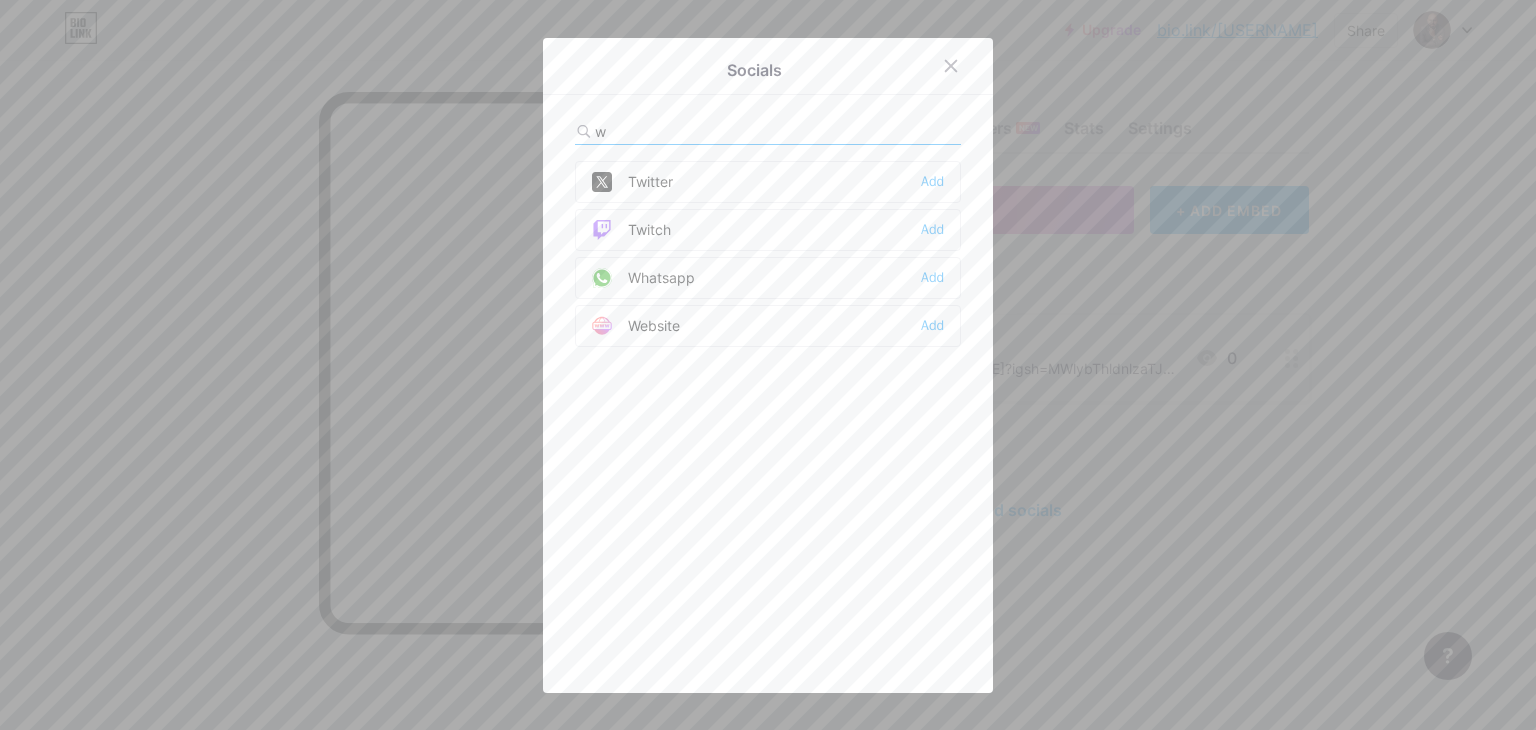 click on "Whatsapp
Add" at bounding box center [768, 278] 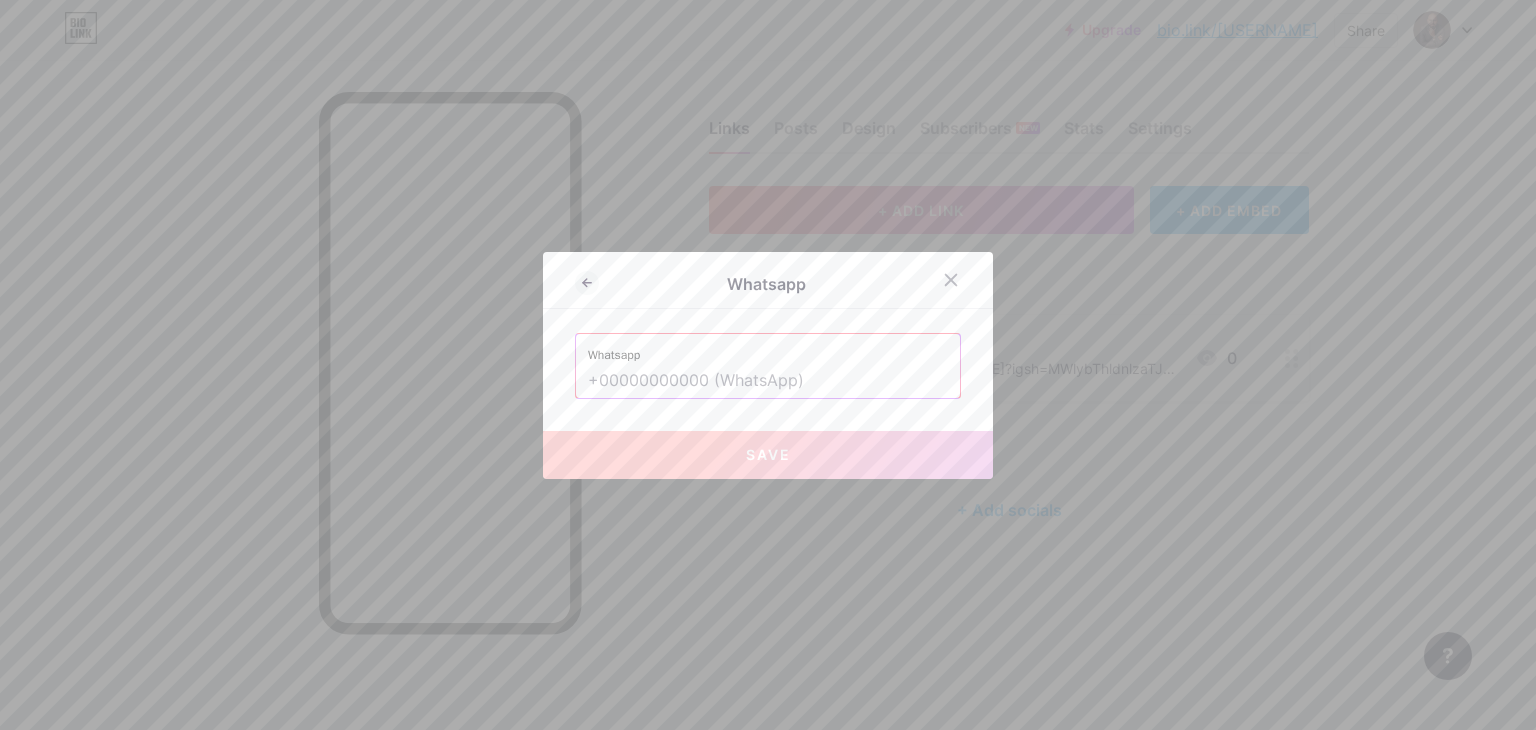click at bounding box center [768, 381] 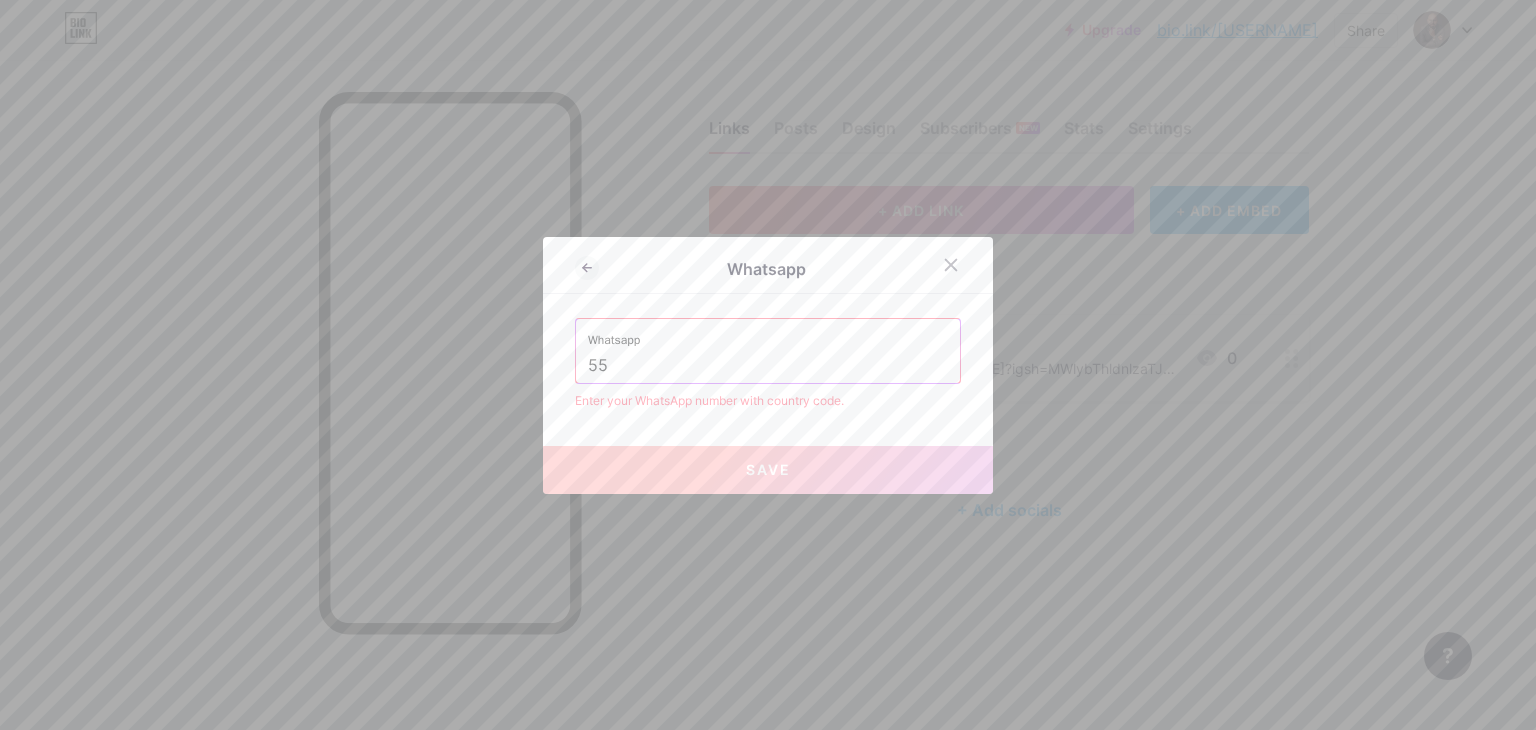 type on "5" 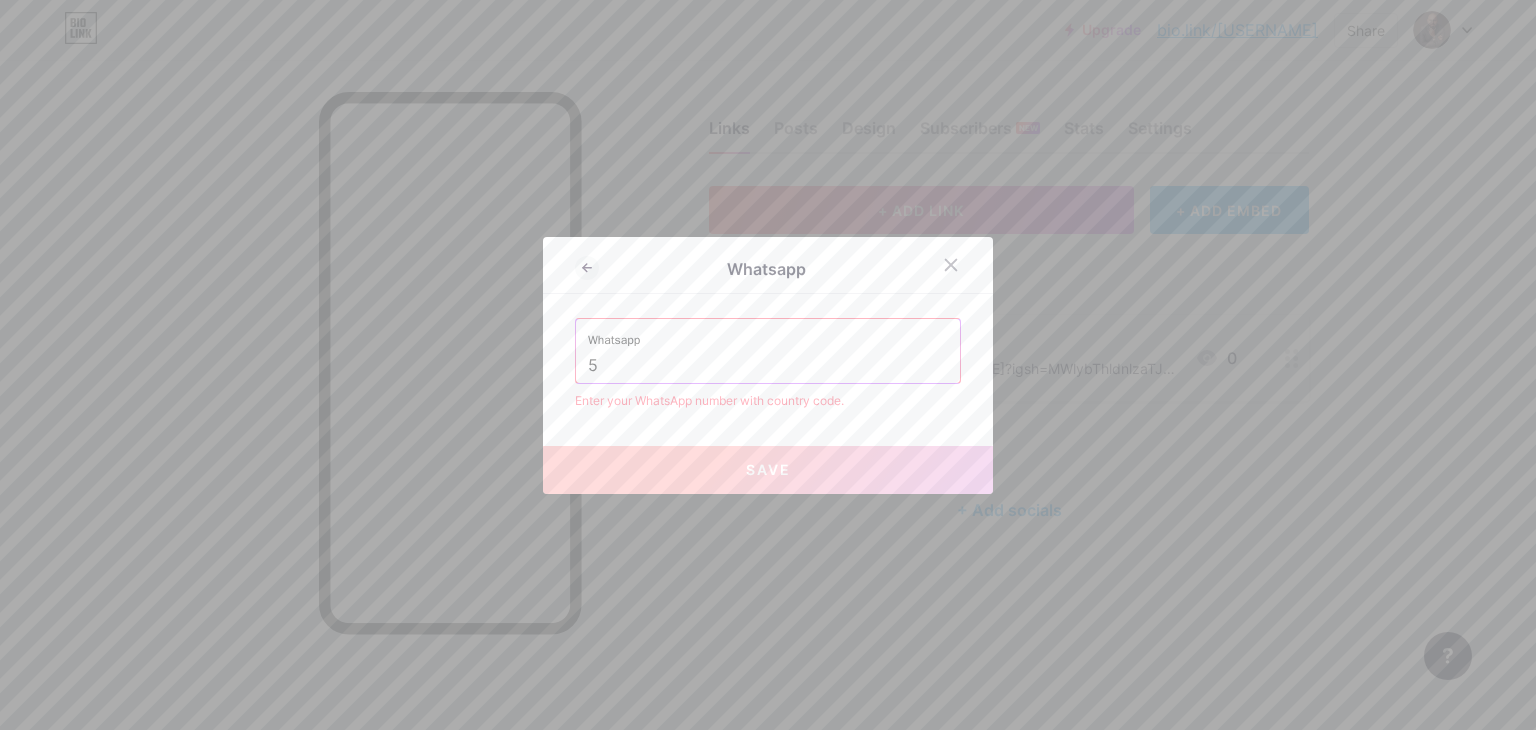 type 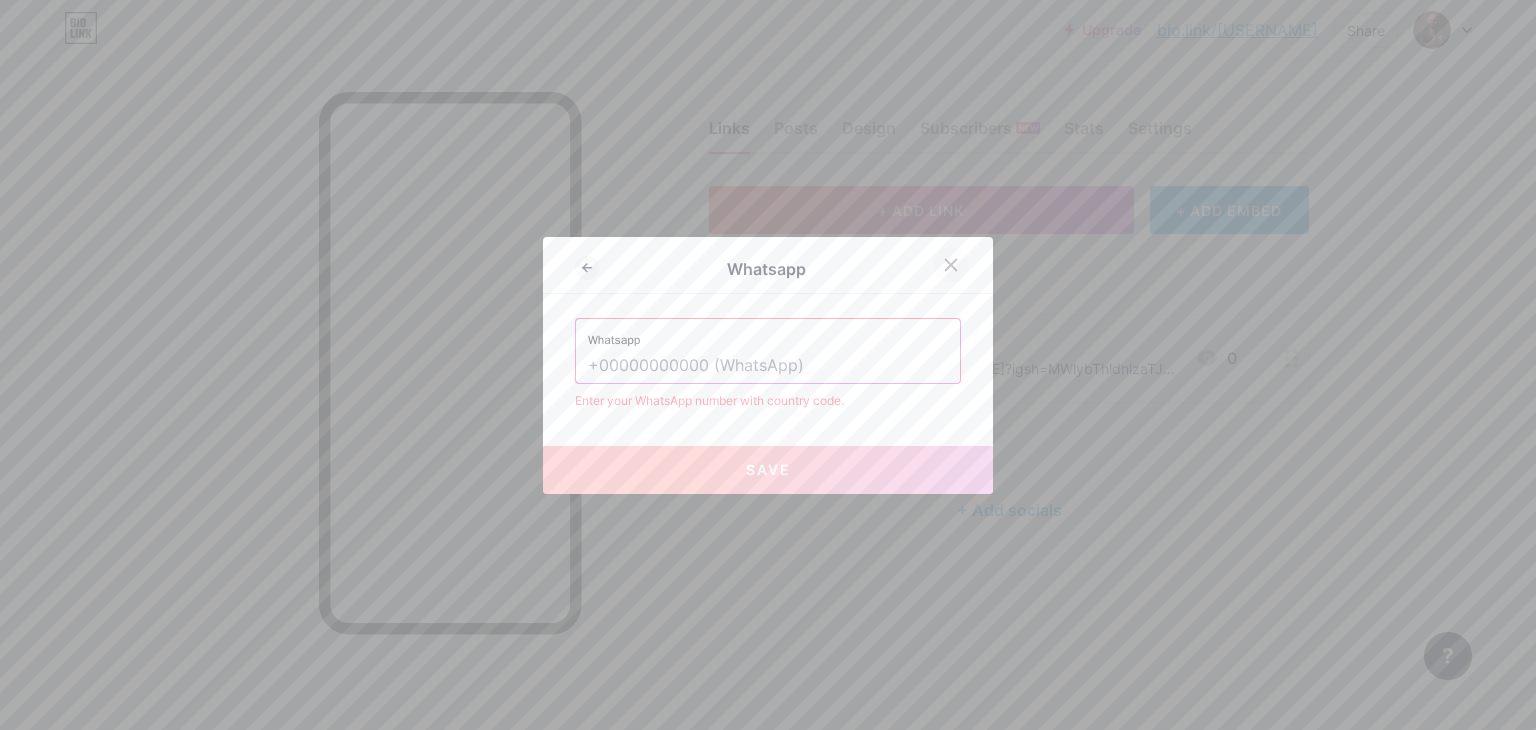 click 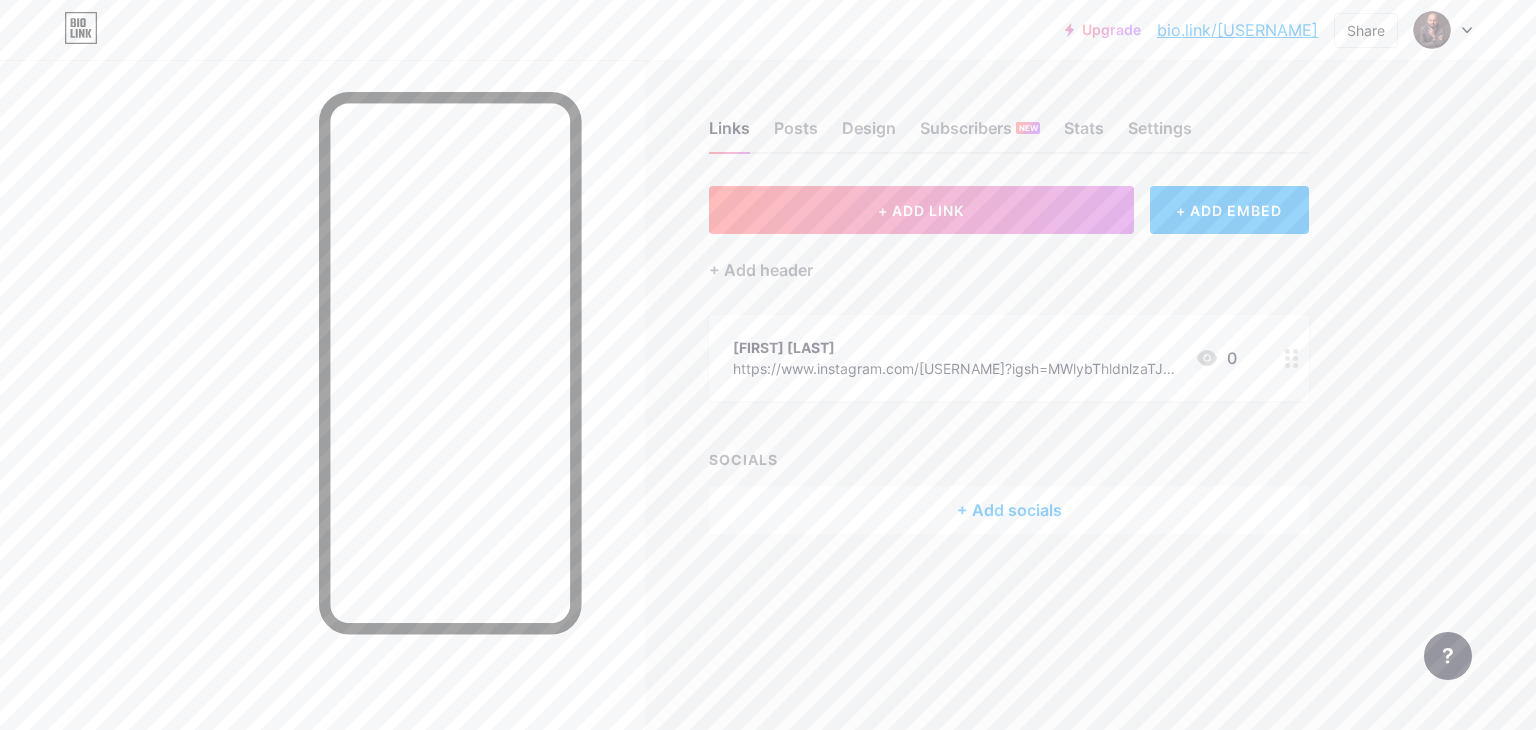 click on "+ Add socials" at bounding box center (1009, 510) 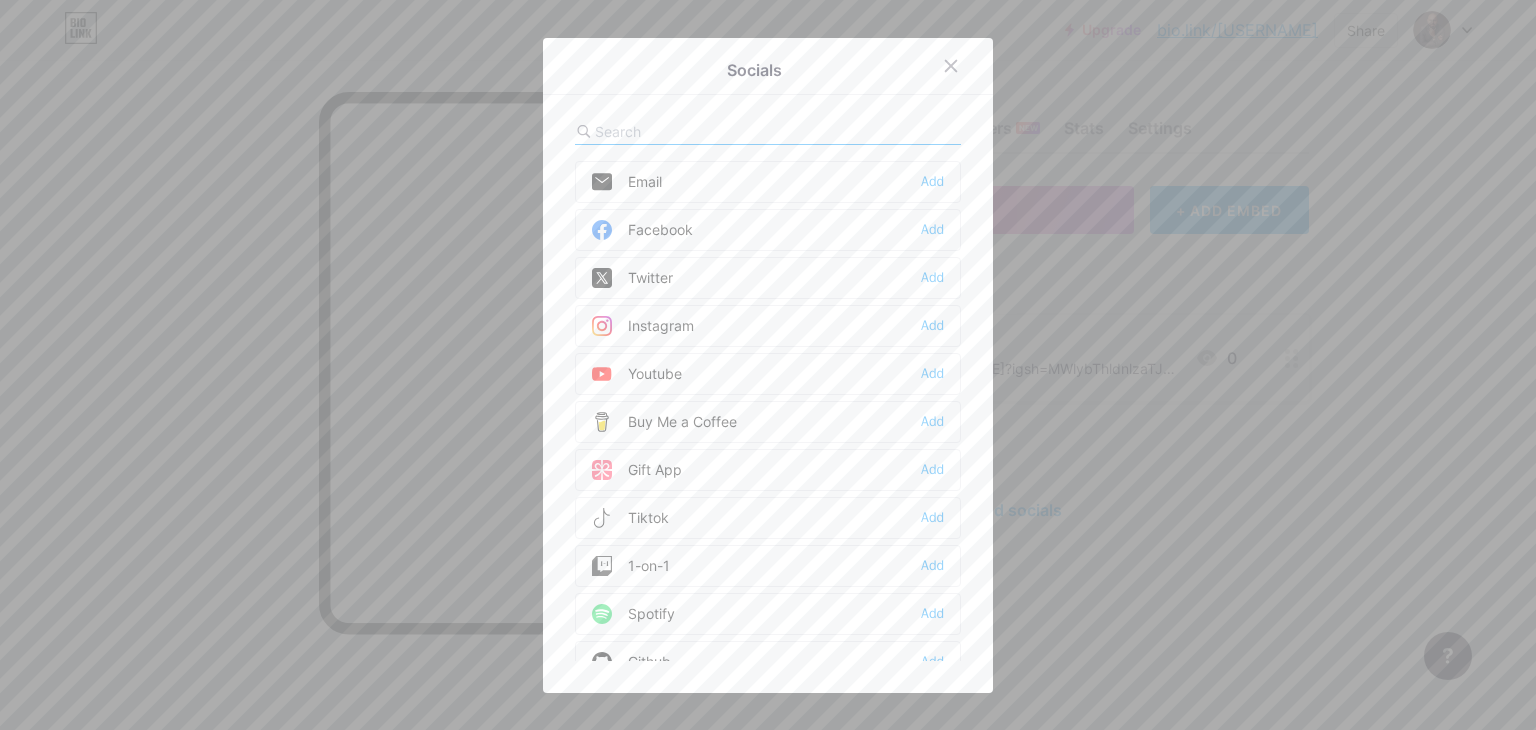 click at bounding box center [705, 131] 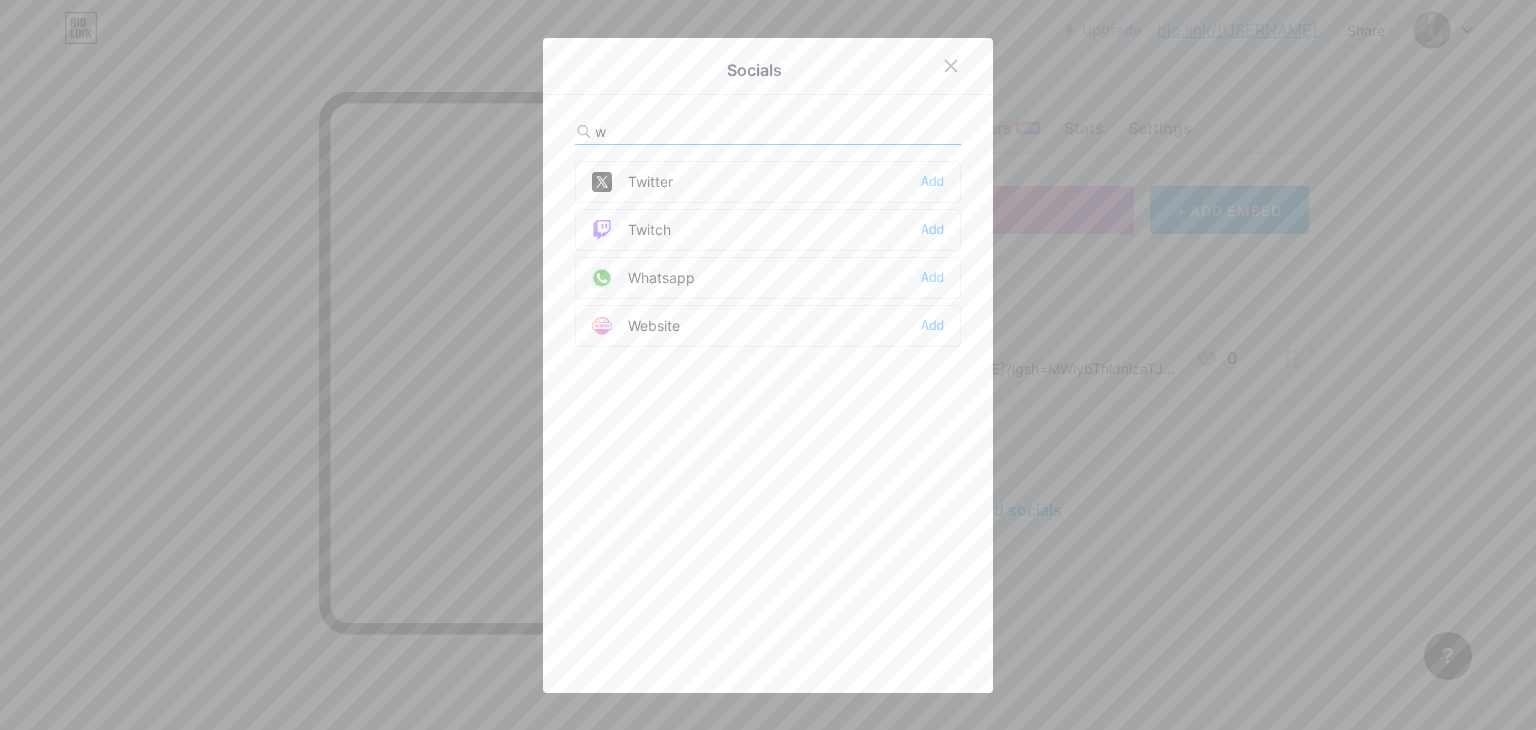 type on "w" 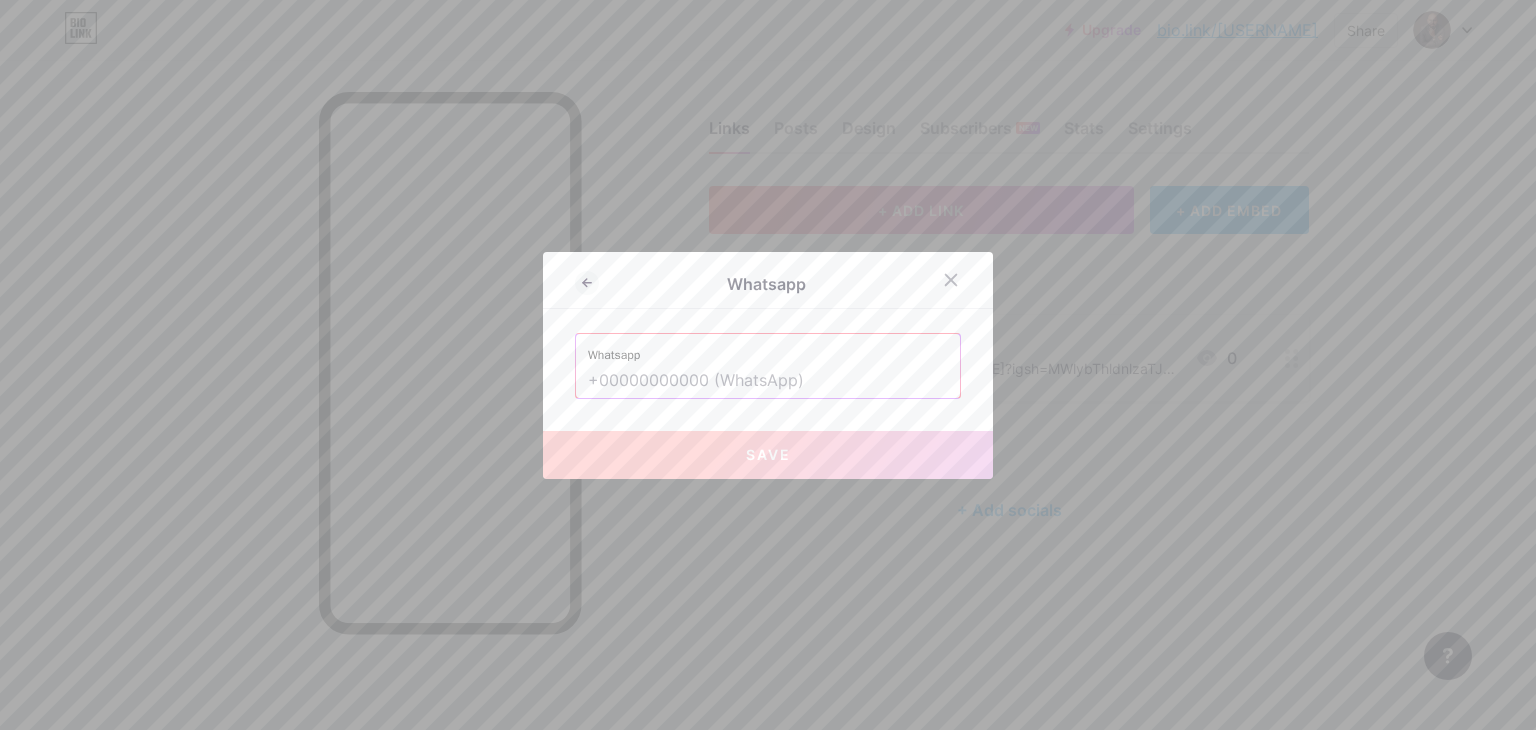 click at bounding box center (768, 381) 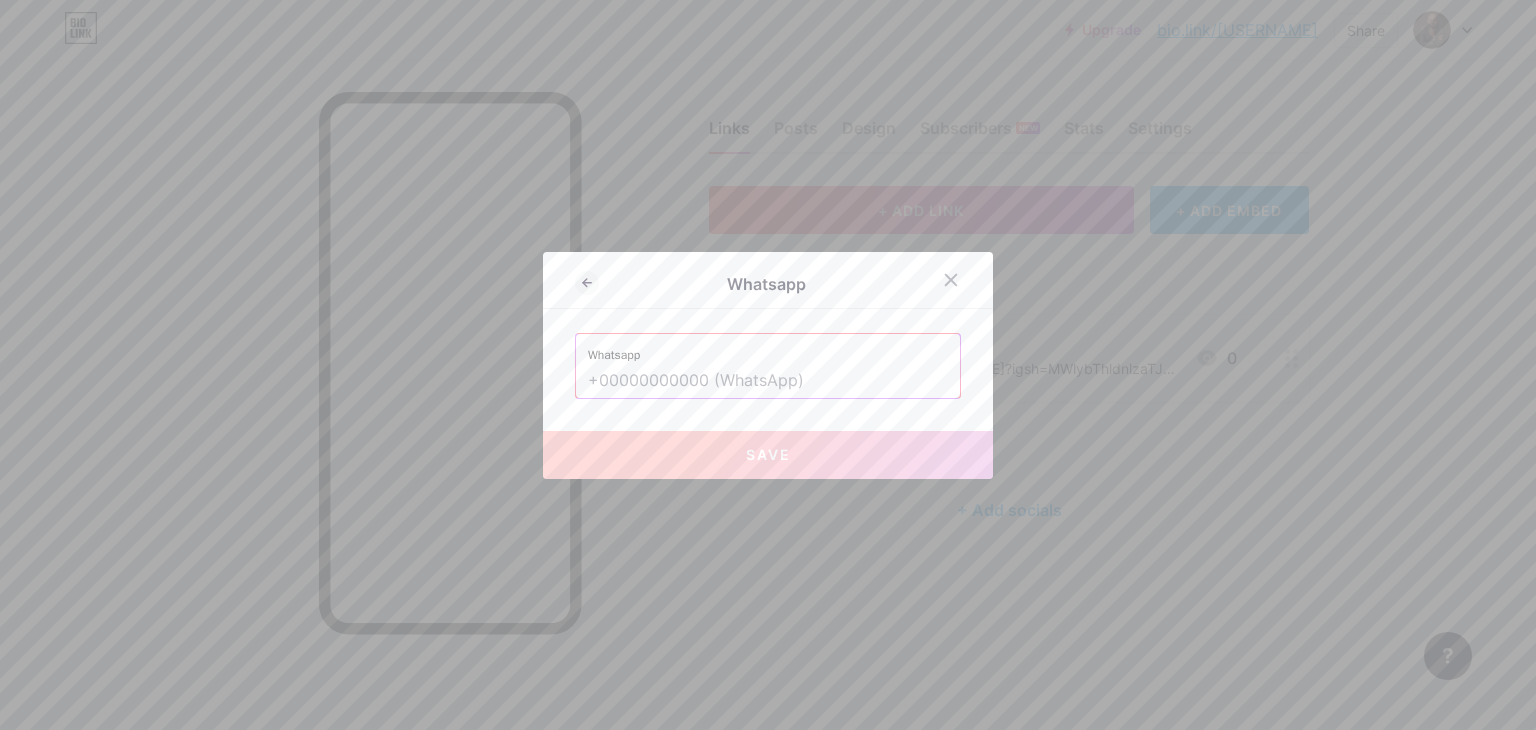 paste on "https://wa.me/5551[PHONE]" 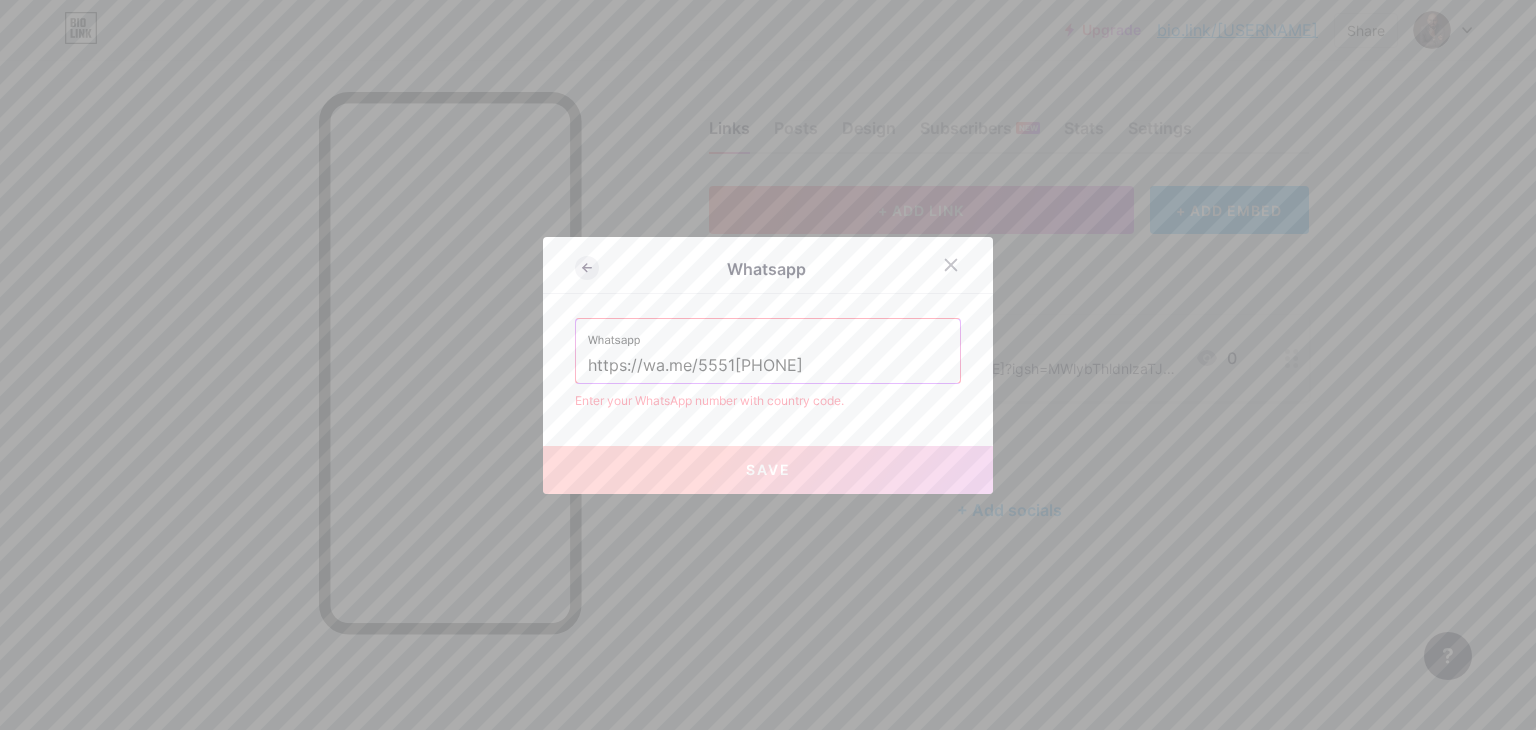 type on "https://wa.me/5551[PHONE]" 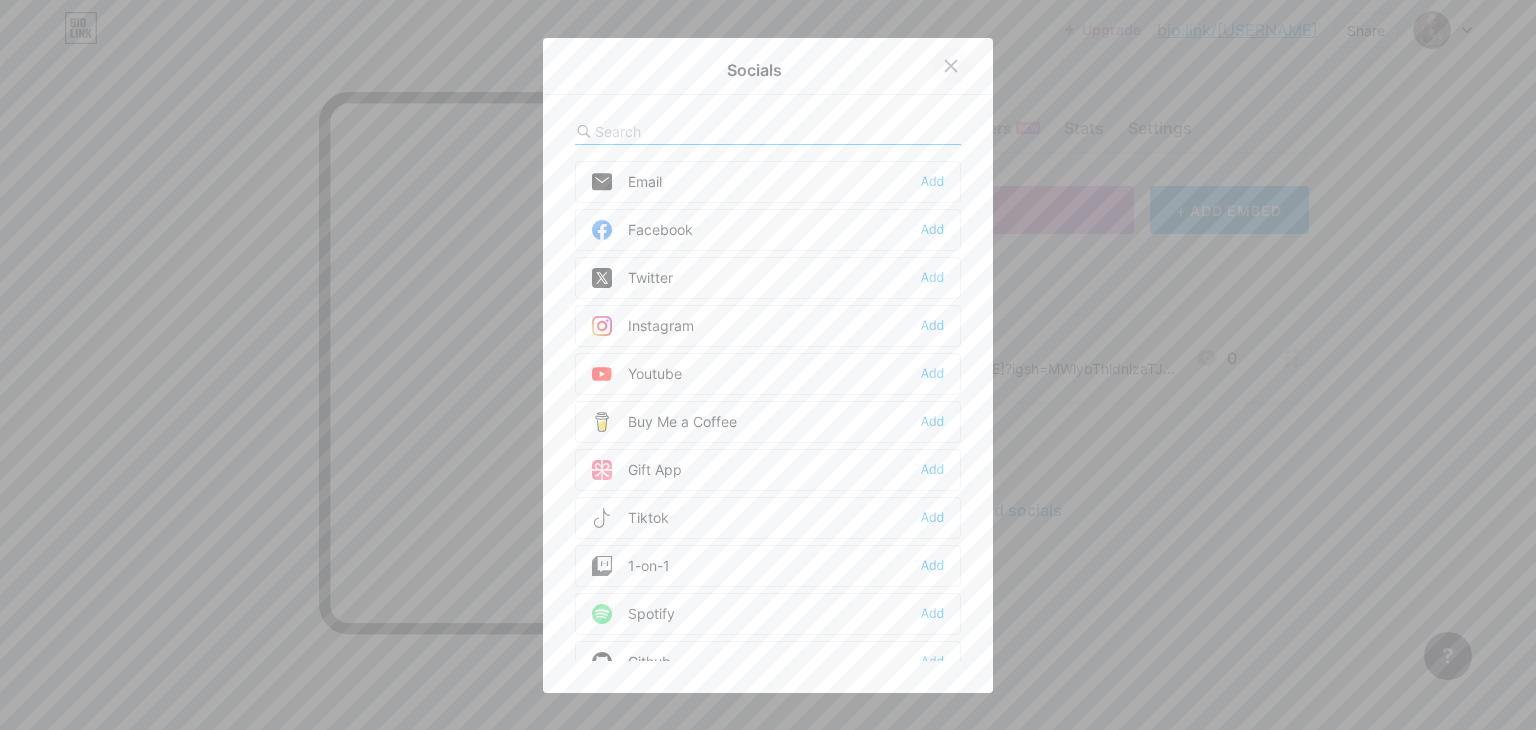 click 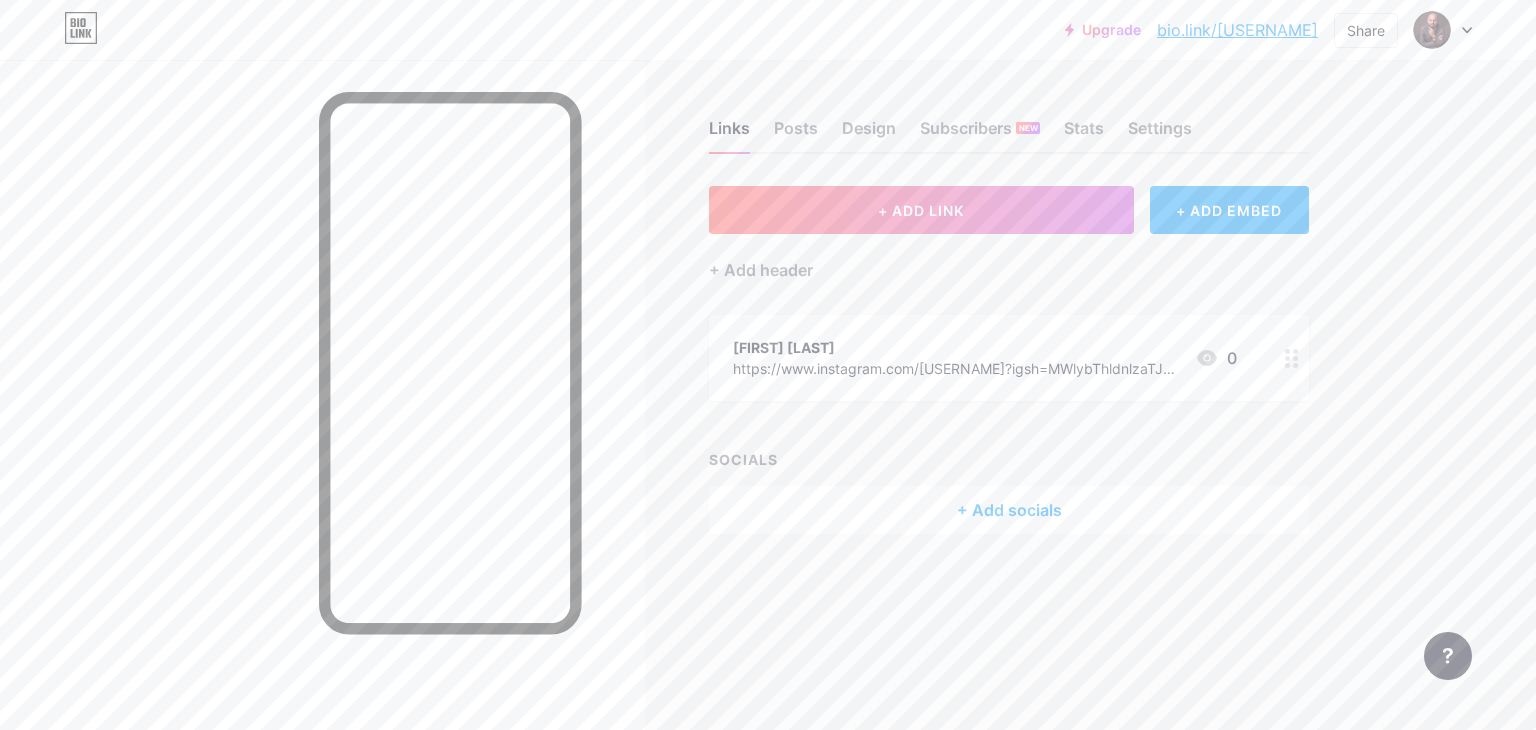 click on "+ Add socials" at bounding box center [1009, 510] 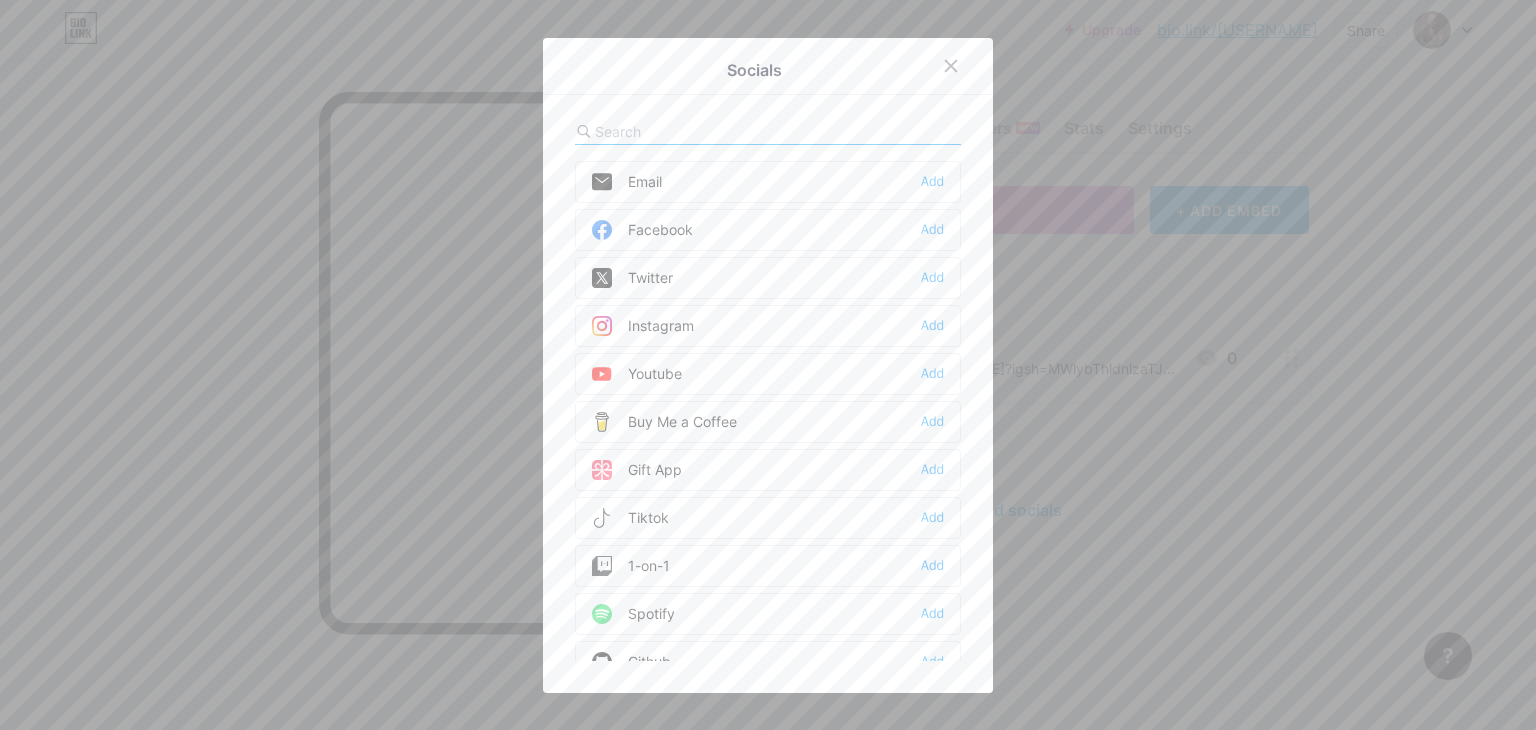 click on "Socials
Email
Add
Facebook
Add
Twitter
Add
Instagram
Add
Youtube
Add
Buy Me a Coffee
Add
Gift App
Add
Tiktok
Add
1-on-1
Add
Spotify
Add
Github
Add
Behance
Add
Dribbble
Add
Discord
Add
Medium
Add
Reddit
Add
Sound Cloud
Add
Bandcamp
Add
Linkedin
Add
Clubhouse
Add
Substack
Add
Telegram
Add
Signal
Add" at bounding box center (768, 365) 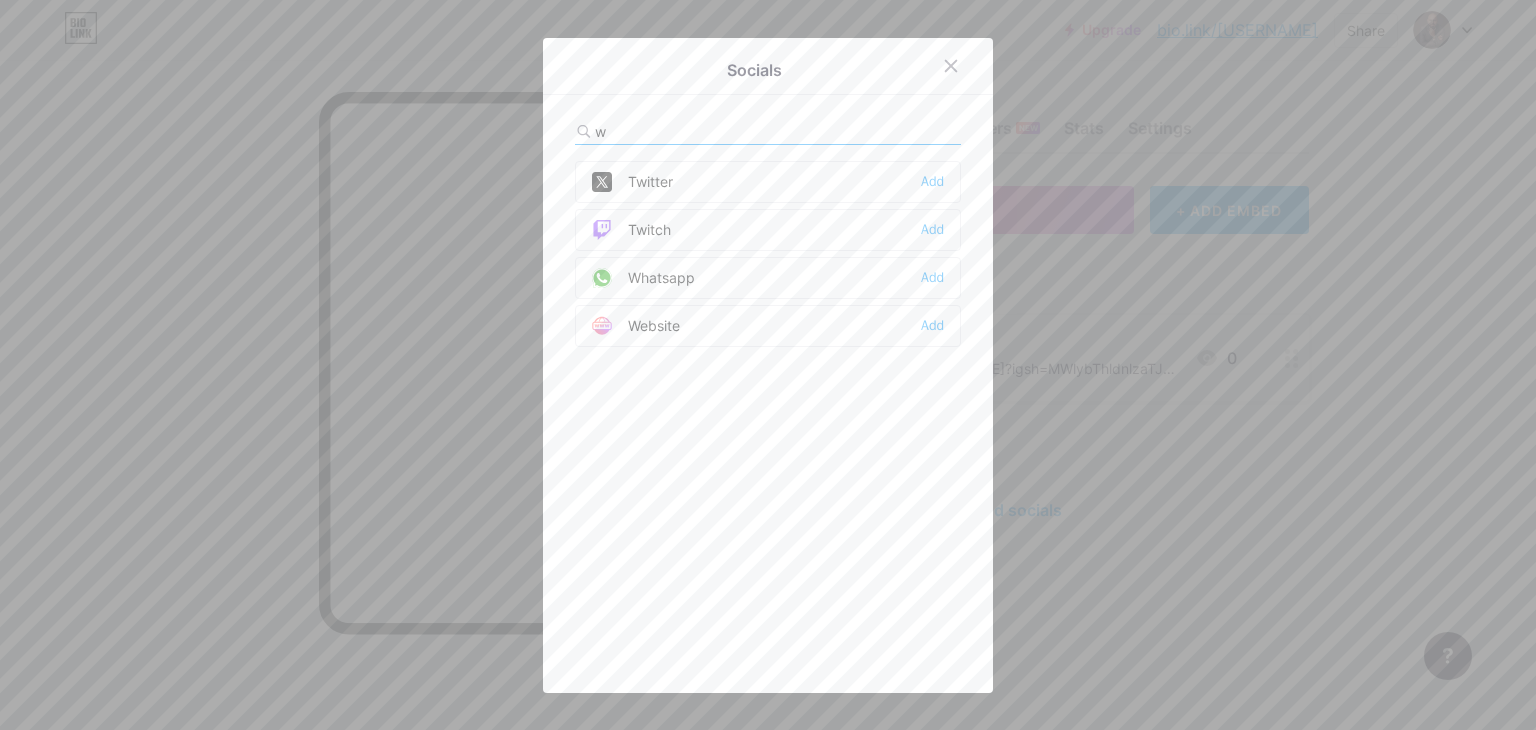 click on "w" at bounding box center [705, 131] 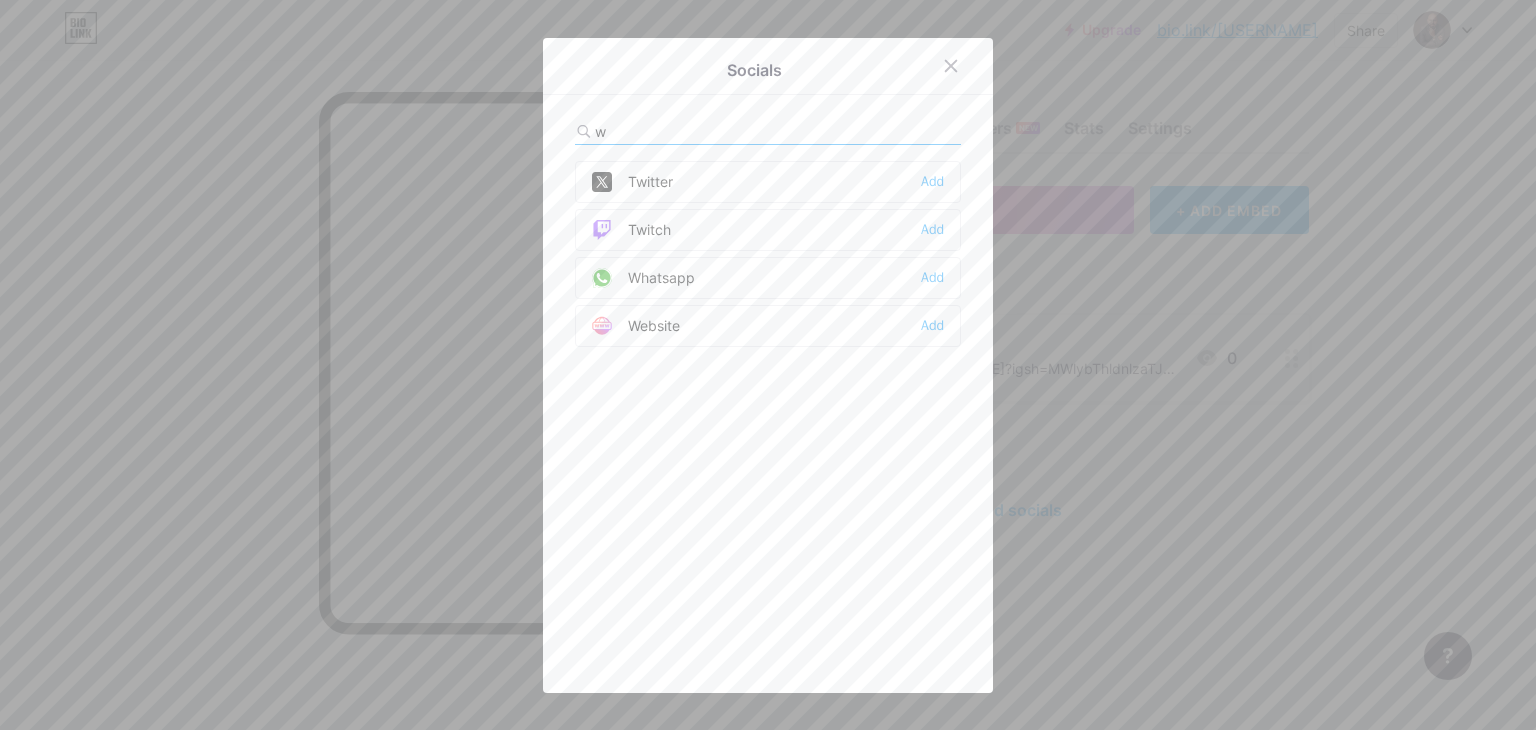 click on "Whatsapp" at bounding box center [643, 278] 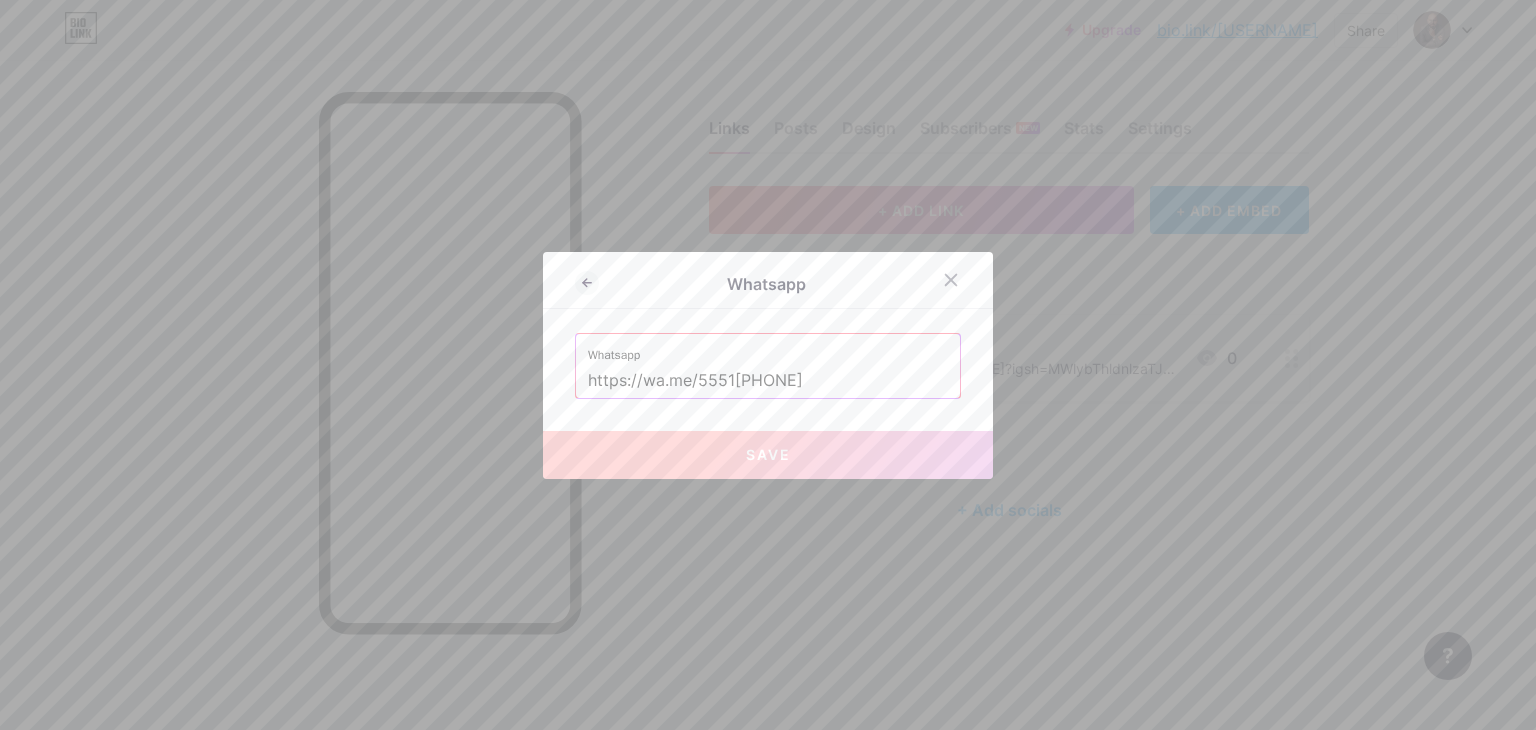 click on "https://wa.me/5551[PHONE]" at bounding box center [768, 381] 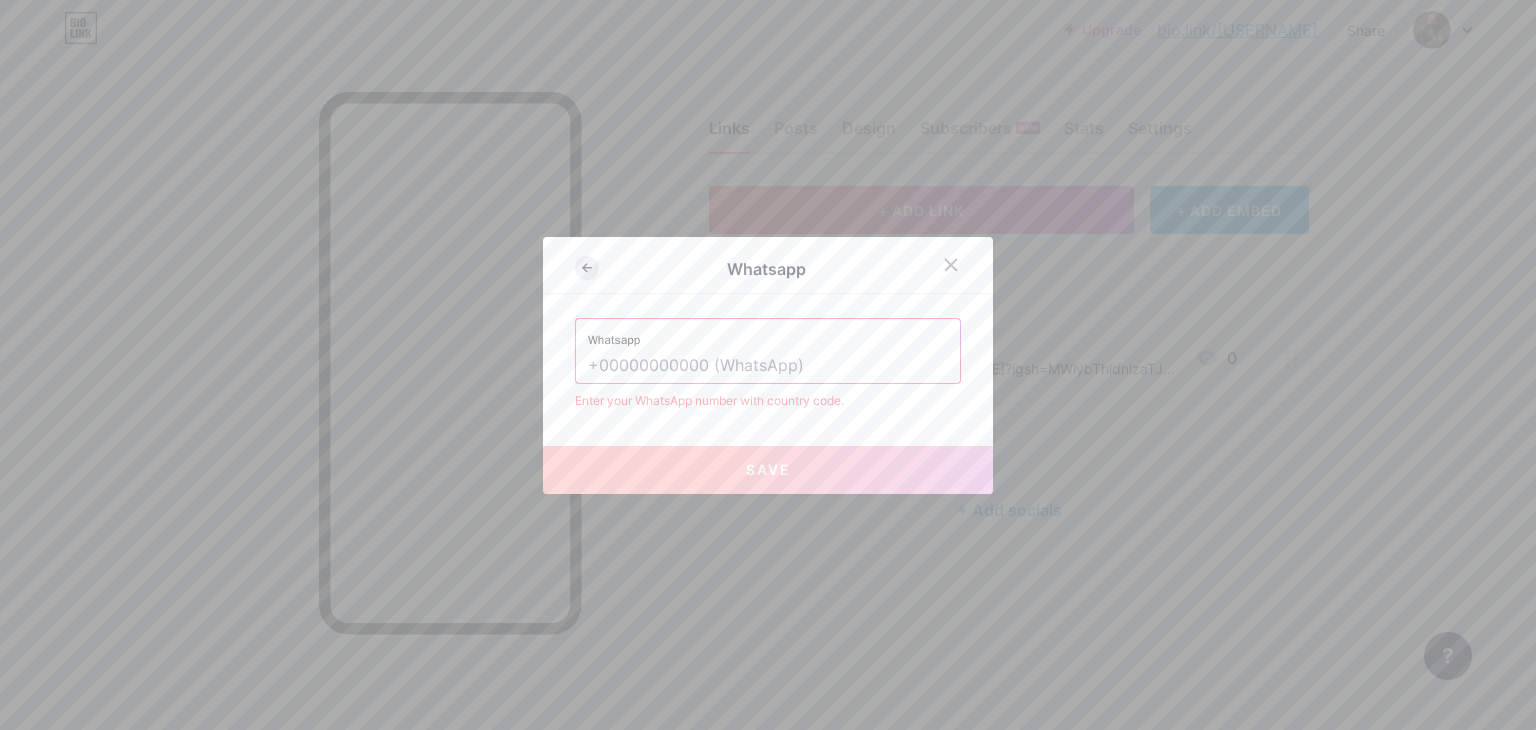 type 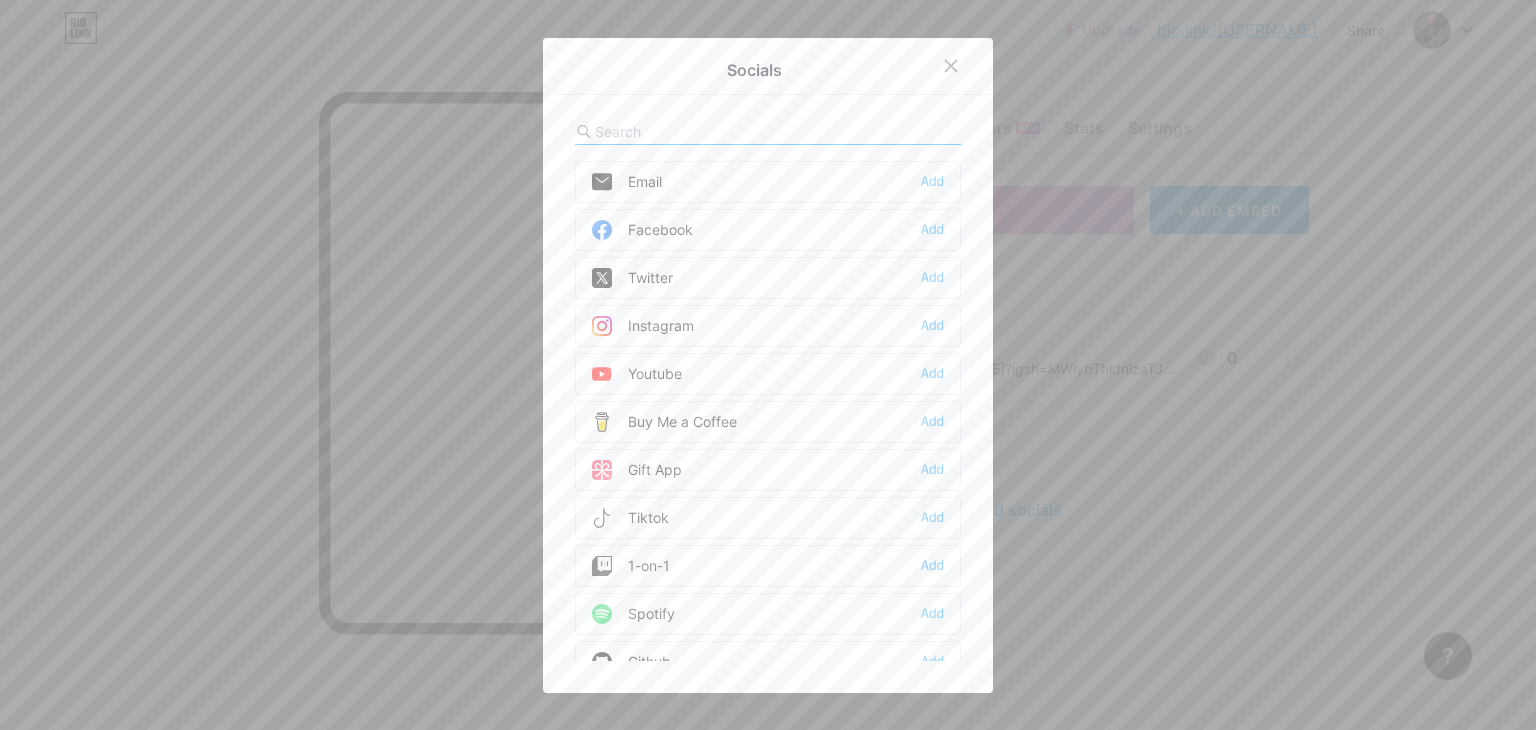 click at bounding box center [705, 131] 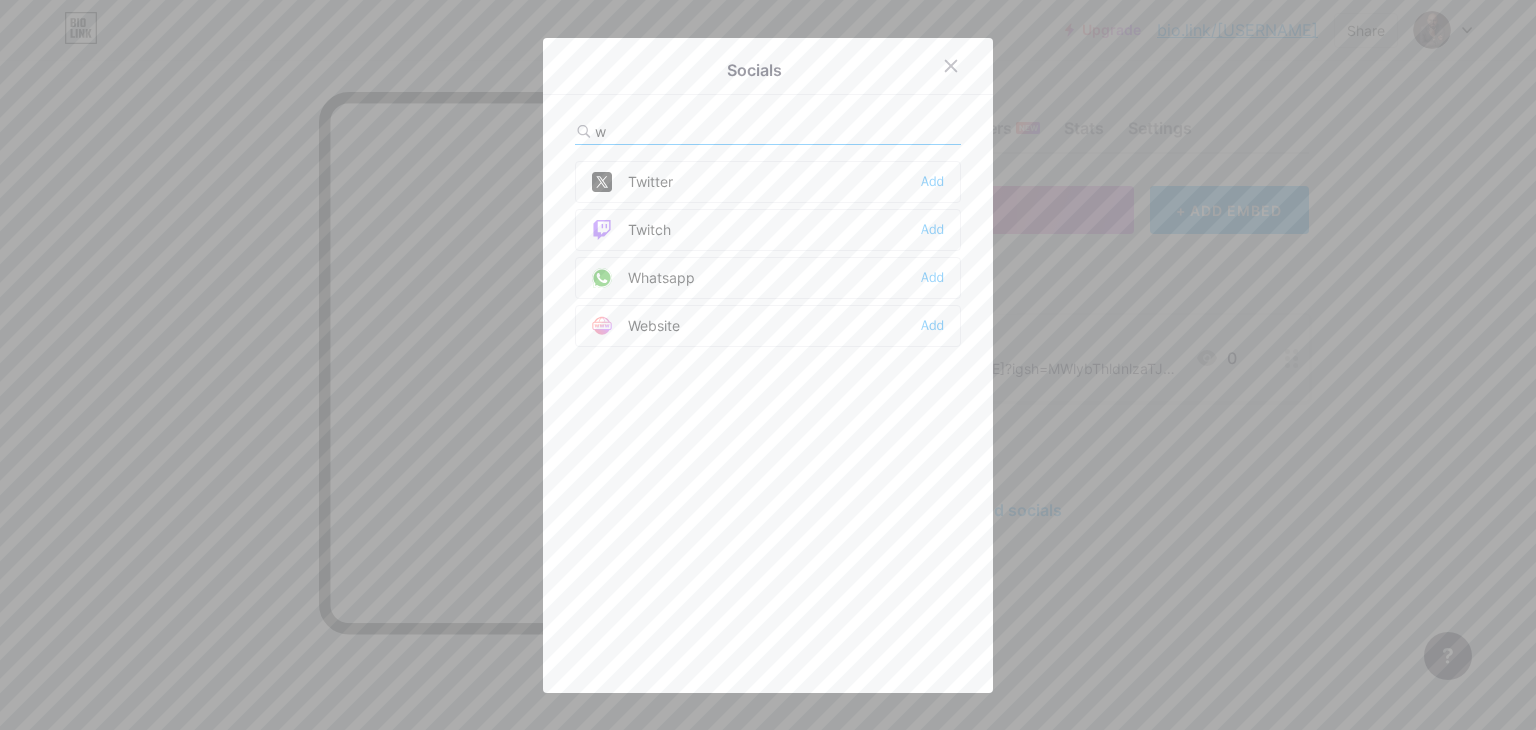 type on "w" 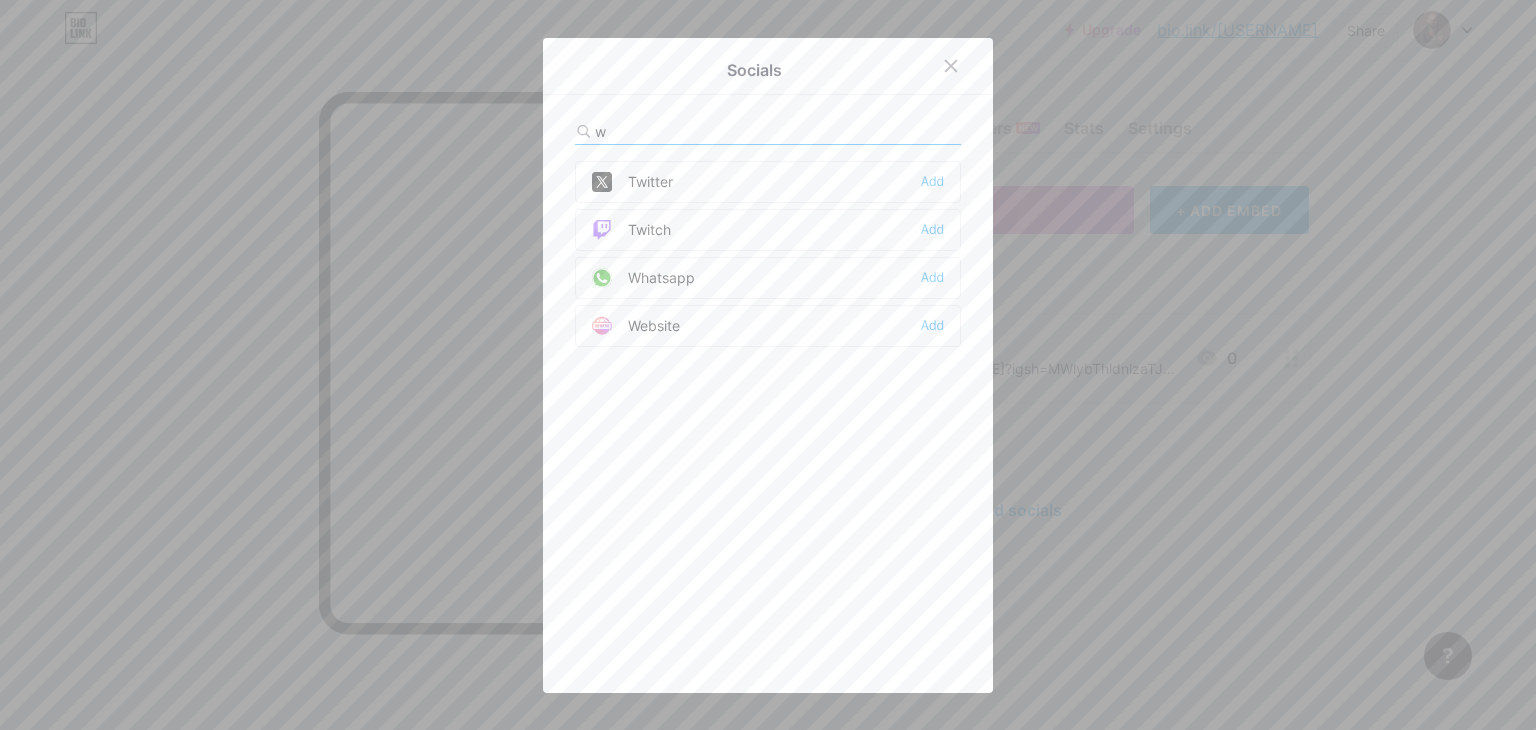 click on "Whatsapp
Add" at bounding box center (768, 278) 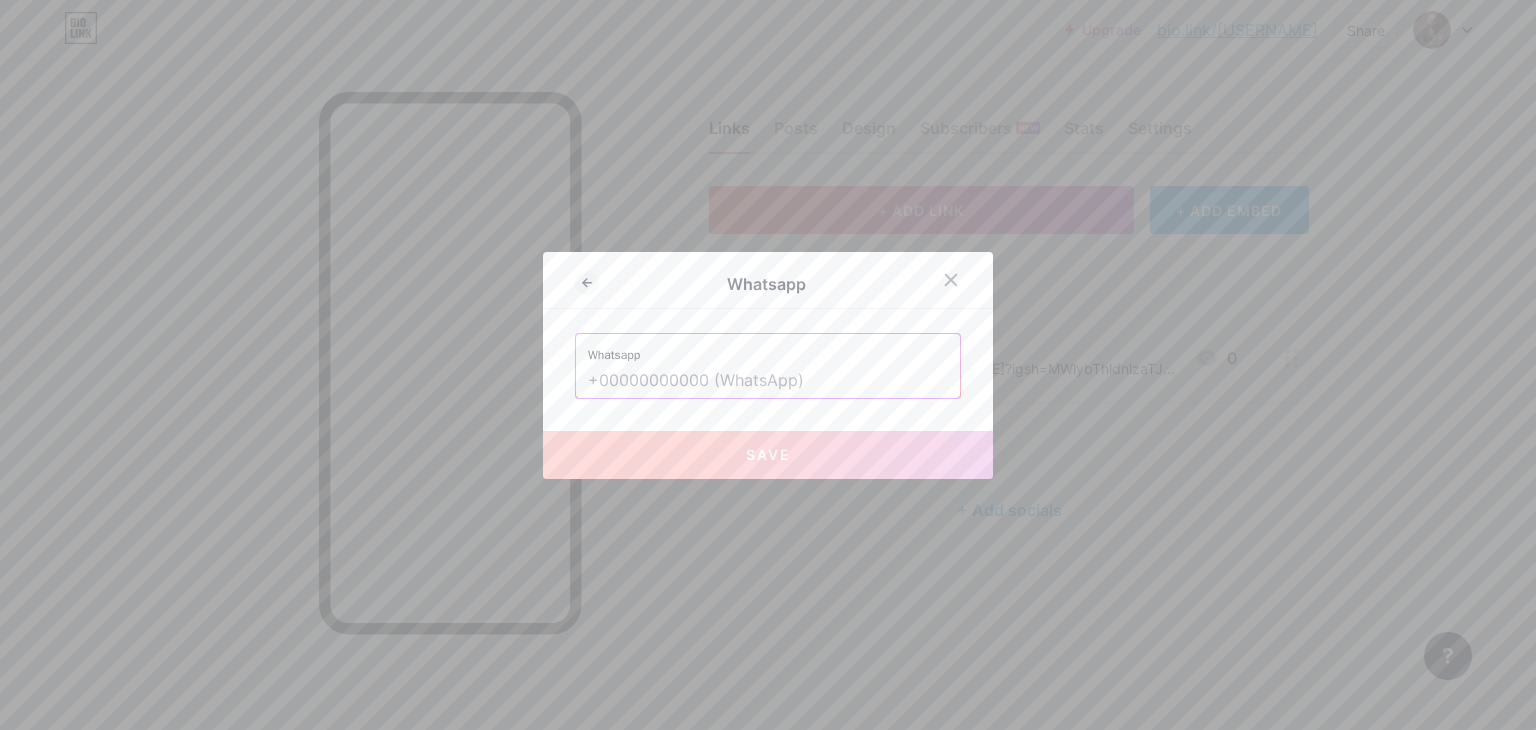 click at bounding box center [768, 381] 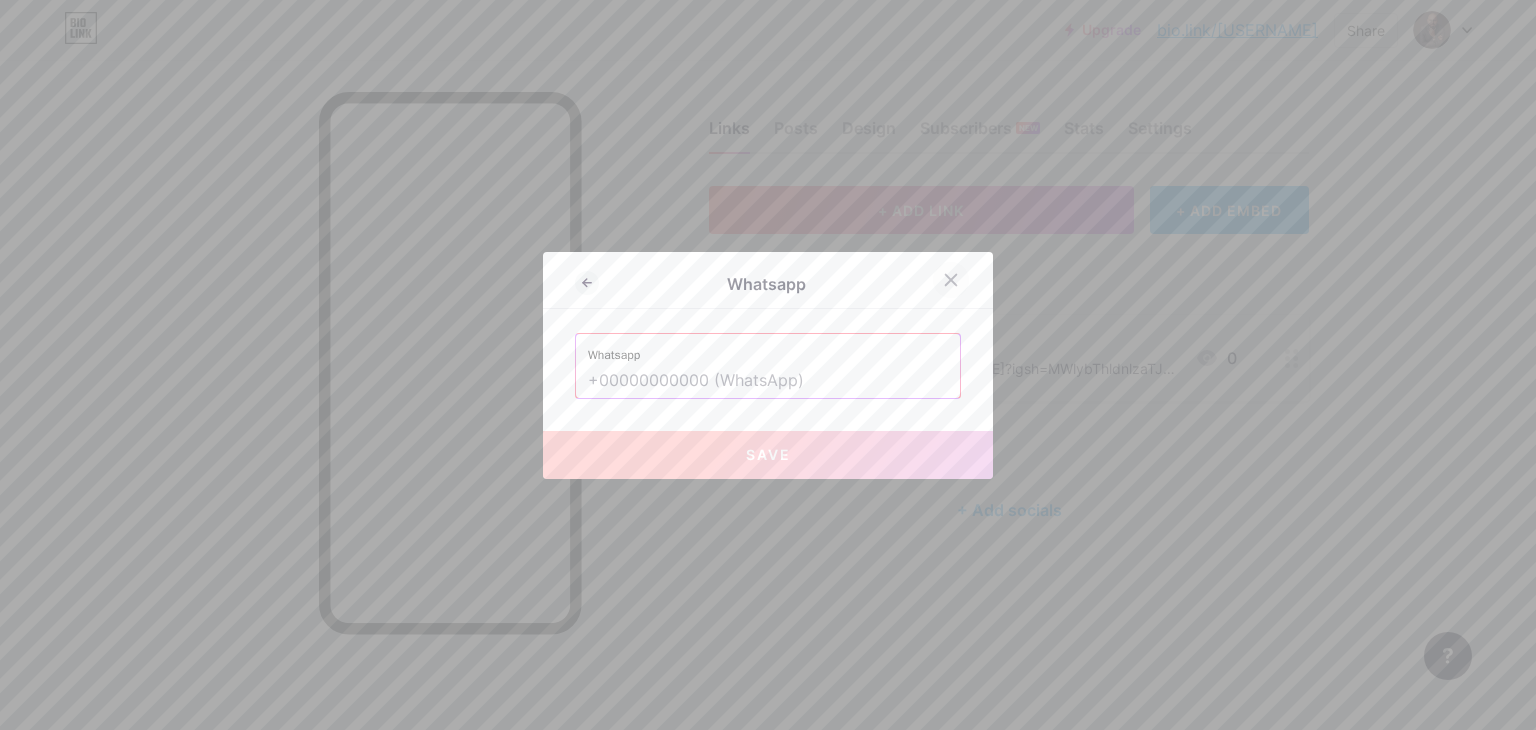 click 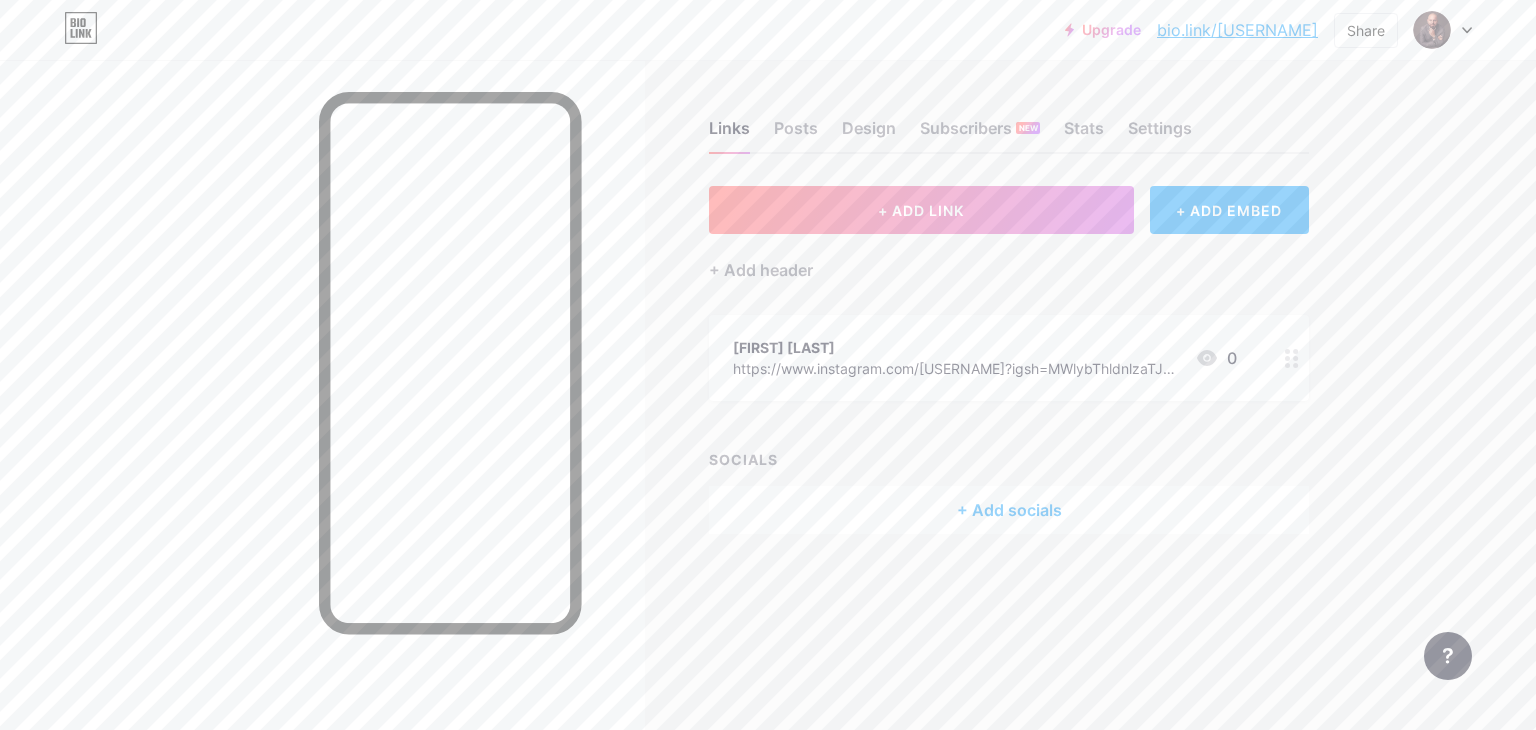 click on "Upgrade   bio.link/[USERNAME]   bio.link/[USERNAME]   Share               Switch accounts     [FIRST]   bio.link/[USERNAME]       + Add a new page        Account settings   Logout   Link Copied
Links
Posts
Design
Subscribers
NEW
Stats
Settings       + ADD LINK     + ADD EMBED
+ Add header
[FIRST] [LAST]
https://www.instagram.com/[USERNAME]?igsh=MWlybThldnlzaTJkMg==
0
SOCIALS     + Add socials                       Feature requests             Help center         Contact support" at bounding box center [768, 365] 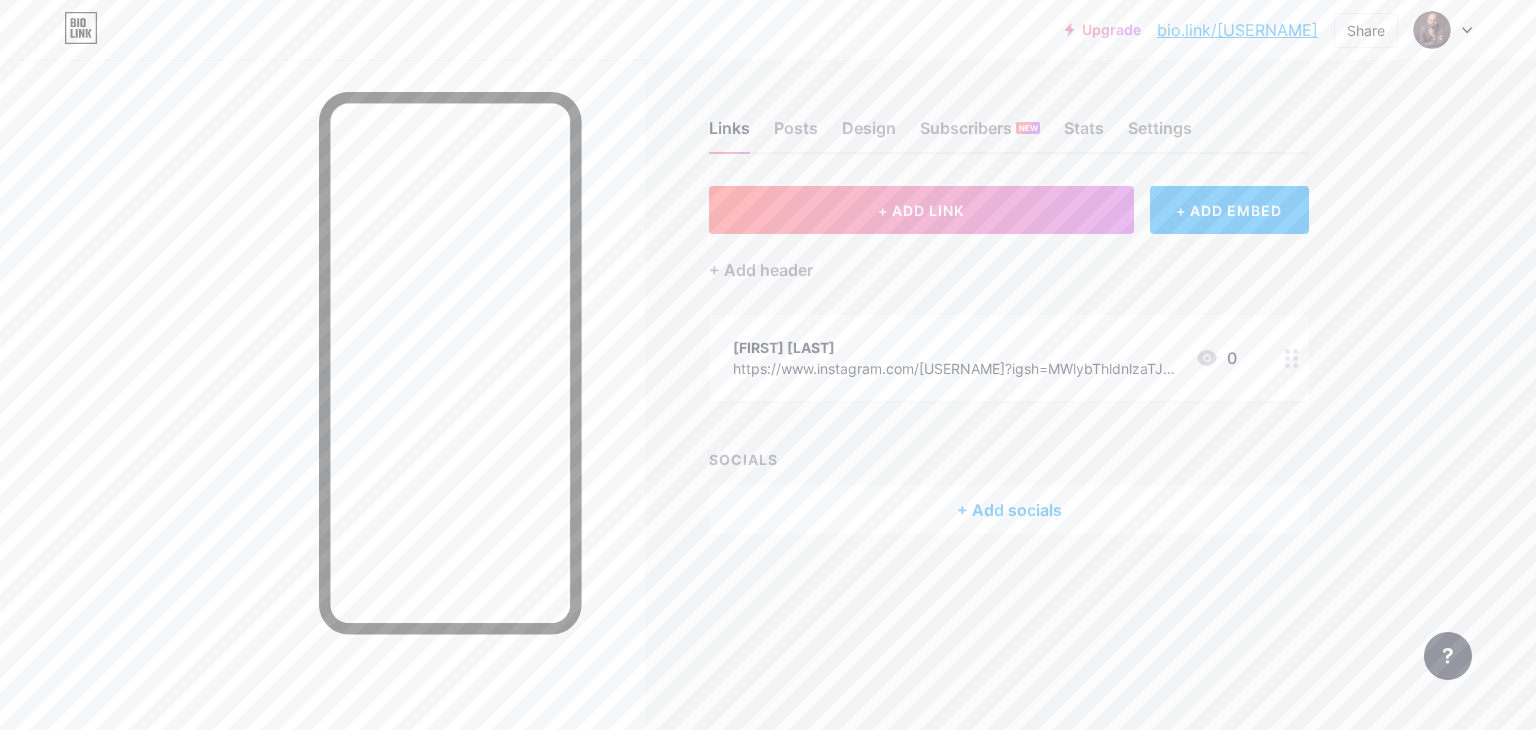 click on "Upgrade   bio.link/[USERNAME]   bio.link/[USERNAME]   Share               Switch accounts     [FIRST]   bio.link/[USERNAME]       + Add a new page        Account settings   Logout" at bounding box center [768, 30] 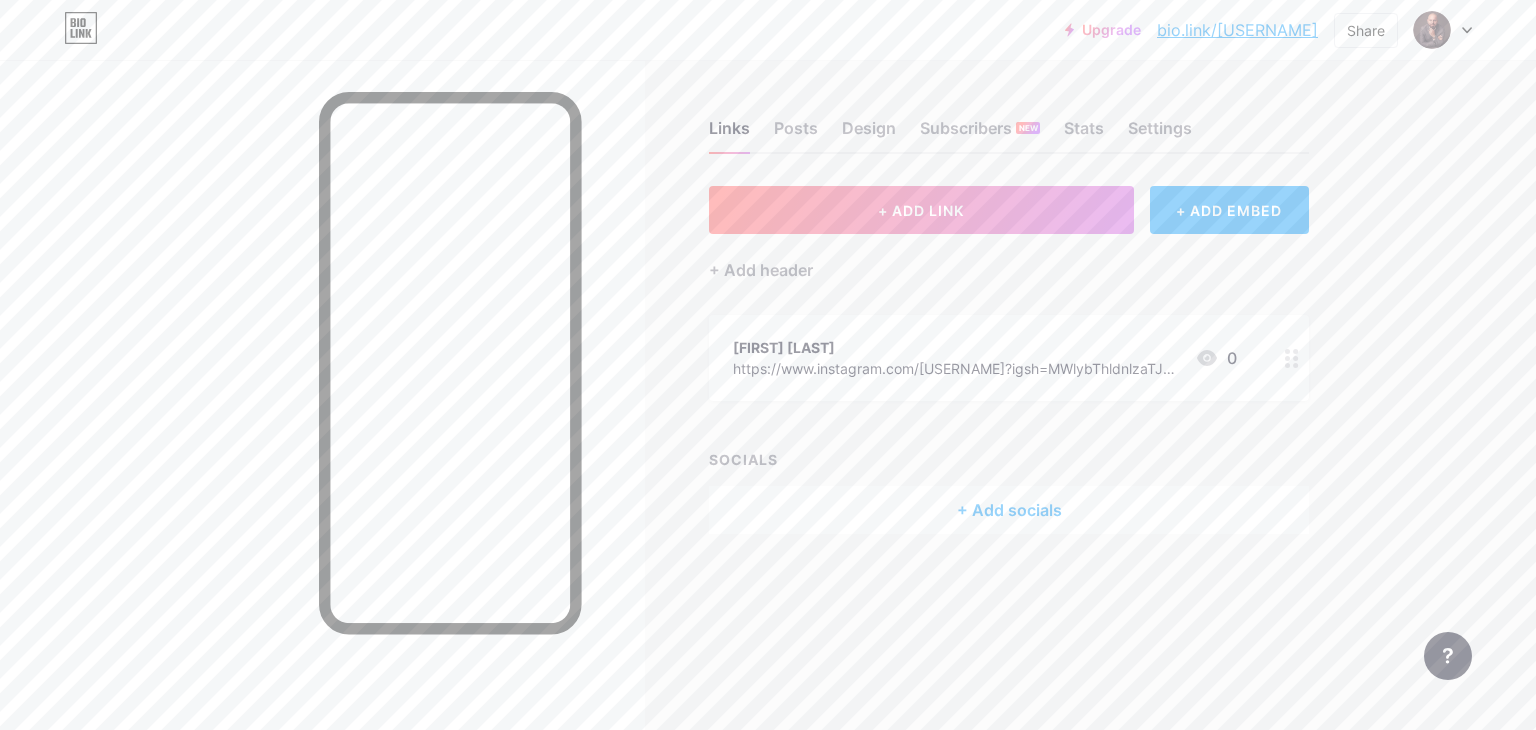 click 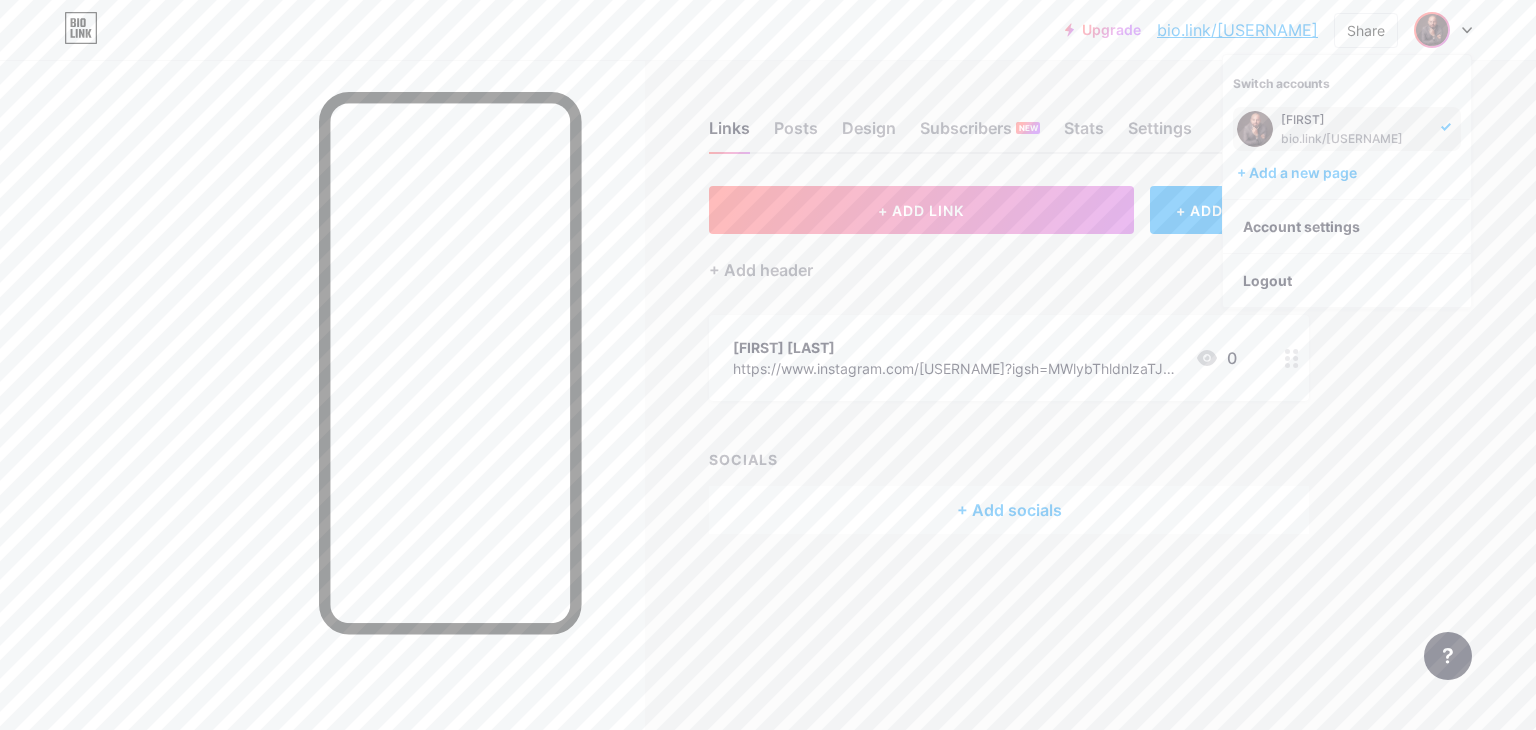 click 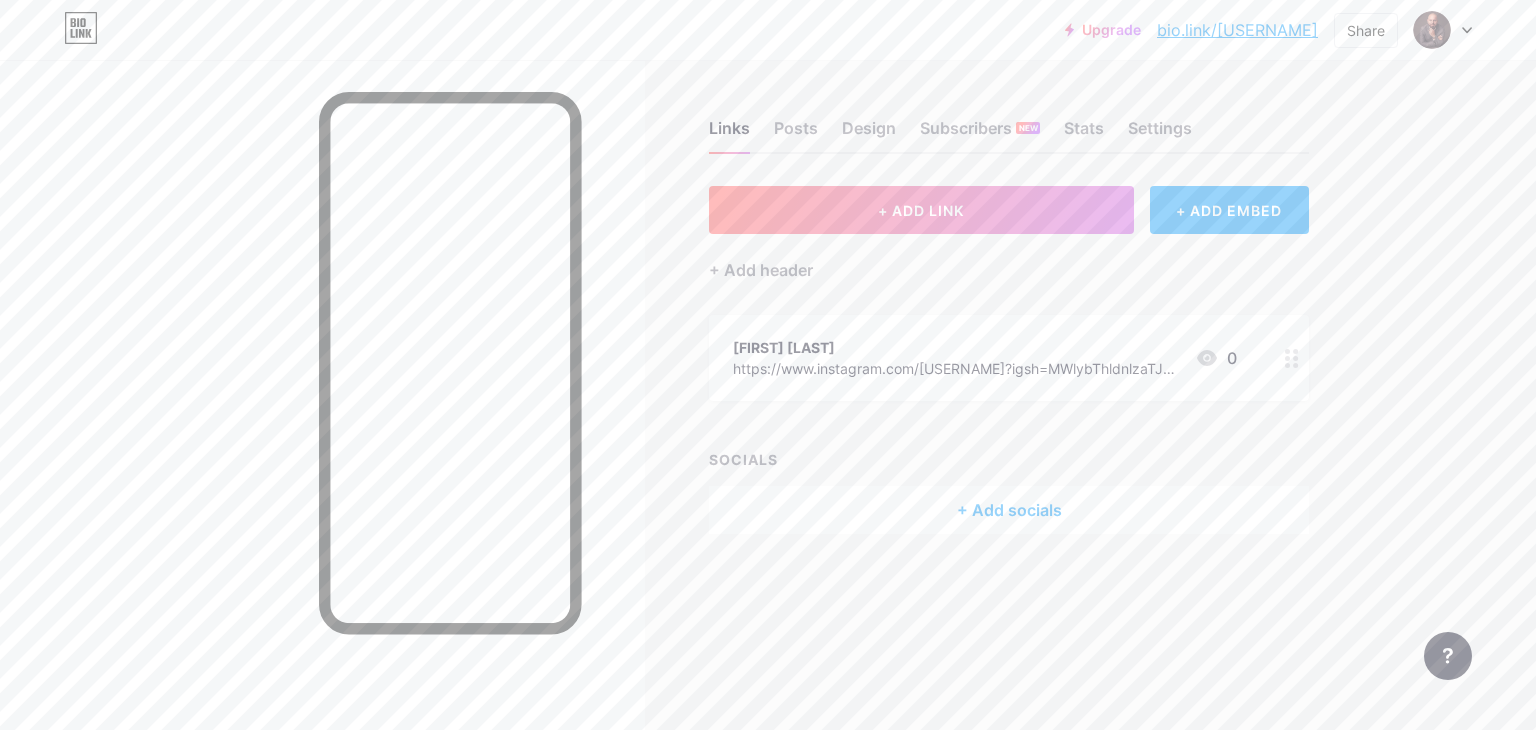 click on "Upgrade   bio.link/[USERNAME]   bio.link/[USERNAME]   Share               Switch accounts     [FIRST]   bio.link/[USERNAME]       + Add a new page        Account settings   Logout   Link Copied
Links
Posts
Design
Subscribers
NEW
Stats
Settings       + ADD LINK     + ADD EMBED
+ Add header
[FIRST] [LAST]
https://www.instagram.com/[USERNAME]?igsh=MWlybThldnlzaTJkMg==
0
SOCIALS     + Add socials                       Feature requests             Help center         Contact support" at bounding box center [768, 365] 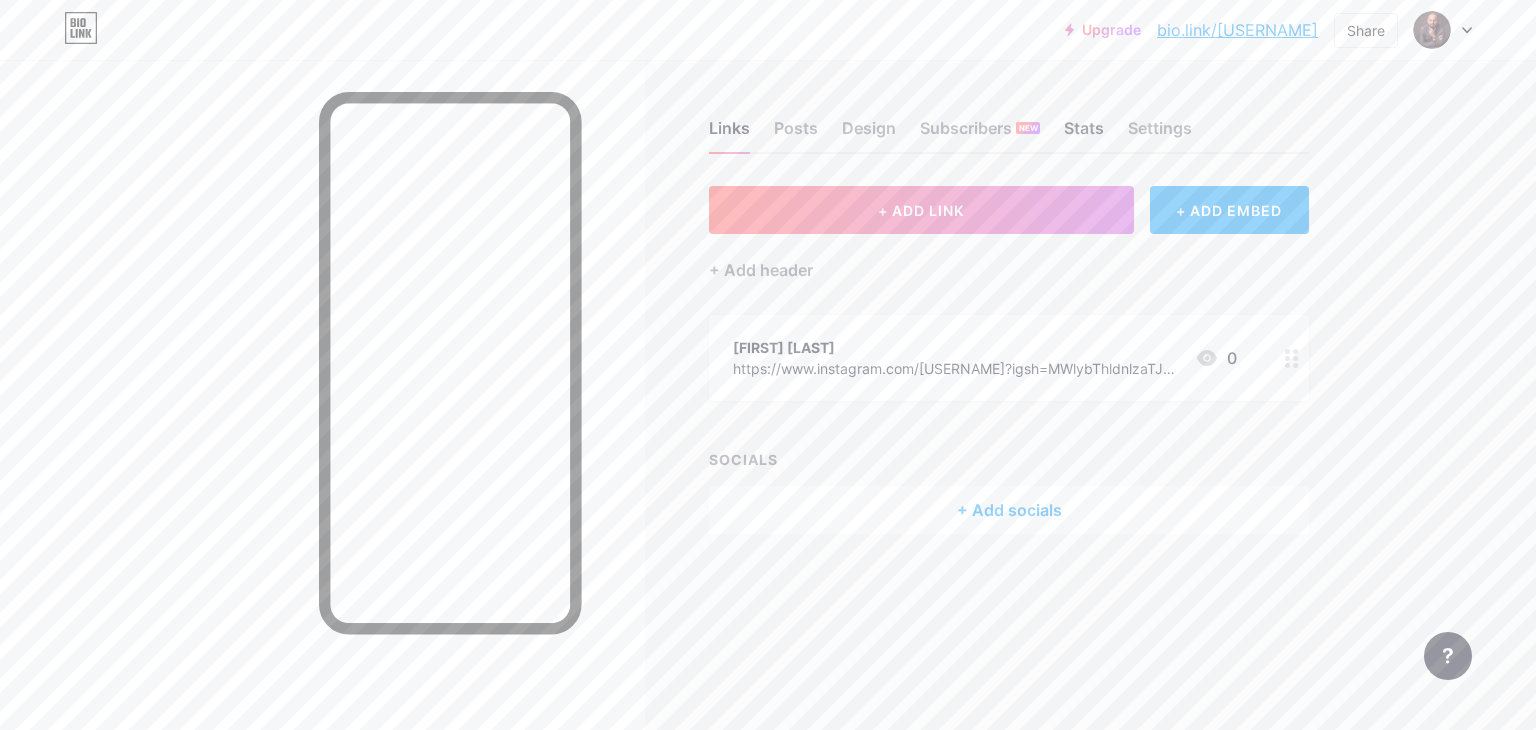 click on "Stats" at bounding box center (1084, 134) 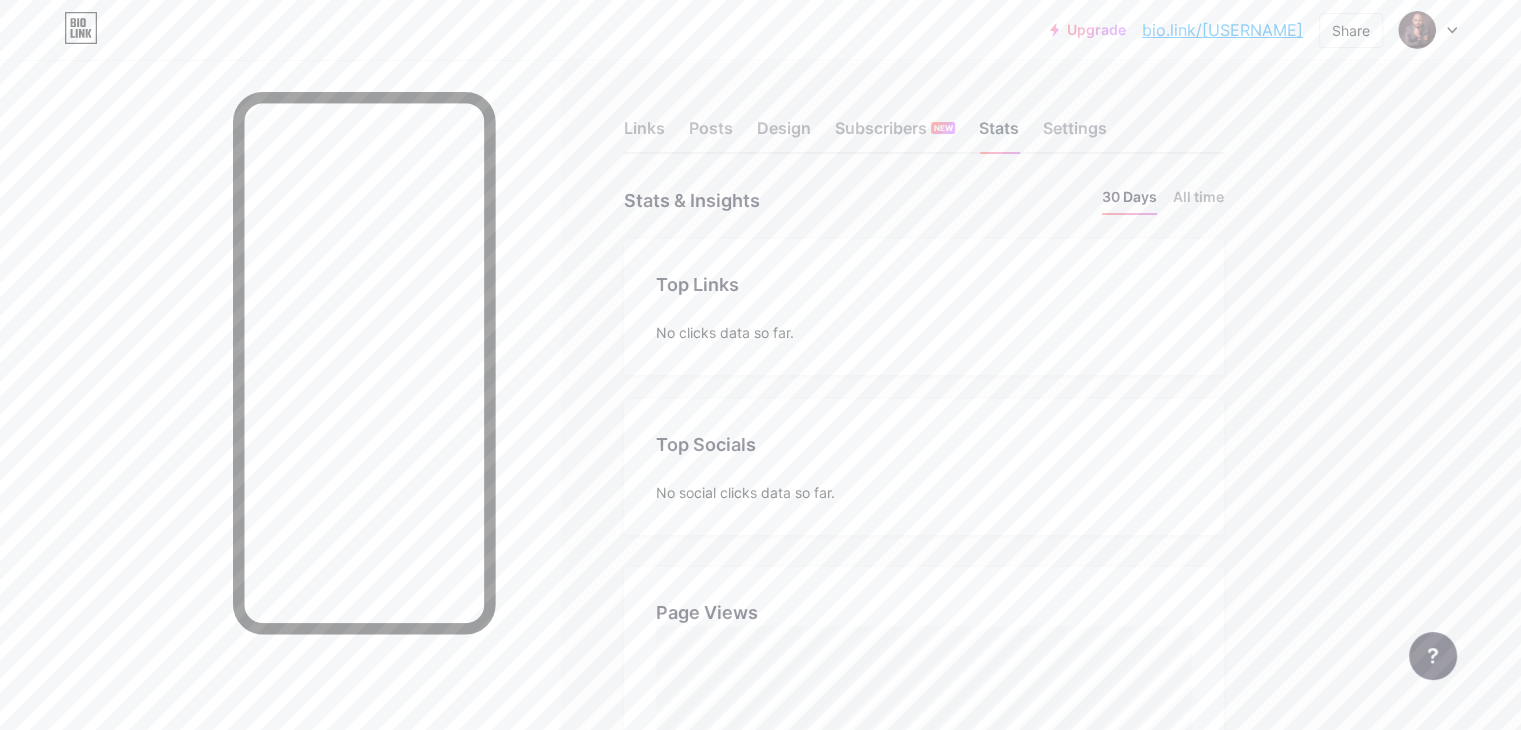 scroll, scrollTop: 999270, scrollLeft: 998479, axis: both 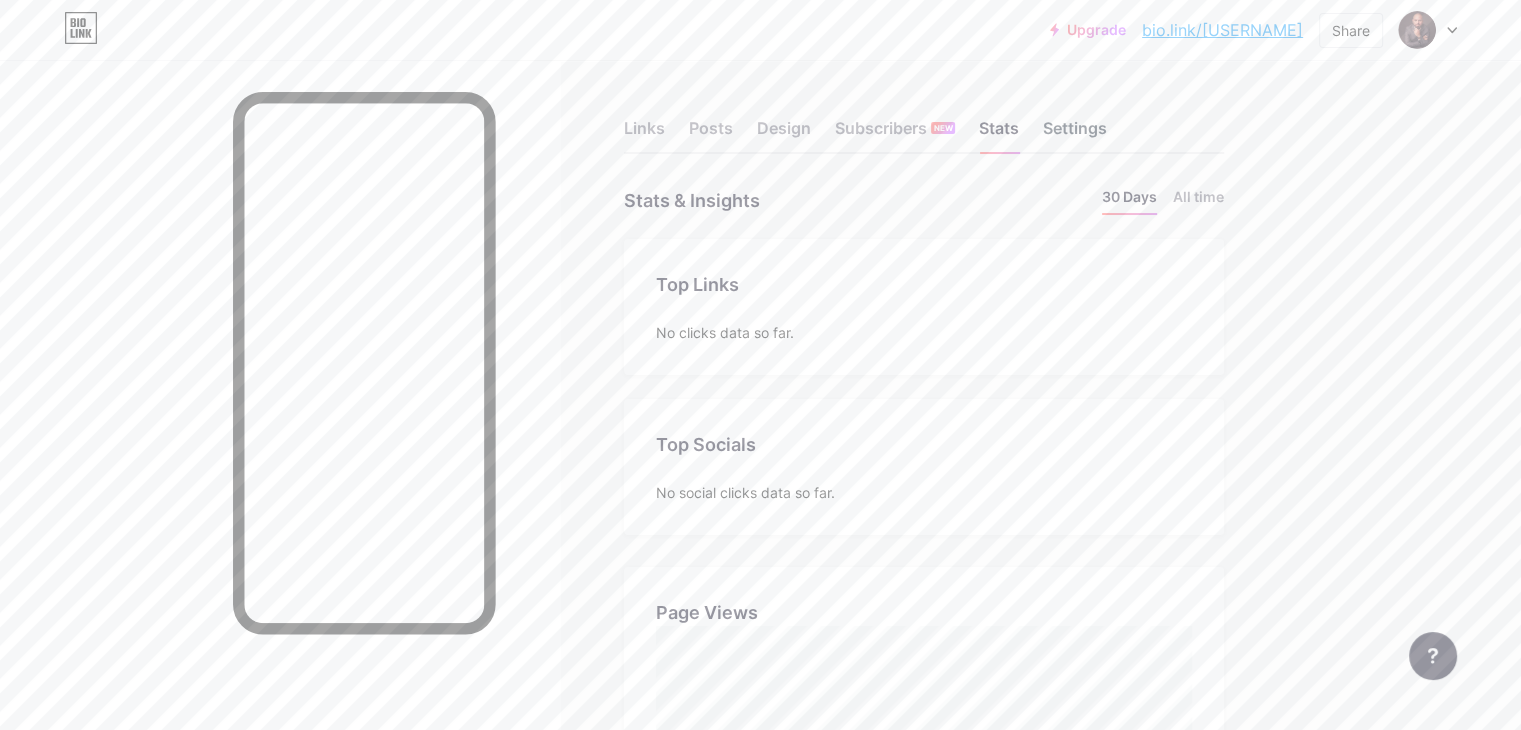 click on "Settings" at bounding box center [1075, 134] 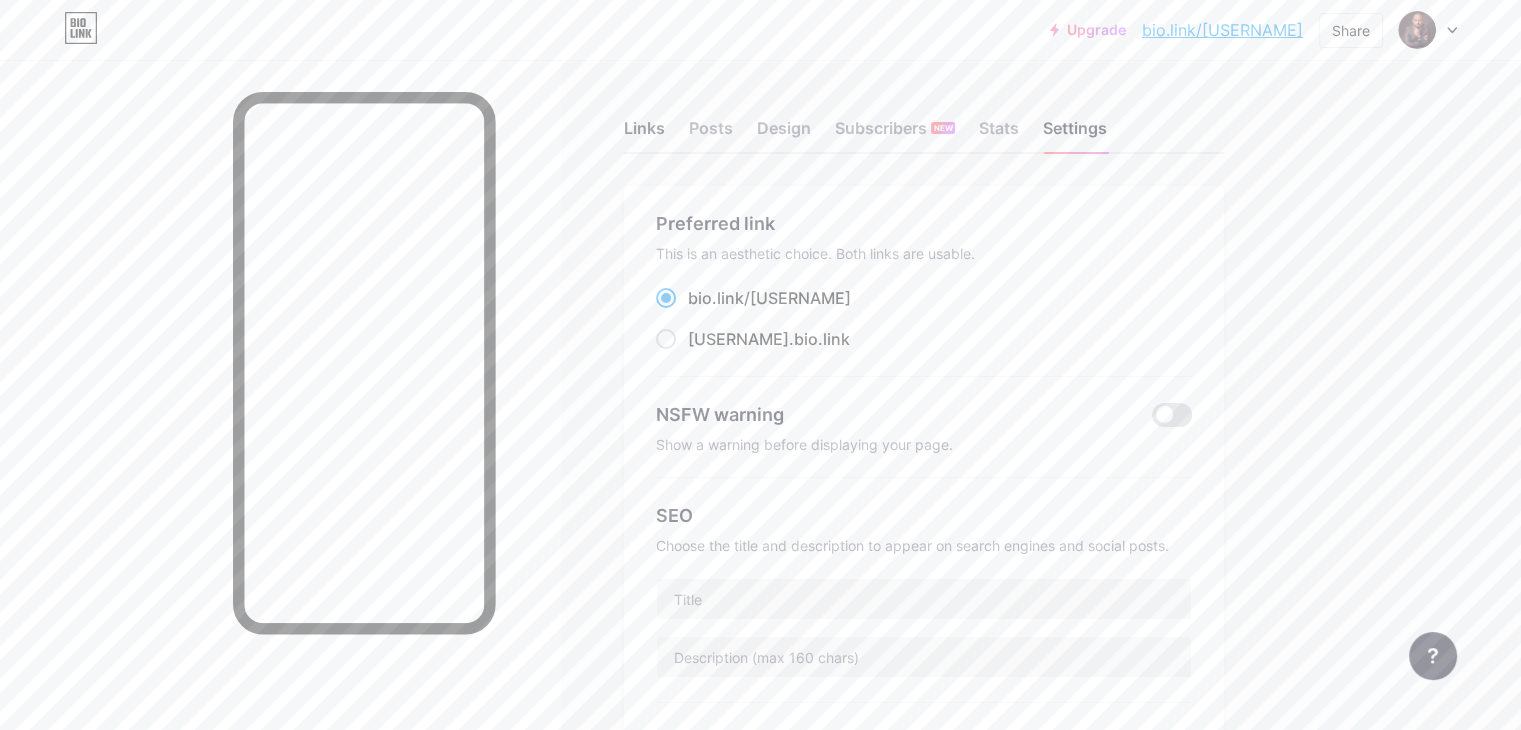 click on "Links" at bounding box center [644, 134] 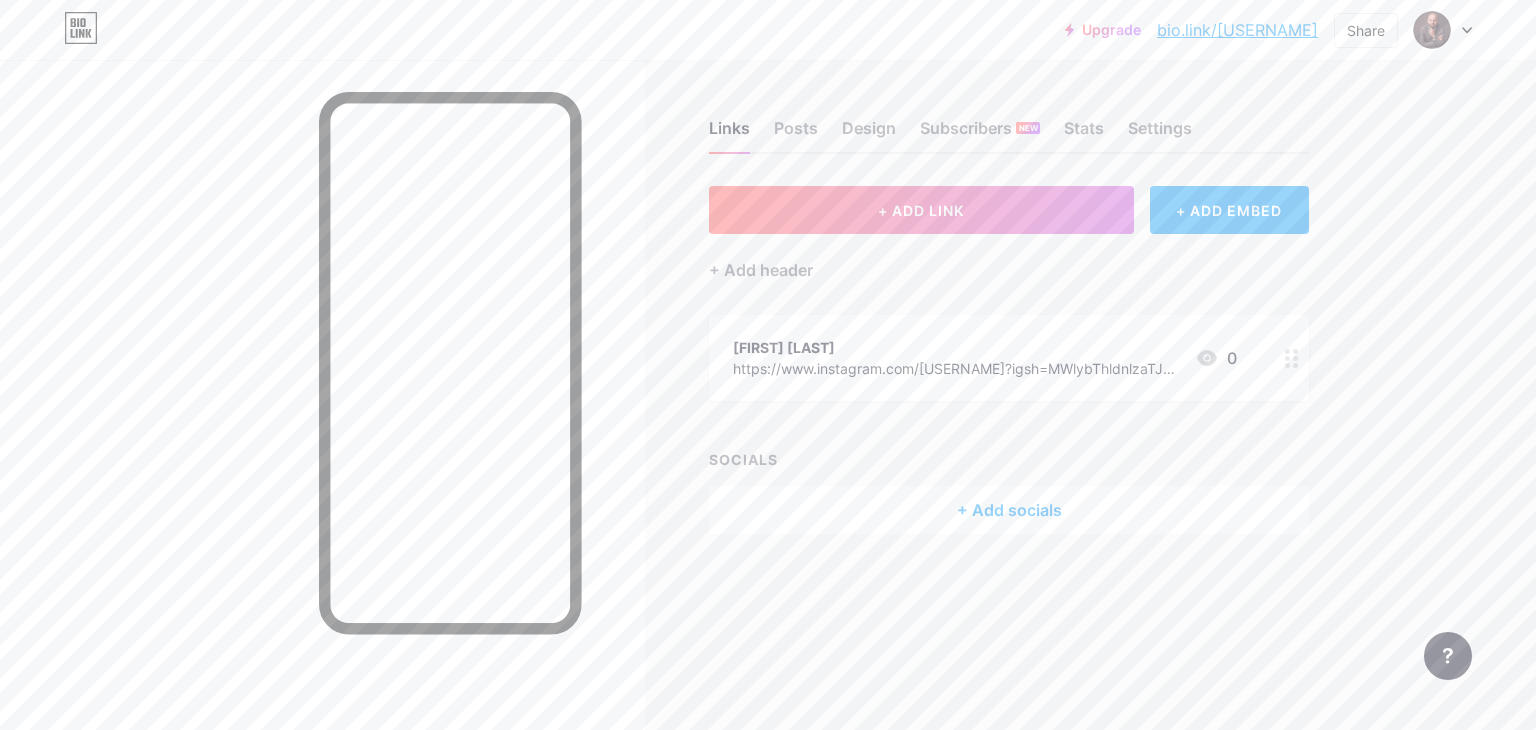 click on "+ Add socials" at bounding box center (1009, 510) 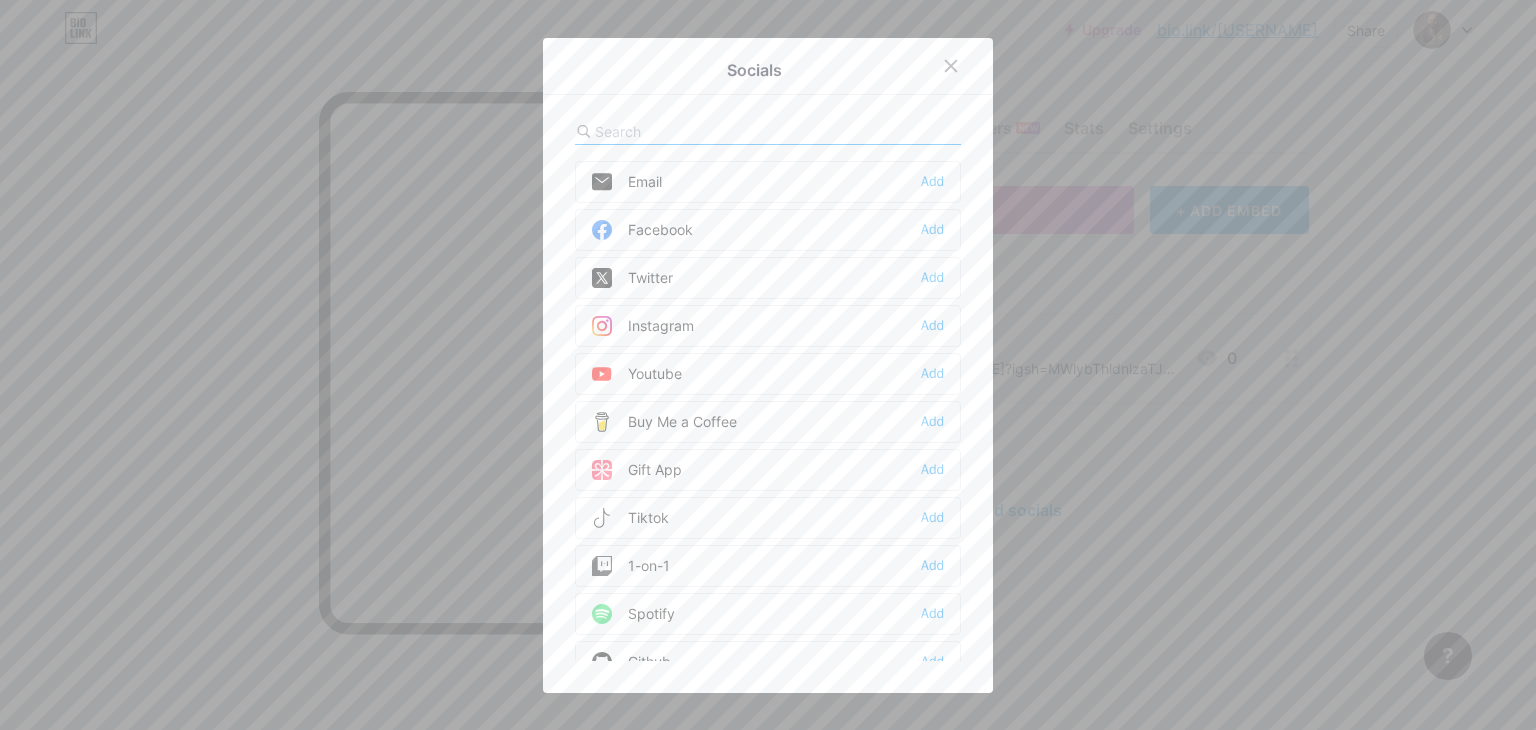 click at bounding box center (705, 131) 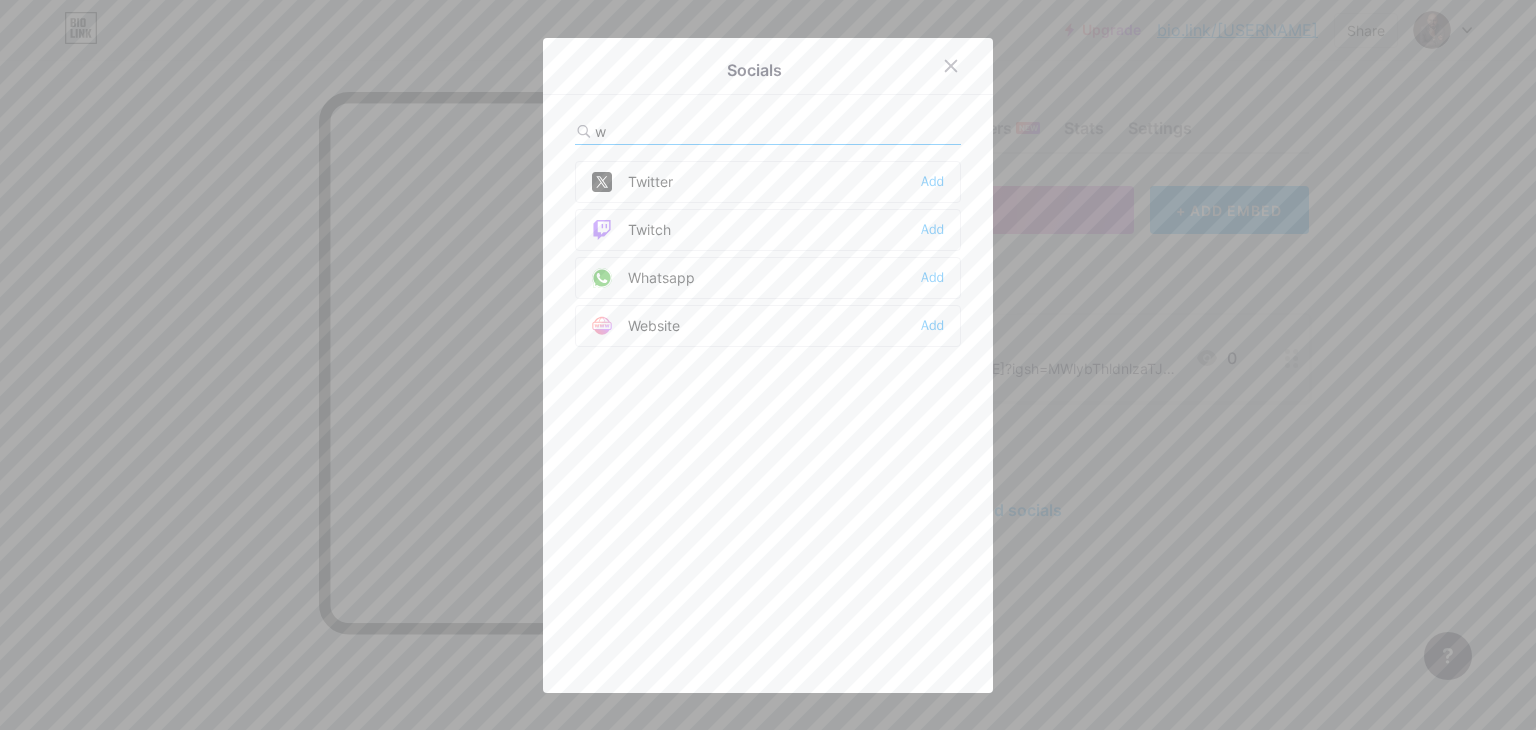 type on "w" 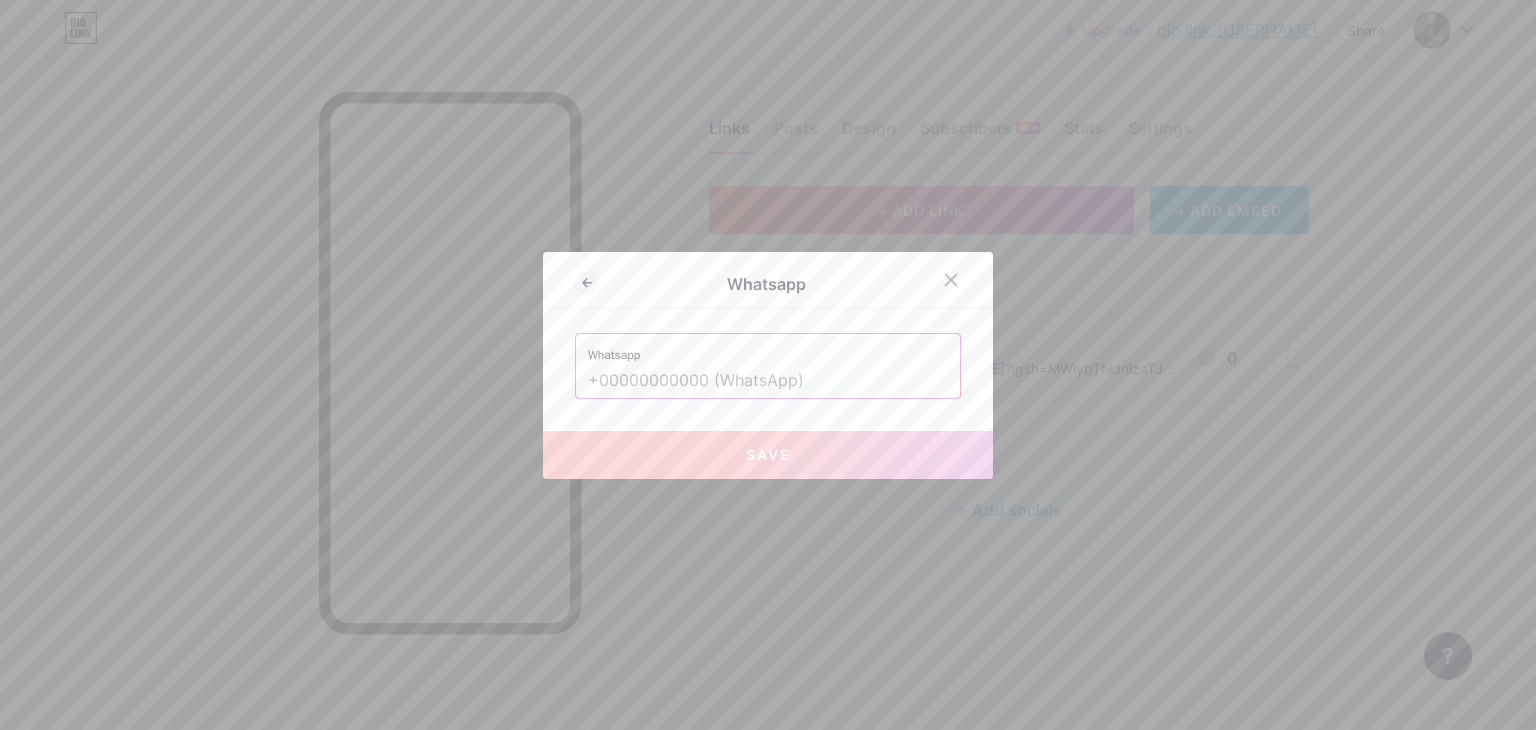 click at bounding box center (768, 381) 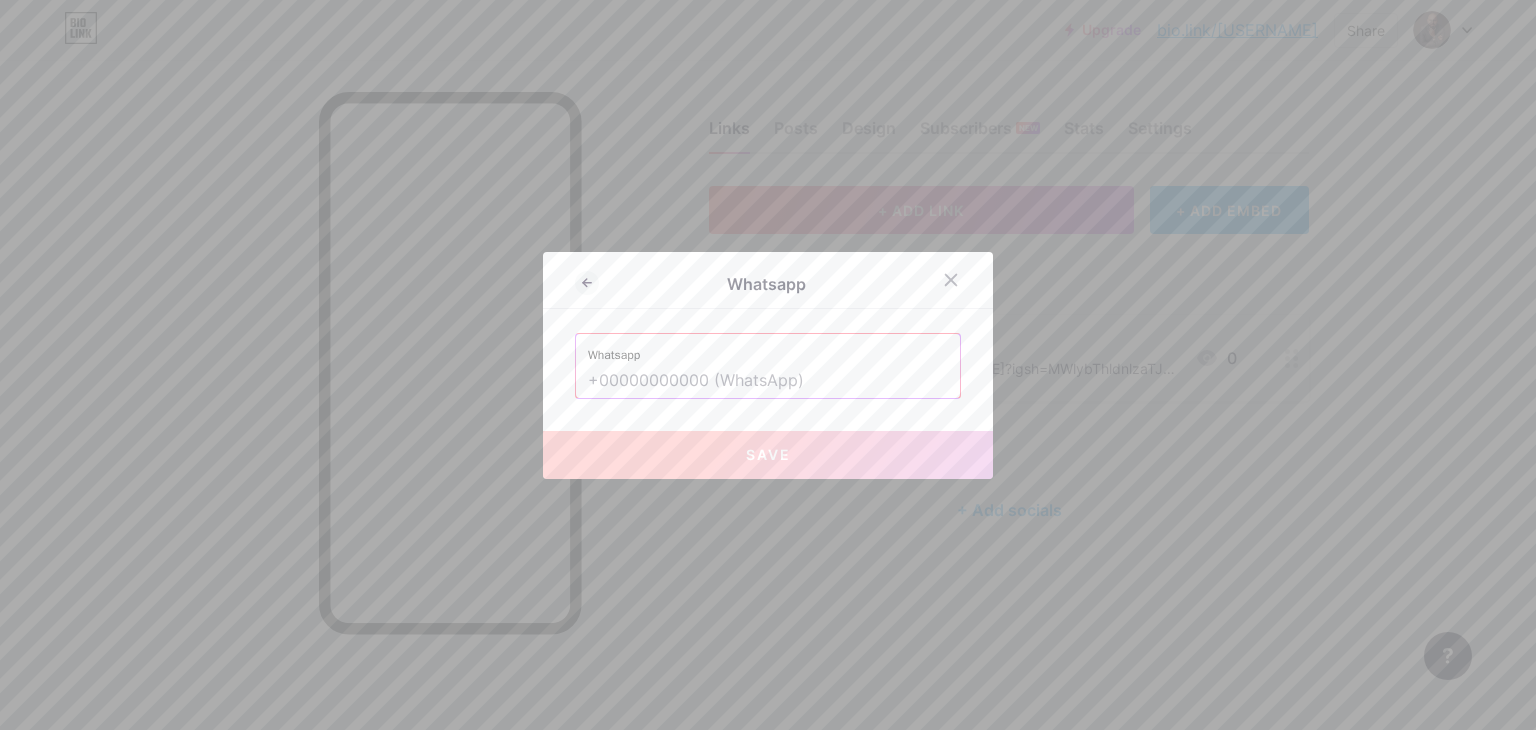 type on "=" 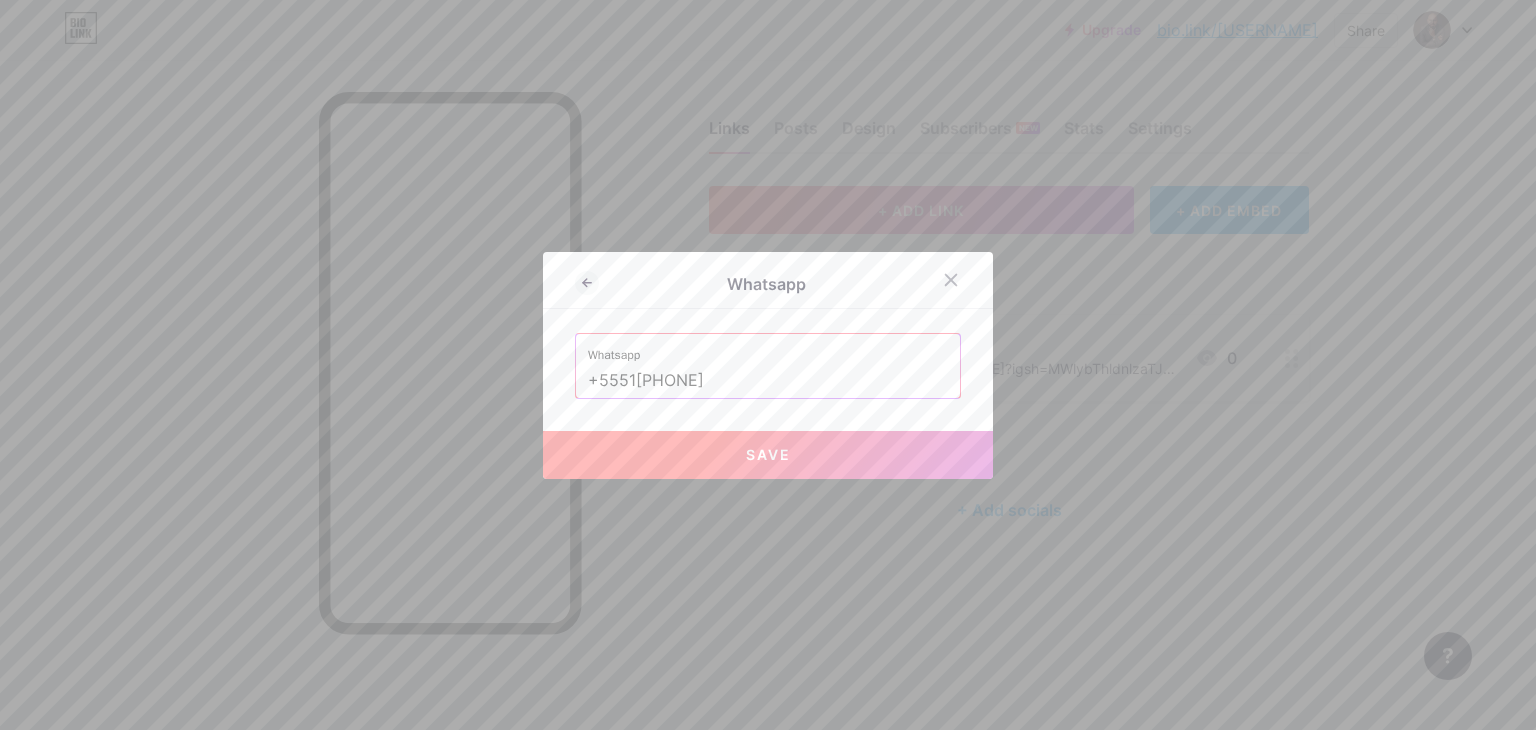 click on "Save" at bounding box center [768, 455] 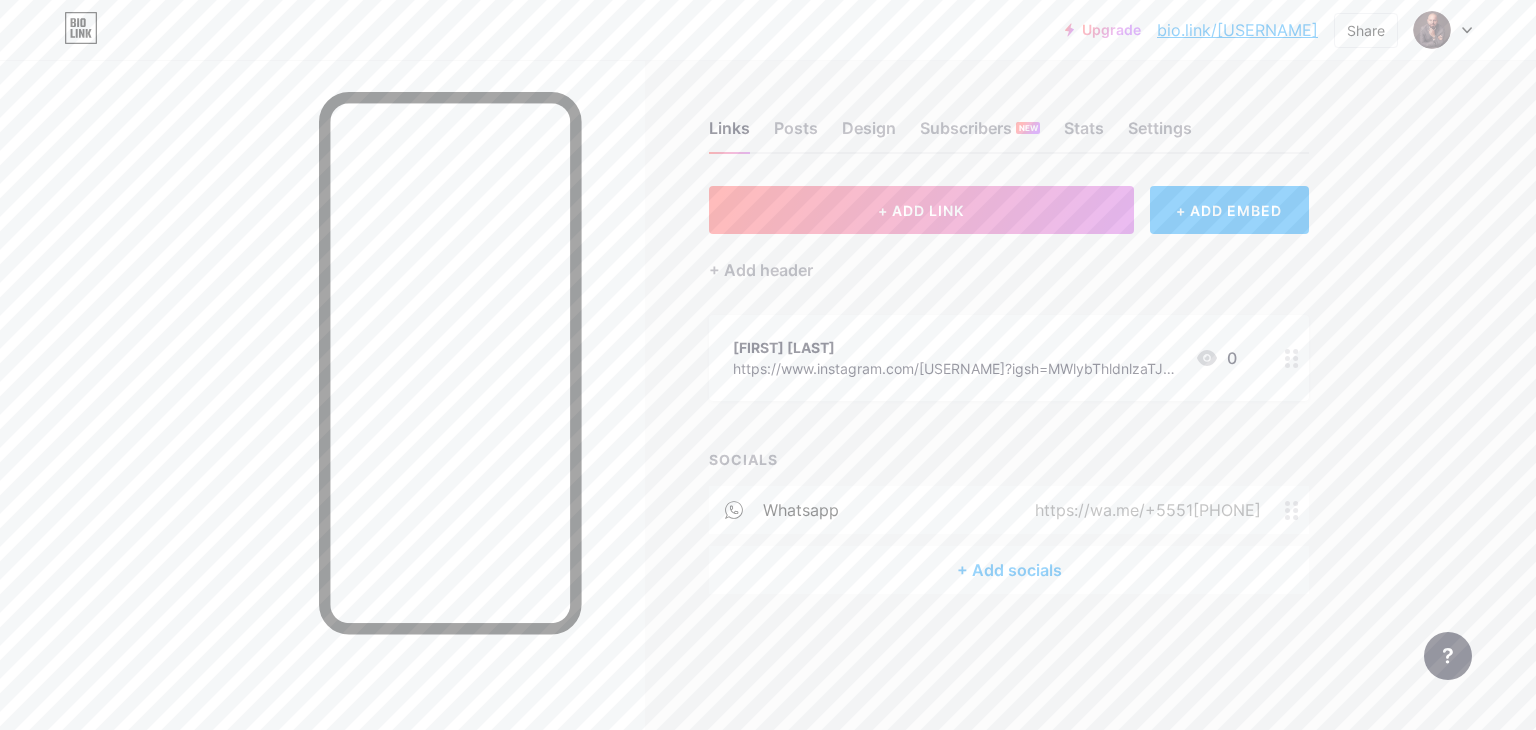 click on "Upgrade   bio.link/[USERNAME]   bio.link/[USERNAME]   Share               Switch accounts     [FIRST]   bio.link/[USERNAME]       + Add a new page        Account settings   Logout   Link Copied
Links
Posts
Design
Subscribers
NEW
Stats
Settings       + ADD LINK     + ADD EMBED
+ Add header
[FIRST] [LAST]
https://www.instagram.com/[USERNAME]?igsh=MWlybThldnlzaTJkMg==
0
SOCIALS
whatsapp
https://wa.me/+5551[PHONE]               + Add socials                       Feature requests             Help center         Contact support" at bounding box center [768, 365] 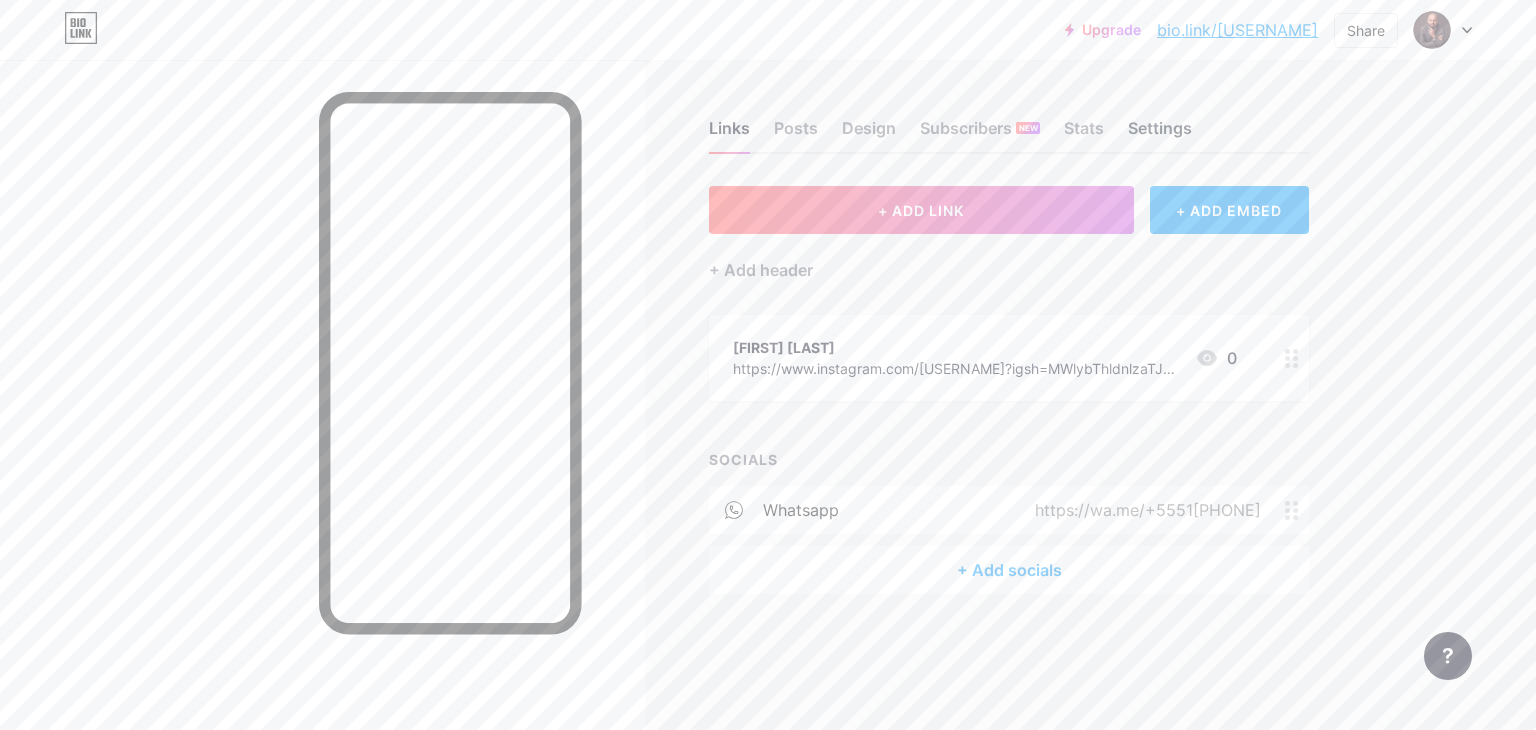 click on "Settings" at bounding box center [1160, 134] 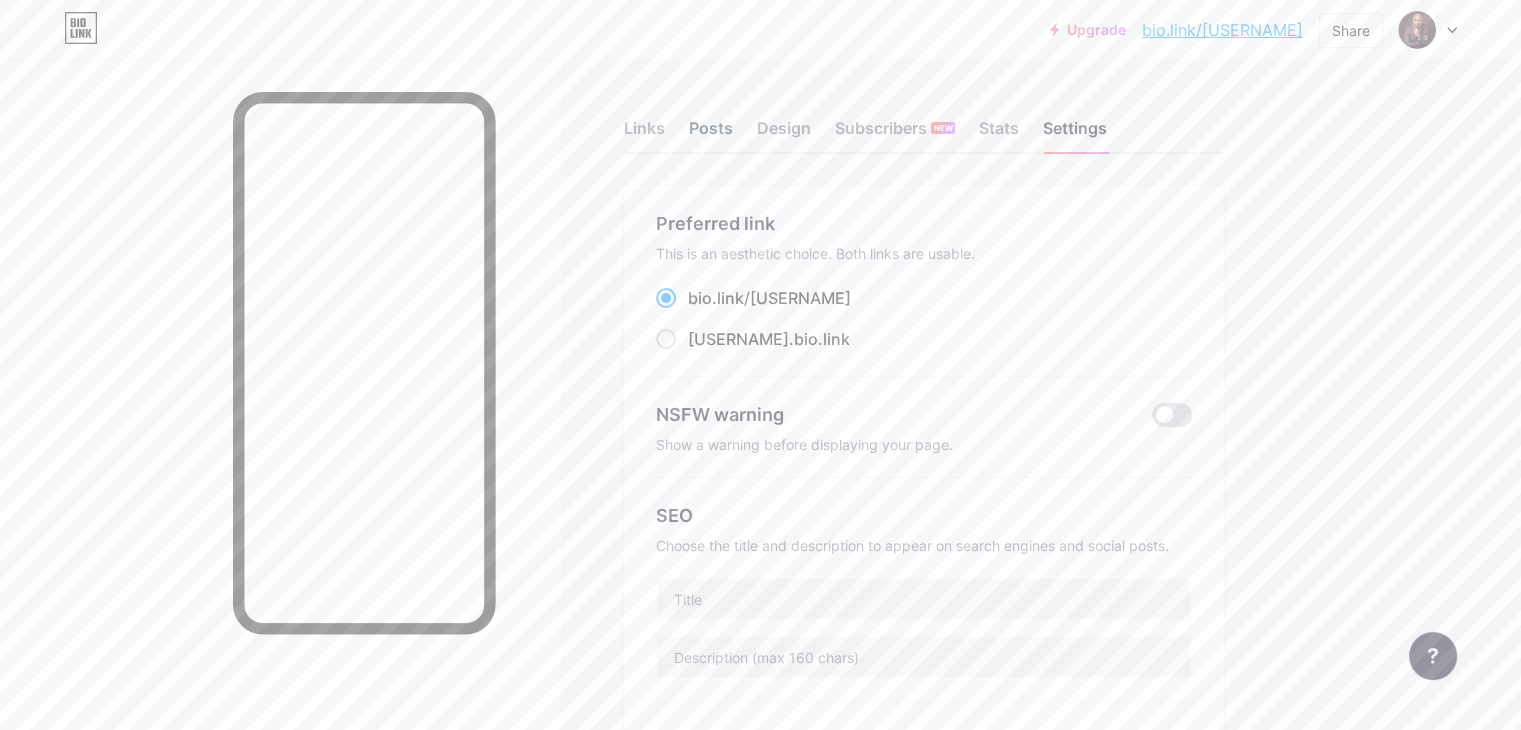 click on "Posts" at bounding box center (711, 134) 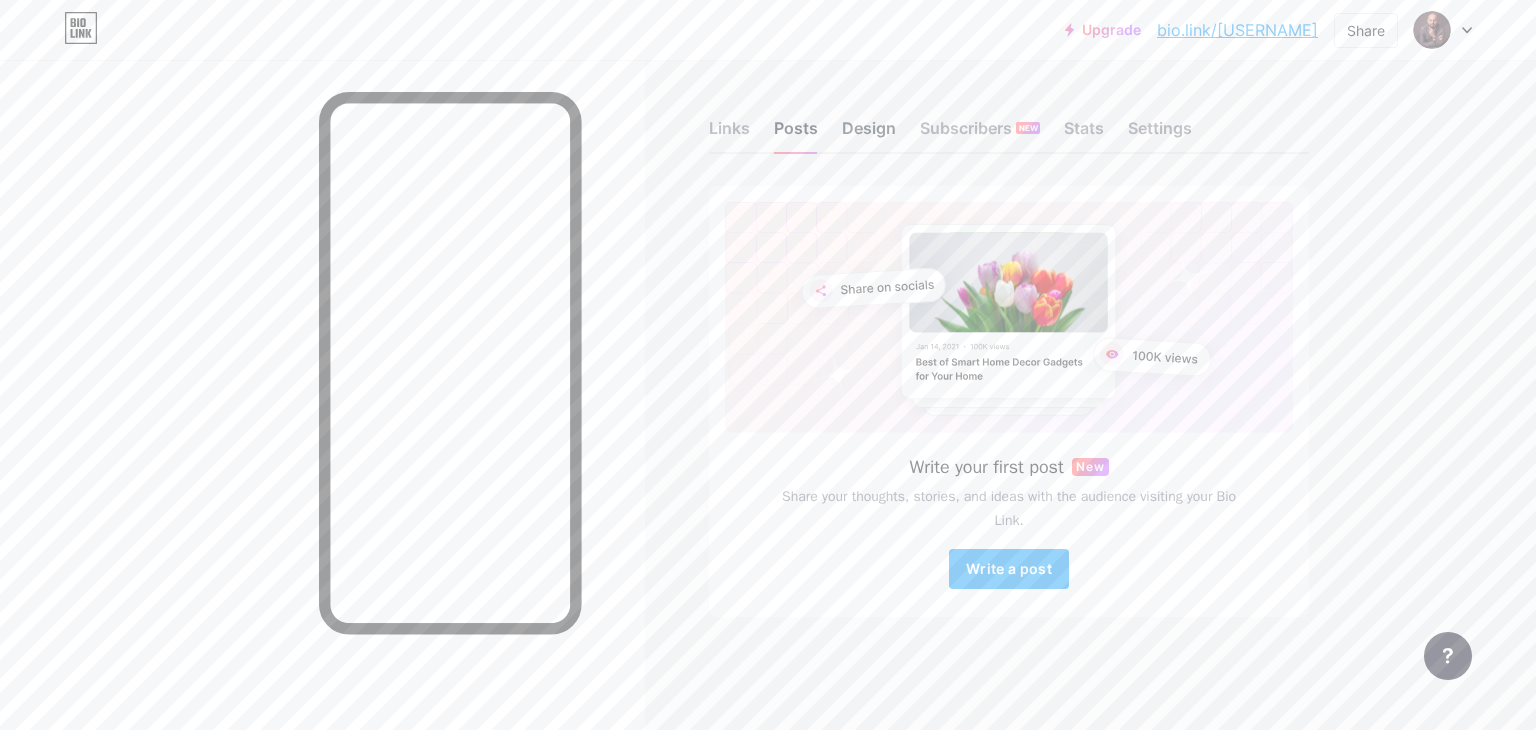click on "Design" at bounding box center [869, 134] 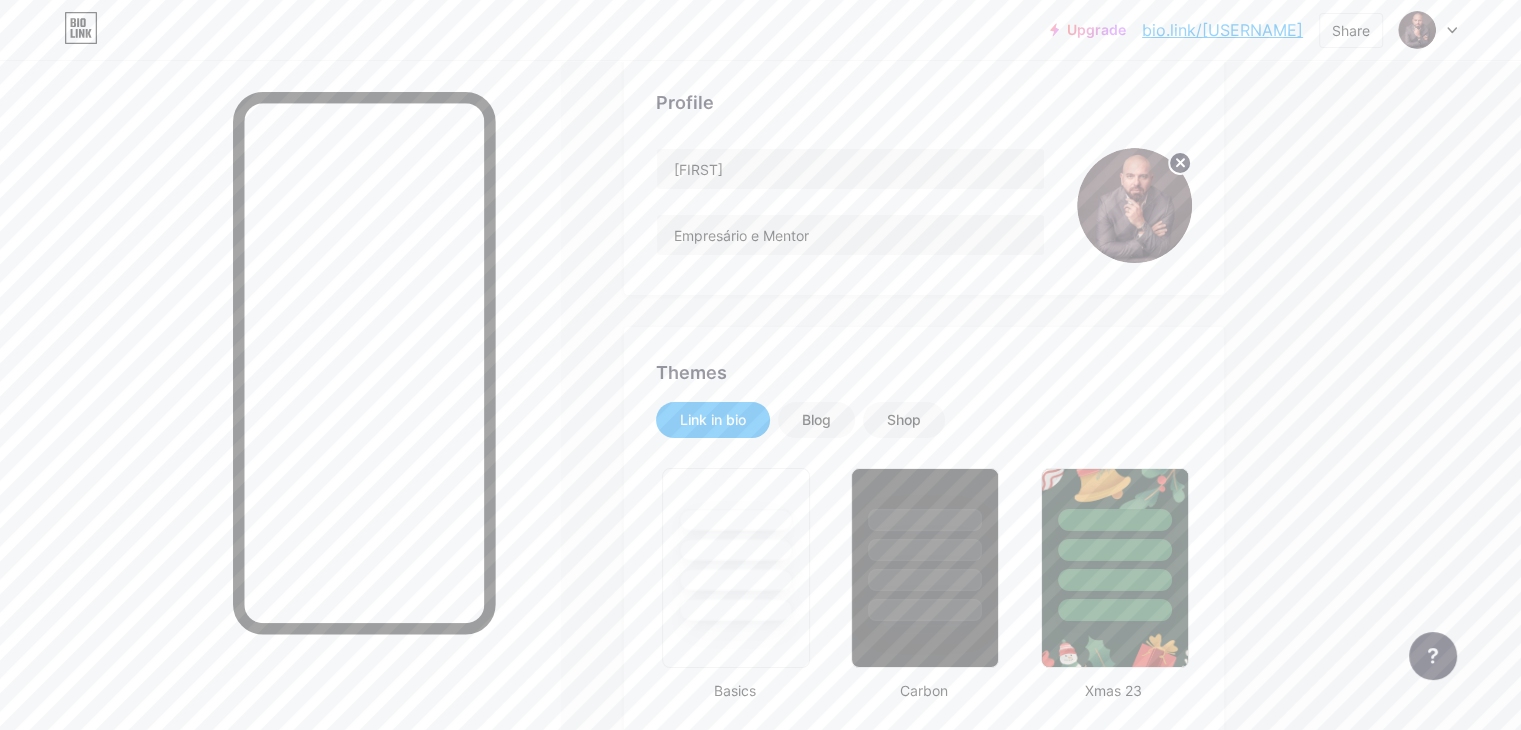 type on "#071a45" 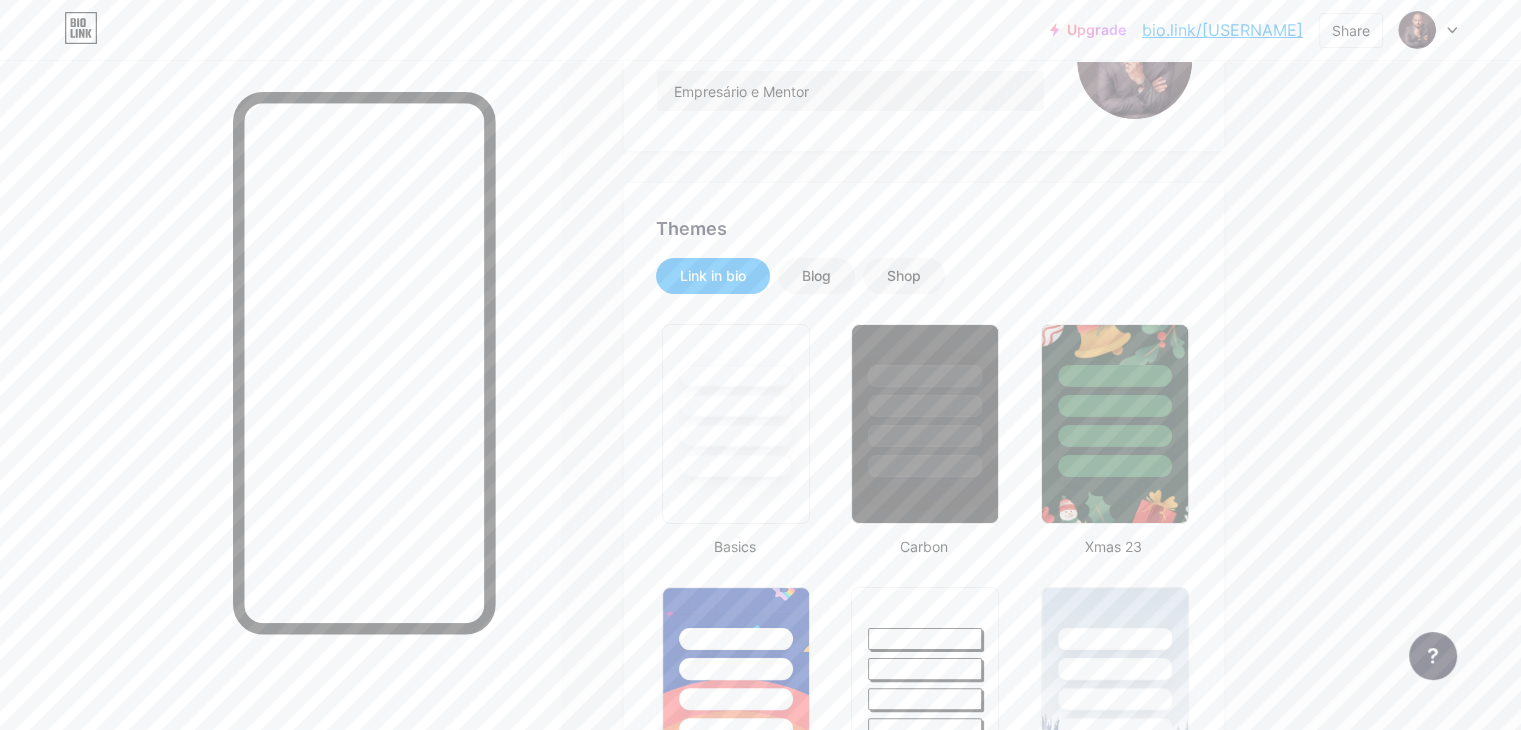 scroll, scrollTop: 268, scrollLeft: 0, axis: vertical 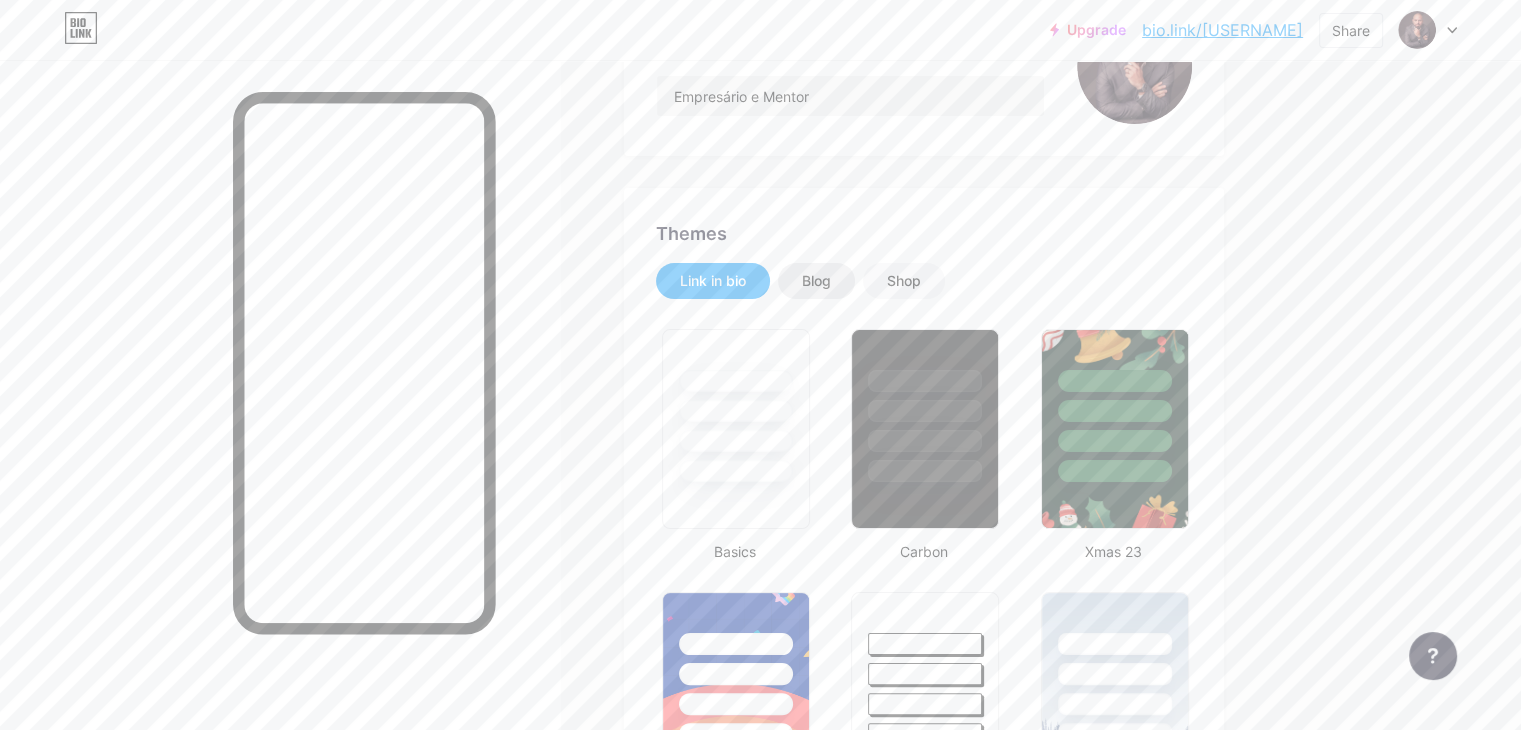 click on "Blog" at bounding box center (816, 281) 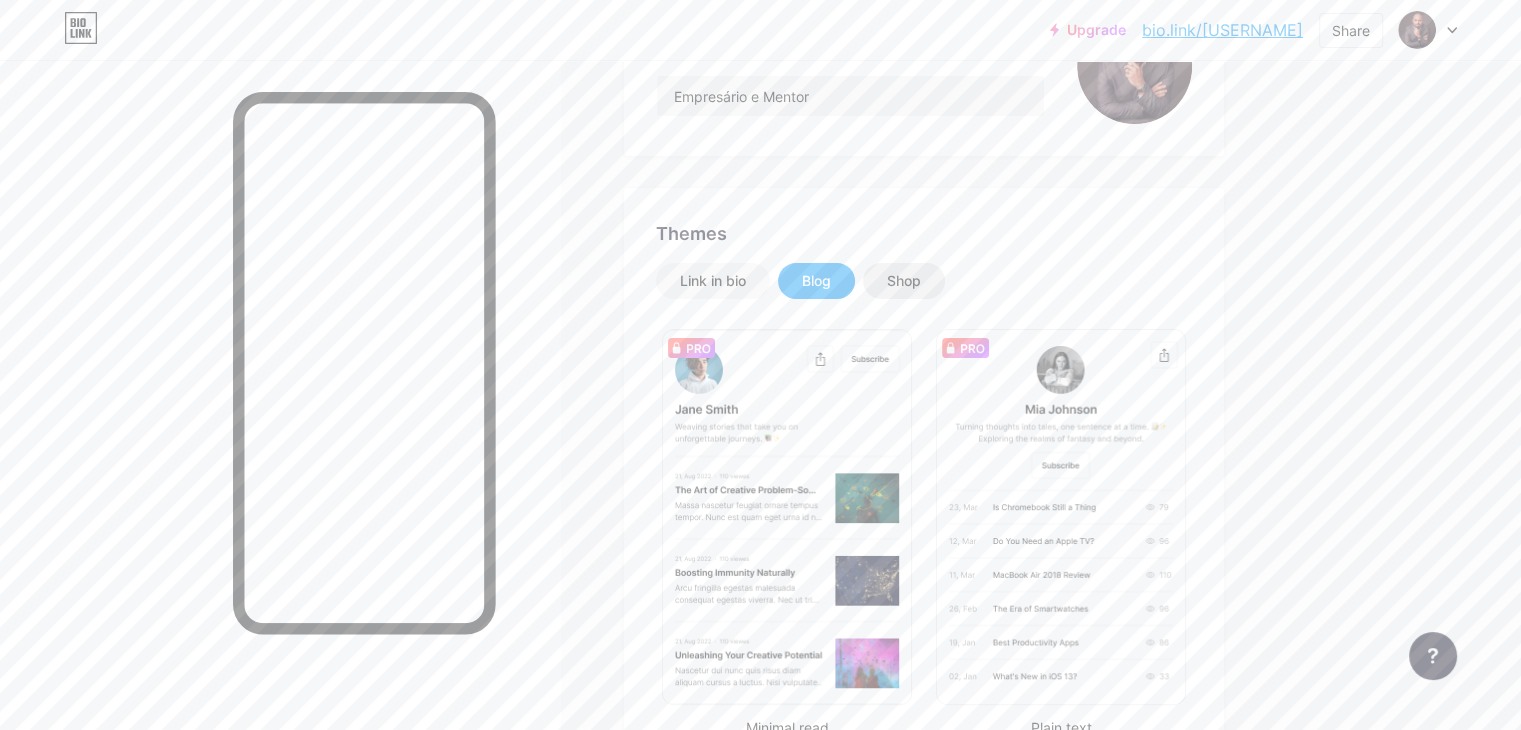 click on "Shop" at bounding box center (904, 281) 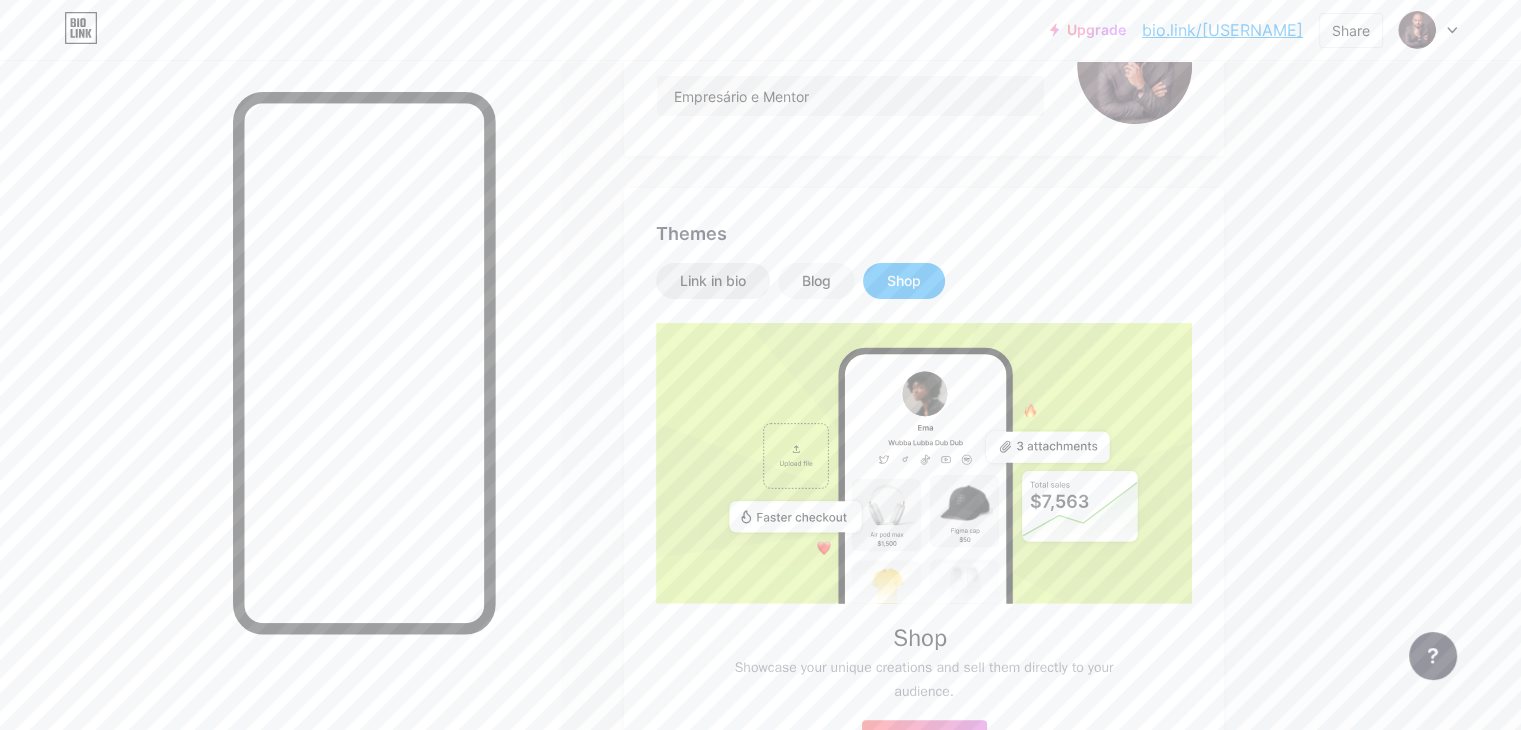 click on "Link in bio" at bounding box center (713, 281) 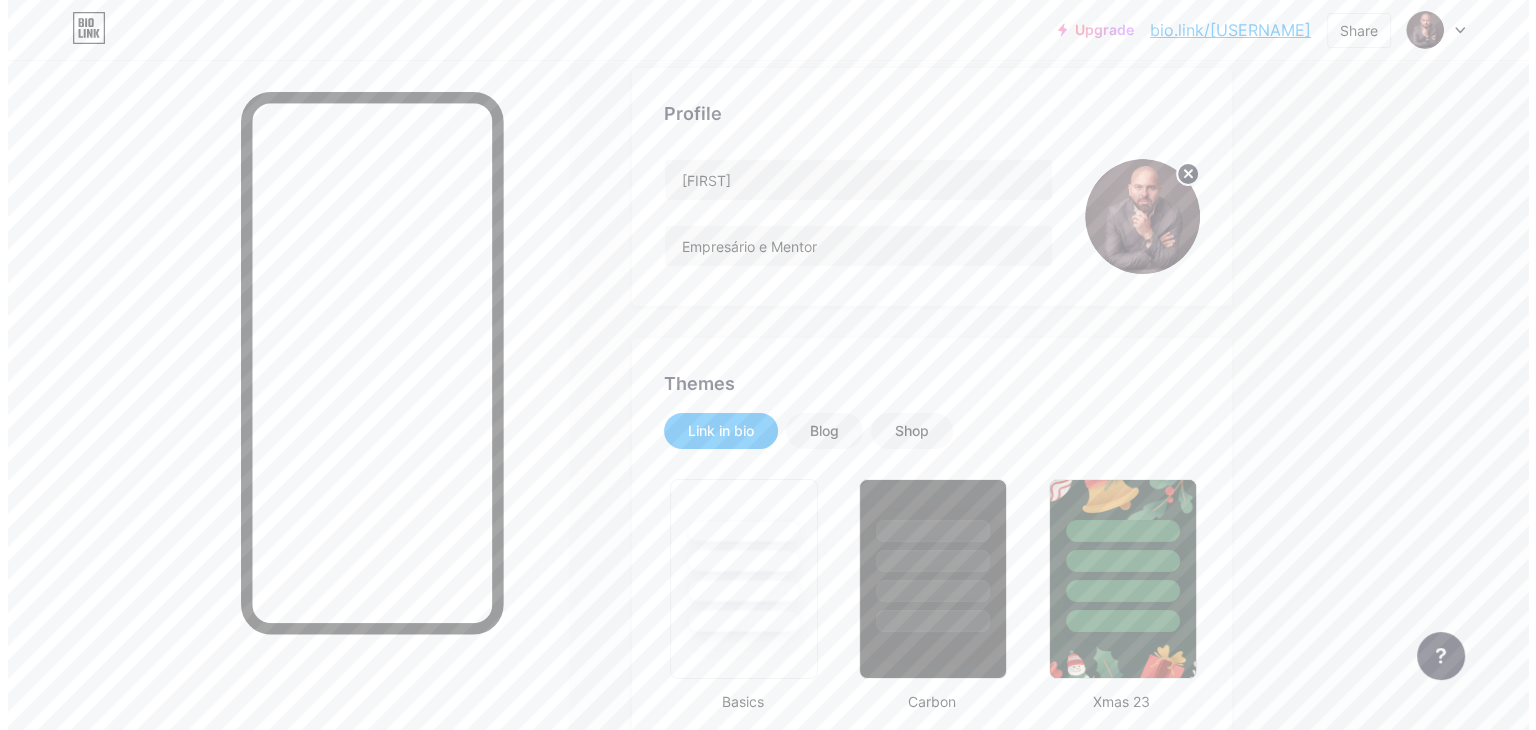 scroll, scrollTop: 0, scrollLeft: 0, axis: both 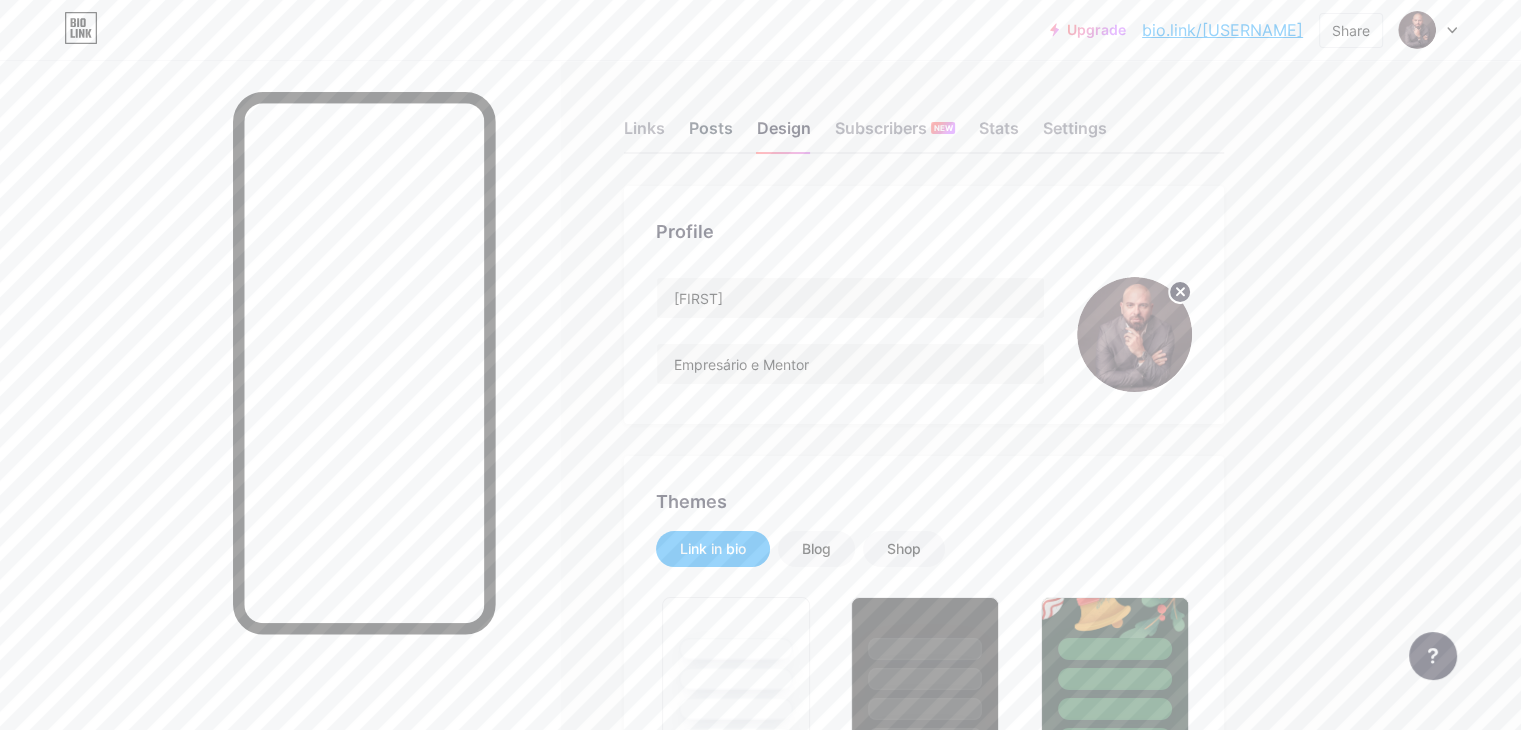 click on "Posts" at bounding box center (711, 134) 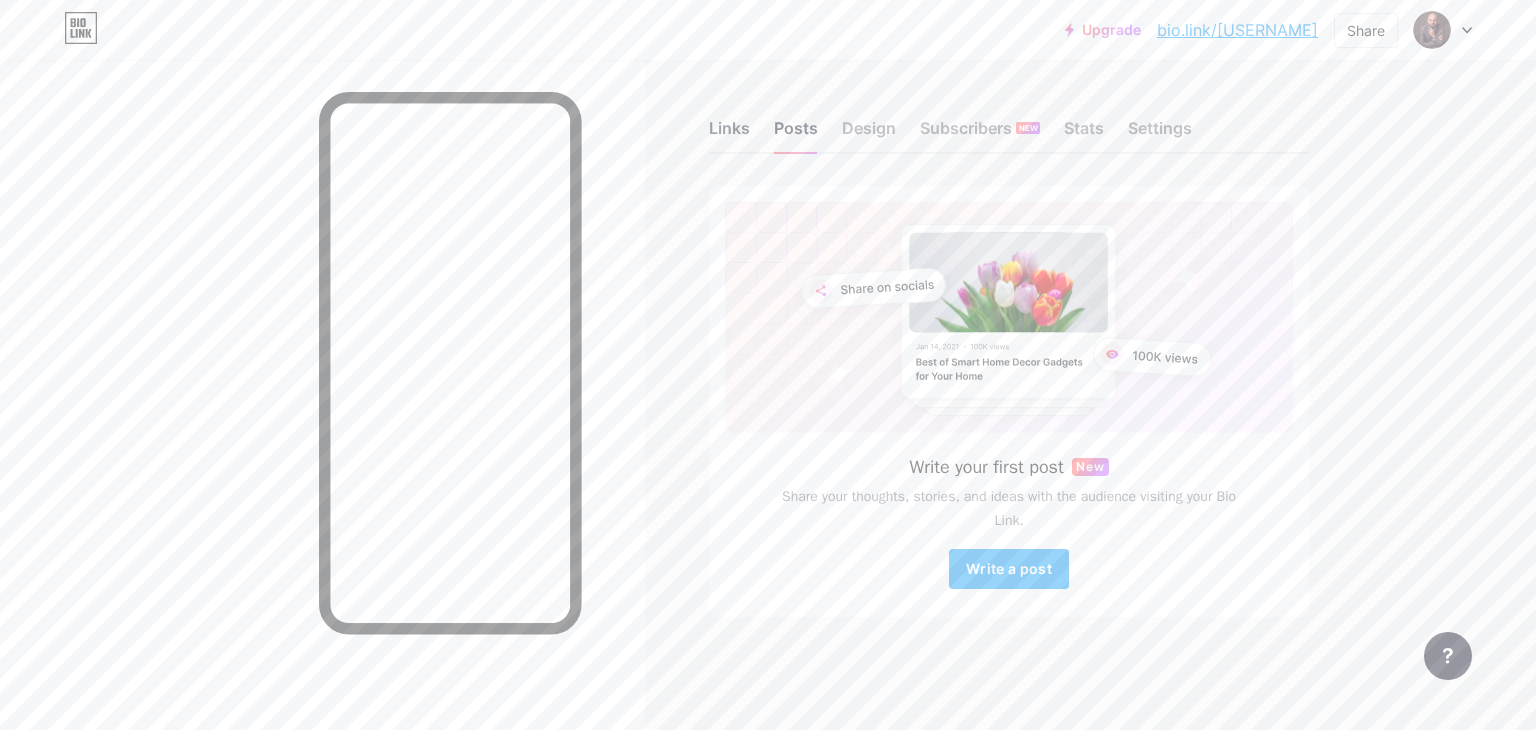 click on "Links" at bounding box center [729, 134] 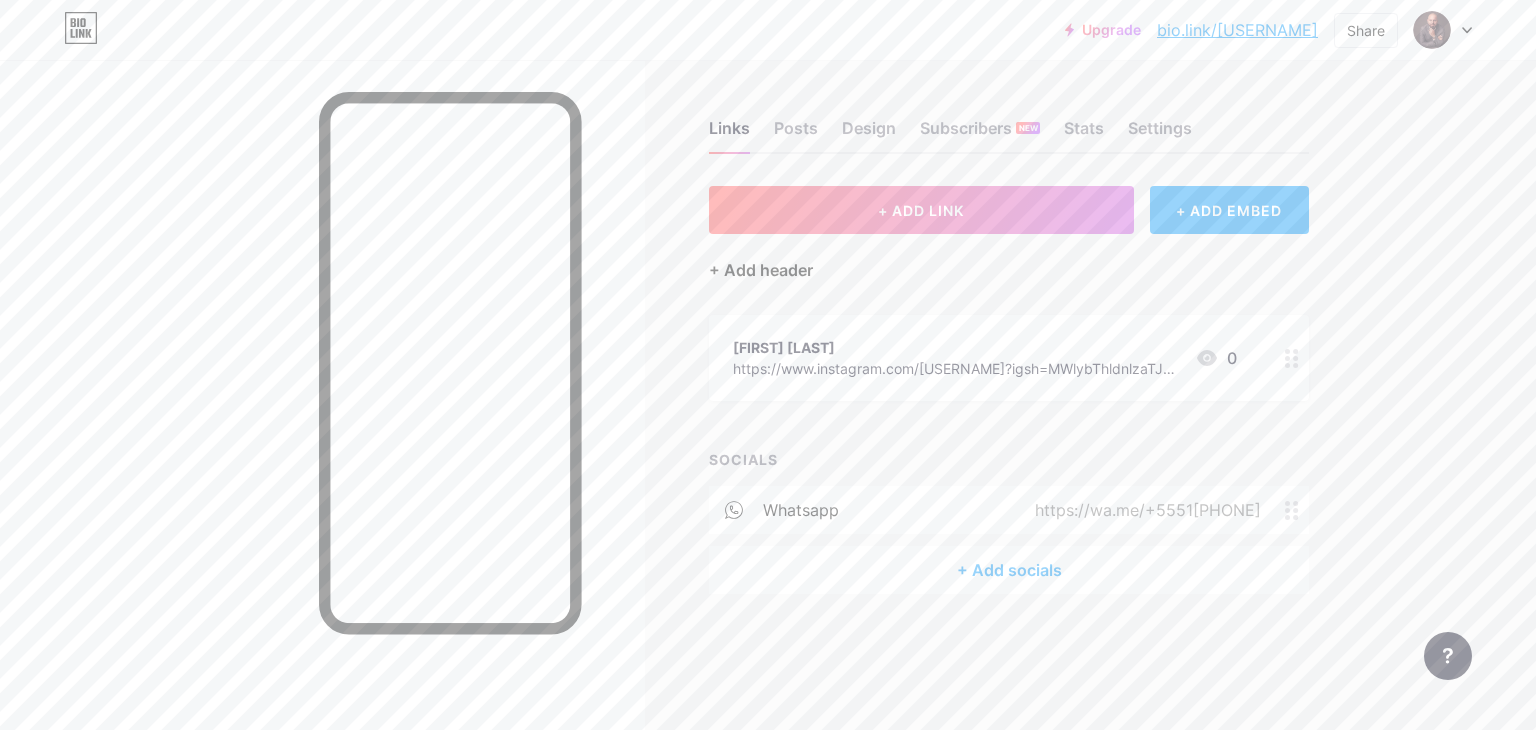 click on "+ Add header" at bounding box center [761, 270] 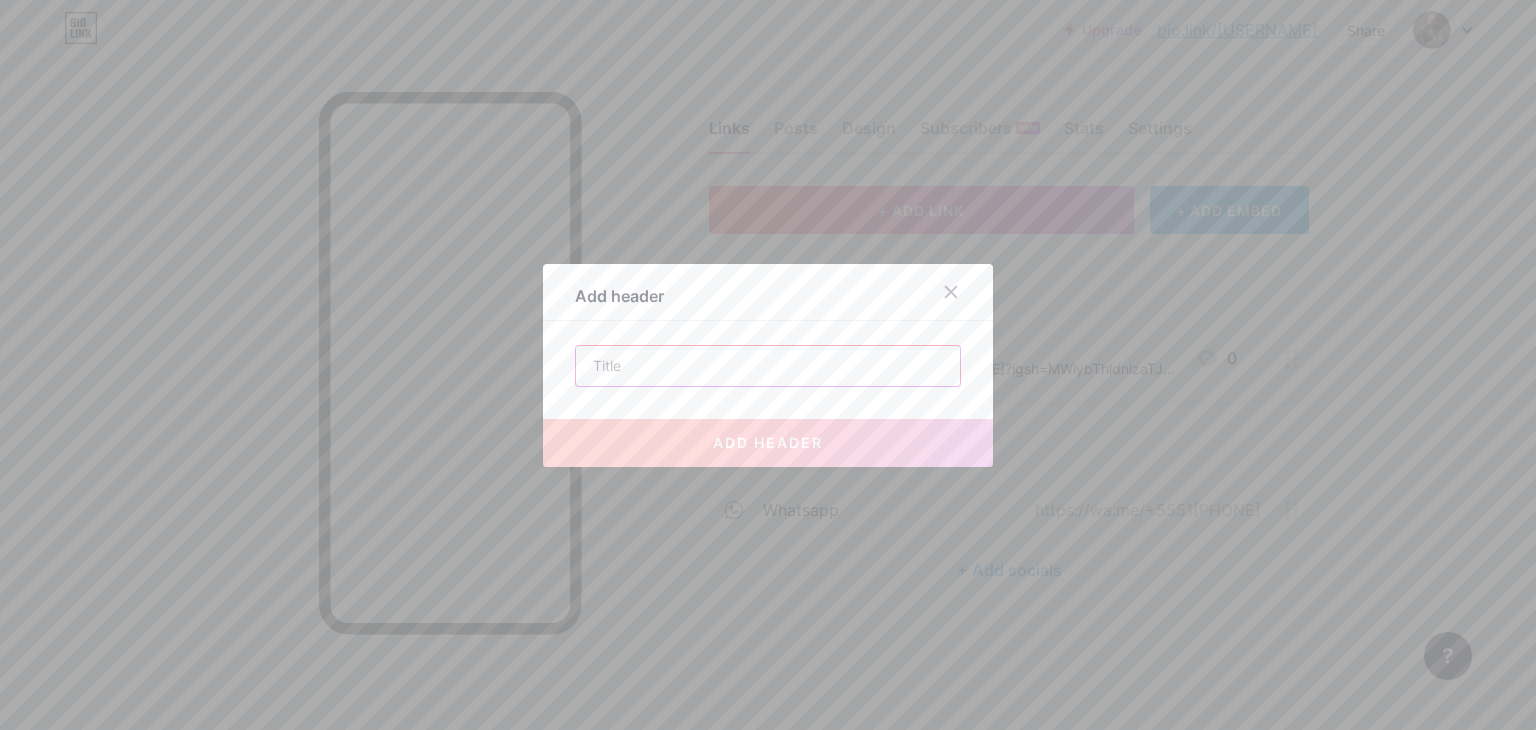 click at bounding box center (768, 366) 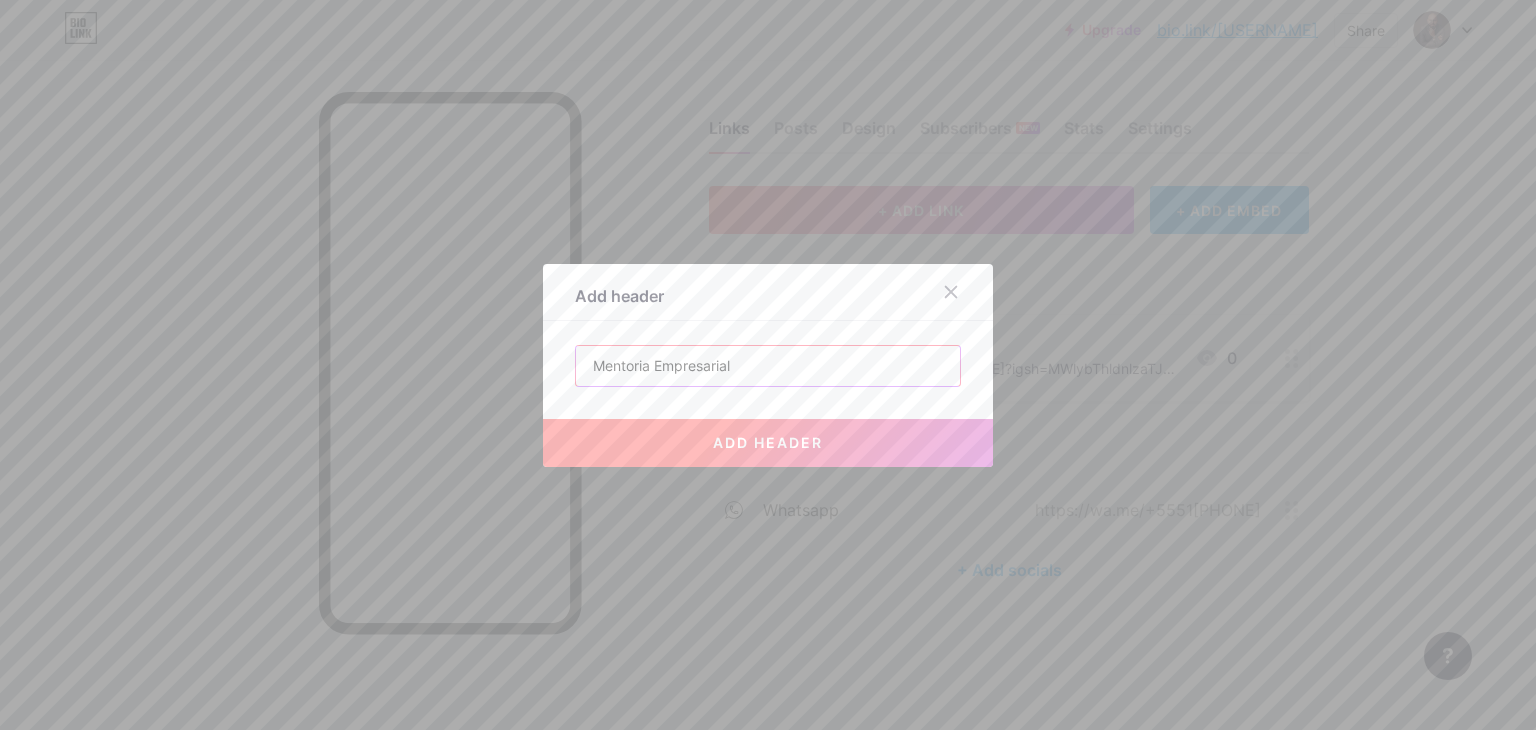 type on "Mentoria Empresarial" 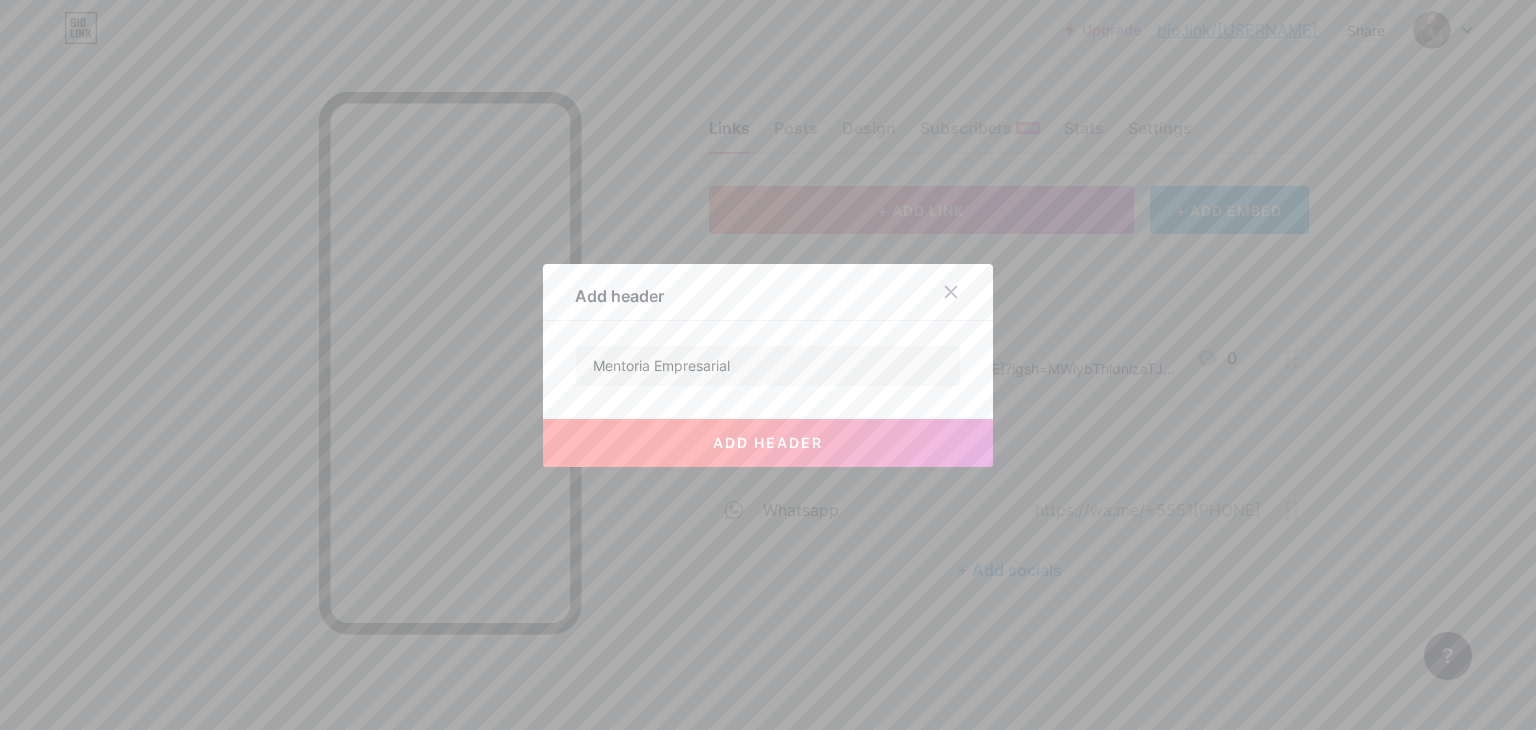 click on "add header" at bounding box center [768, 443] 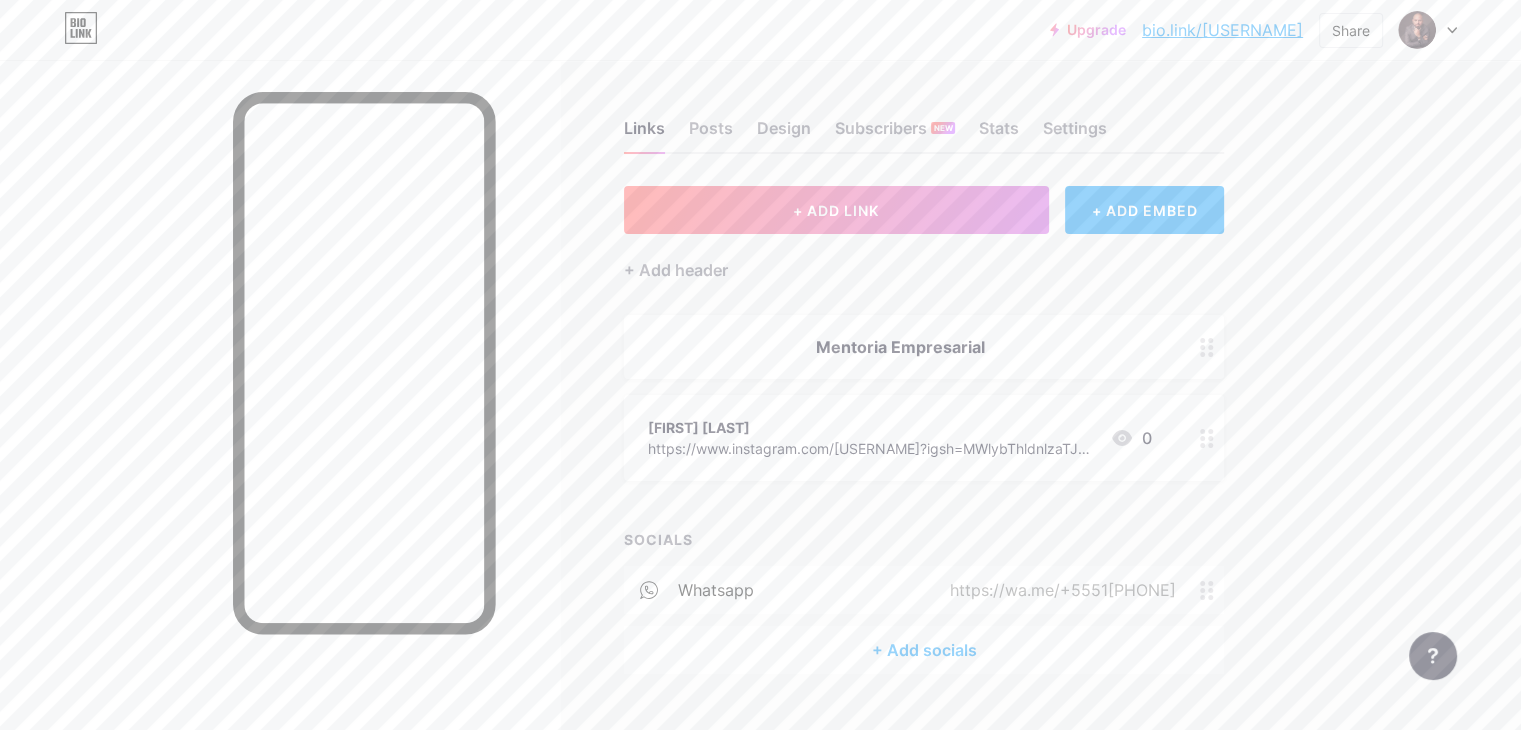 click on "Mentoria Empresarial" at bounding box center (900, 347) 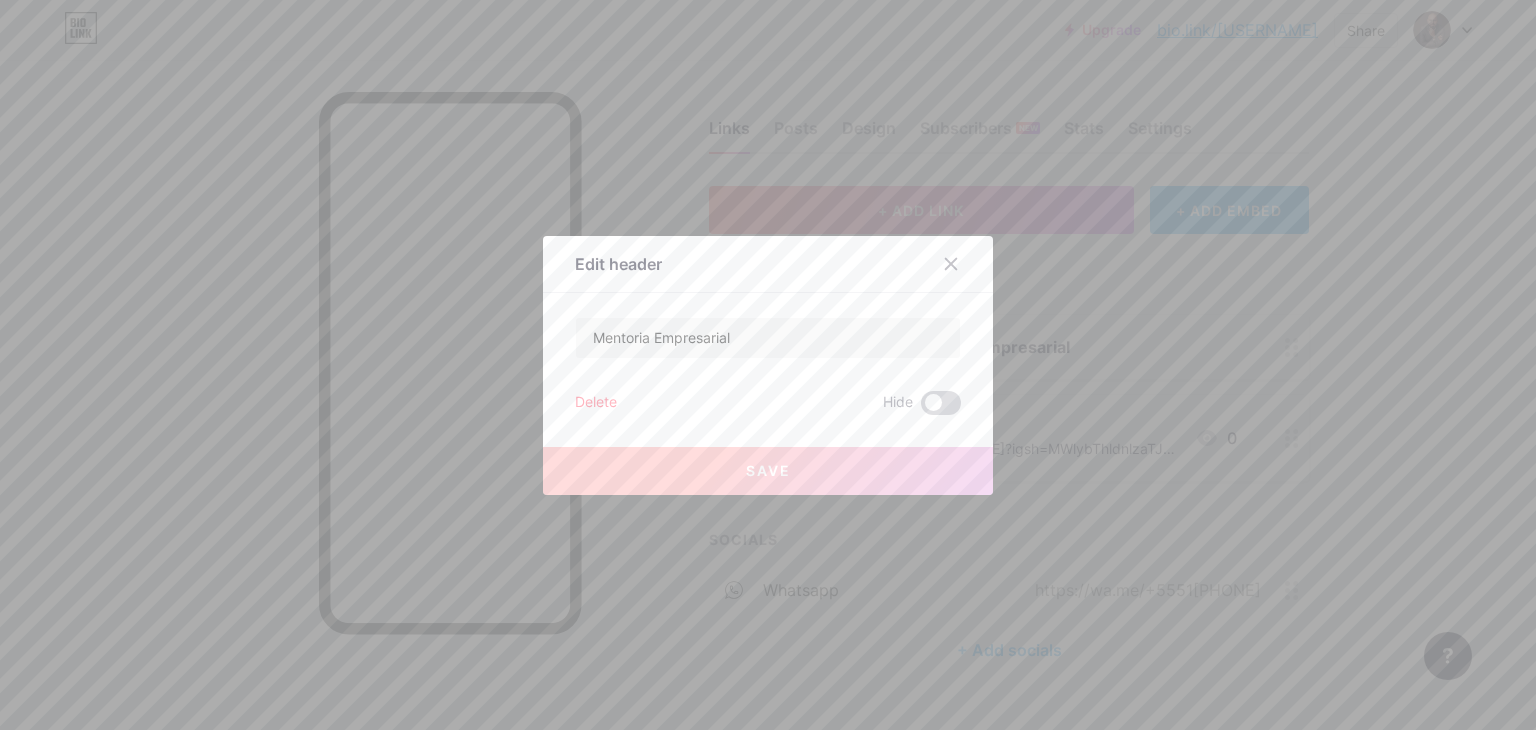 click at bounding box center (941, 403) 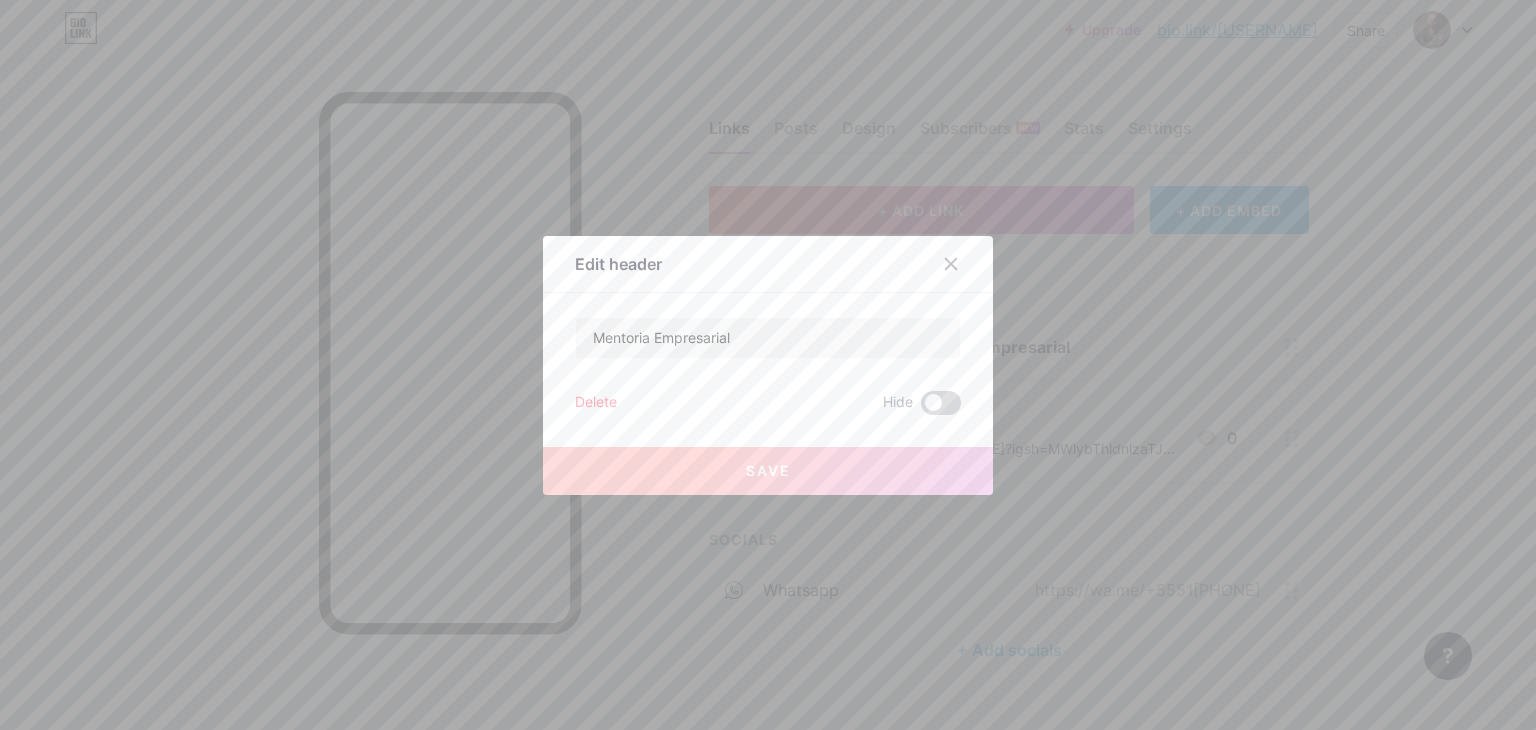 click at bounding box center [921, 408] 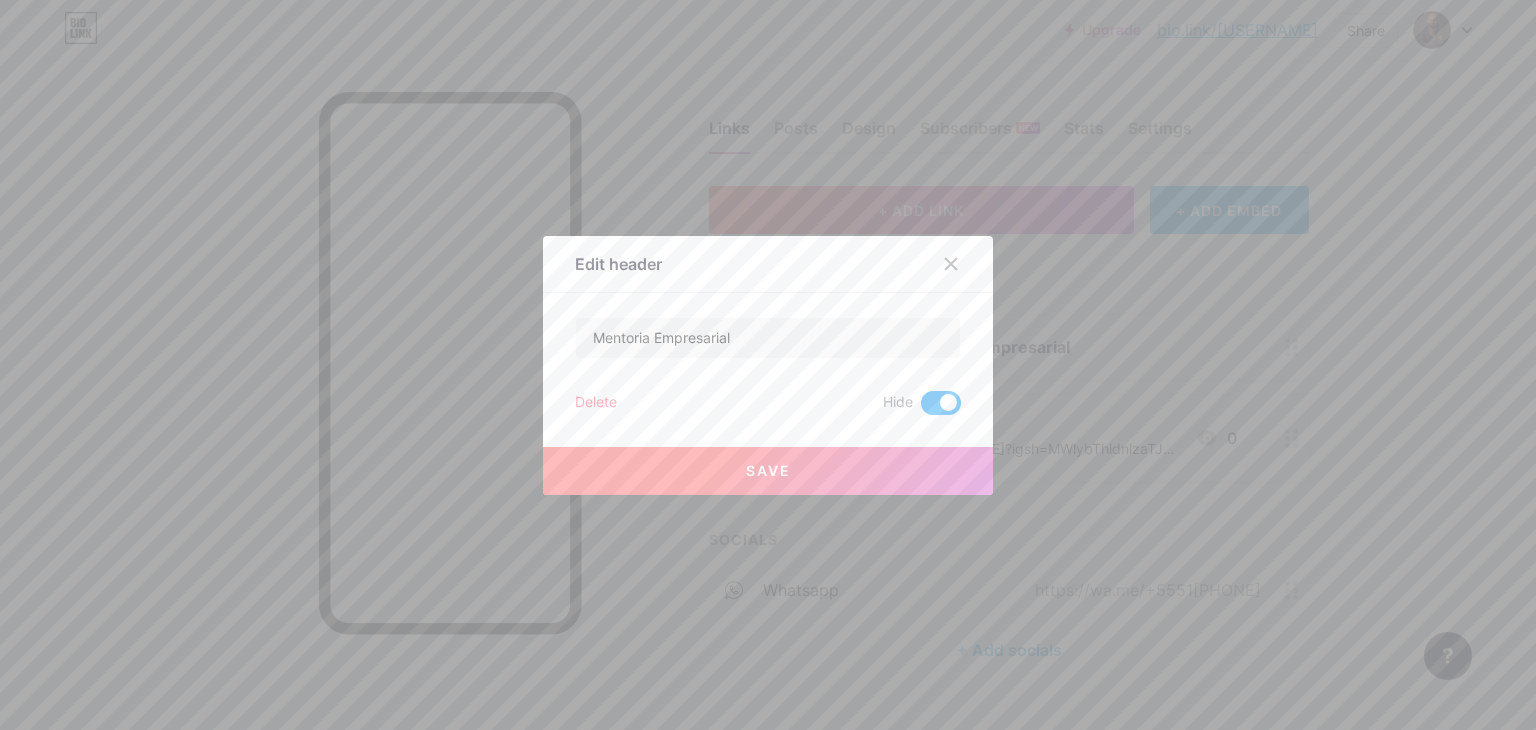 click on "Save" at bounding box center (768, 471) 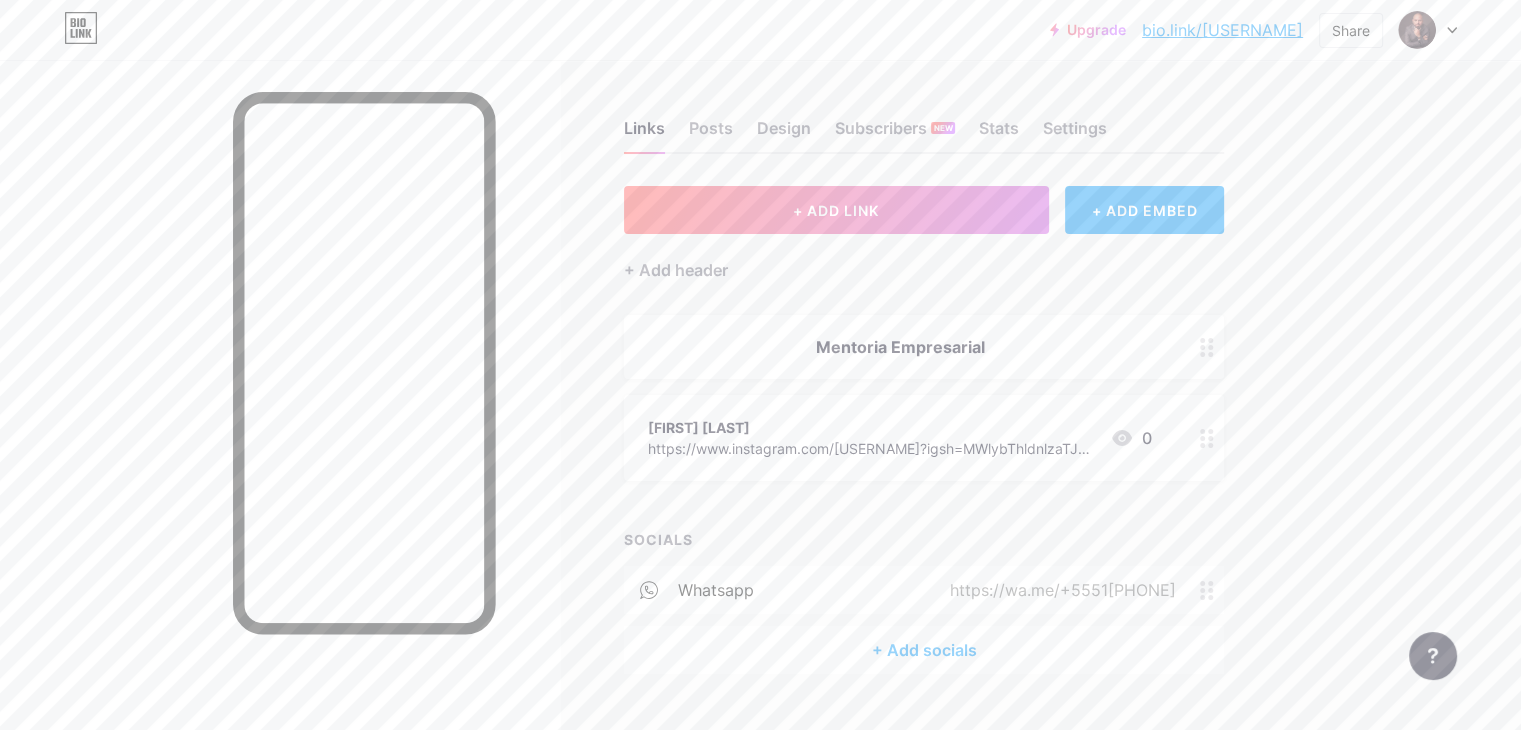 click on "Mentoria Empresarial" at bounding box center [924, 347] 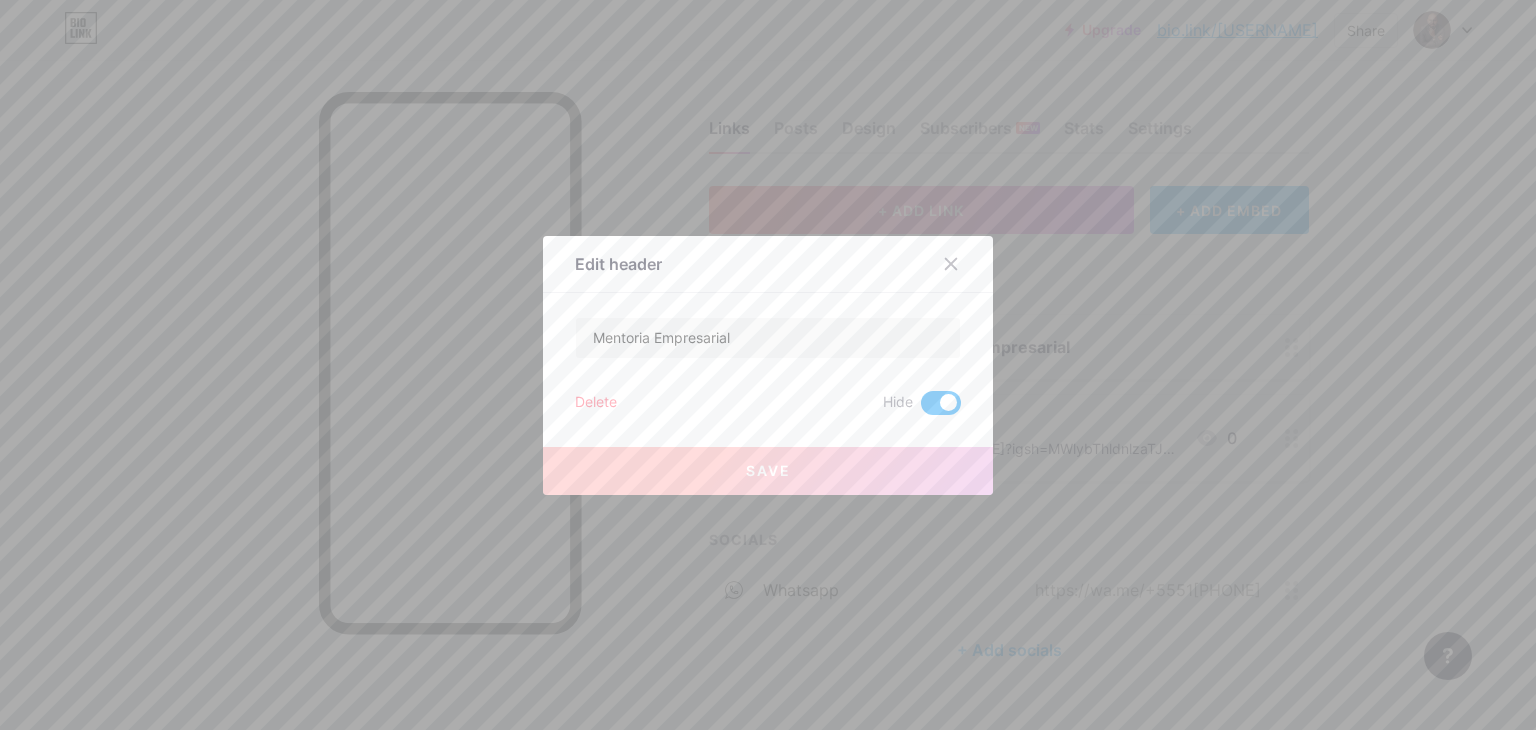 click at bounding box center (941, 403) 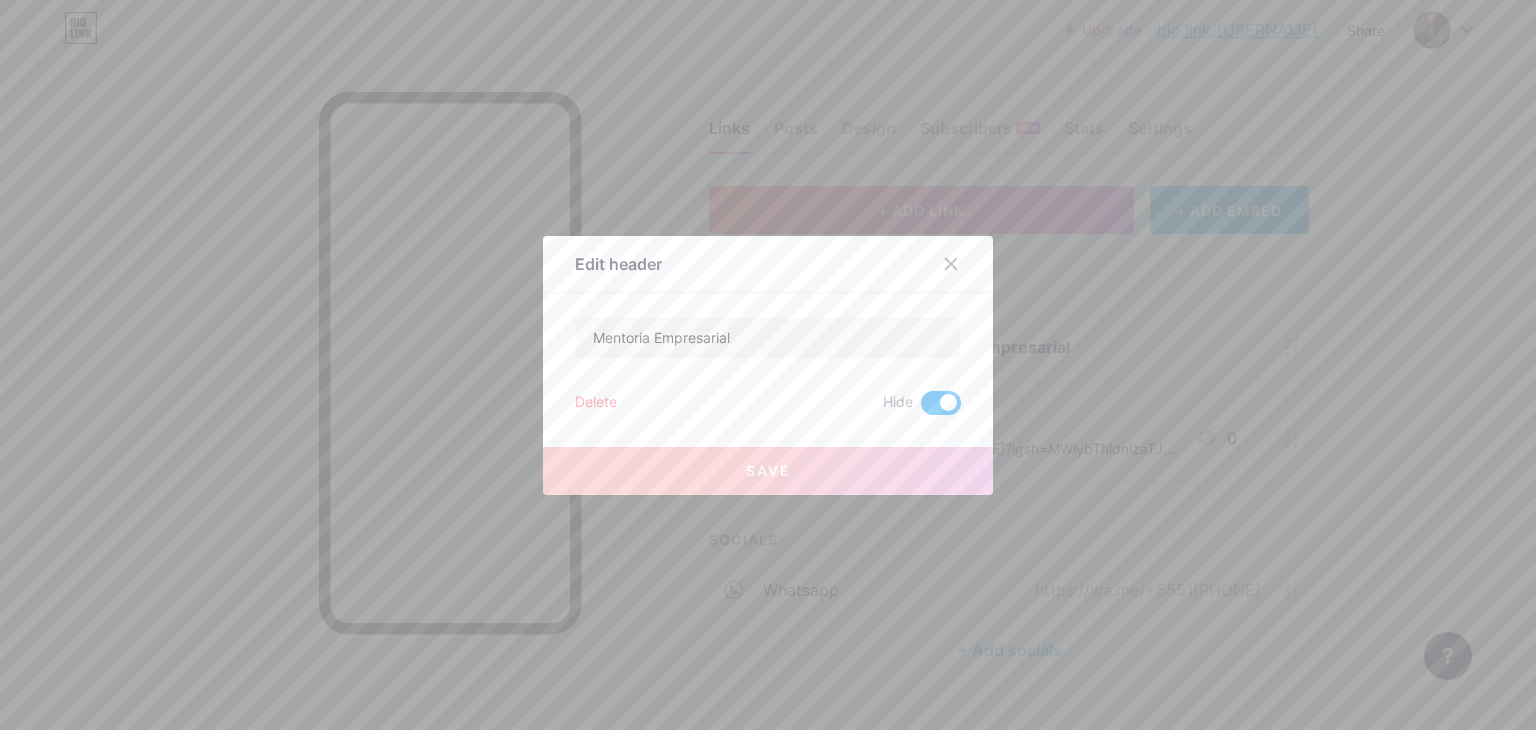 click at bounding box center [921, 408] 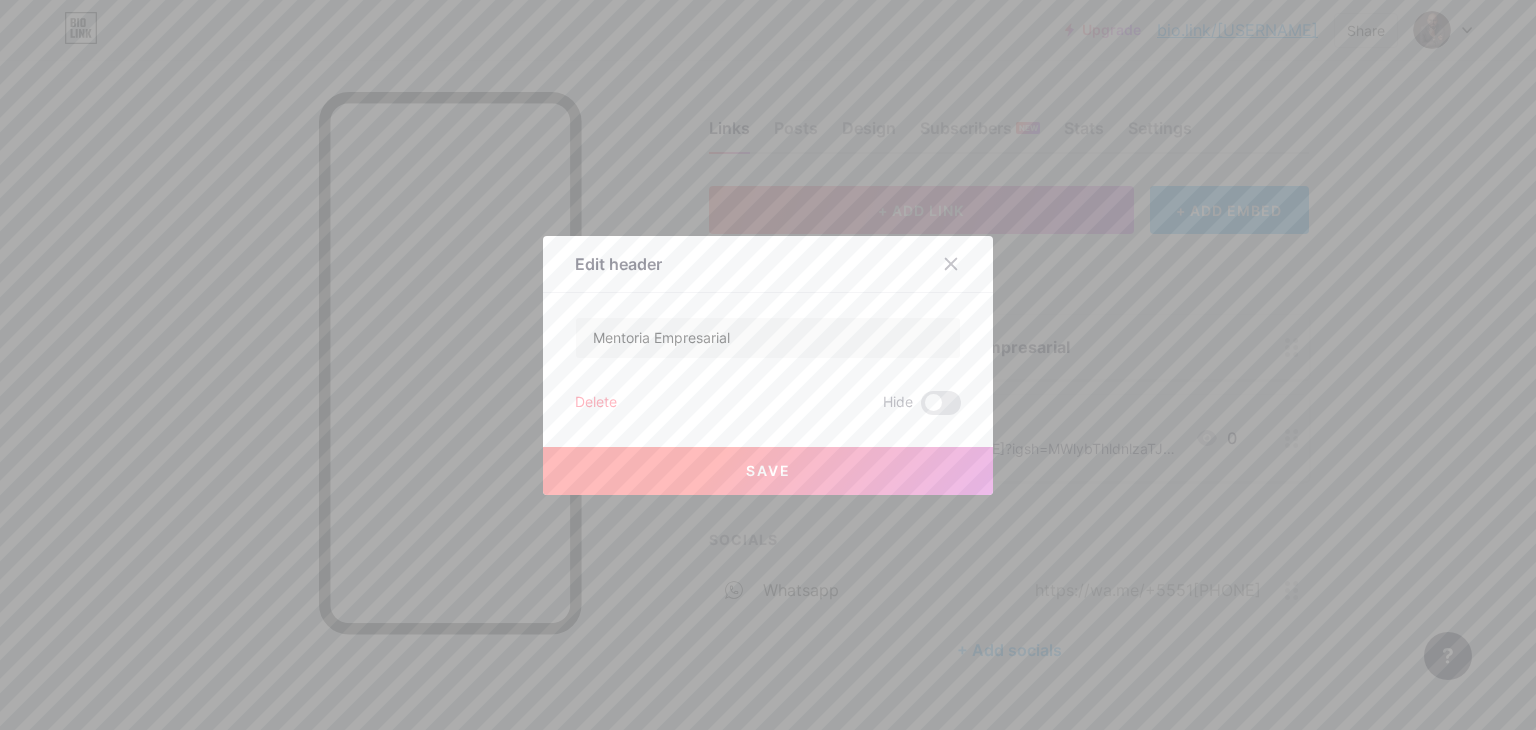 click on "Save" at bounding box center [768, 471] 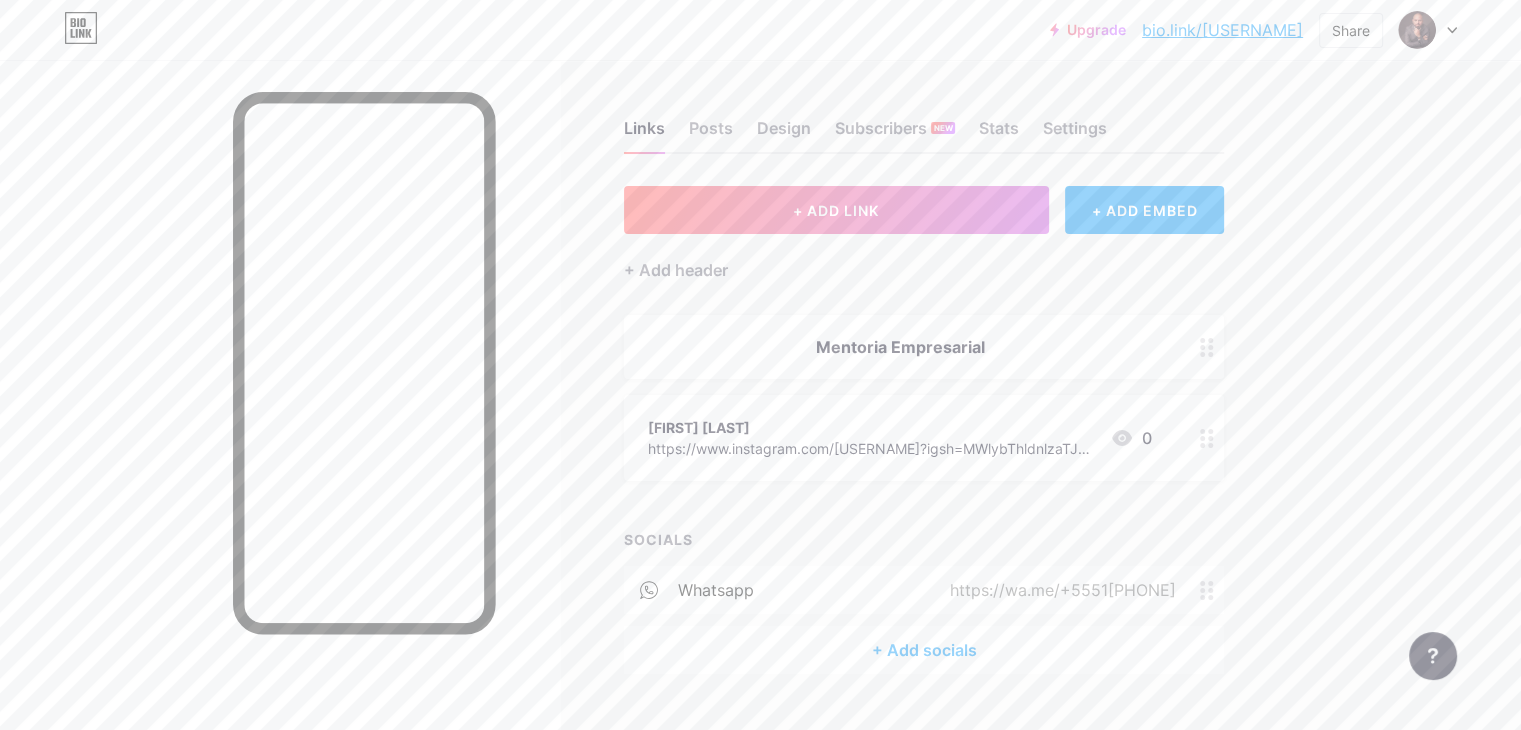 click 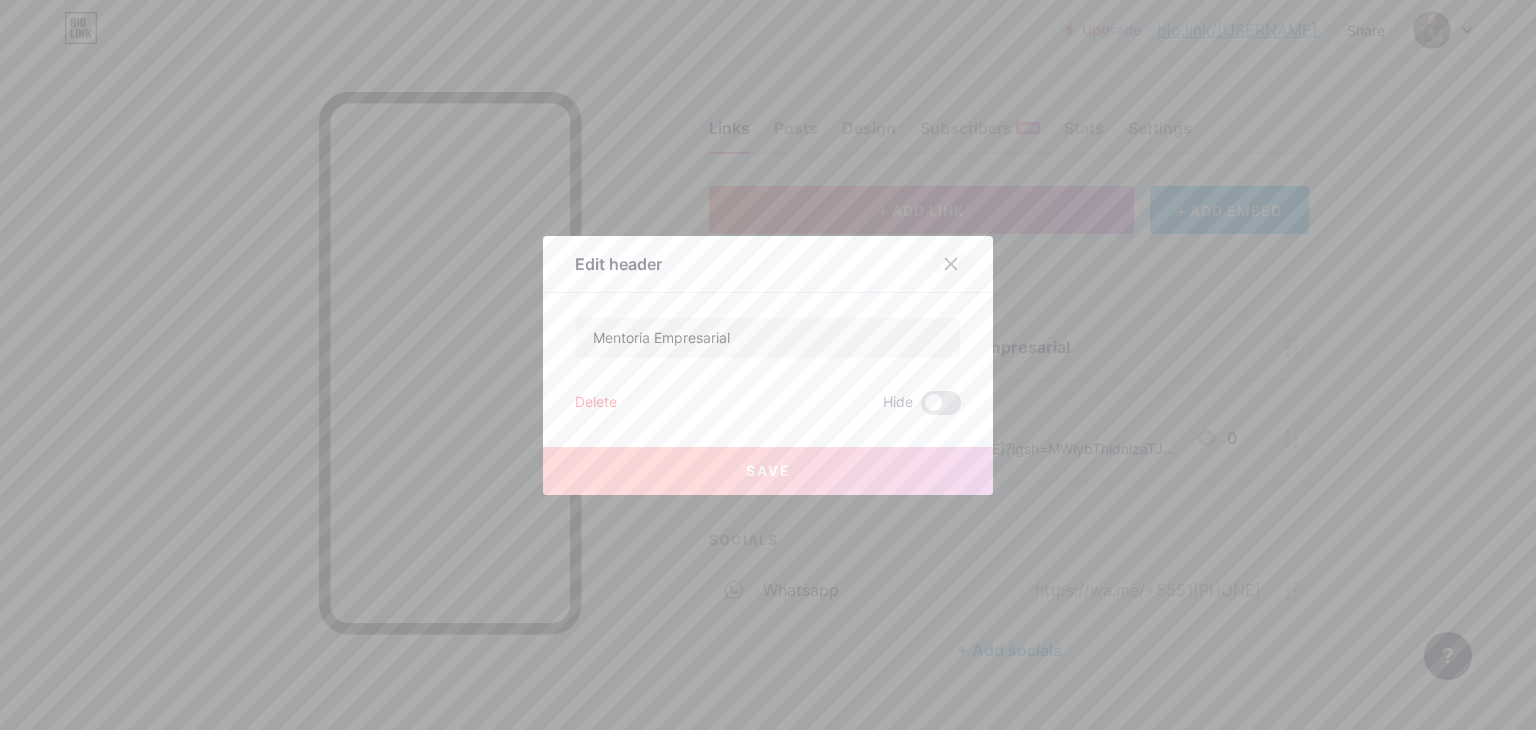 click 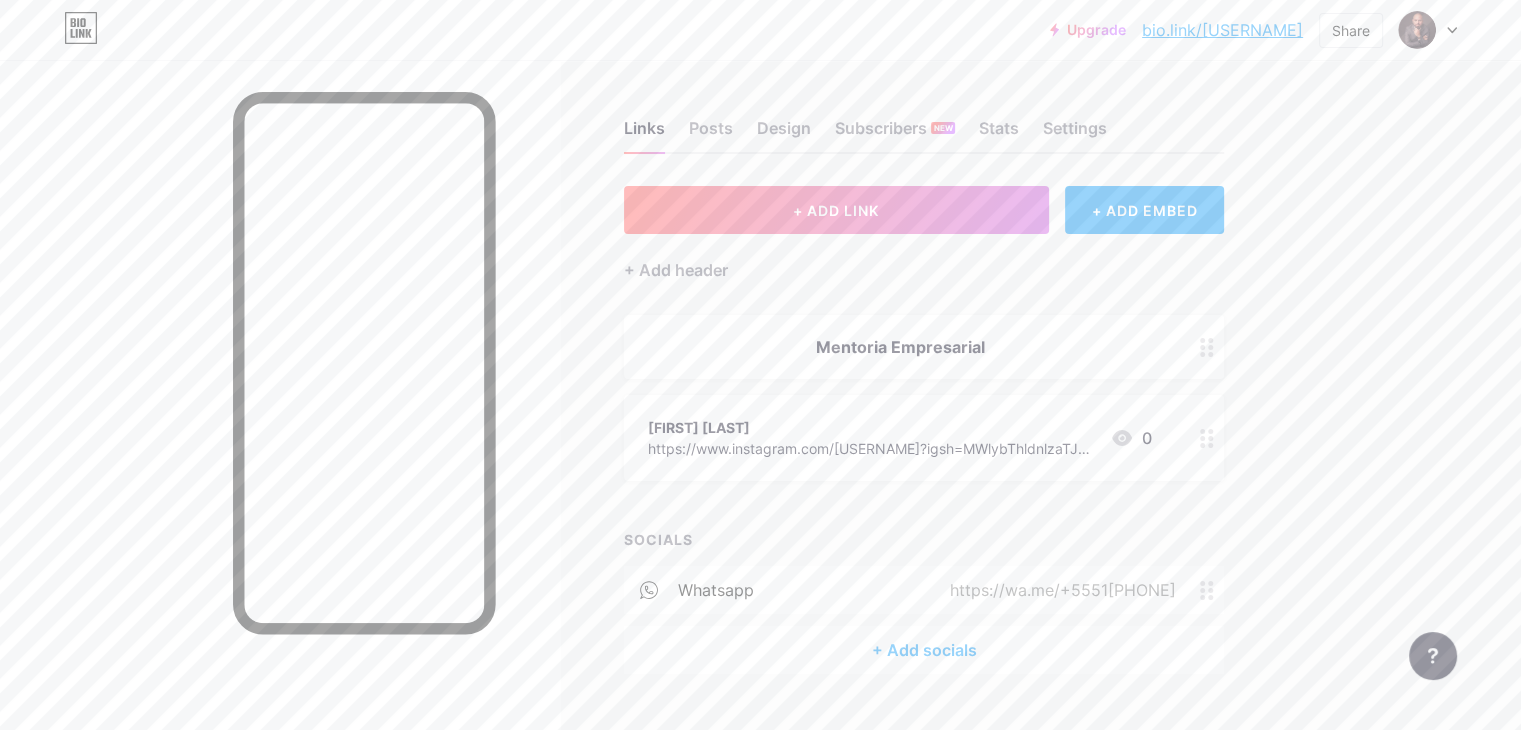 click on "Upgrade   bio.link/[USERNAME]   bio.link/[USERNAME]   Share               Switch accounts     [FIRST]   bio.link/[USERNAME]       + Add a new page        Account settings   Logout   Link Copied
Links
Posts
Design
Subscribers
NEW
Stats
Settings       + ADD LINK     + ADD EMBED
+ Add header
Mentoria Empresarial
[FIRST] [LAST]
https://www.instagram.com/[USERNAME]?igsh=MWlybThldnlzaTJkMg==
0
SOCIALS
whatsapp
https://wa.me/+5551[PHONE]               + Add socials                       Feature requests             Help center         Contact support" at bounding box center [760, 387] 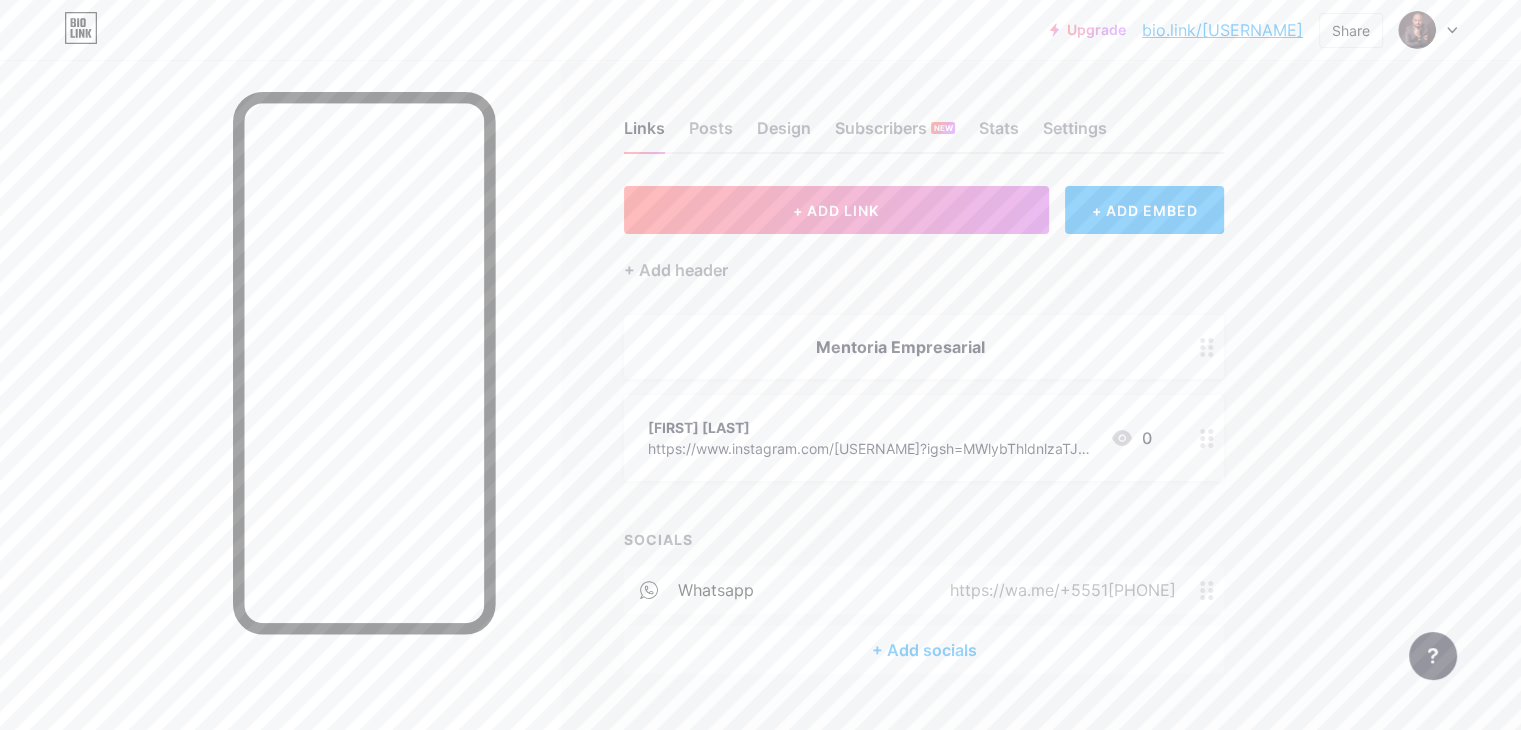 click on "+ Add socials" at bounding box center [924, 650] 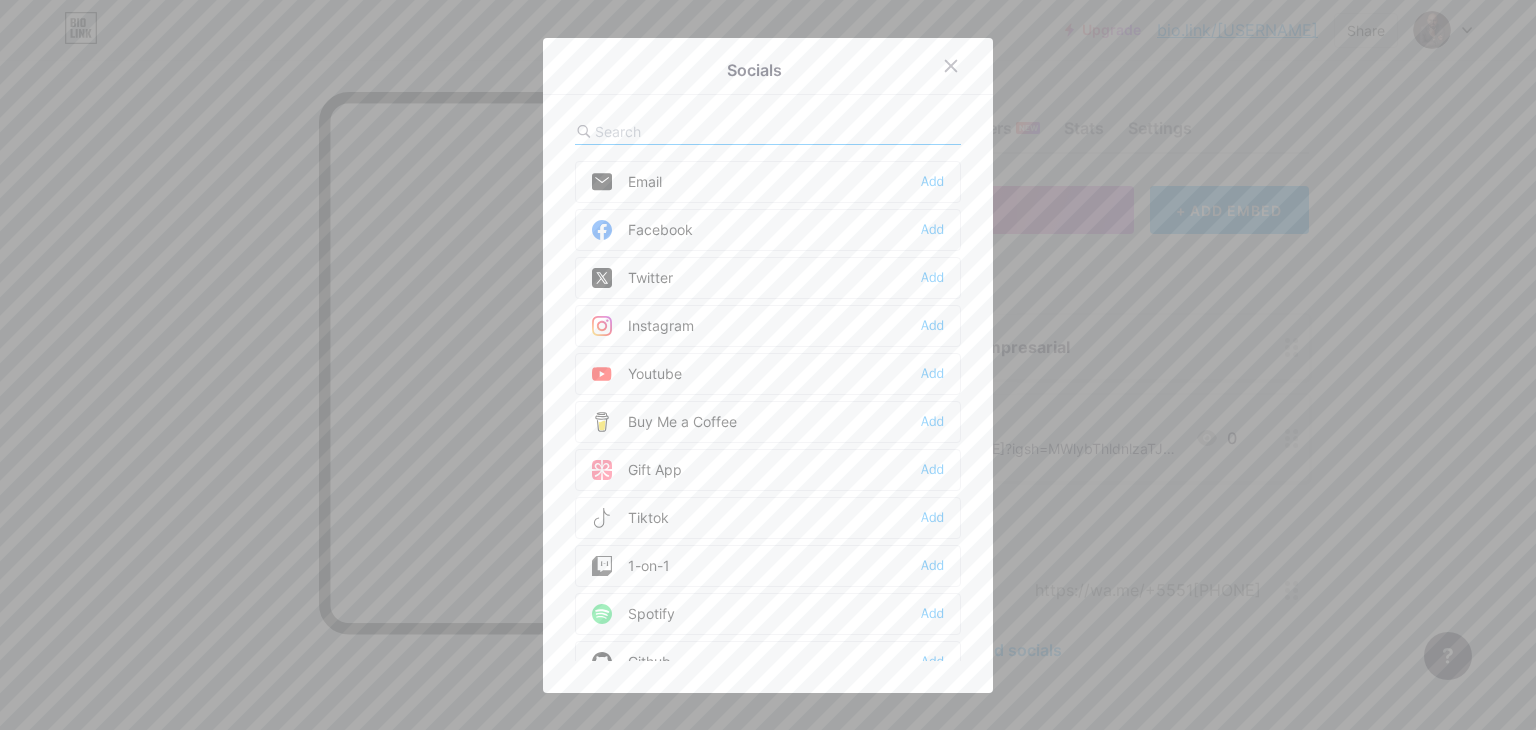 click on "Instagram
Add" at bounding box center (768, 326) 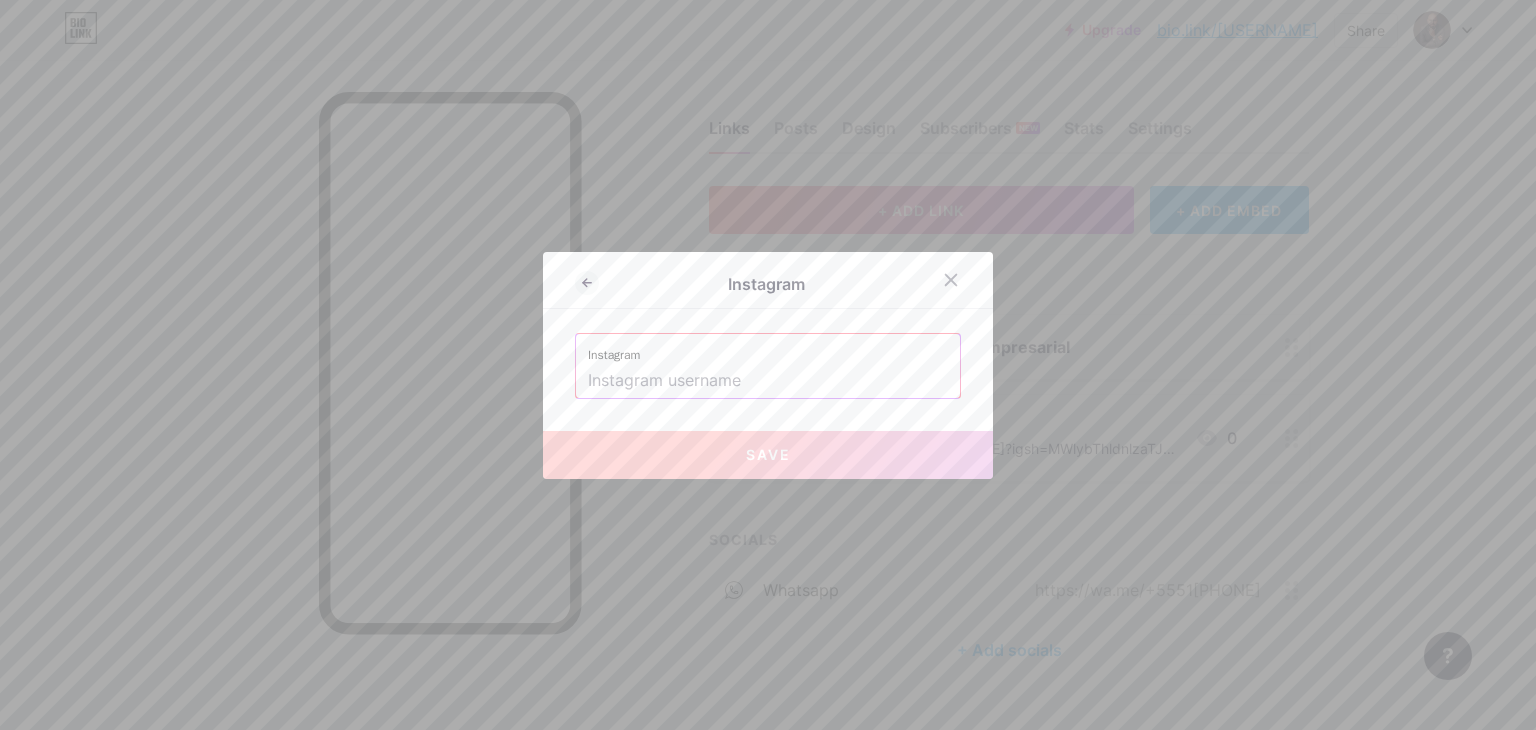 click at bounding box center (768, 381) 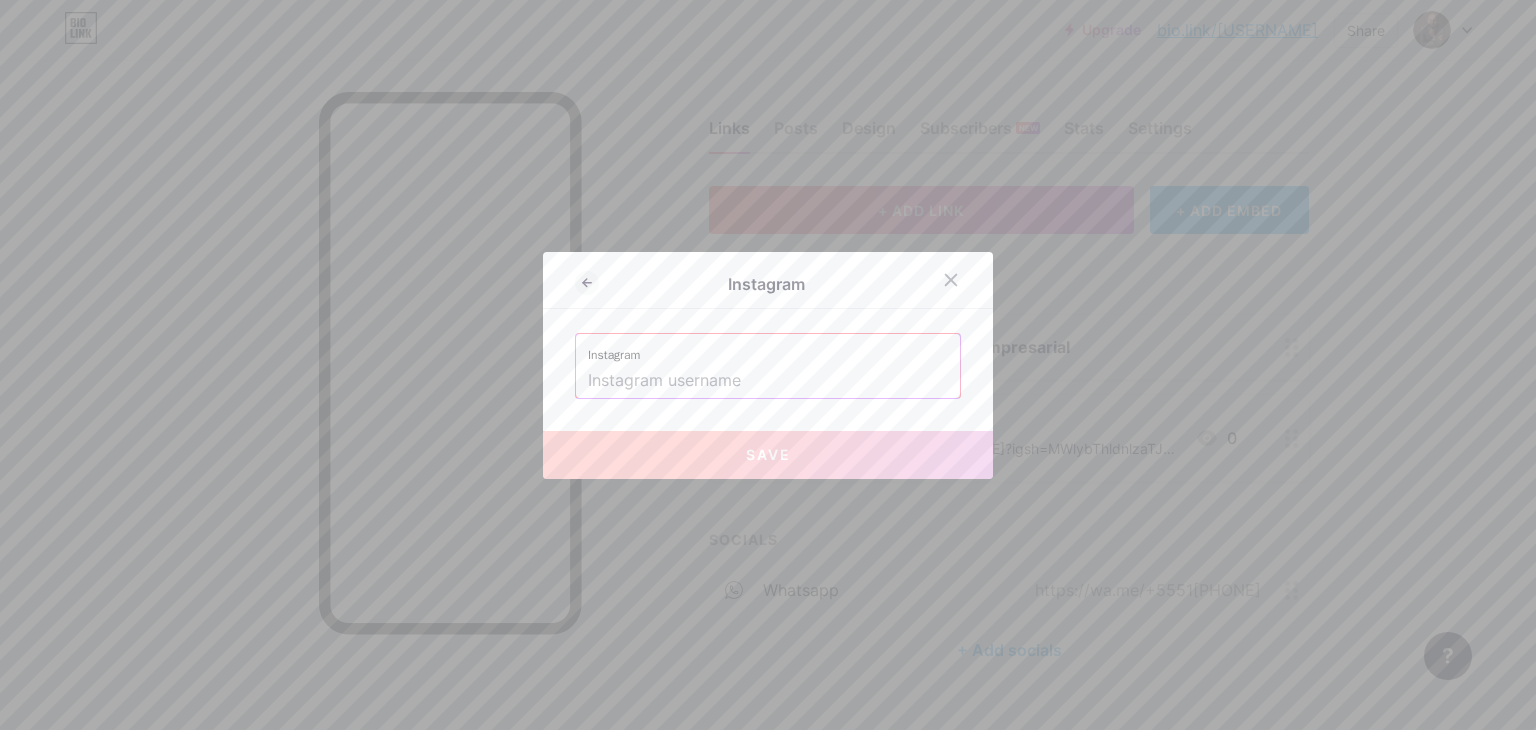 paste on "https://www.instagram.com/[USERNAME]?igsh=MWlybThldnlzaTJkMg%3D%3D" 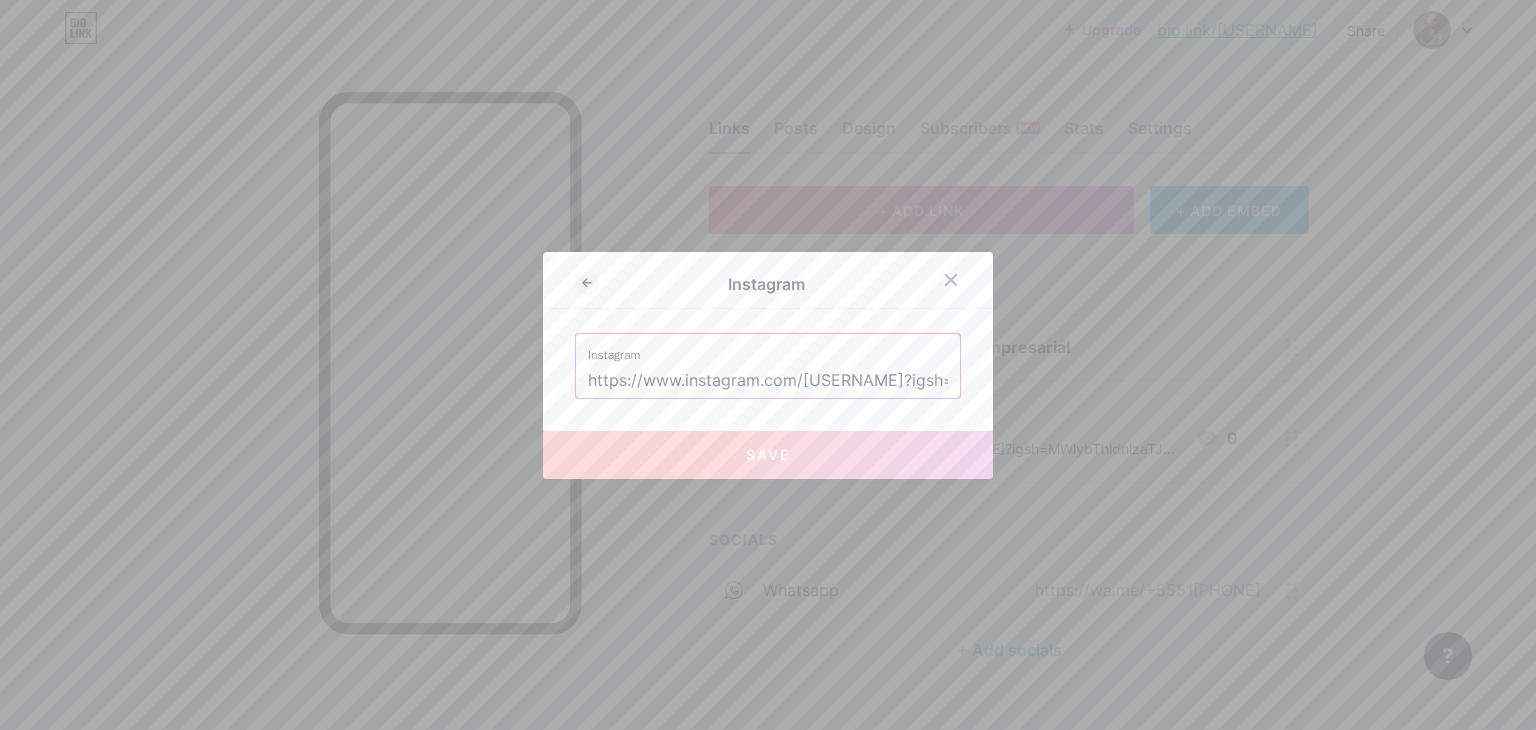 scroll, scrollTop: 0, scrollLeft: 219, axis: horizontal 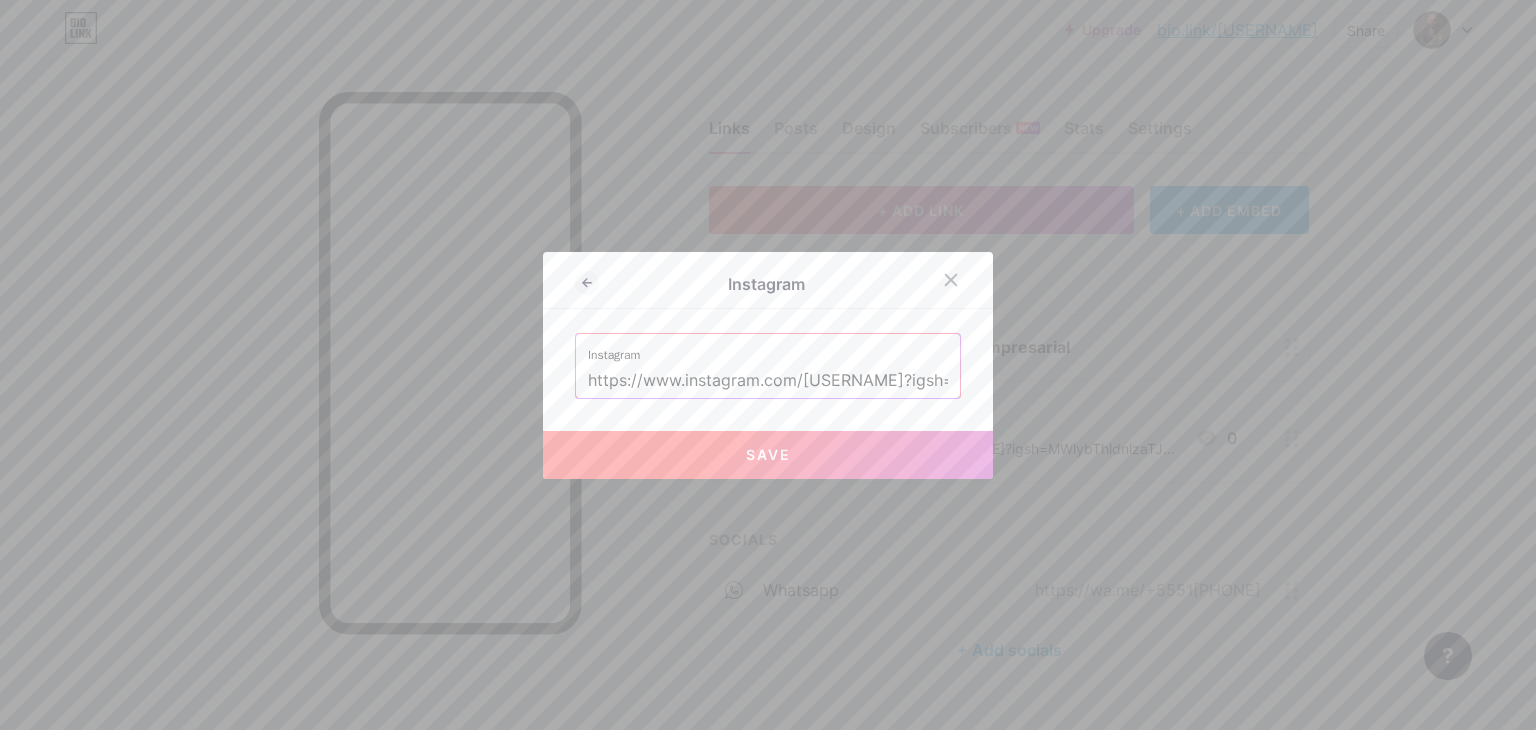 click on "Save" at bounding box center [768, 455] 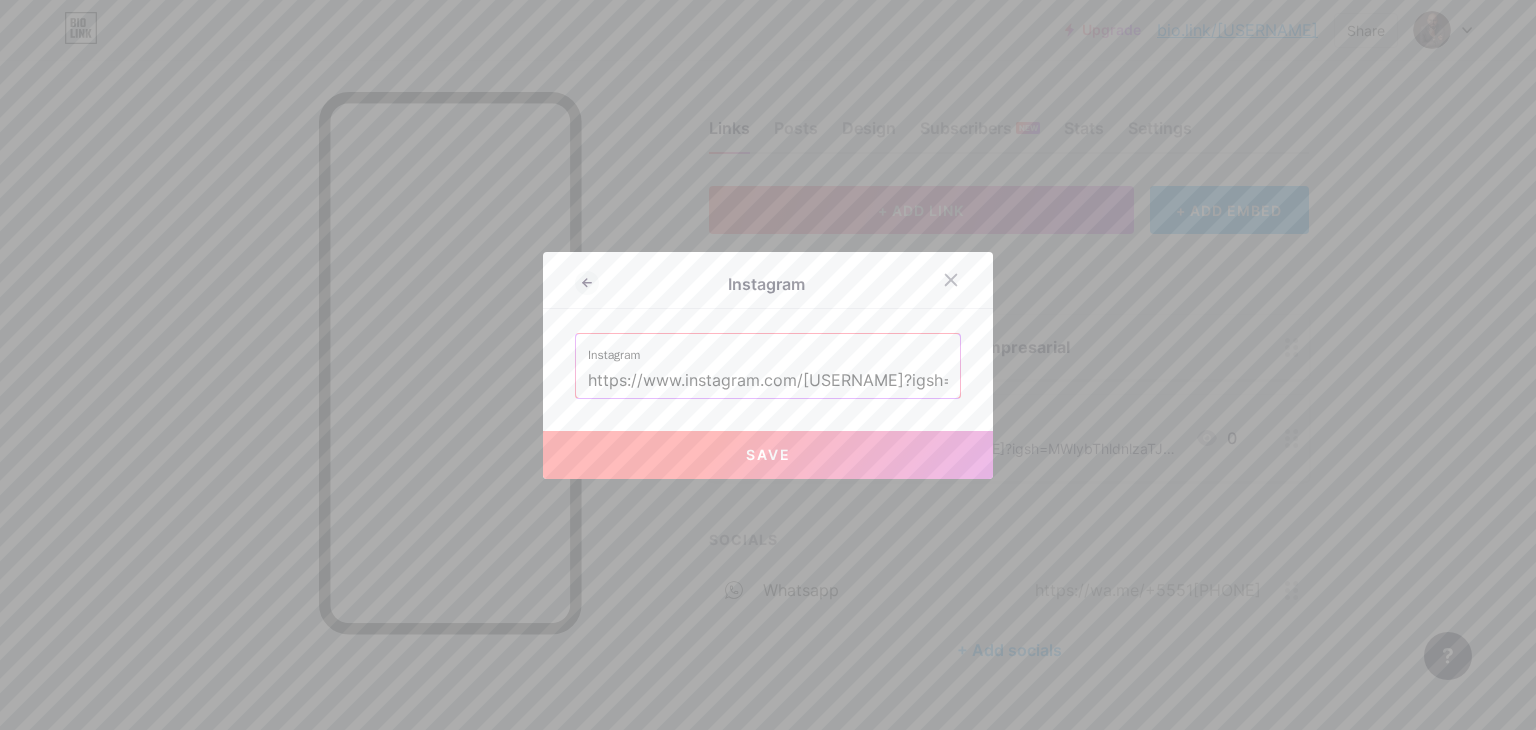 type on "https://instagram.com/https://www.instagram.com/[USERNAME]?igsh=MWlybThldnlzaTJkMg%3D%3D" 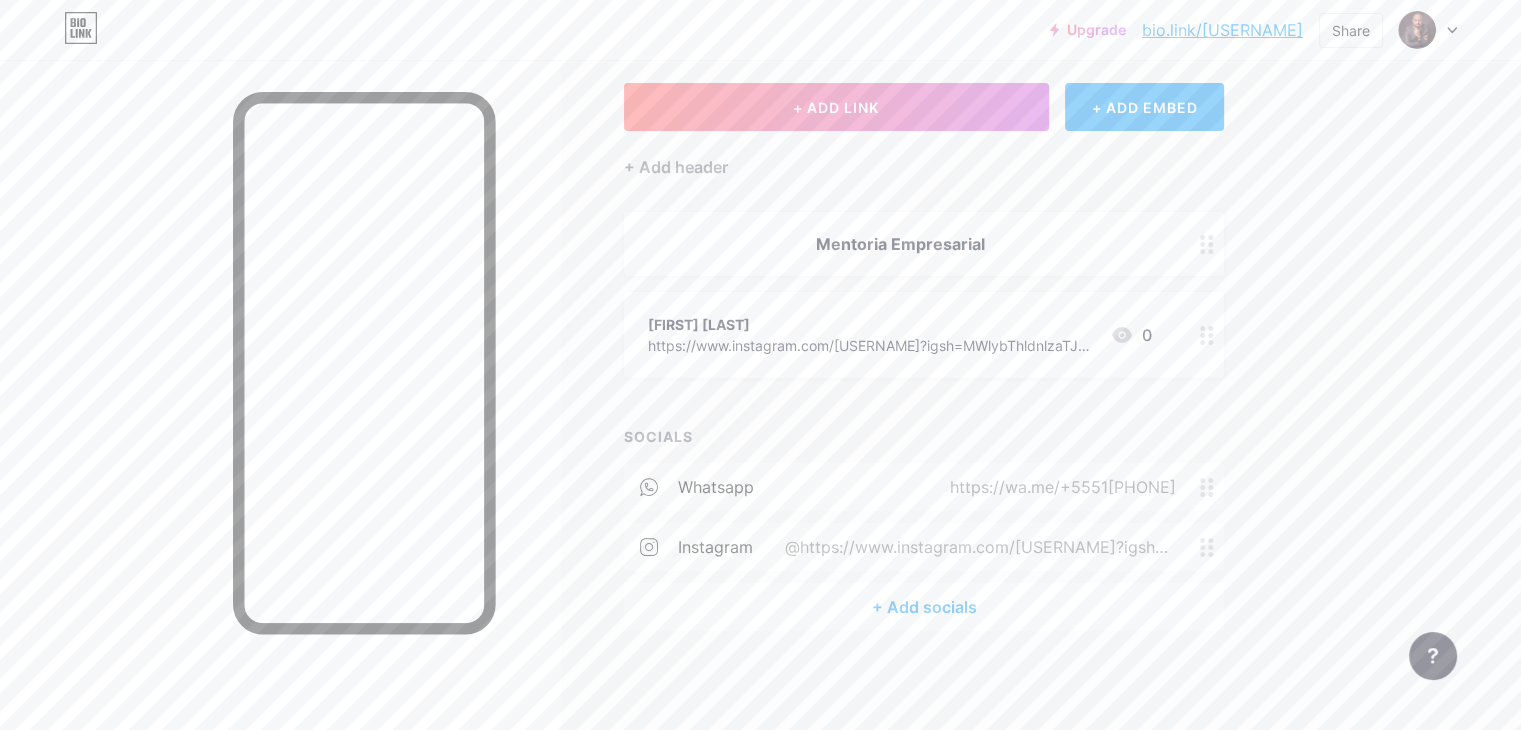 scroll, scrollTop: 0, scrollLeft: 0, axis: both 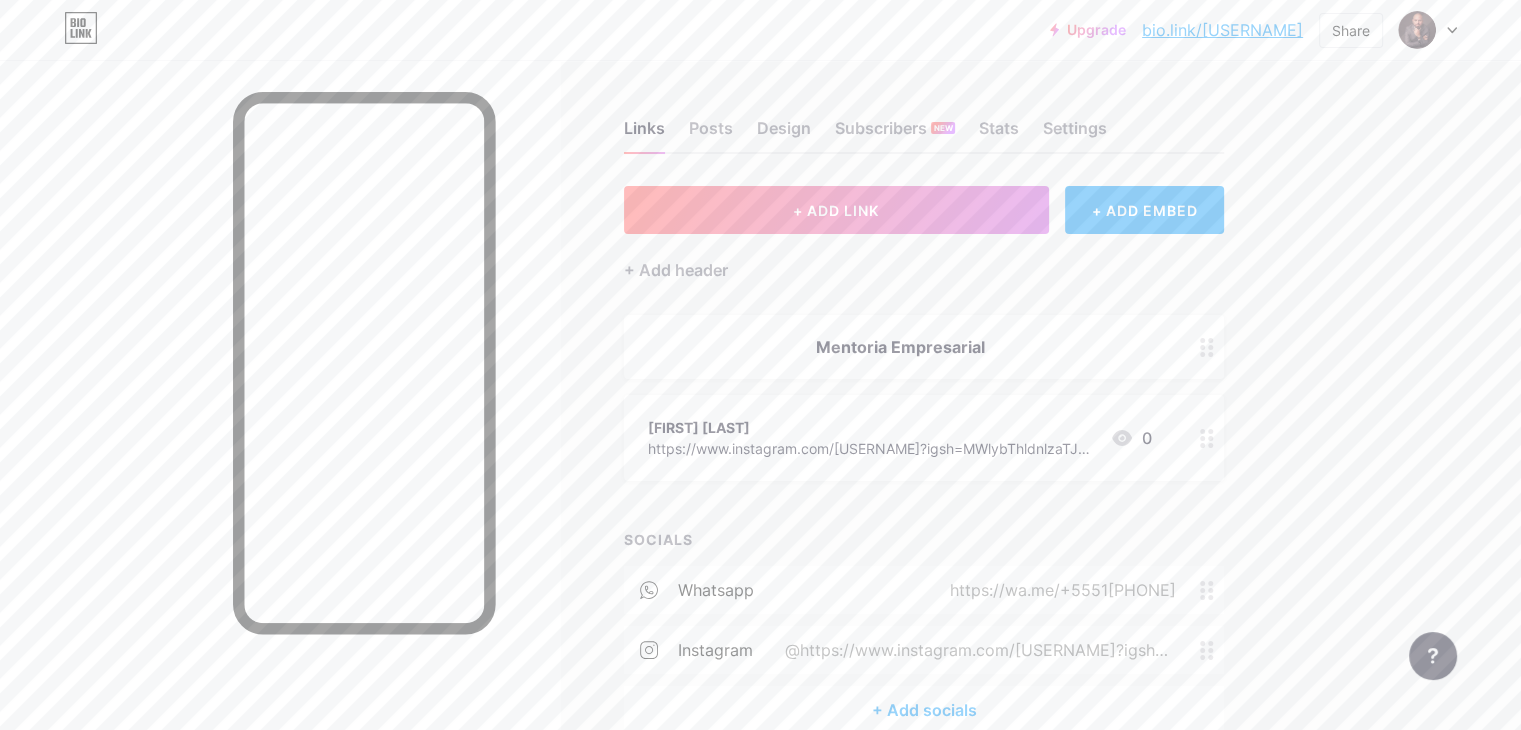click on "Mentoria Empresarial" at bounding box center (900, 347) 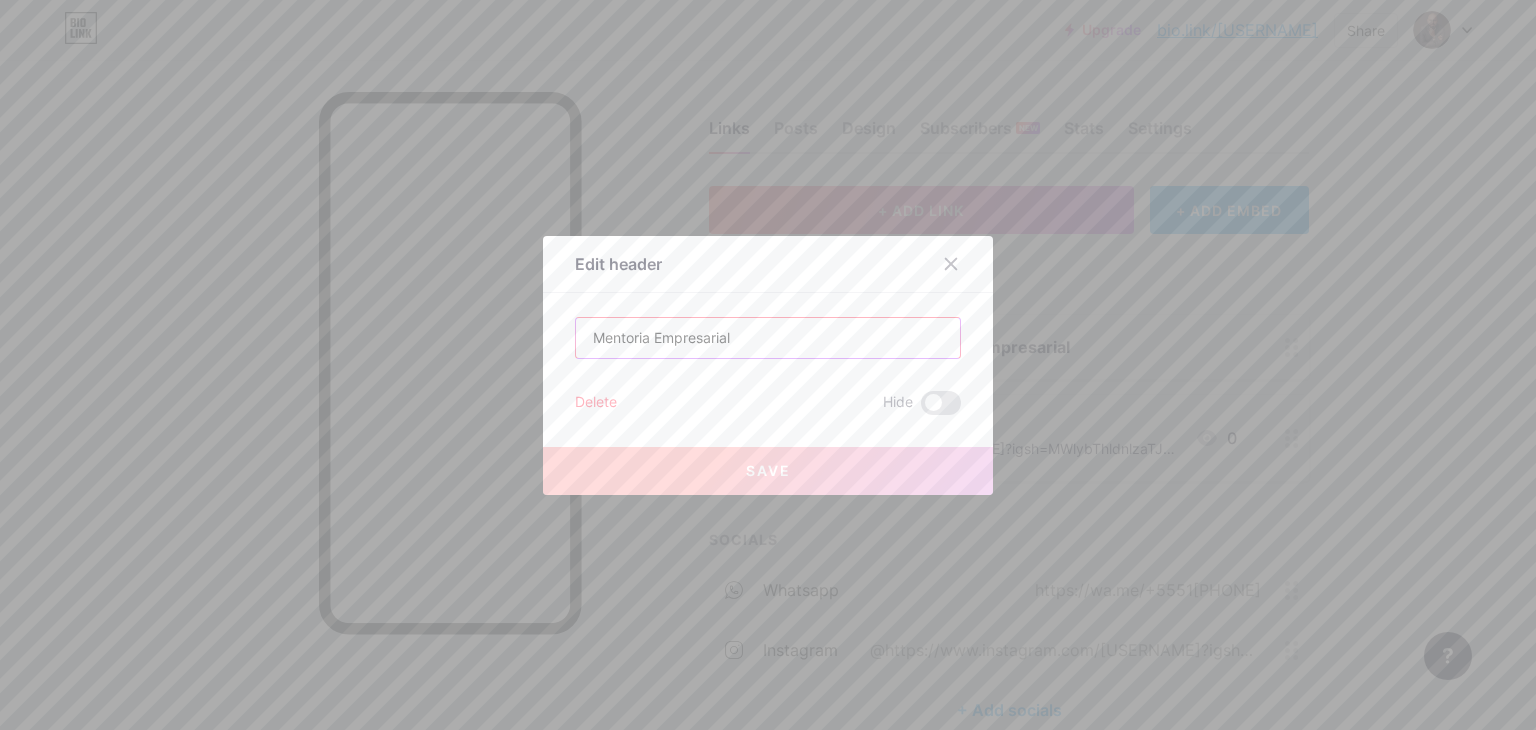 click on "Mentoria Empresarial" at bounding box center [768, 338] 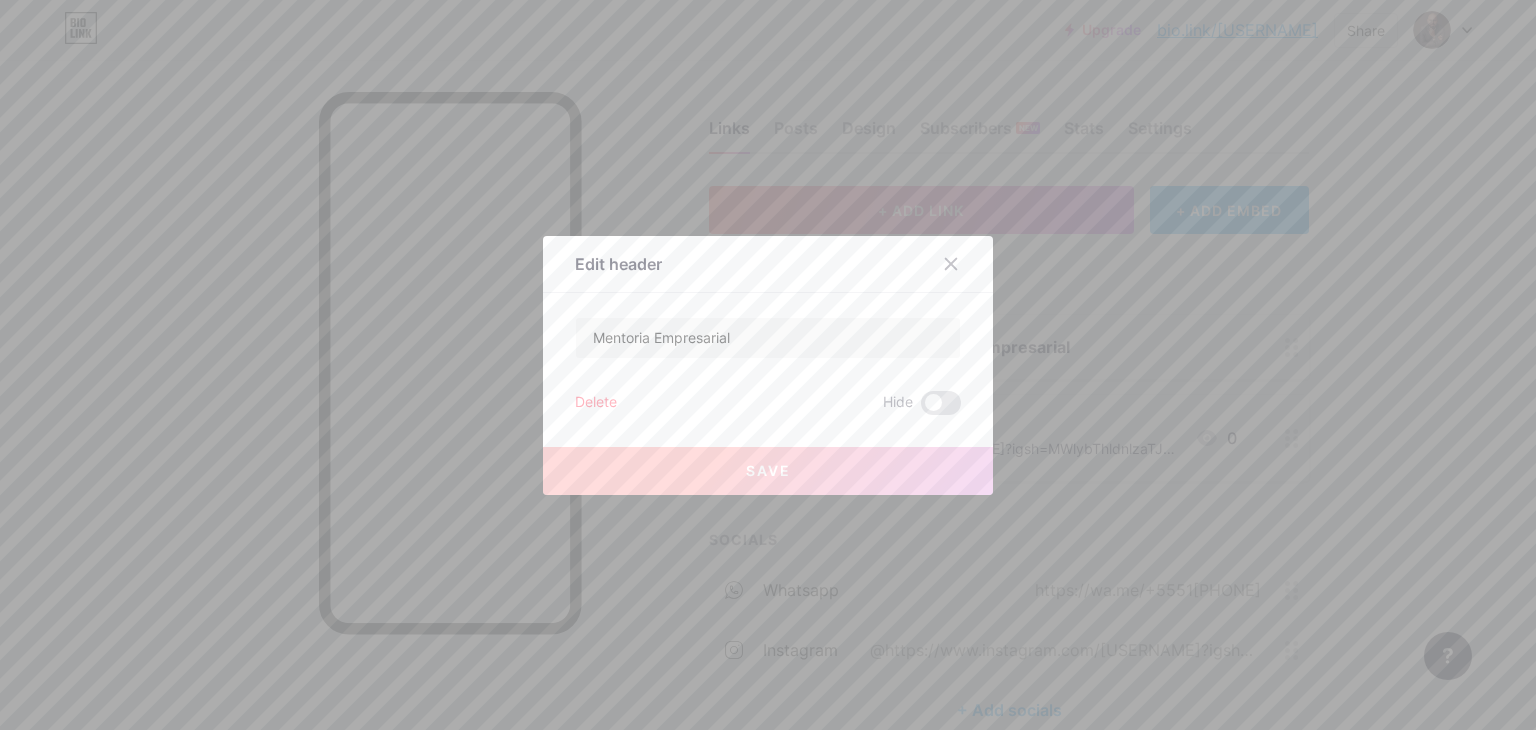click at bounding box center (768, 365) 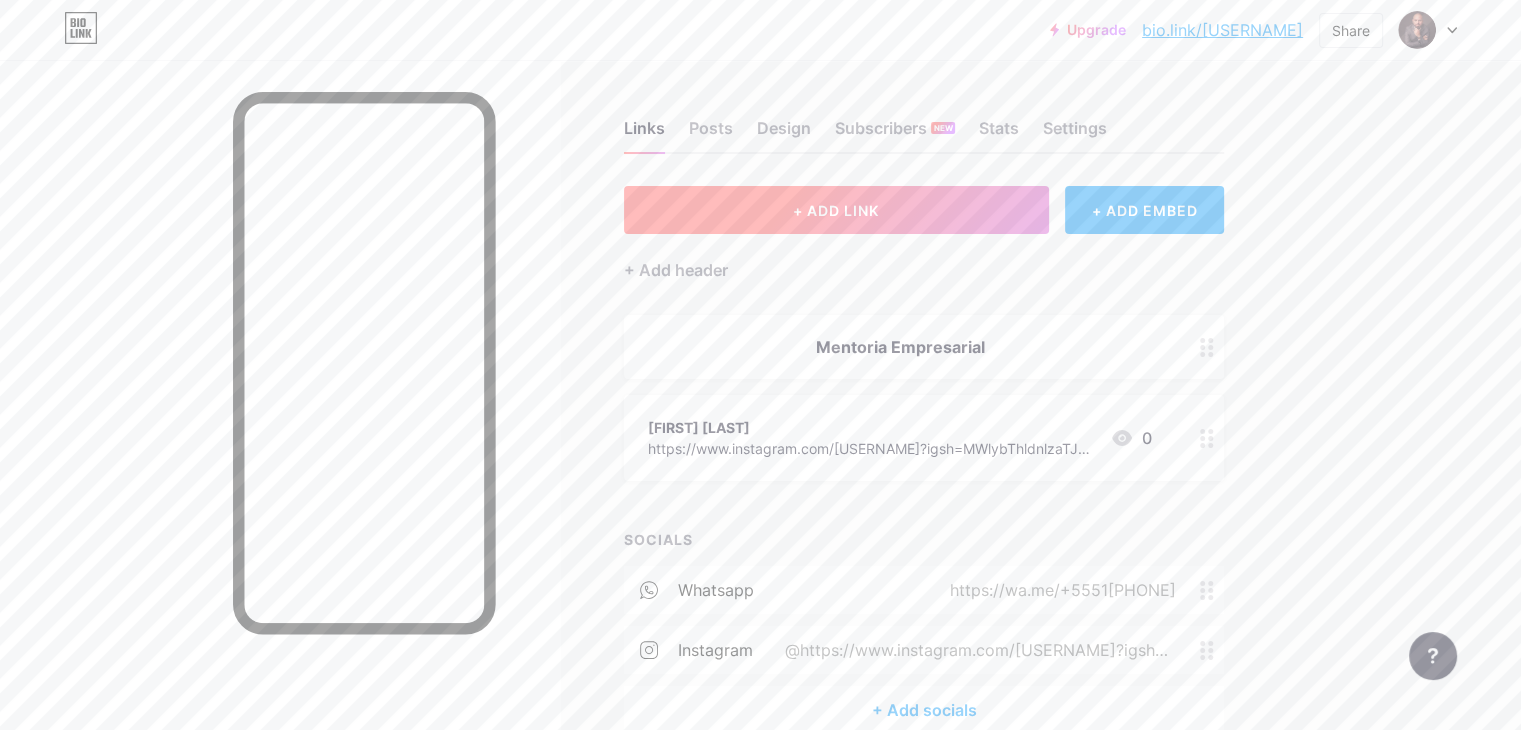 click on "+ ADD LINK" at bounding box center [836, 210] 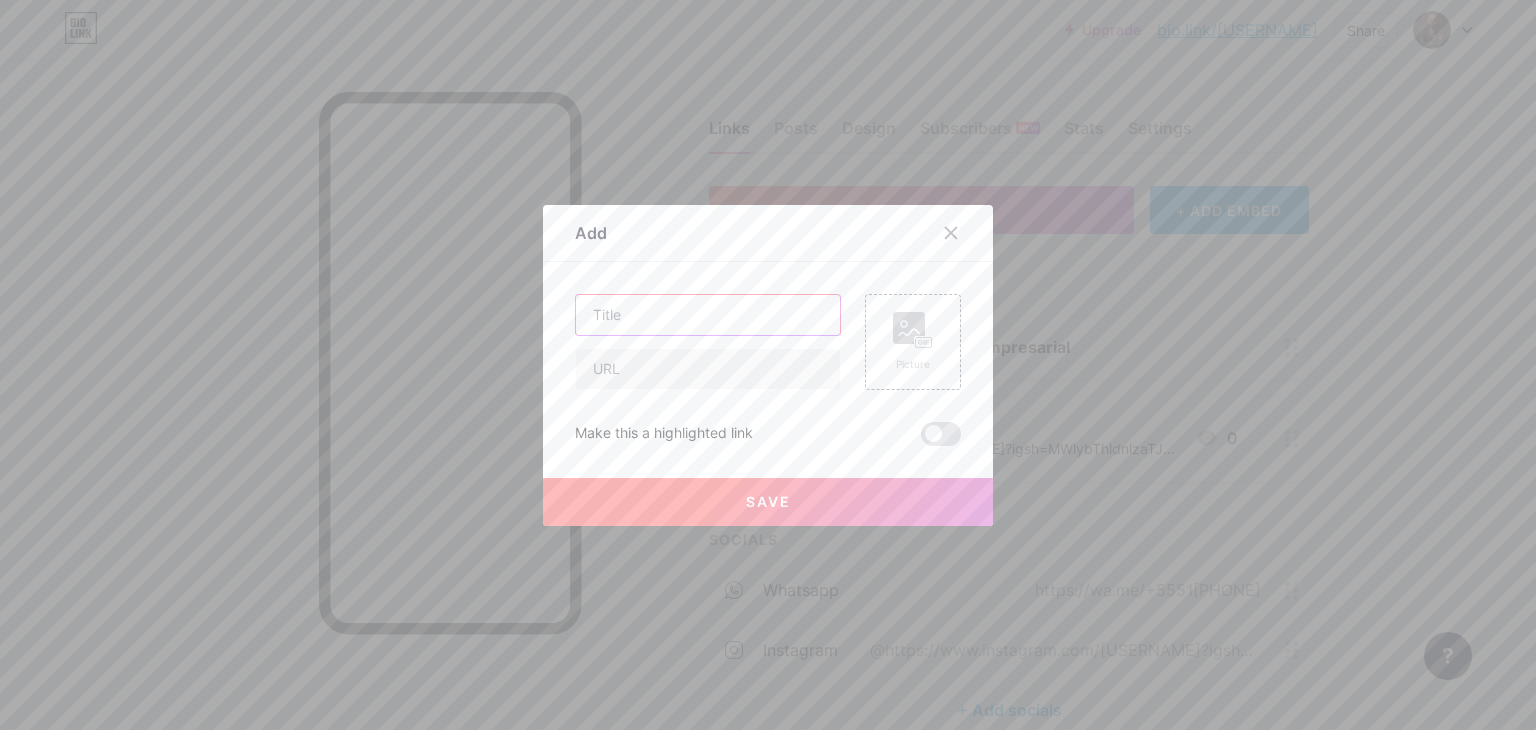 click at bounding box center (708, 315) 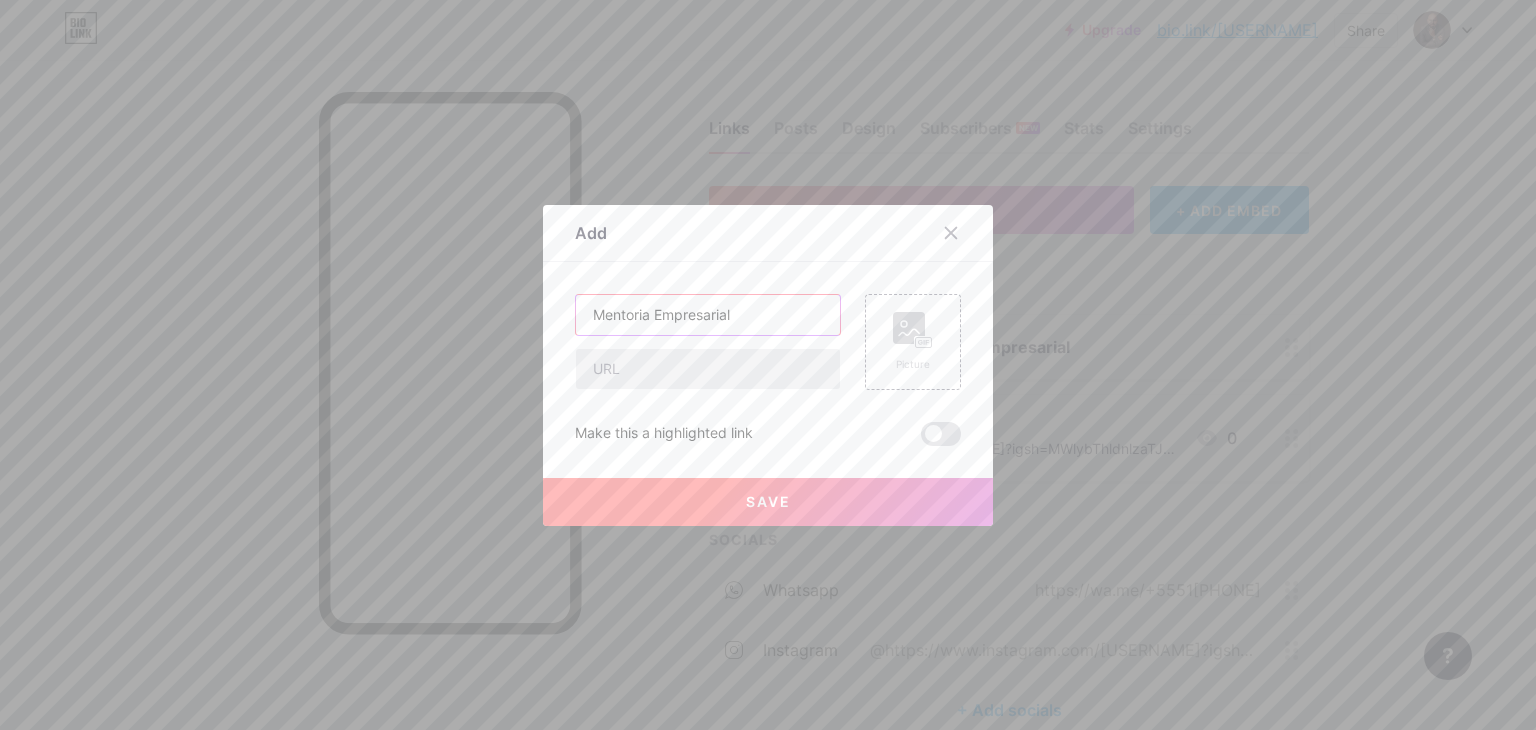 type on "Mentoria Empresarial" 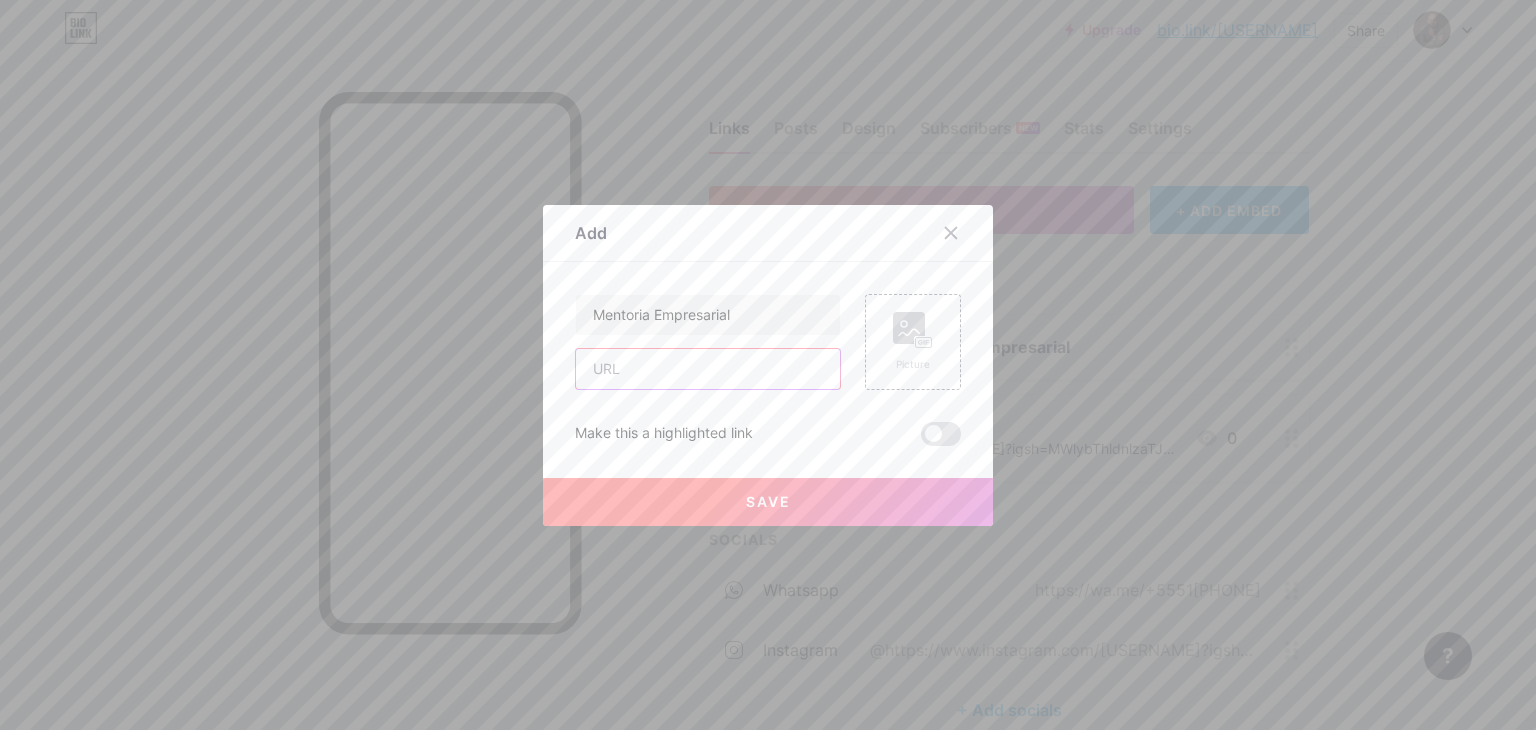 click at bounding box center [708, 369] 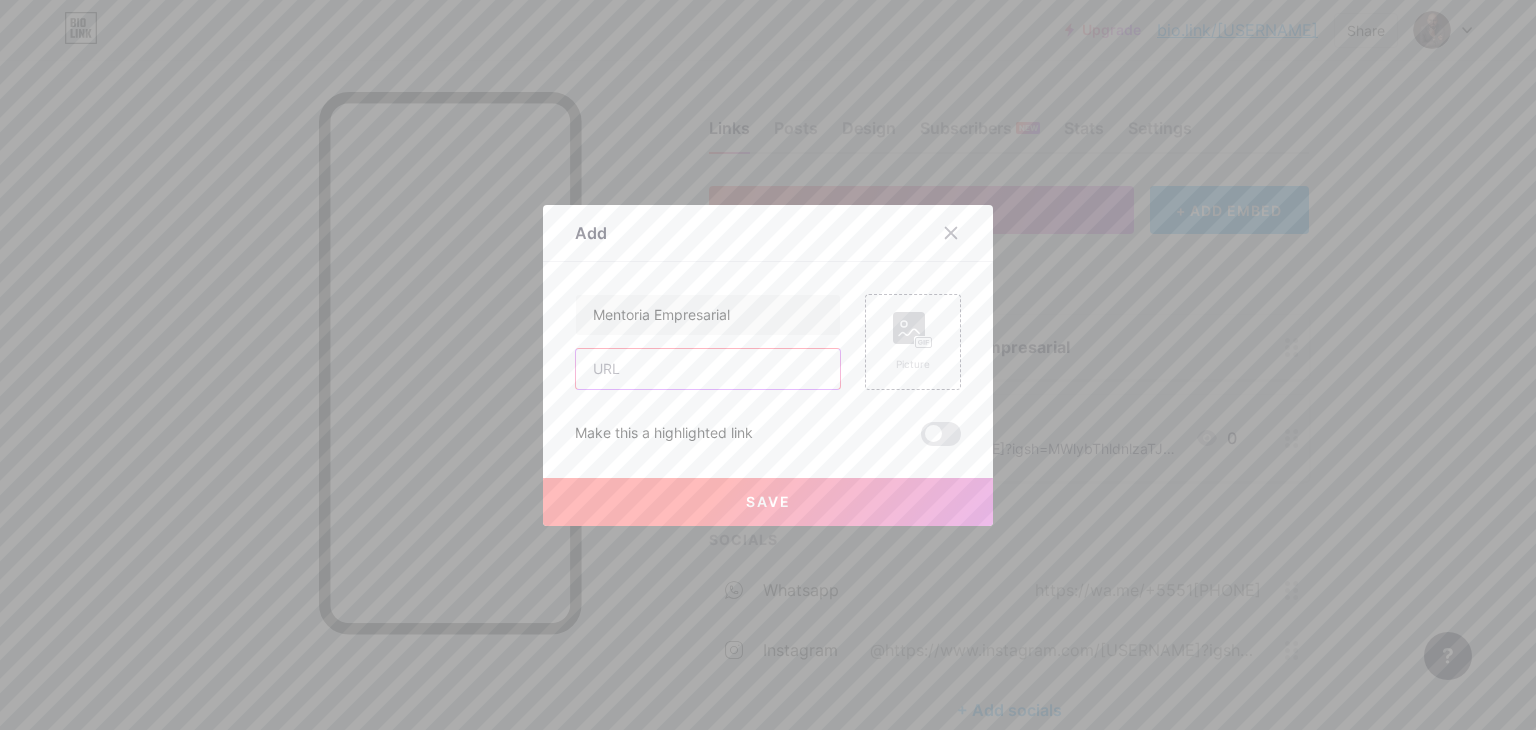 paste on "https://wa.me/5551[PHONE]" 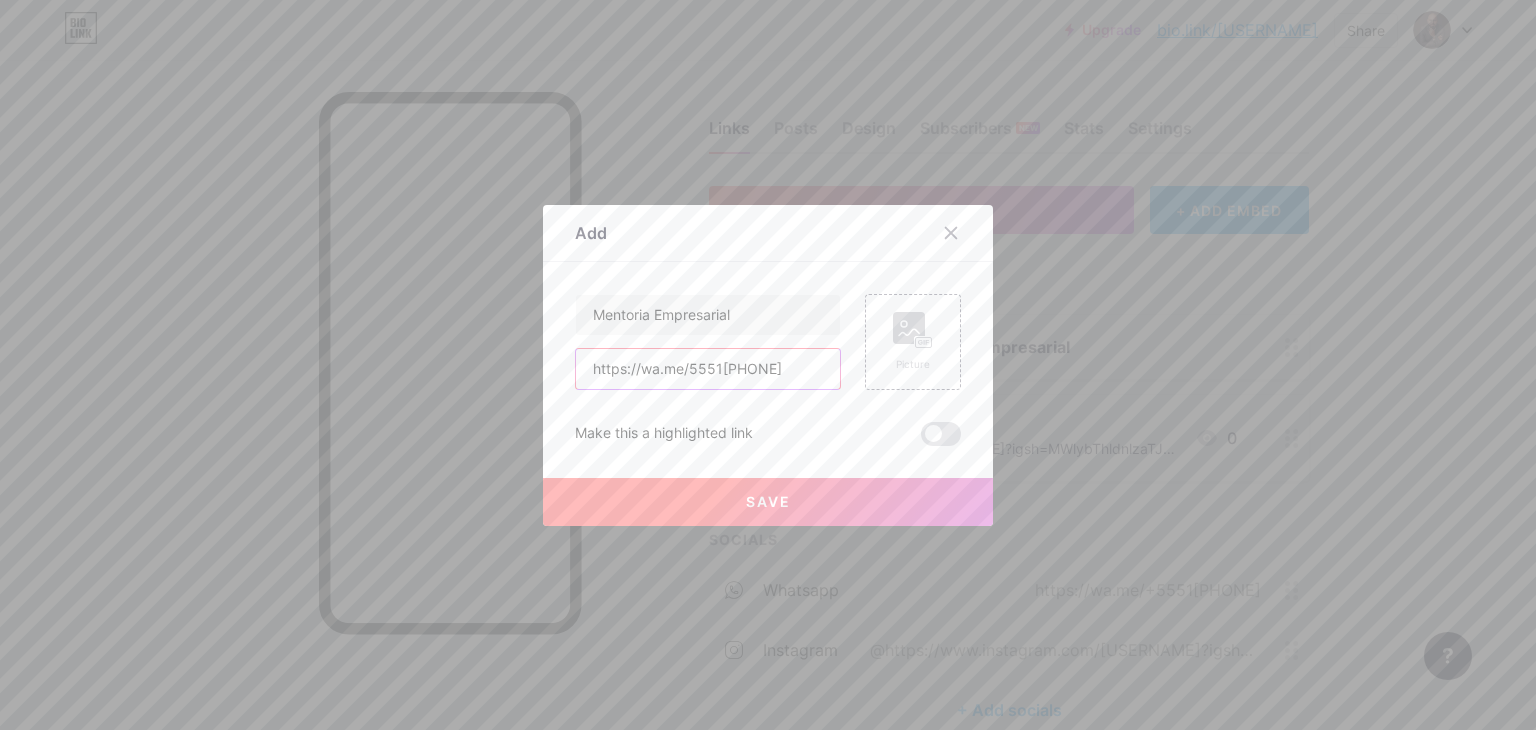 type on "https://wa.me/5551[PHONE]" 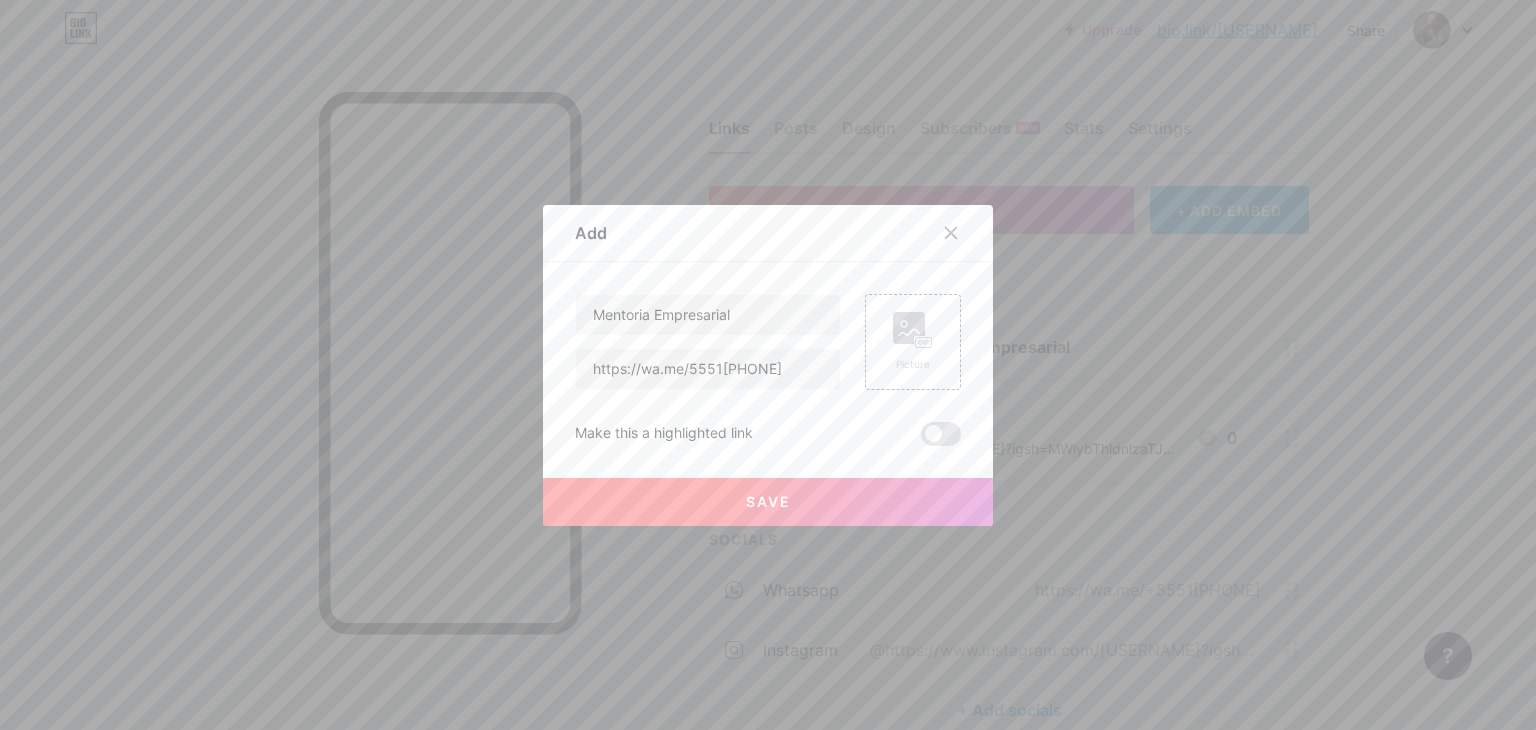 click on "Save" at bounding box center (768, 502) 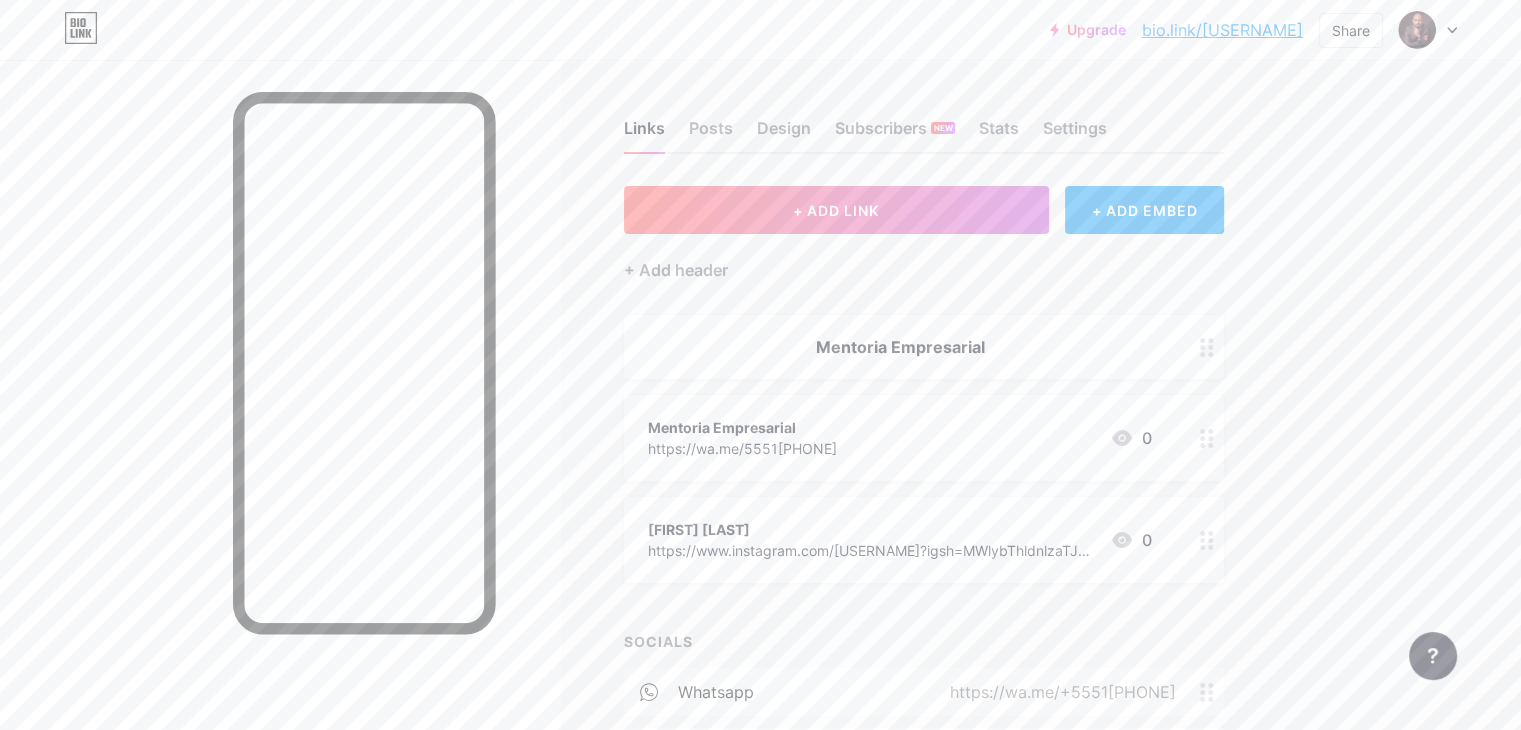 click 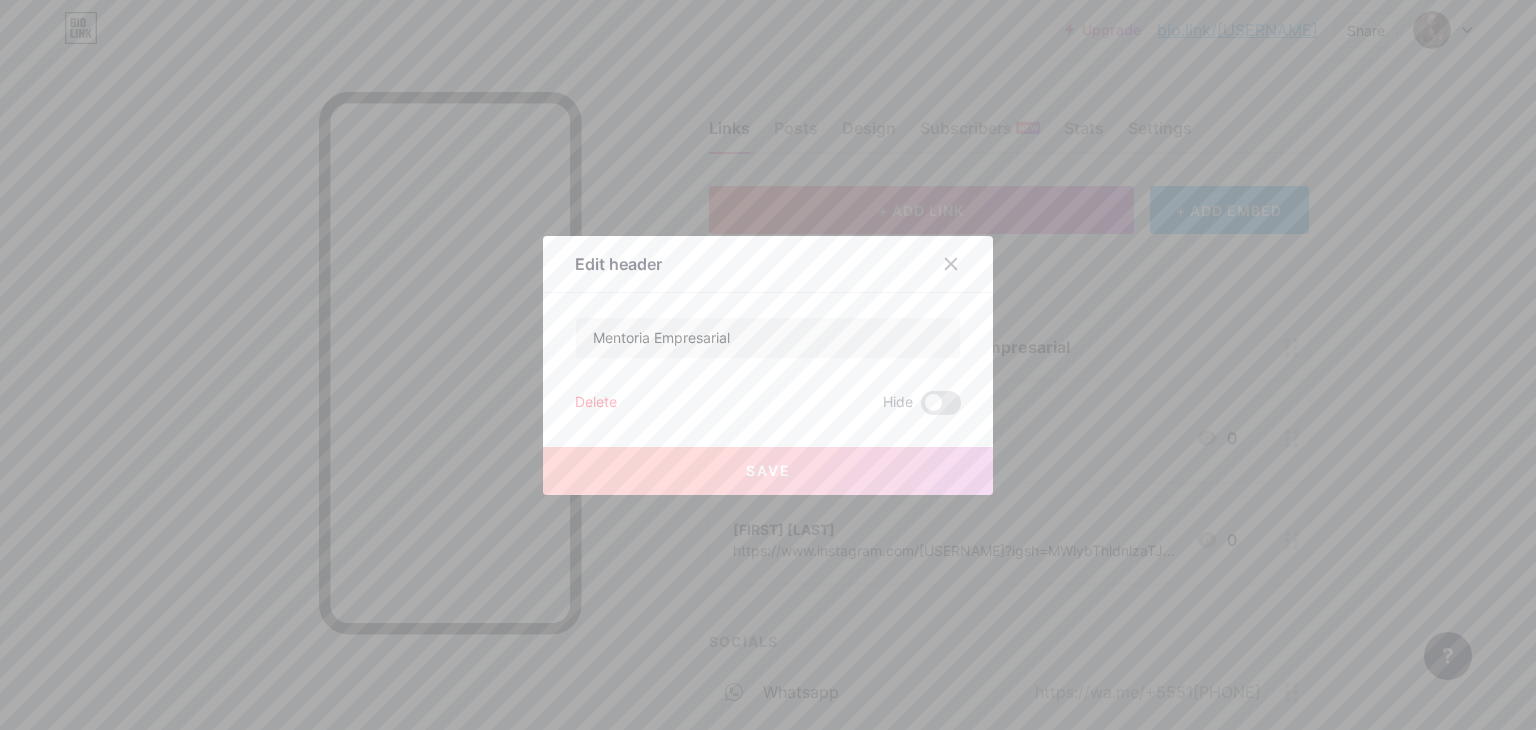 click on "Delete" at bounding box center [596, 403] 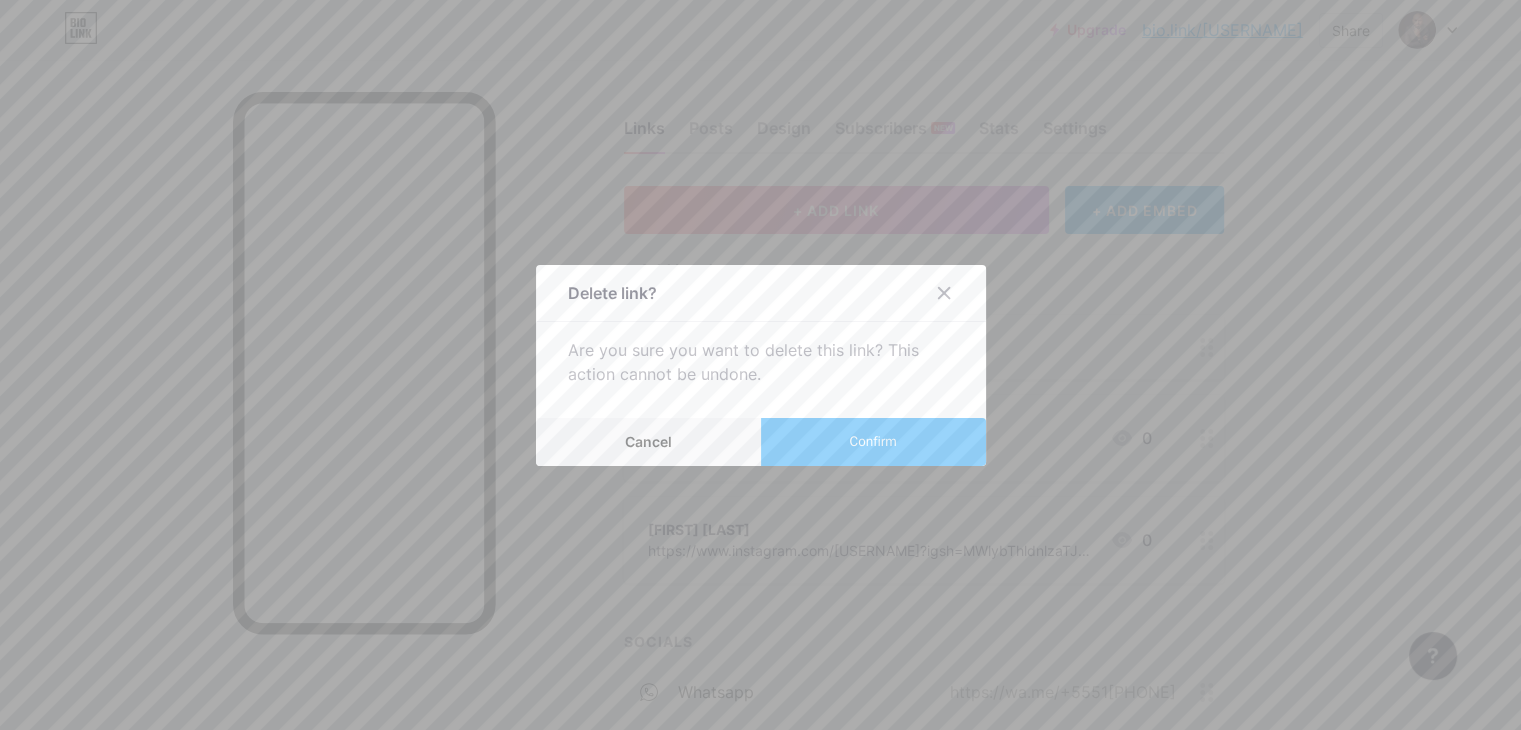 click on "Confirm" at bounding box center [873, 442] 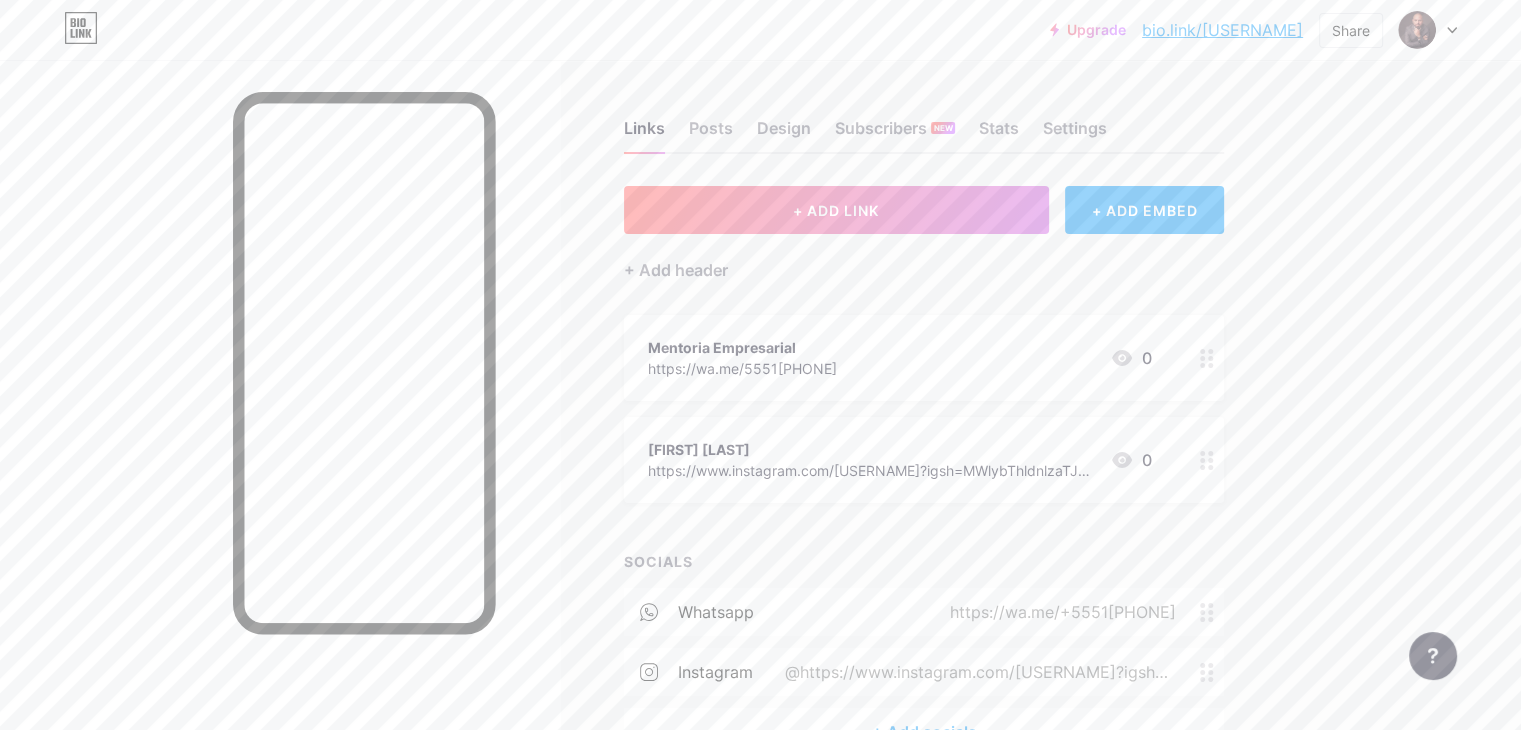 click 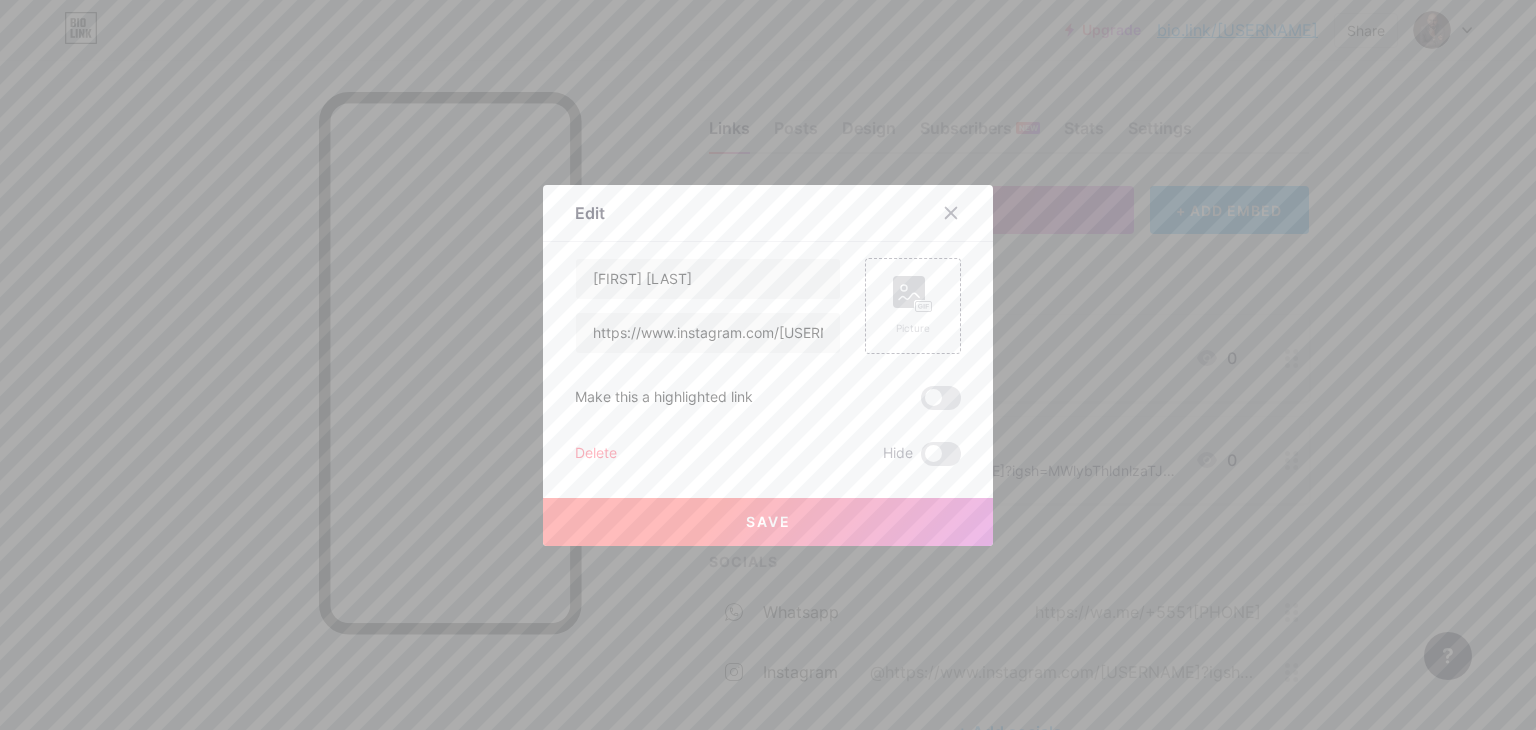 click on "Delete" at bounding box center (596, 454) 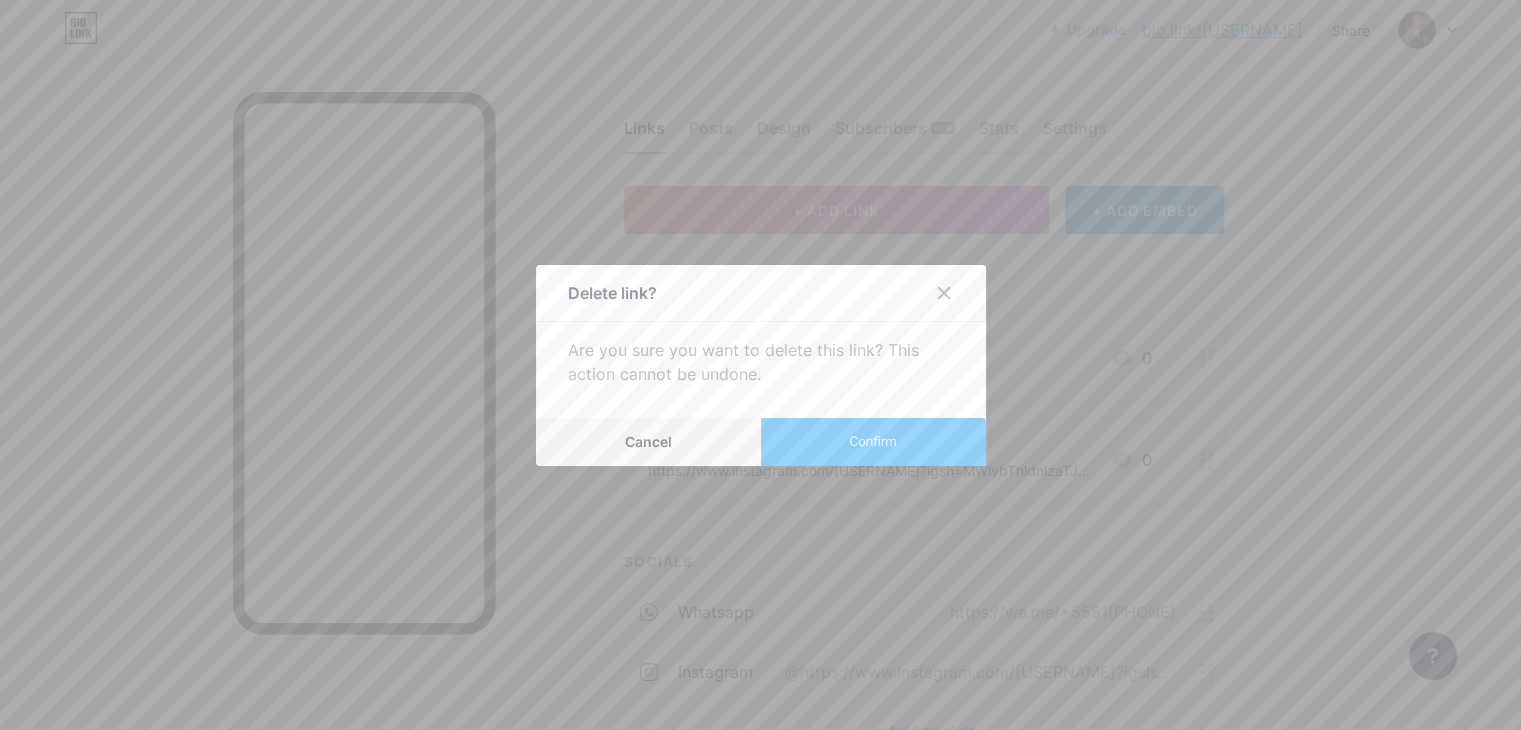 click on "Confirm" at bounding box center [873, 442] 